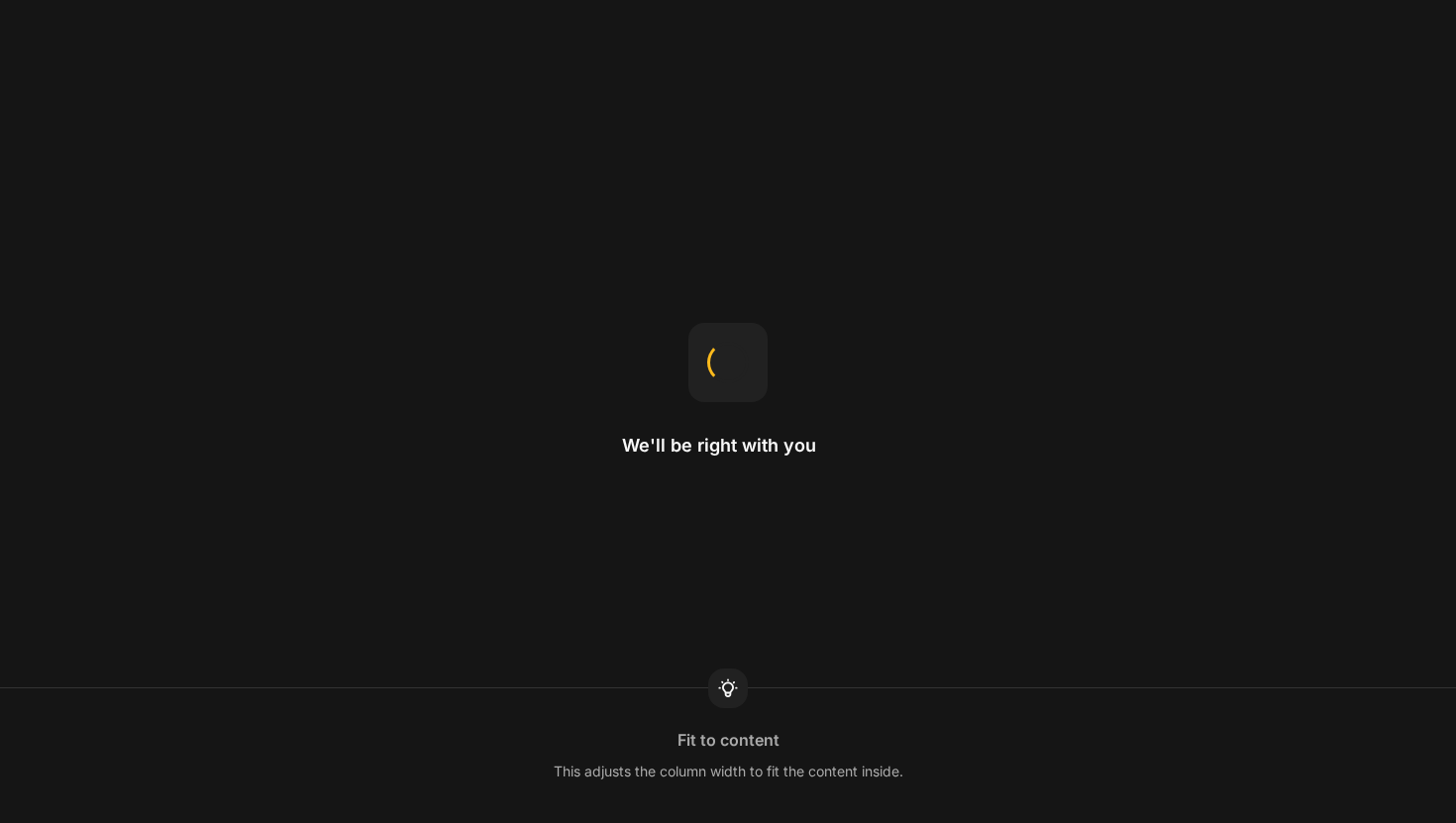 scroll, scrollTop: 0, scrollLeft: 0, axis: both 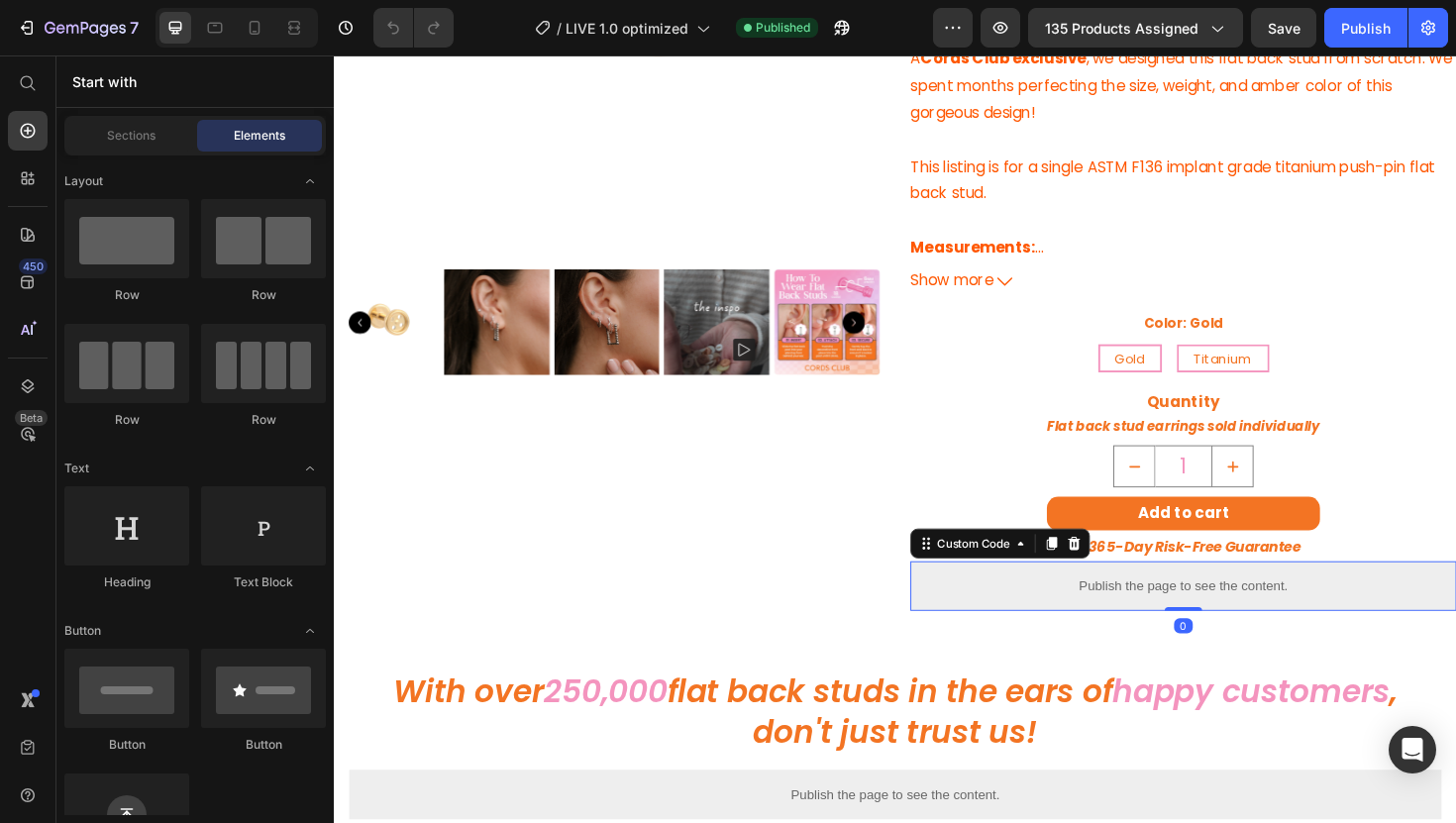 click on "Publish the page to see the content." at bounding box center [1233, 617] 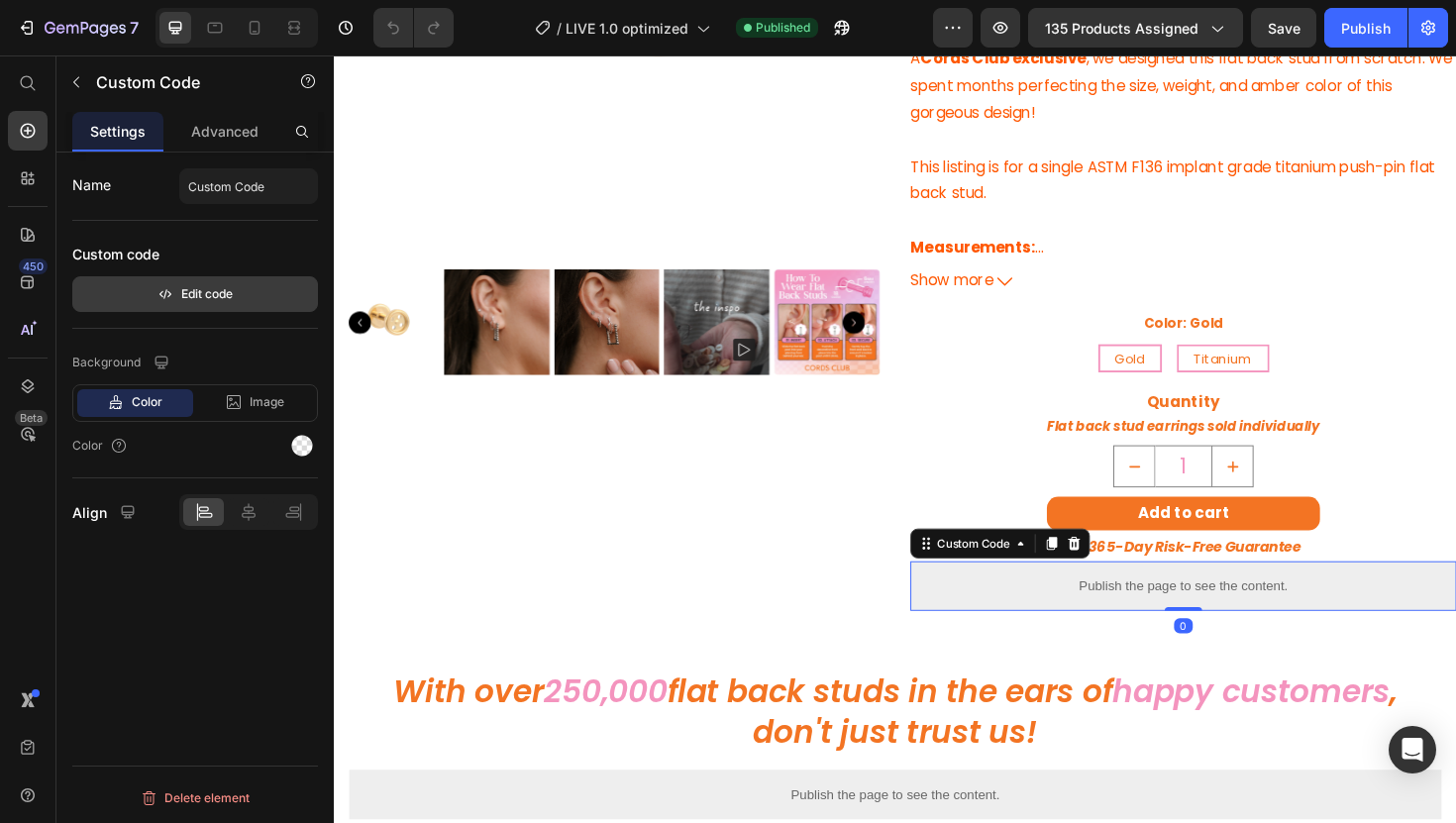 click on "Edit code" at bounding box center (195, 294) 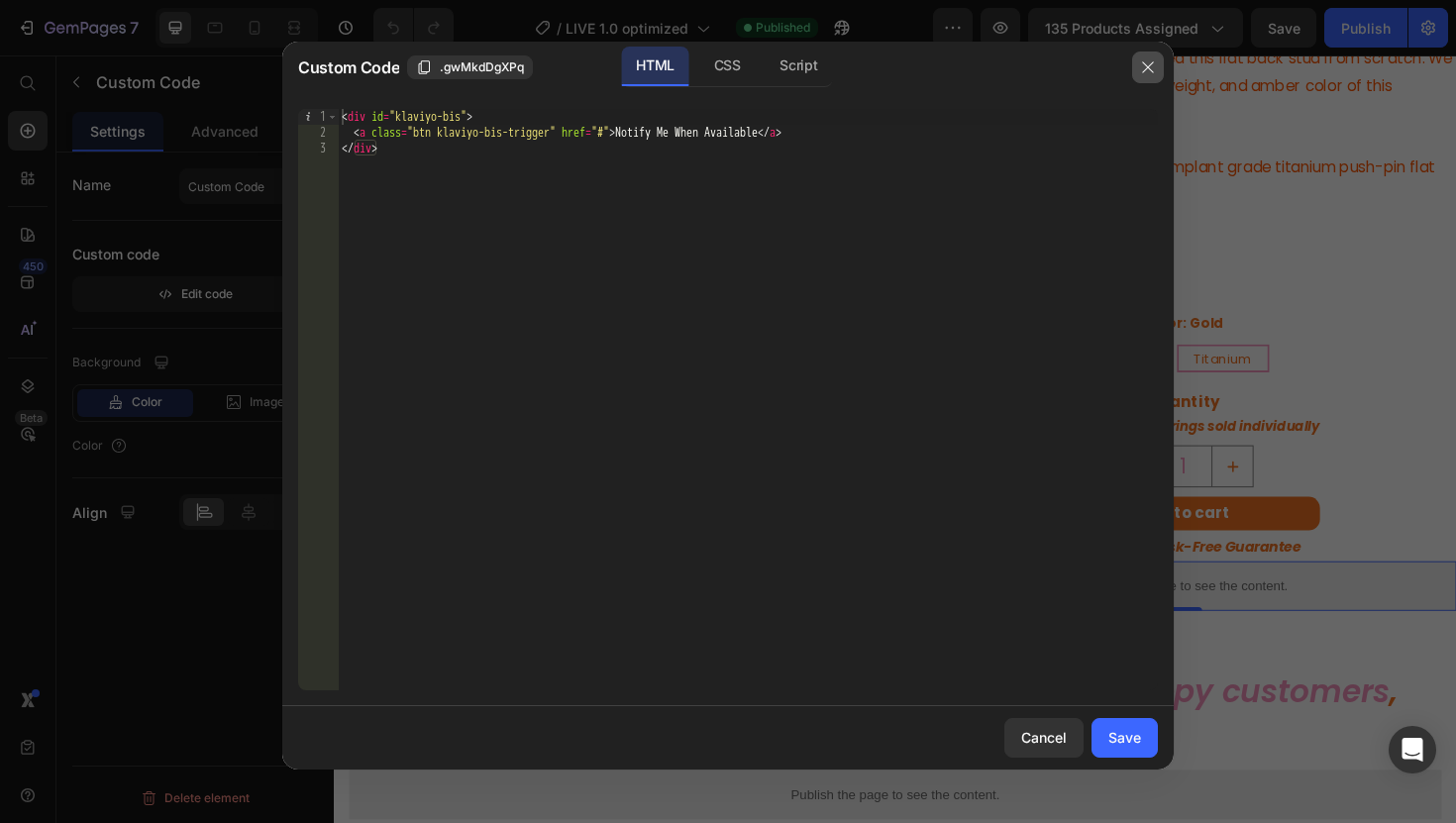 click 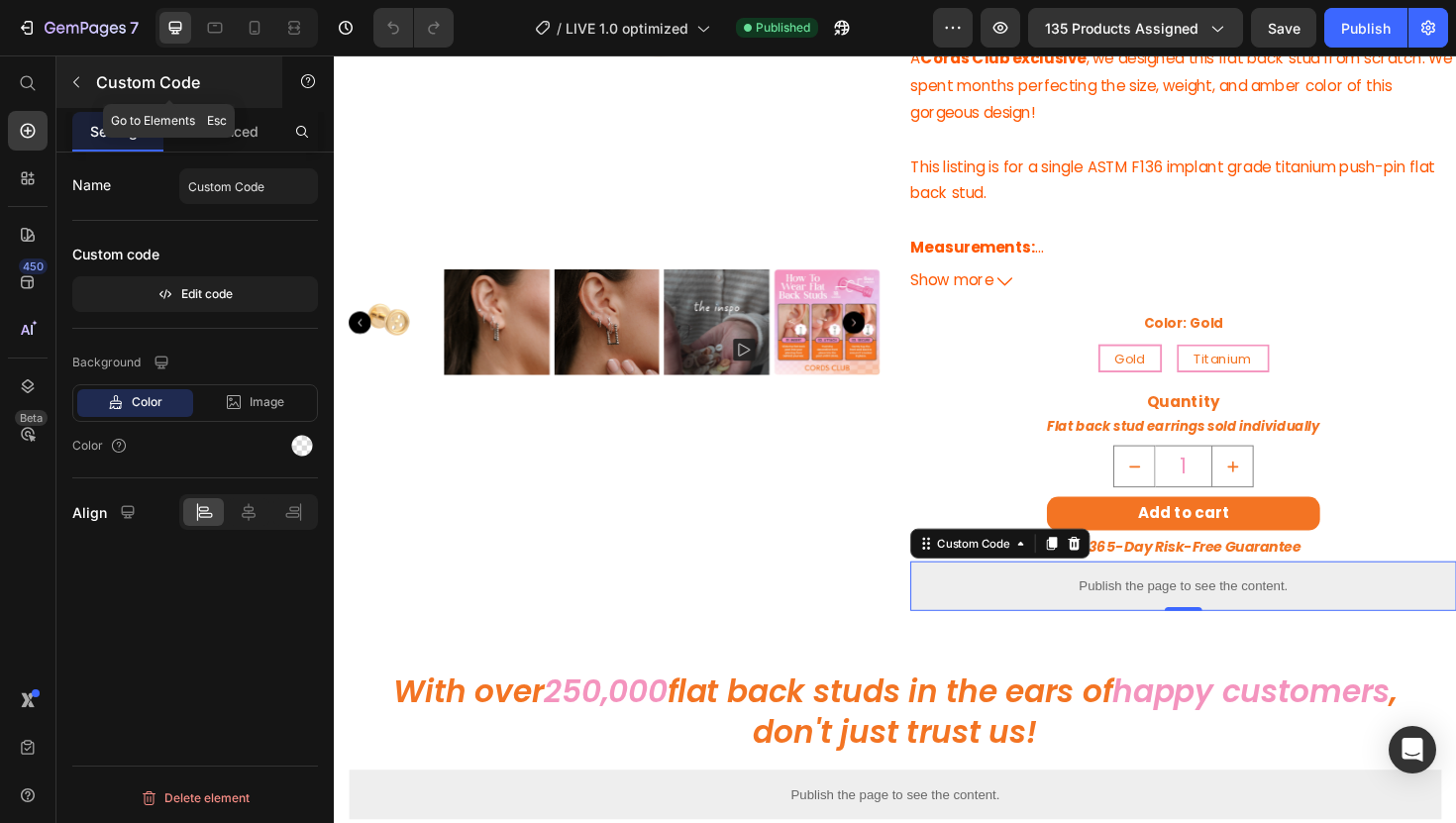 click 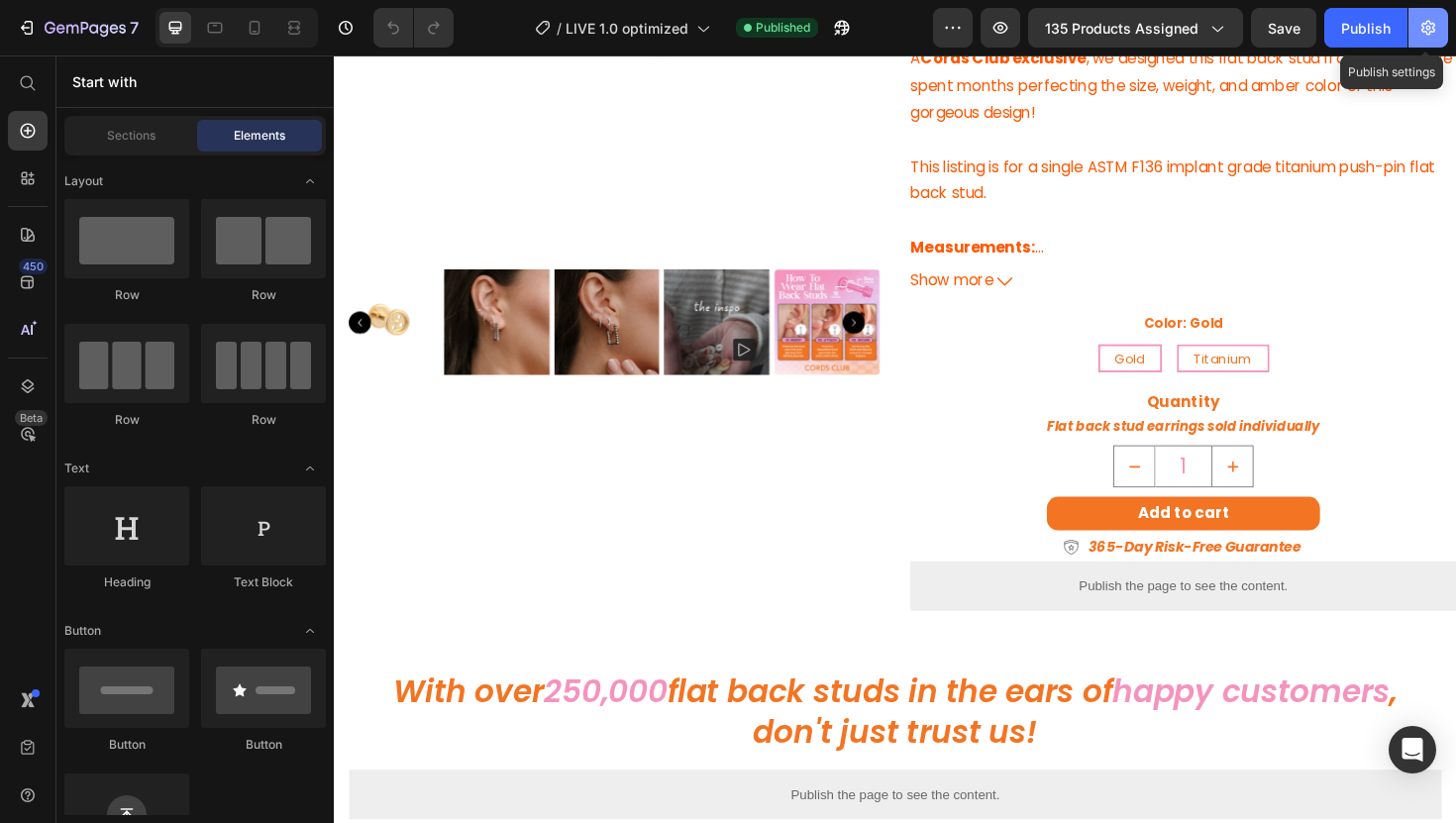 click 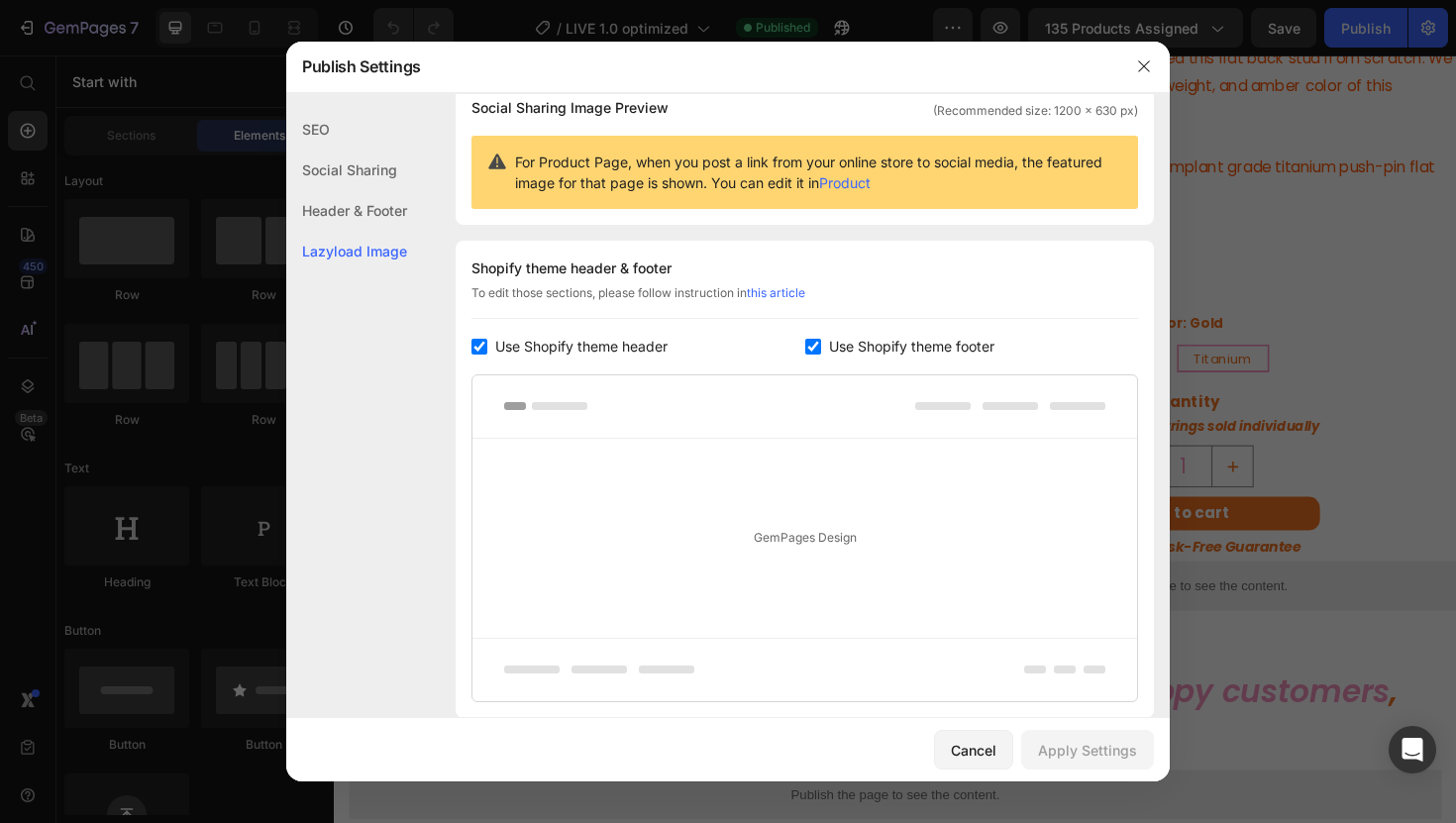 scroll, scrollTop: 306, scrollLeft: 0, axis: vertical 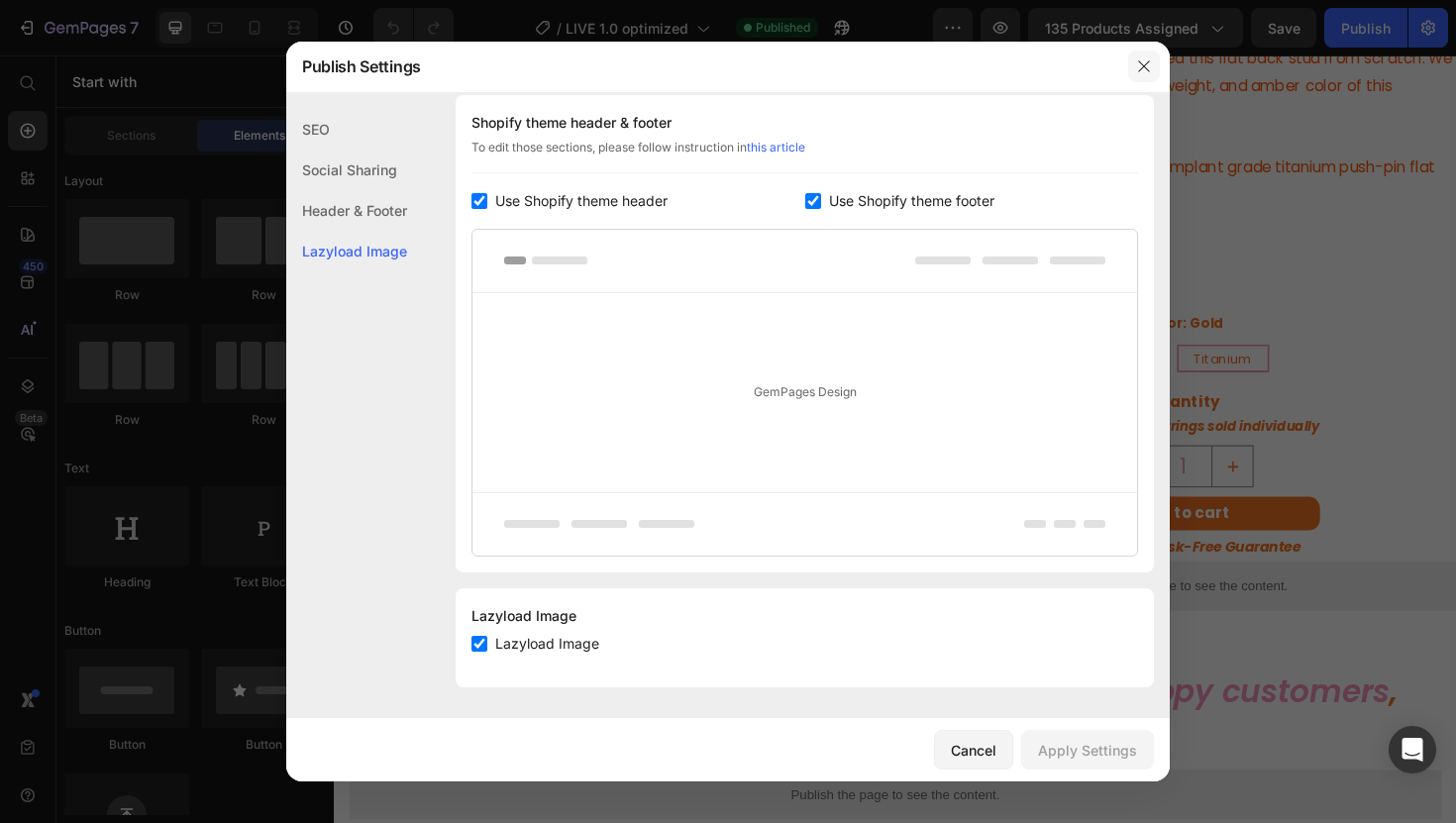 click at bounding box center [1144, 66] 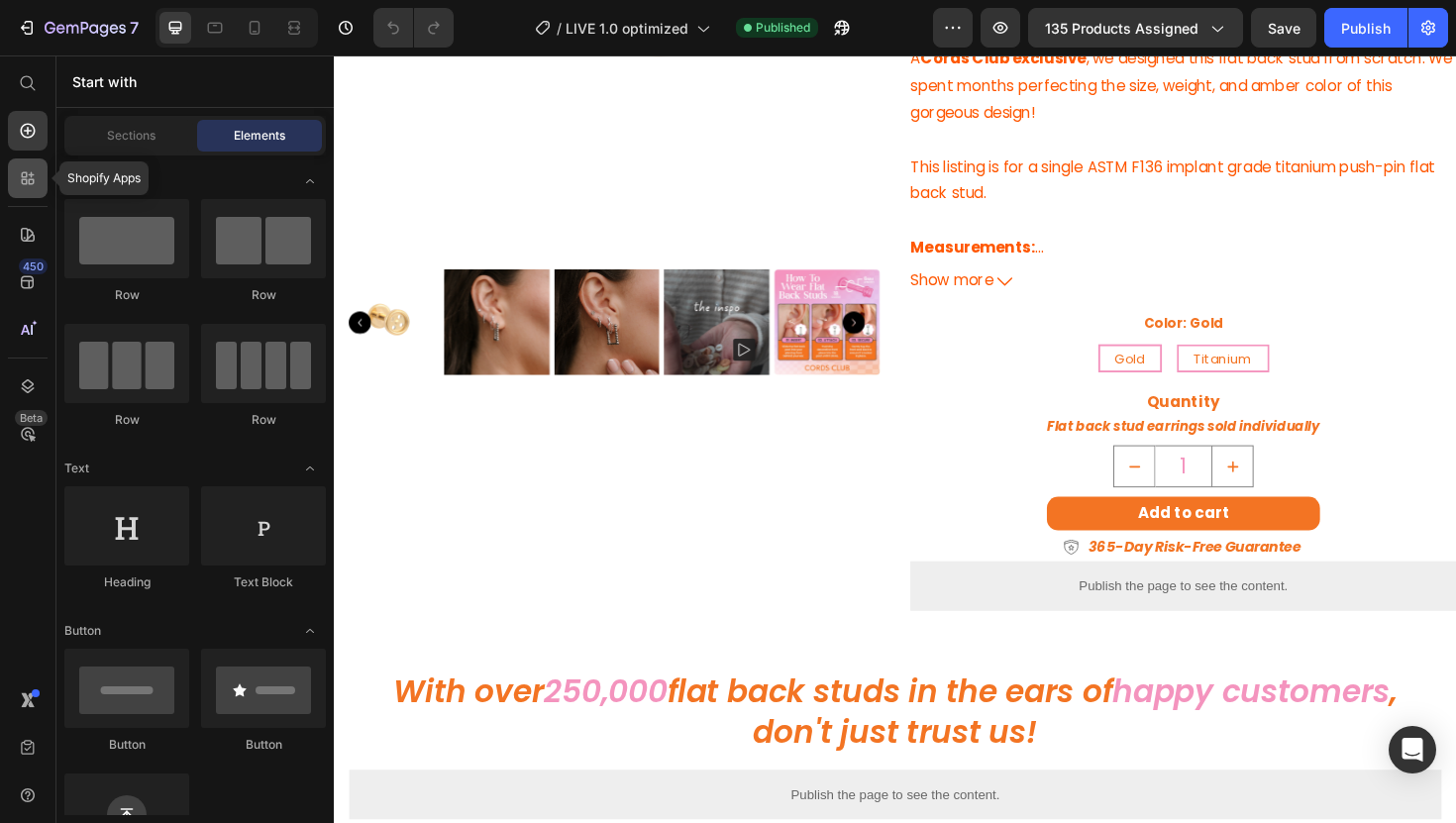 click 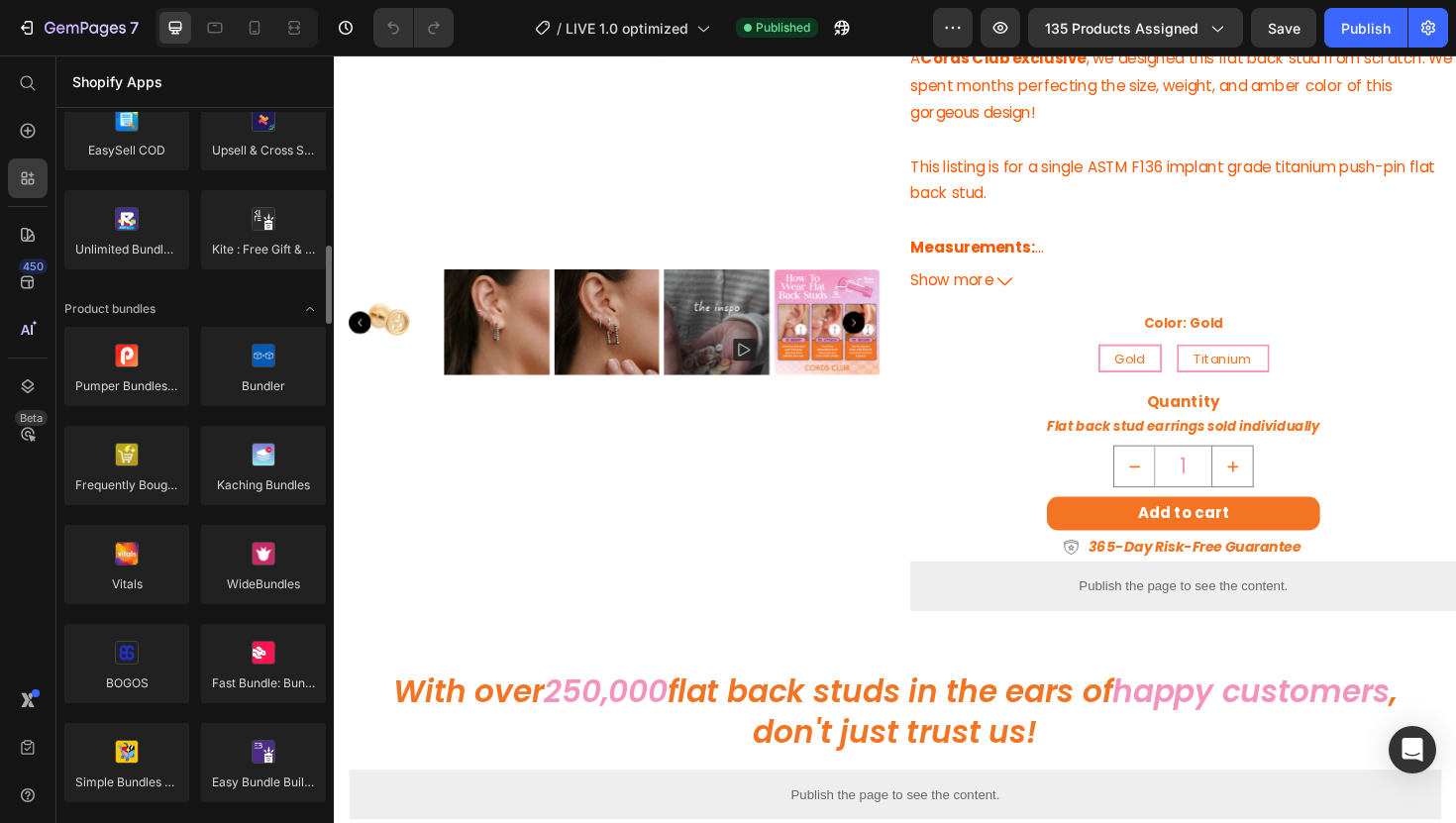 scroll, scrollTop: 0, scrollLeft: 0, axis: both 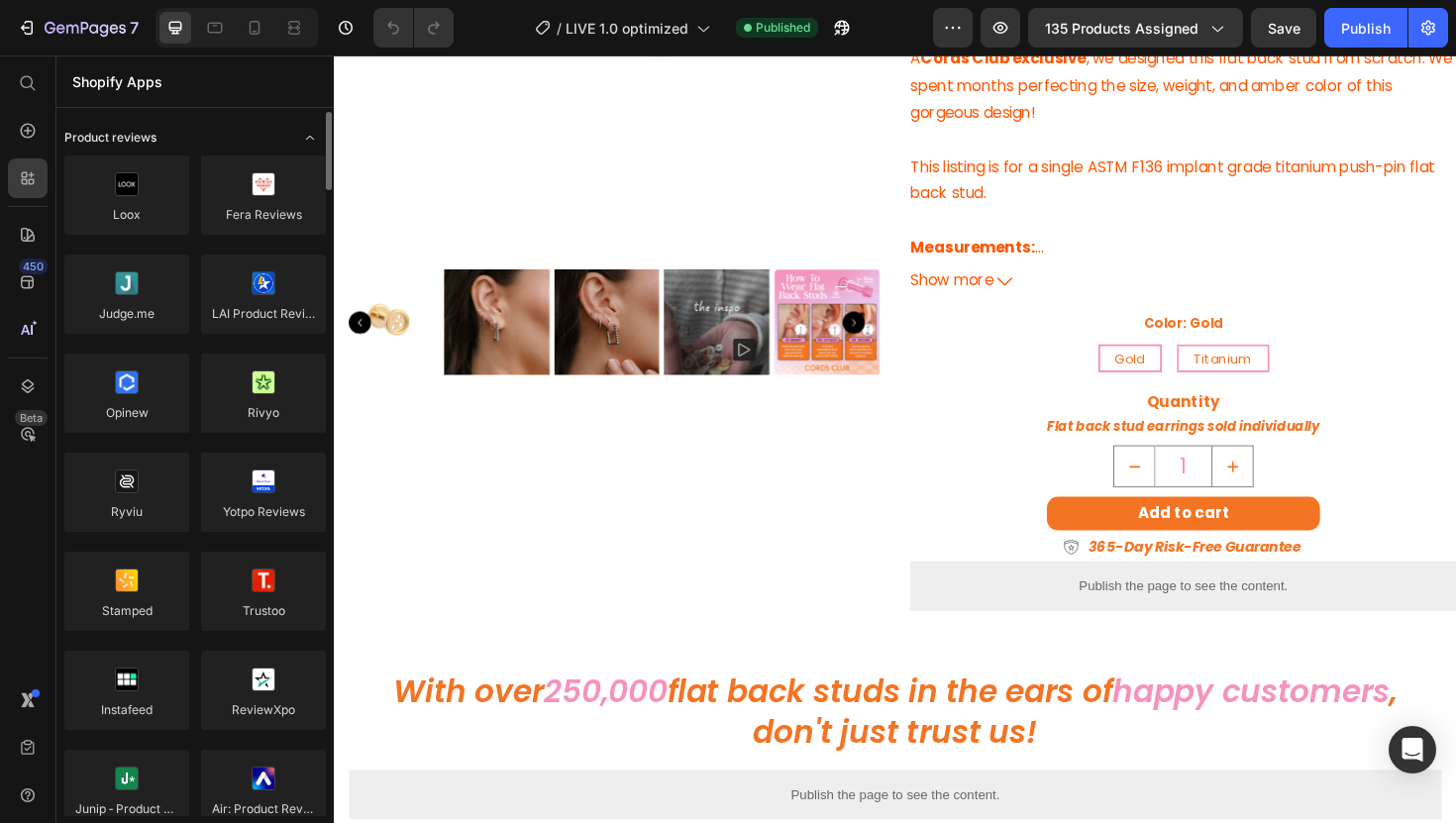 click at bounding box center (310, 138) 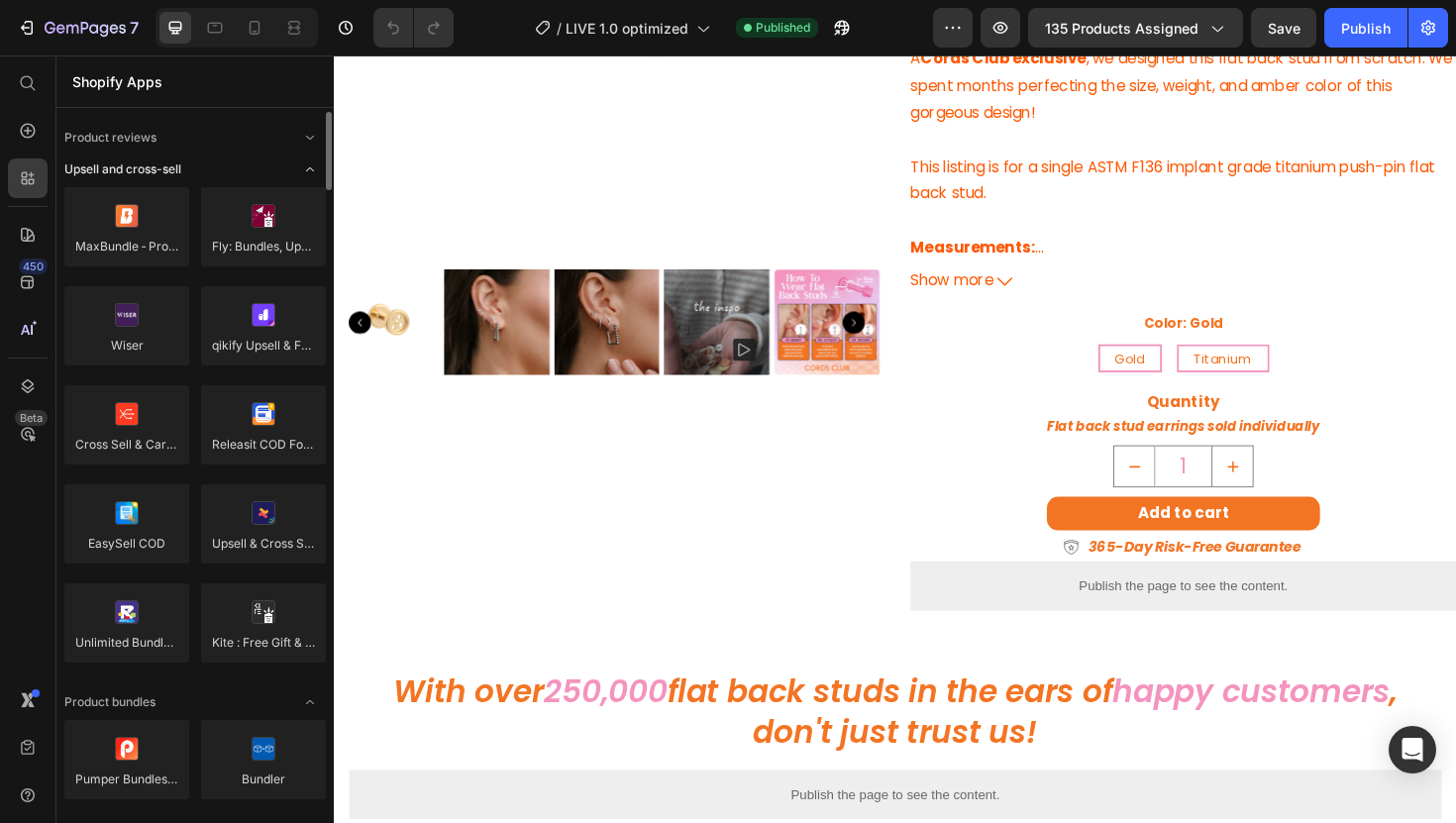 click at bounding box center (310, 169) 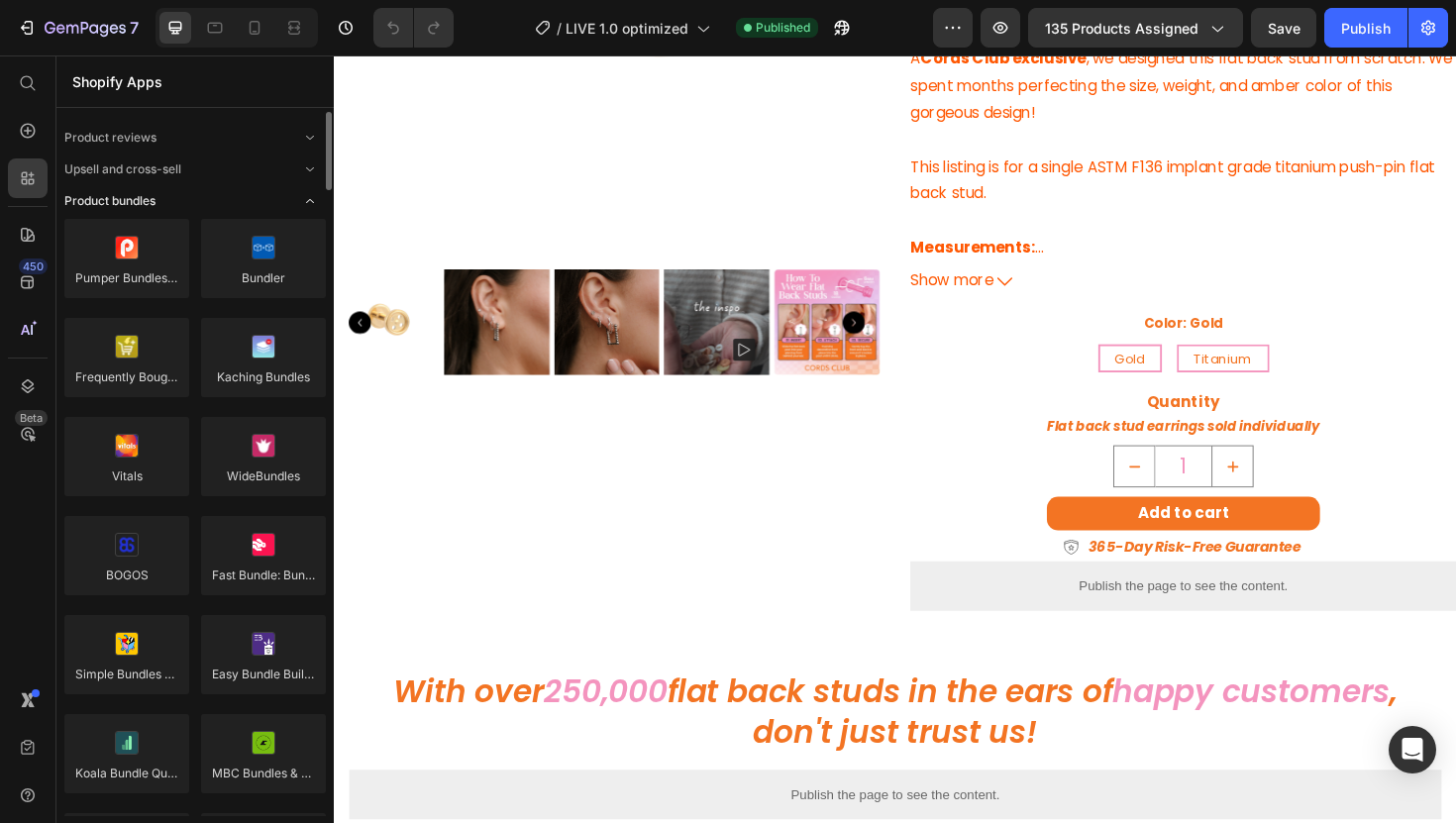 click at bounding box center (310, 201) 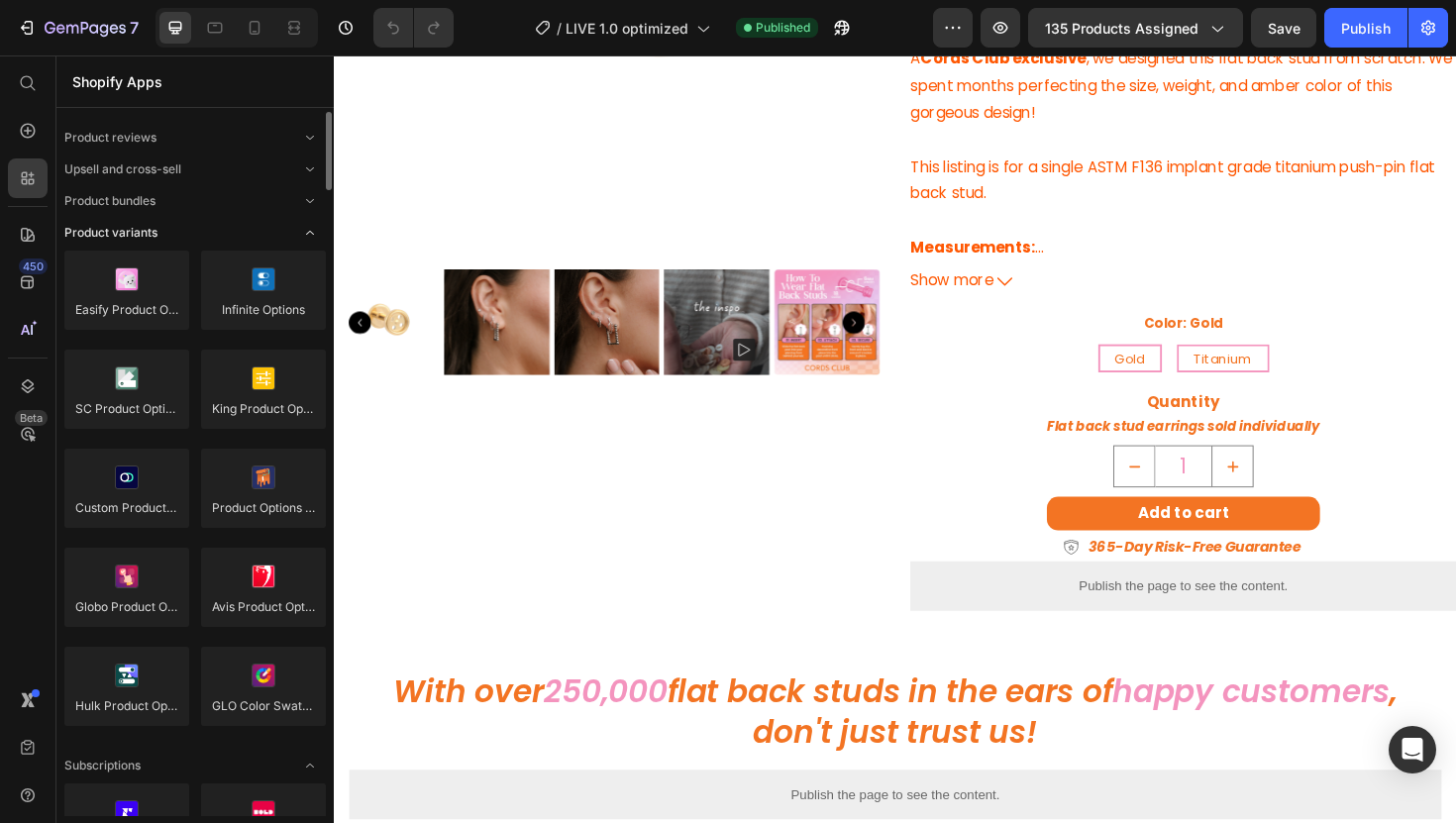 click 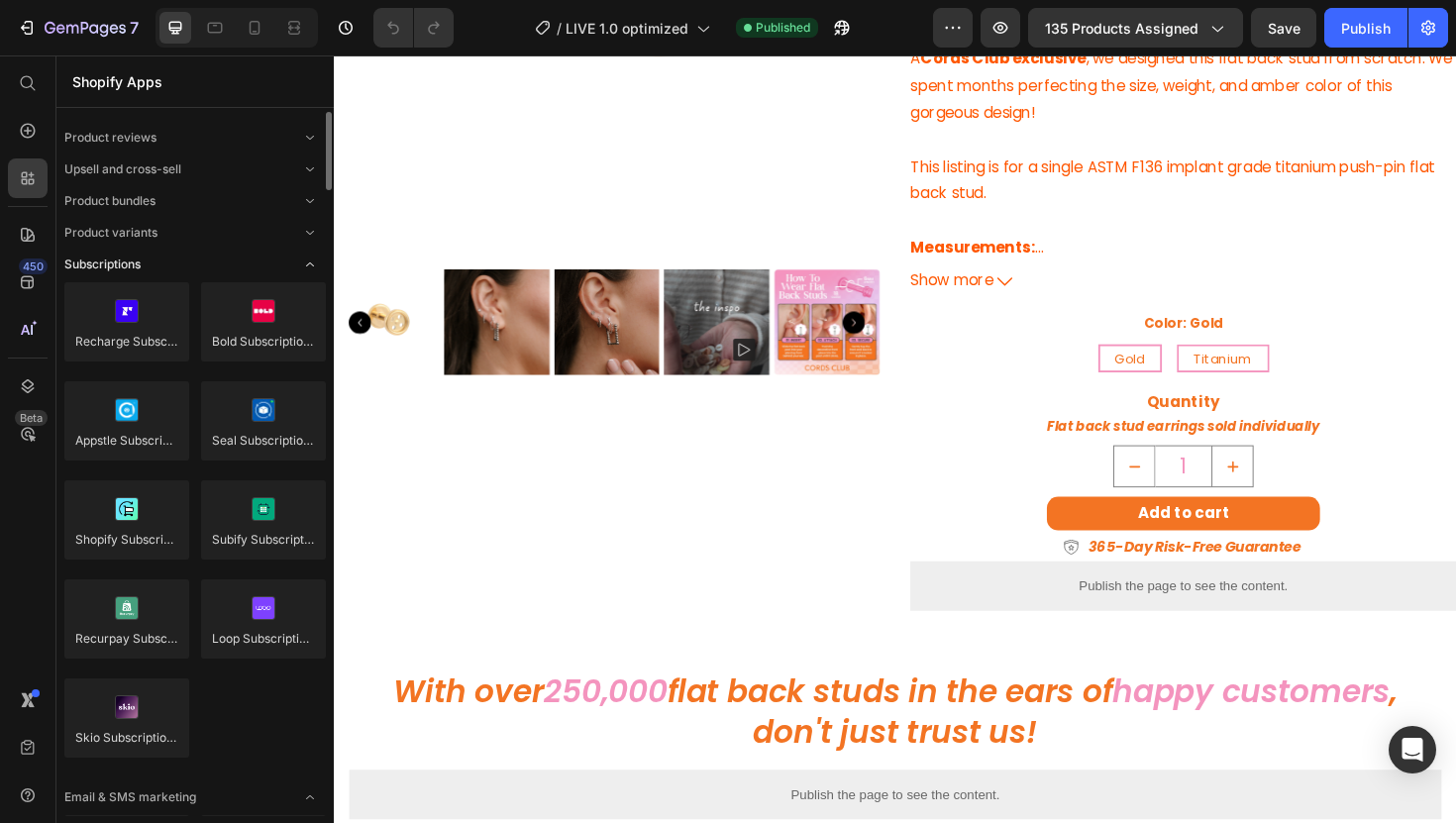 click 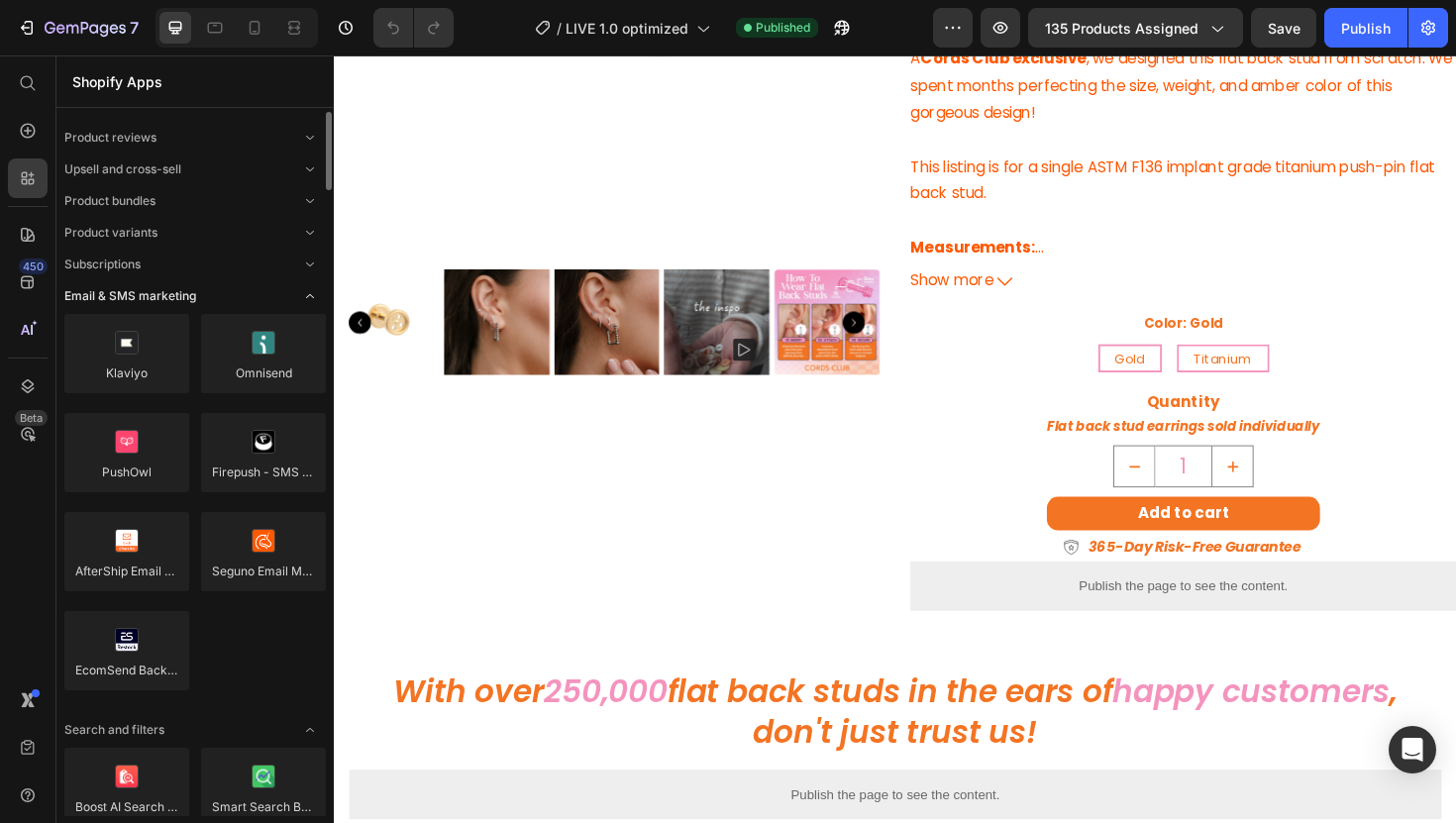 click at bounding box center (310, 296) 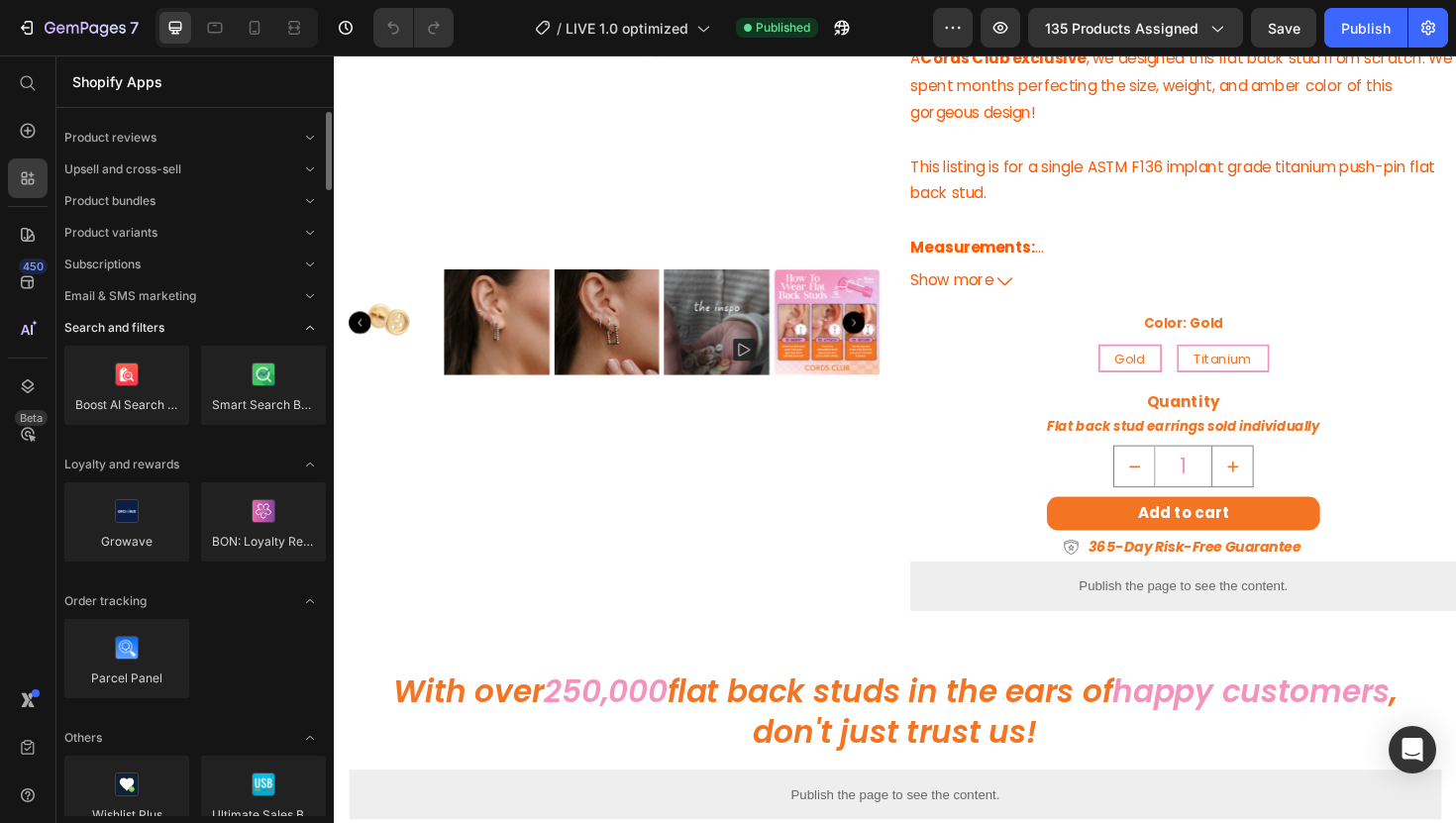 click on "Search and filters" 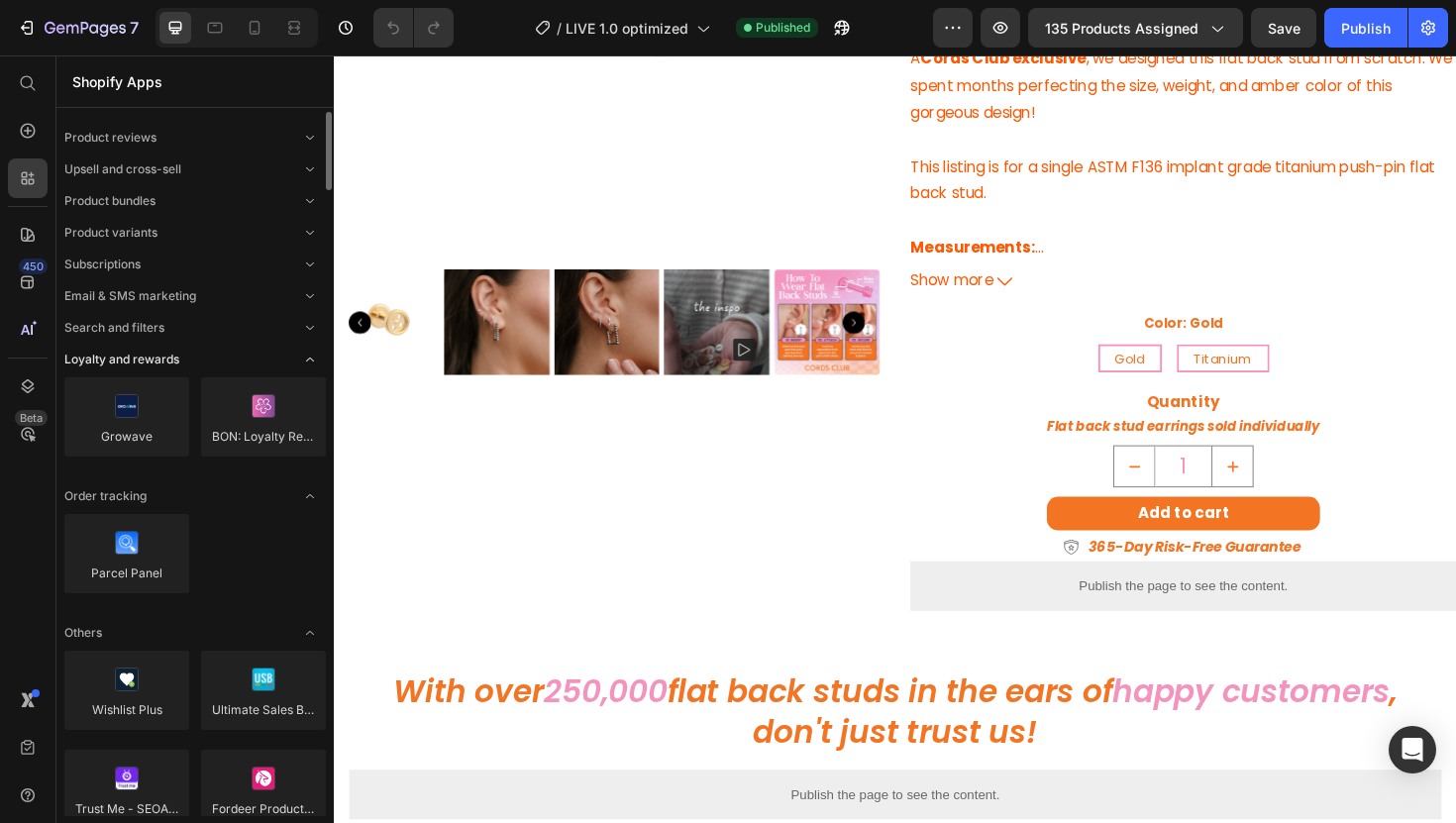 click at bounding box center (310, 360) 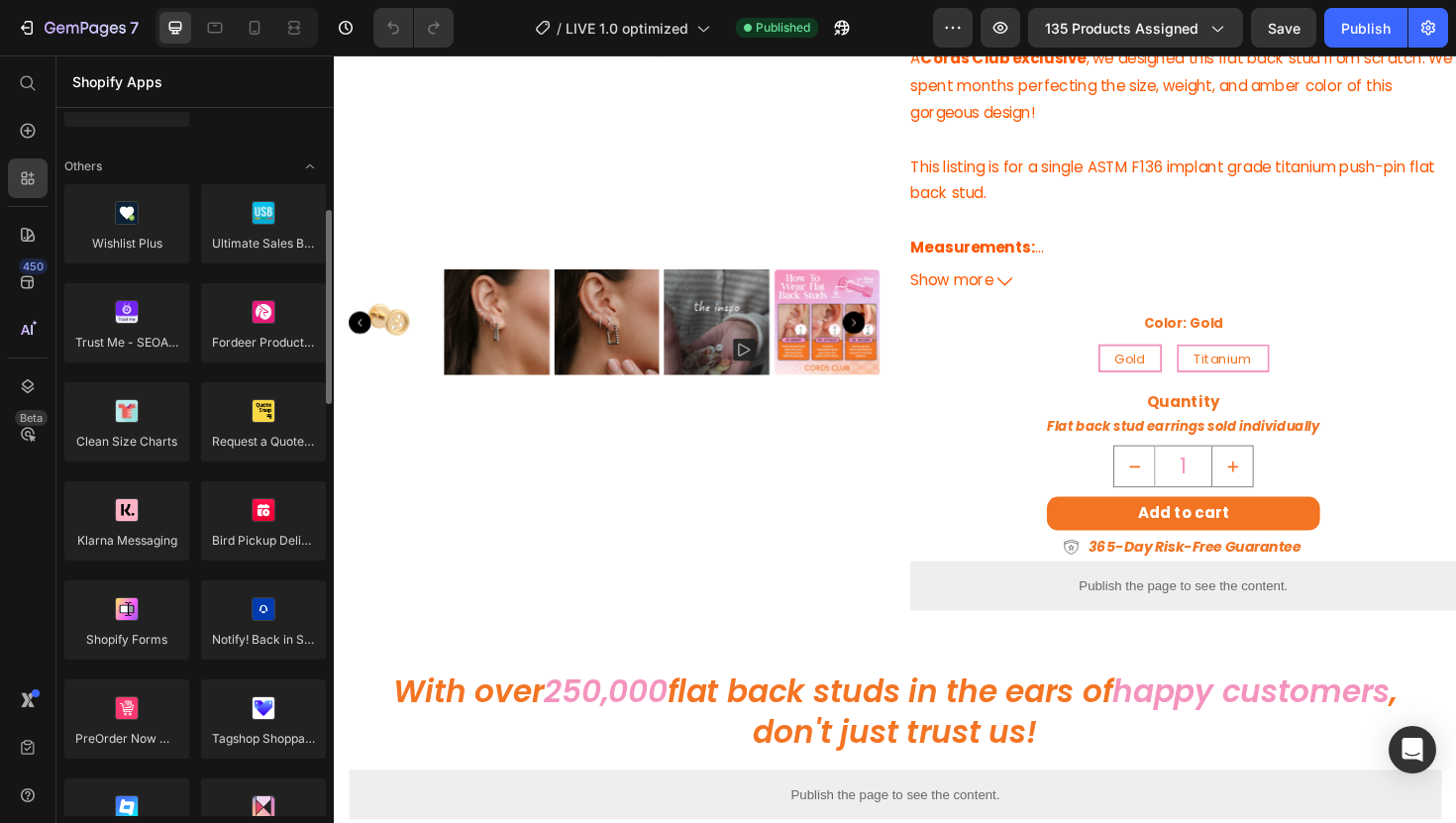 scroll, scrollTop: 305, scrollLeft: 0, axis: vertical 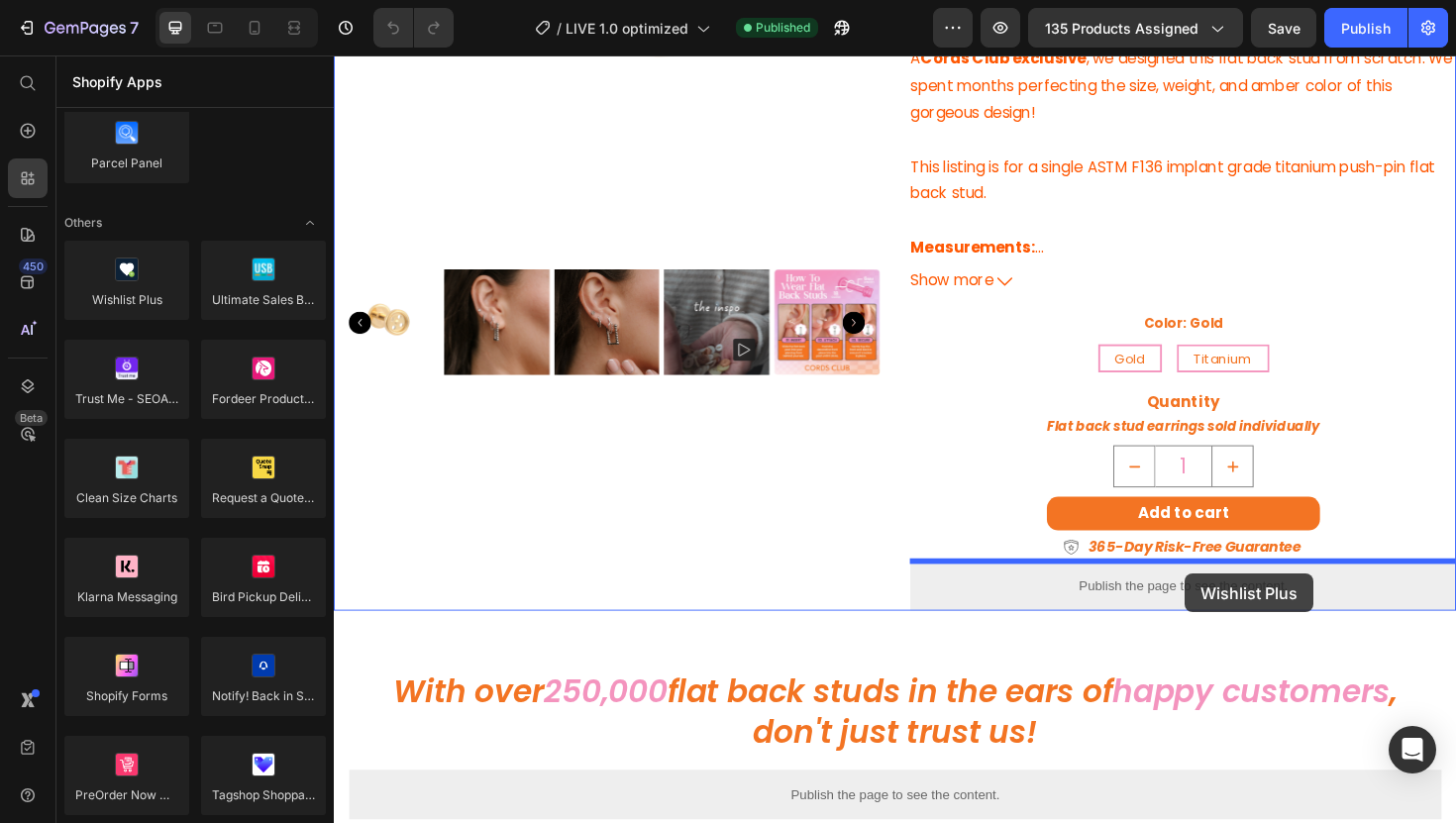 drag, startPoint x: 457, startPoint y: 351, endPoint x: 1233, endPoint y: 605, distance: 816.51209 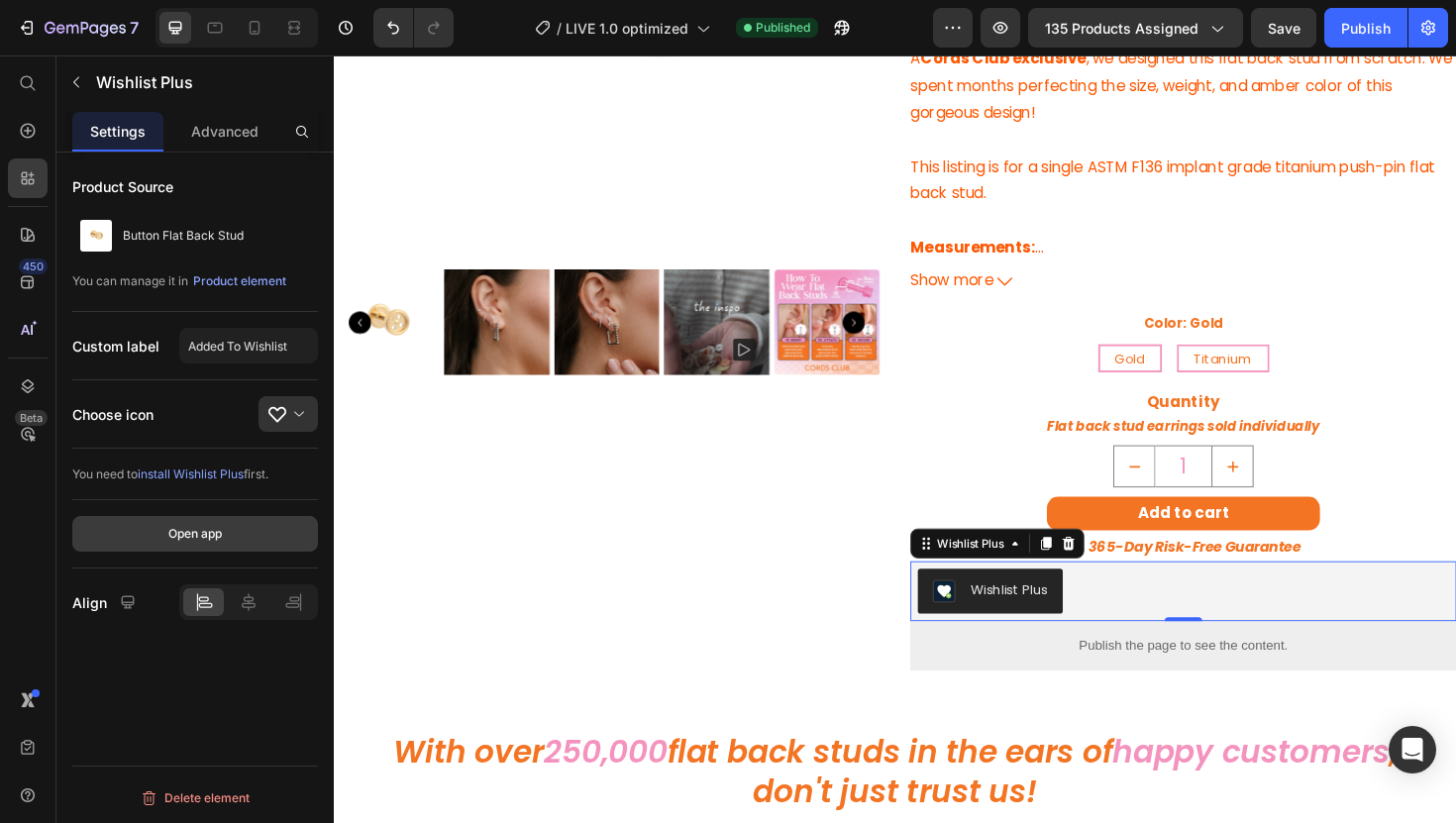 click on "Open app" at bounding box center [195, 534] 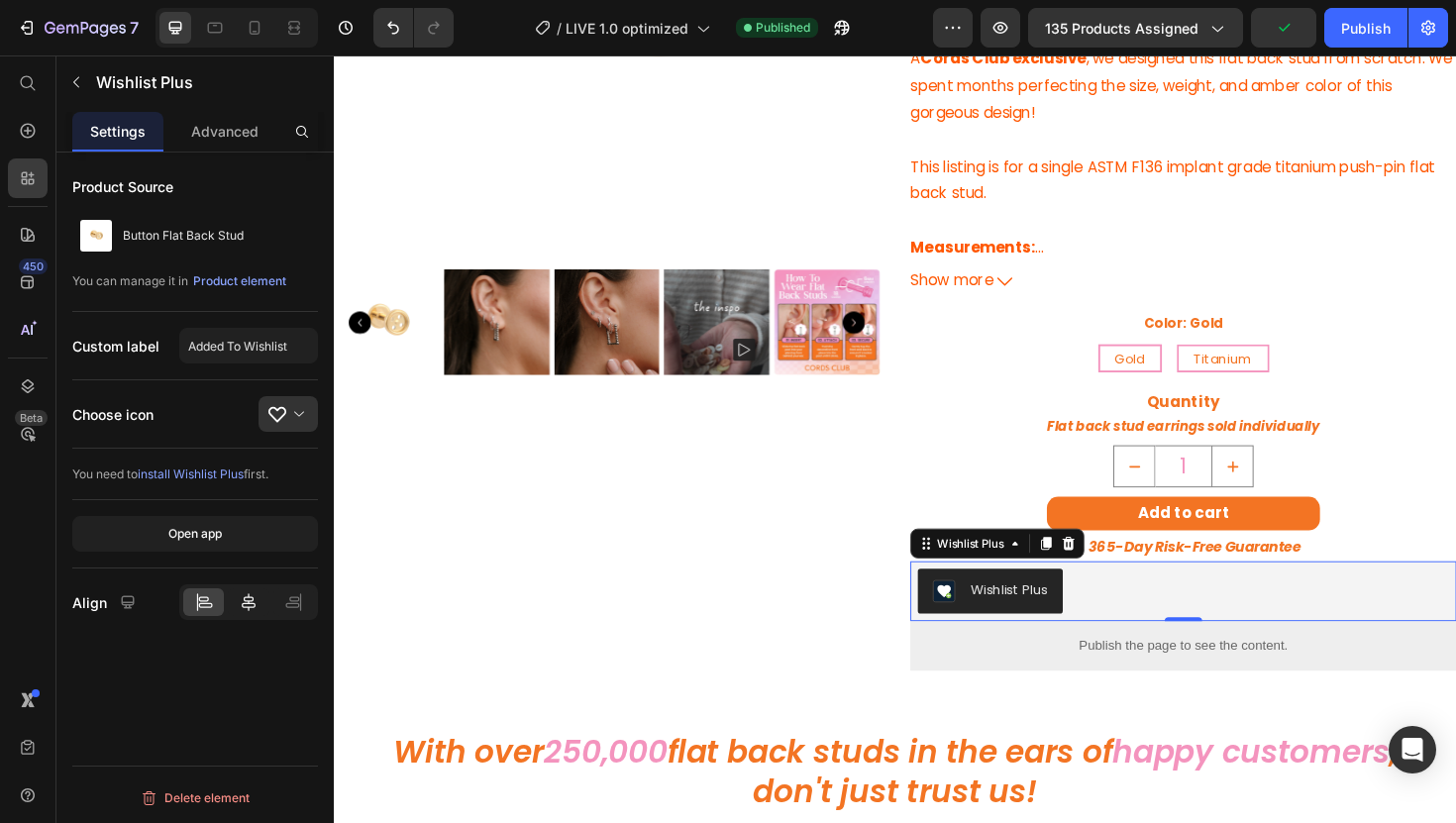 click 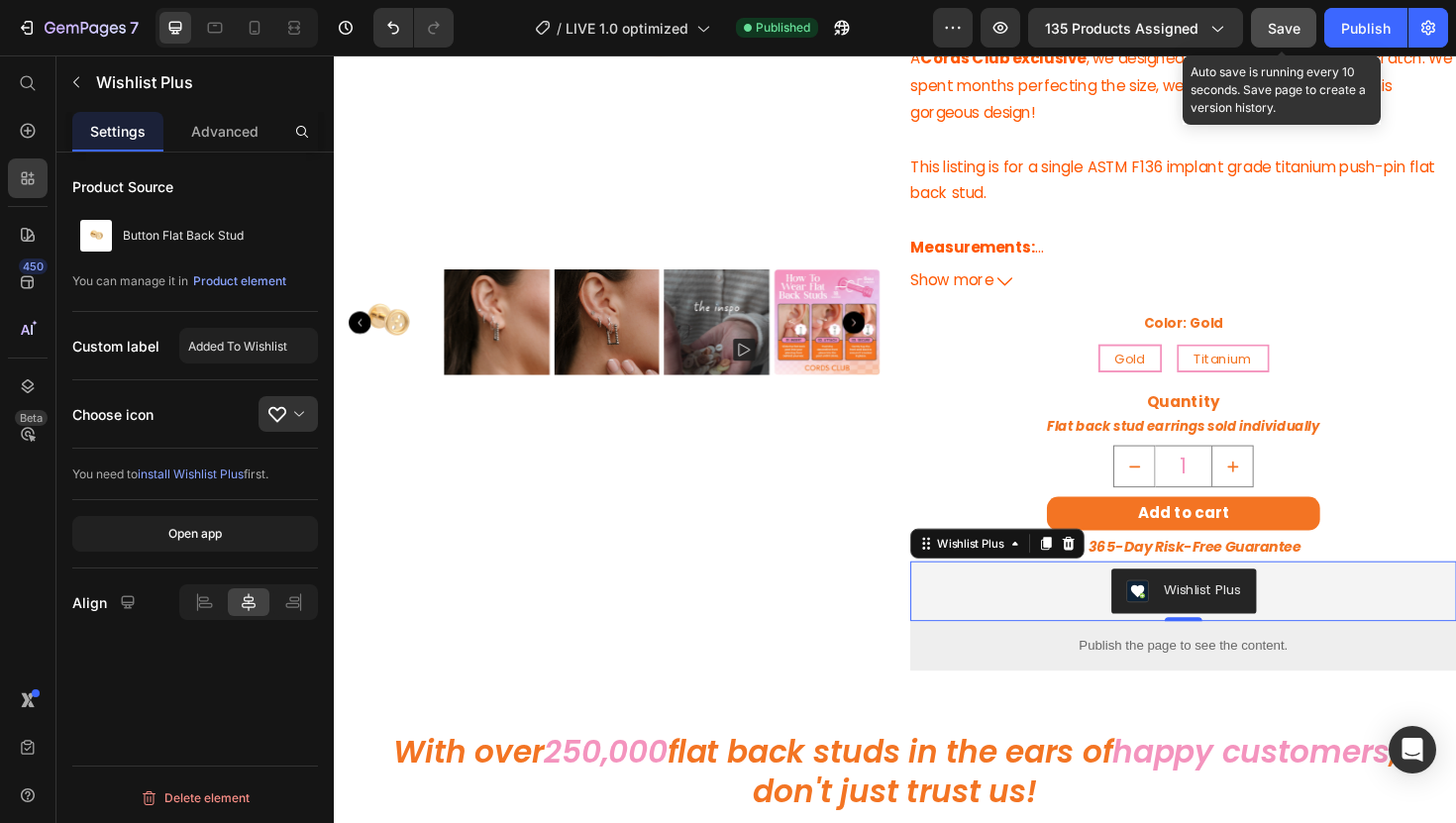 click on "Save" at bounding box center (1284, 28) 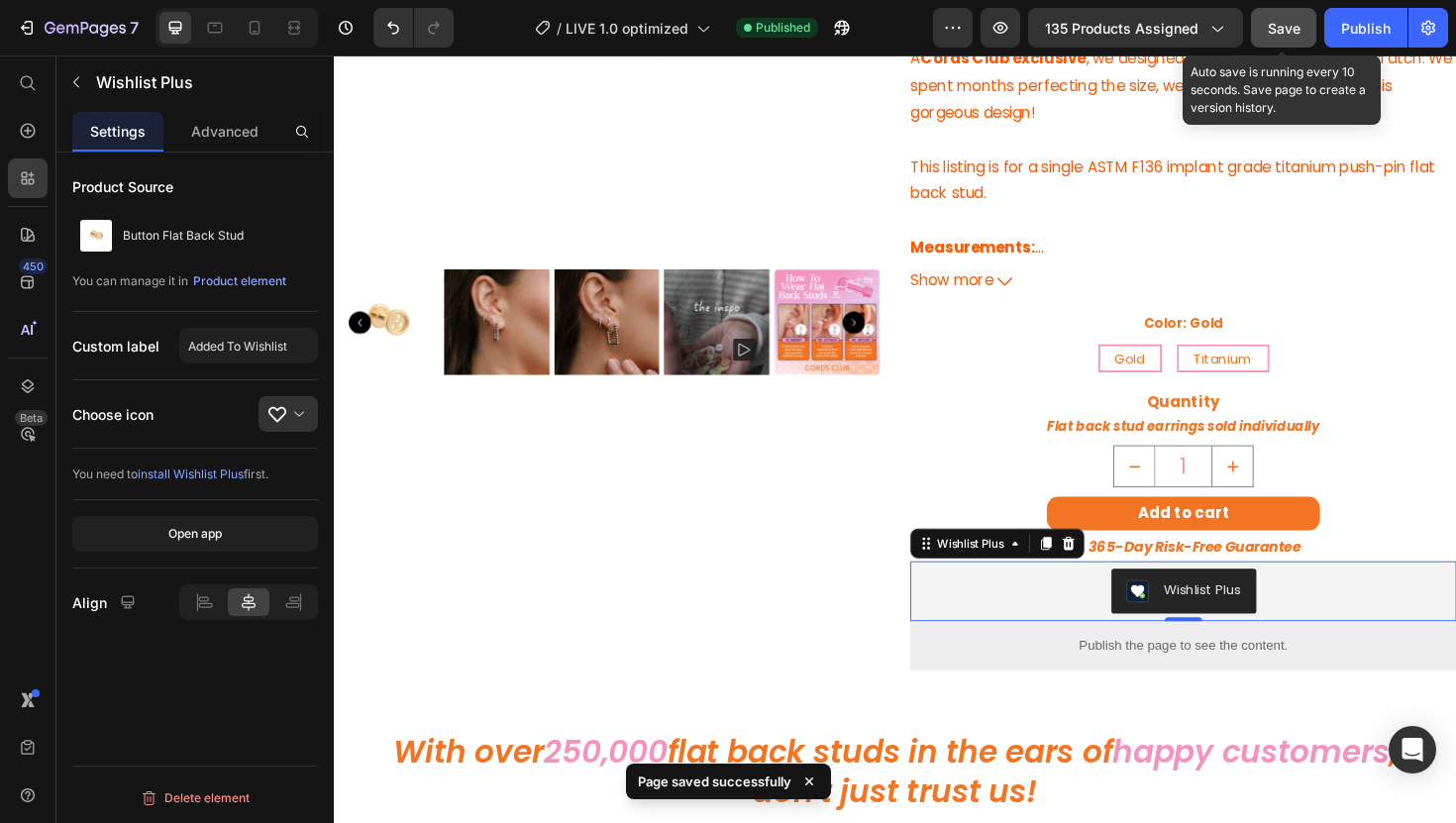 click on "Save" at bounding box center [1284, 28] 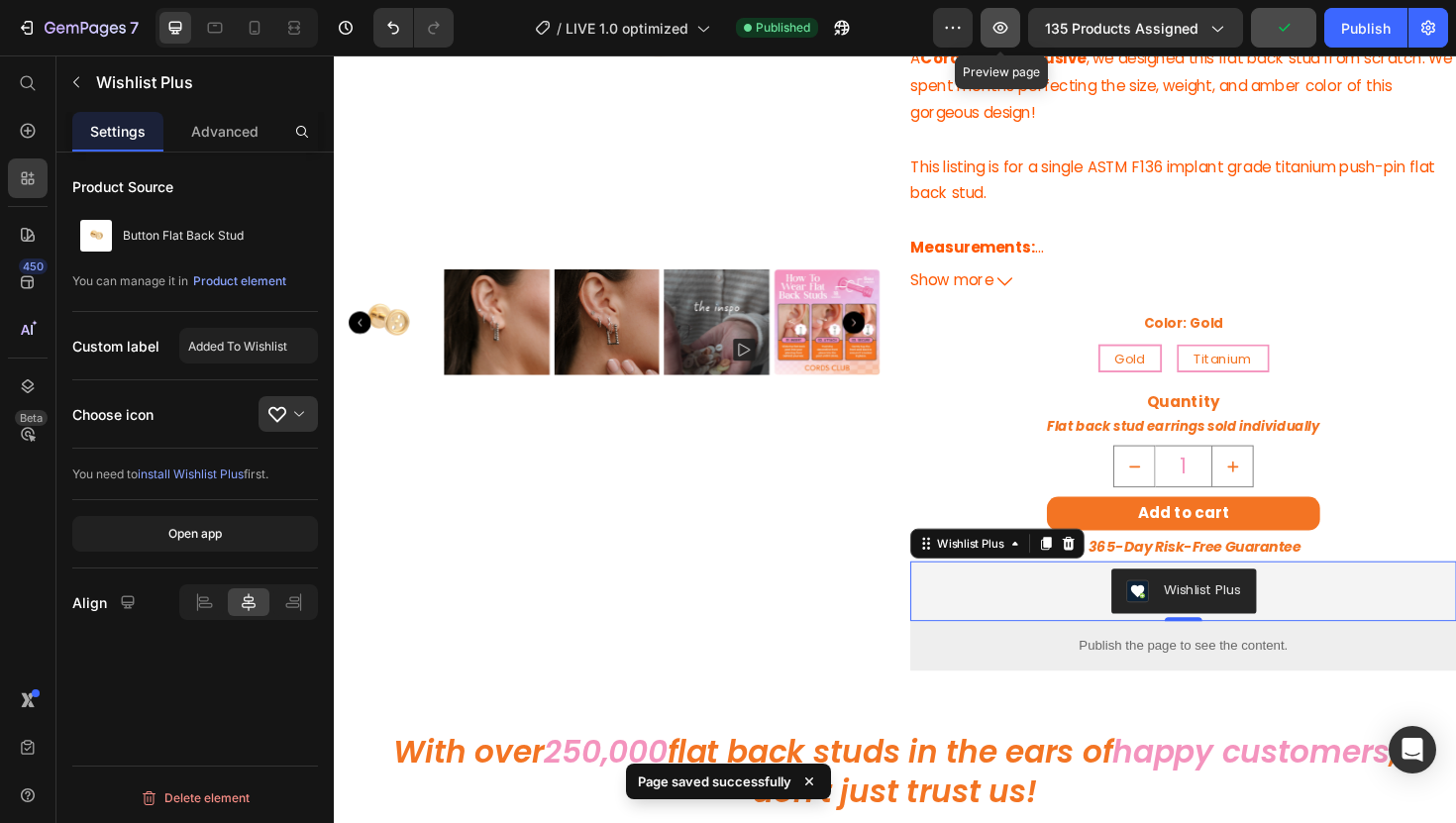 click 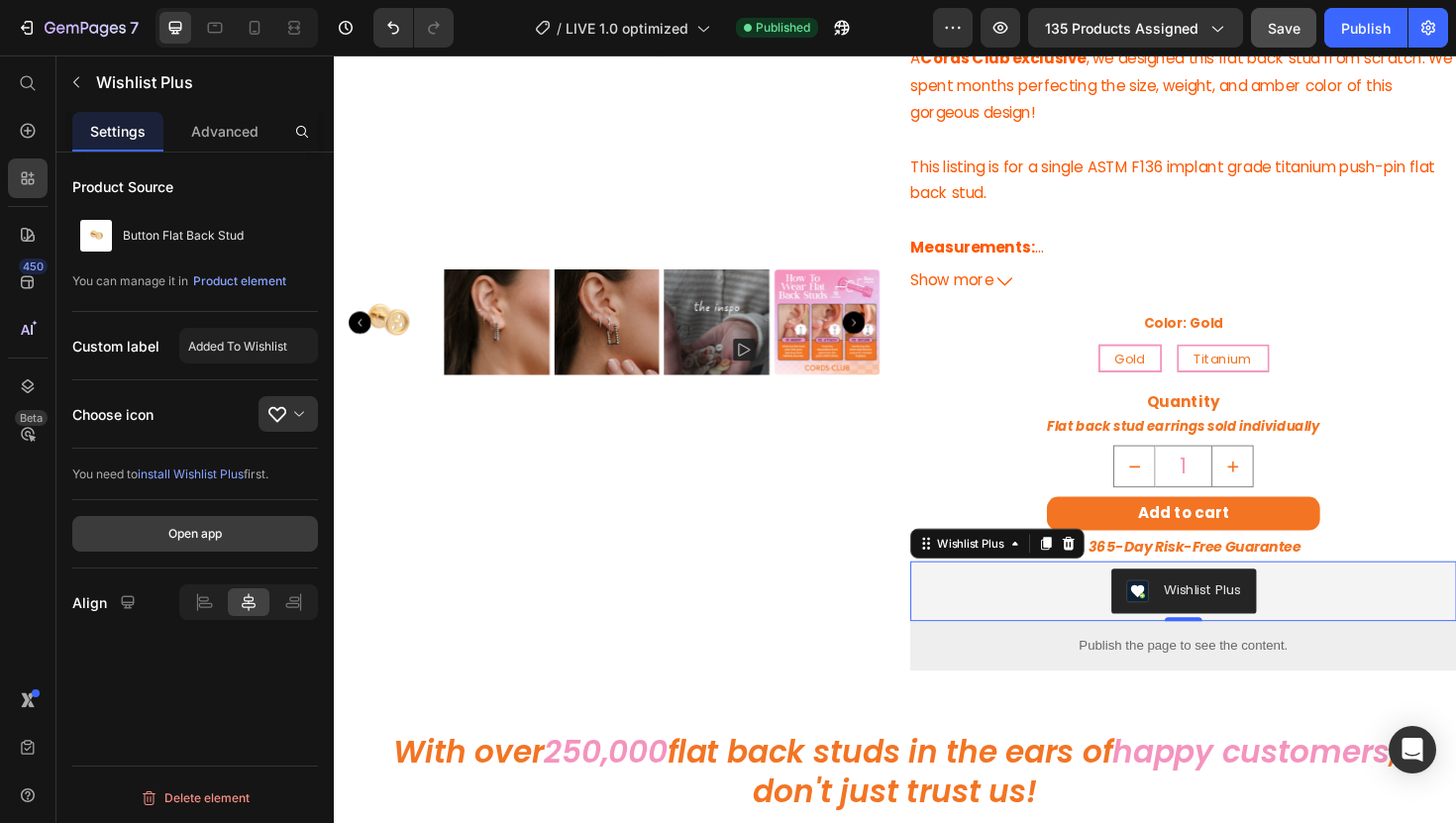 click on "Open app" at bounding box center (195, 534) 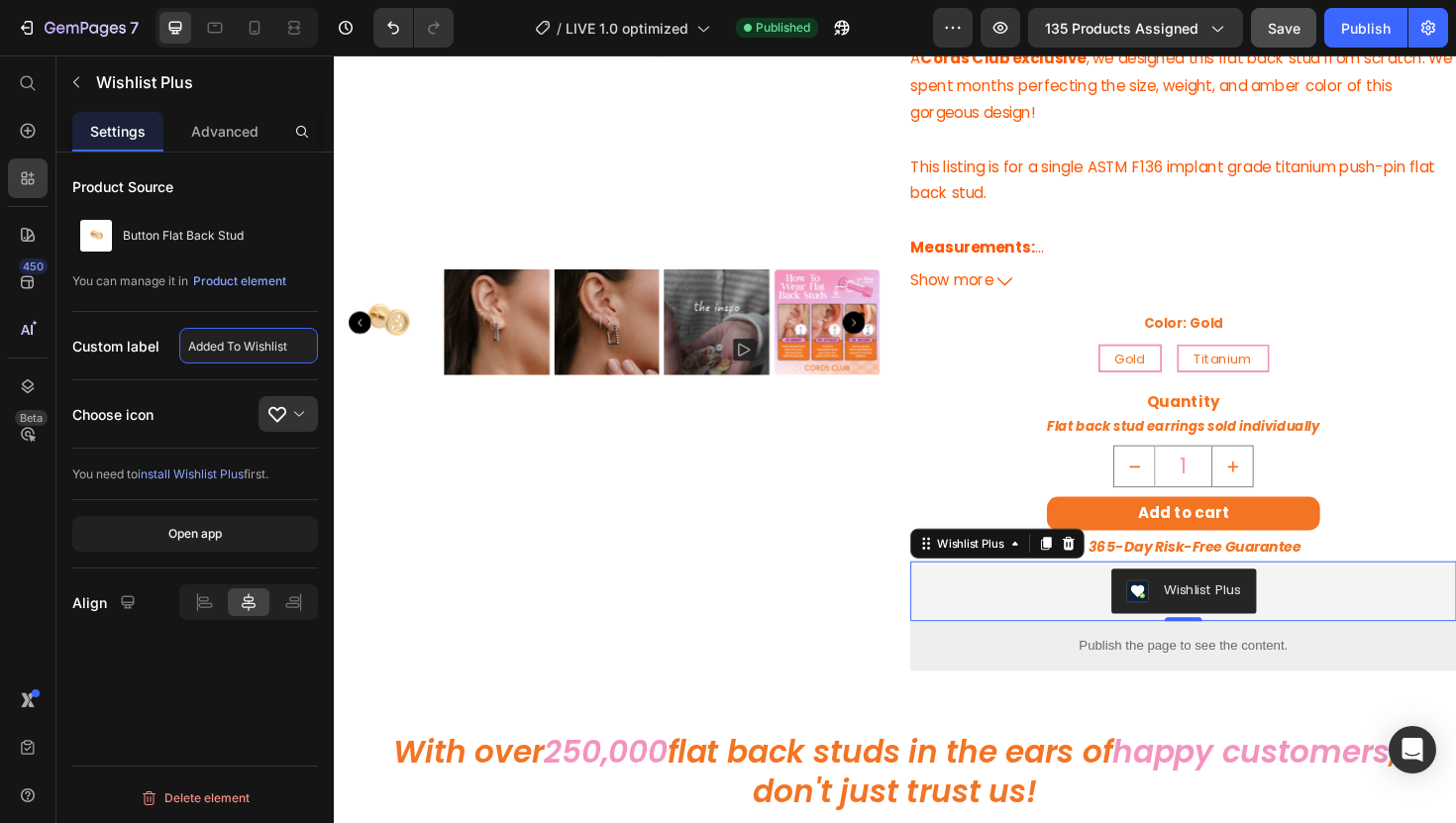 click on "Added To Wishlist" 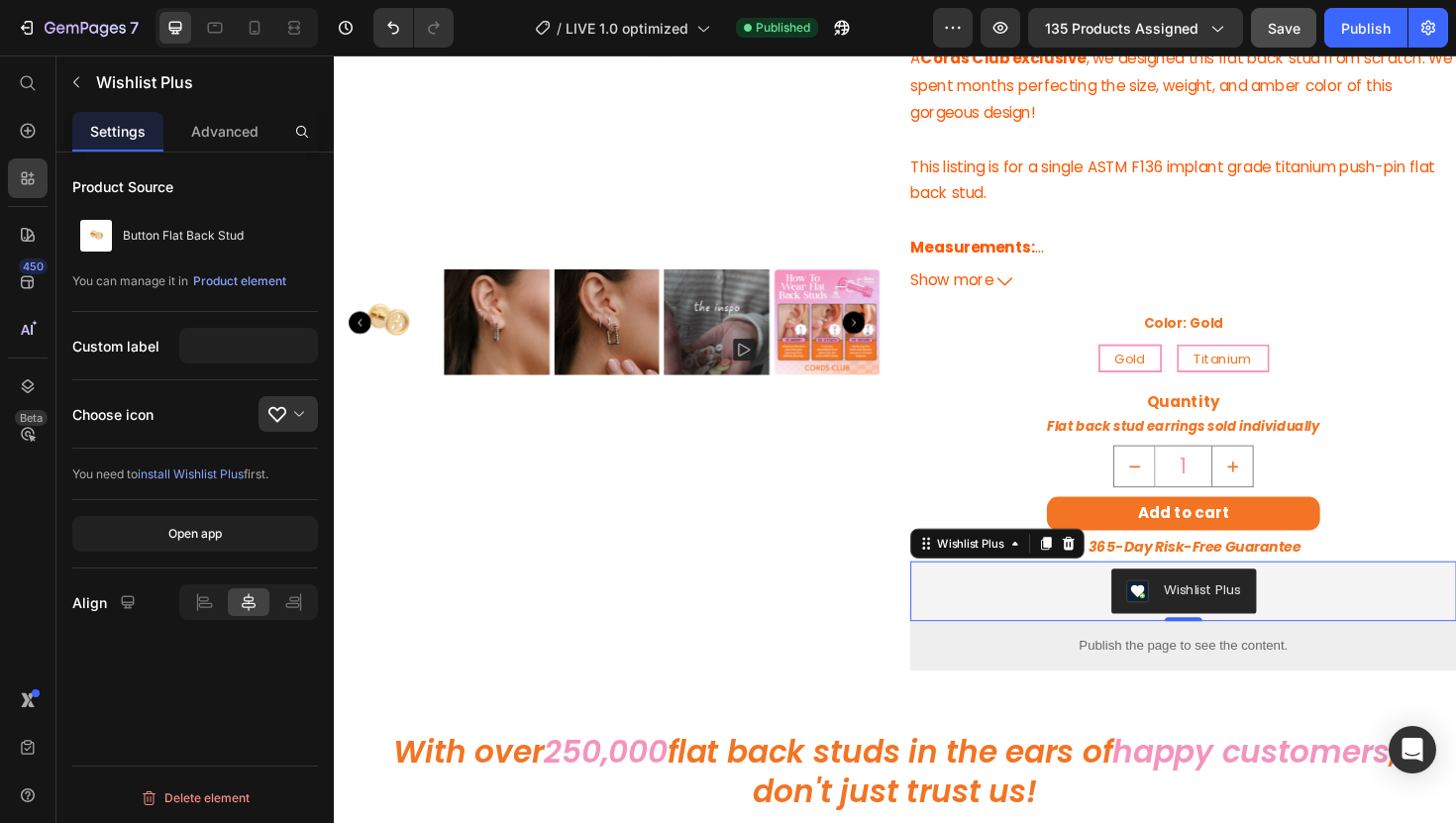 click on "Custom label" 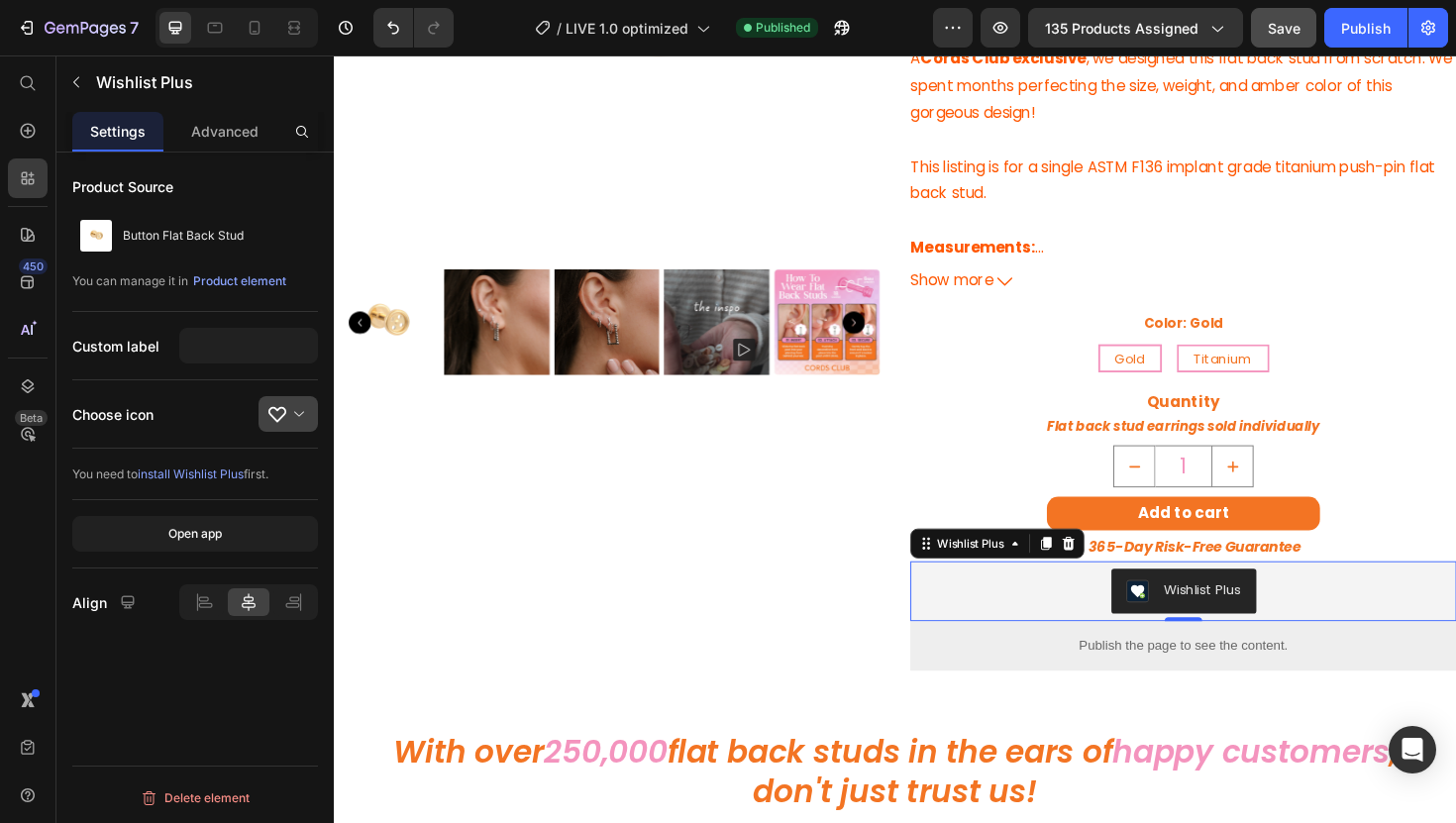 click at bounding box center (296, 414) 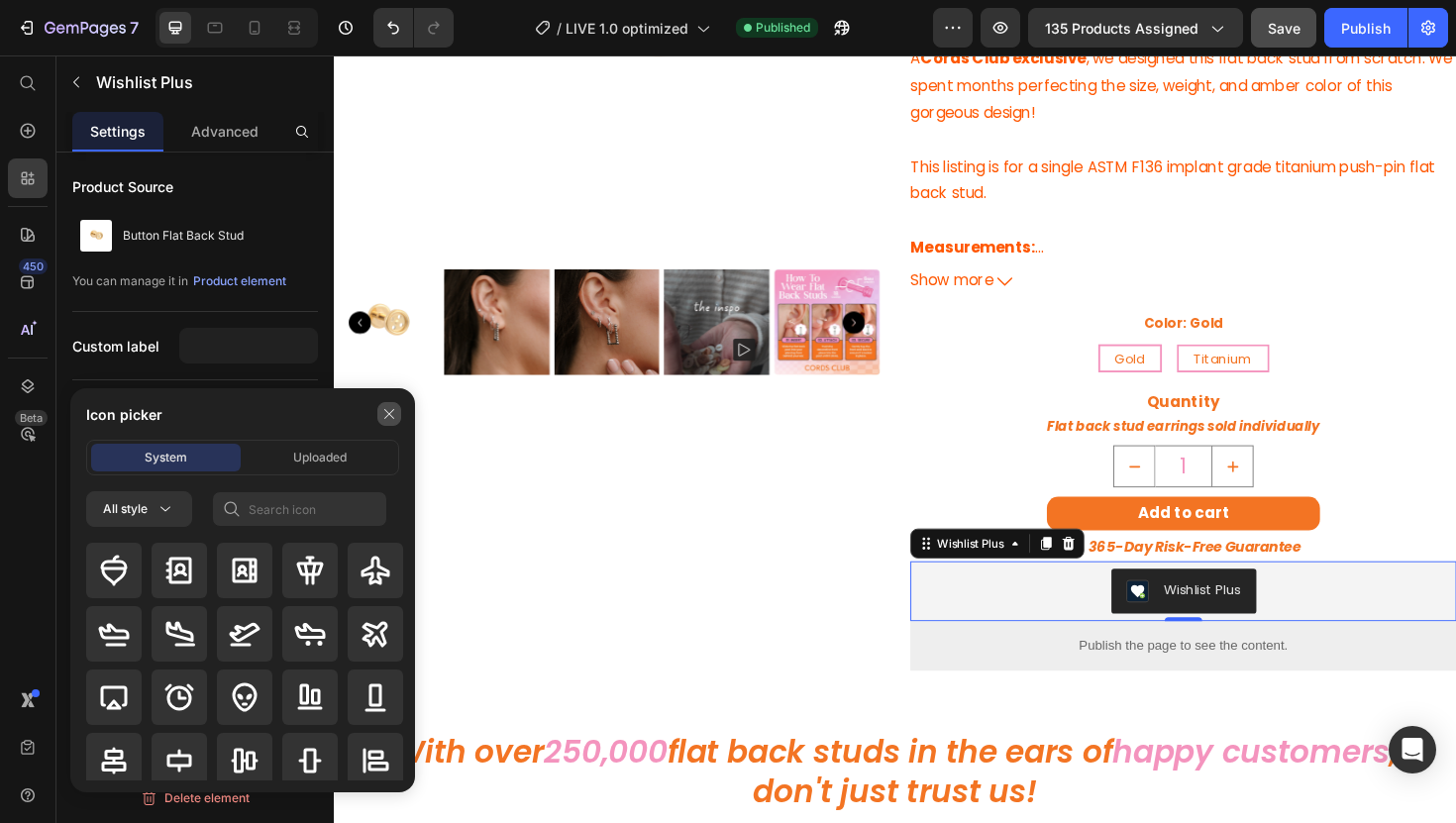 click 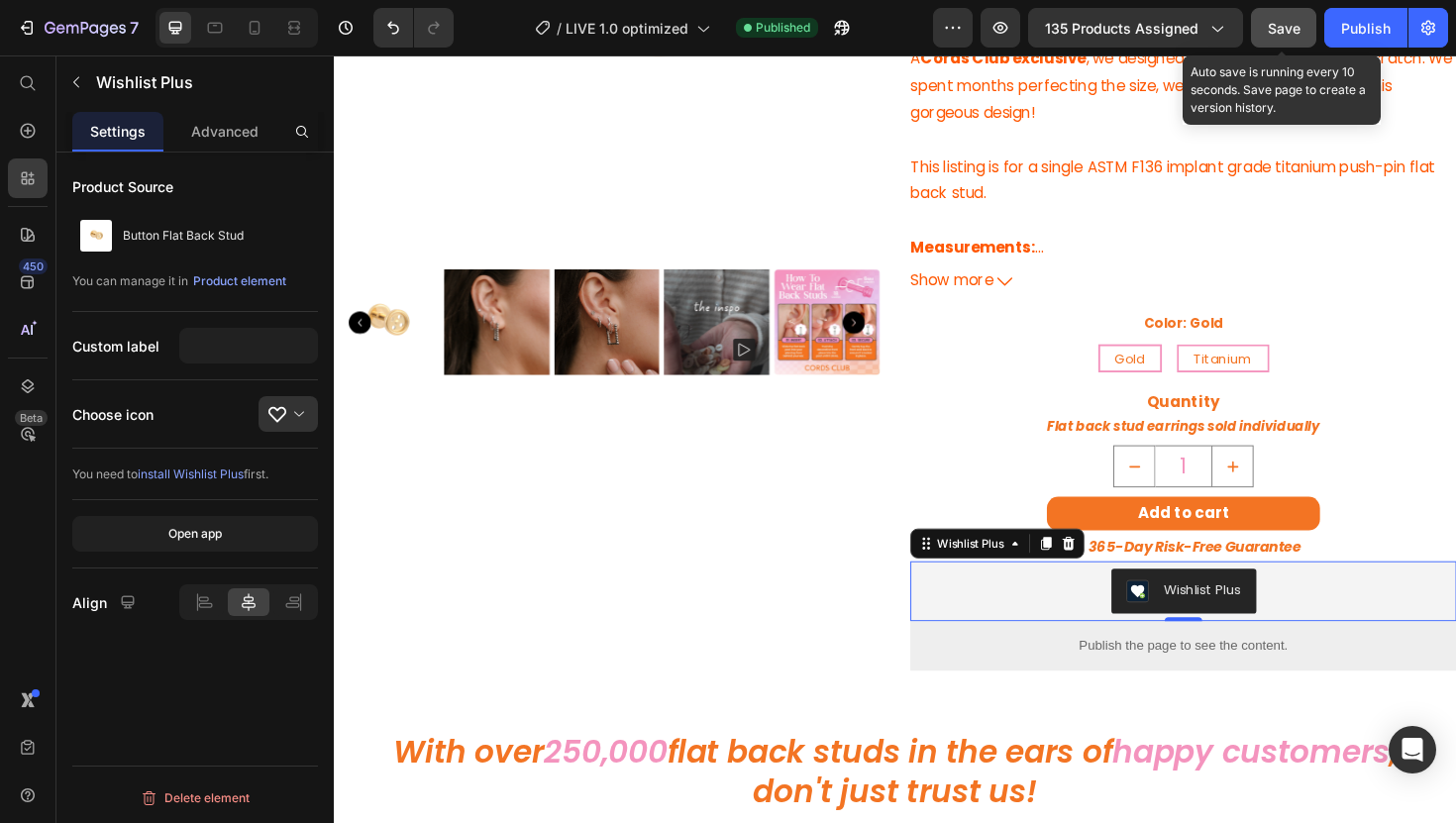 click on "Save" at bounding box center (1284, 28) 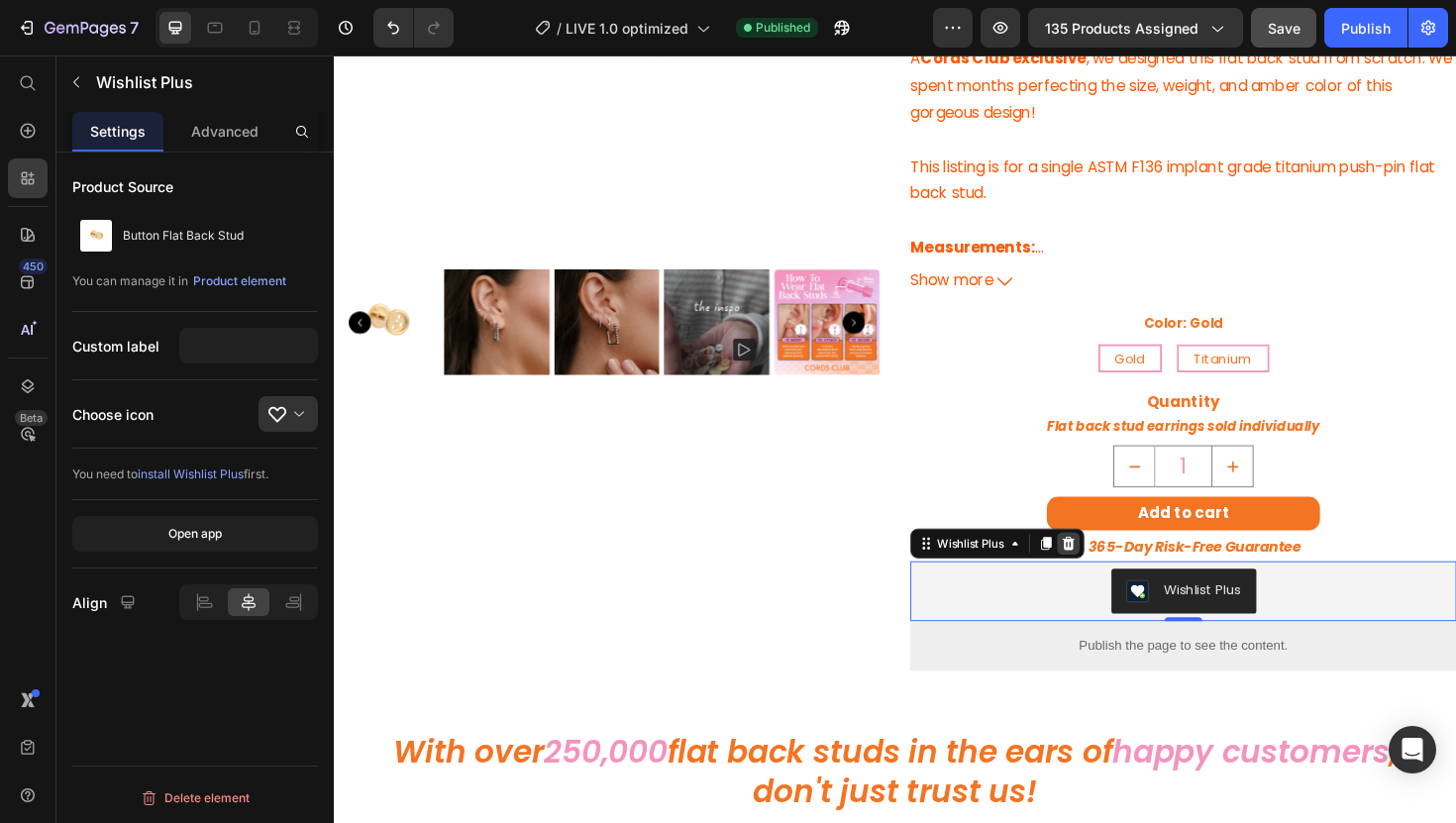 click 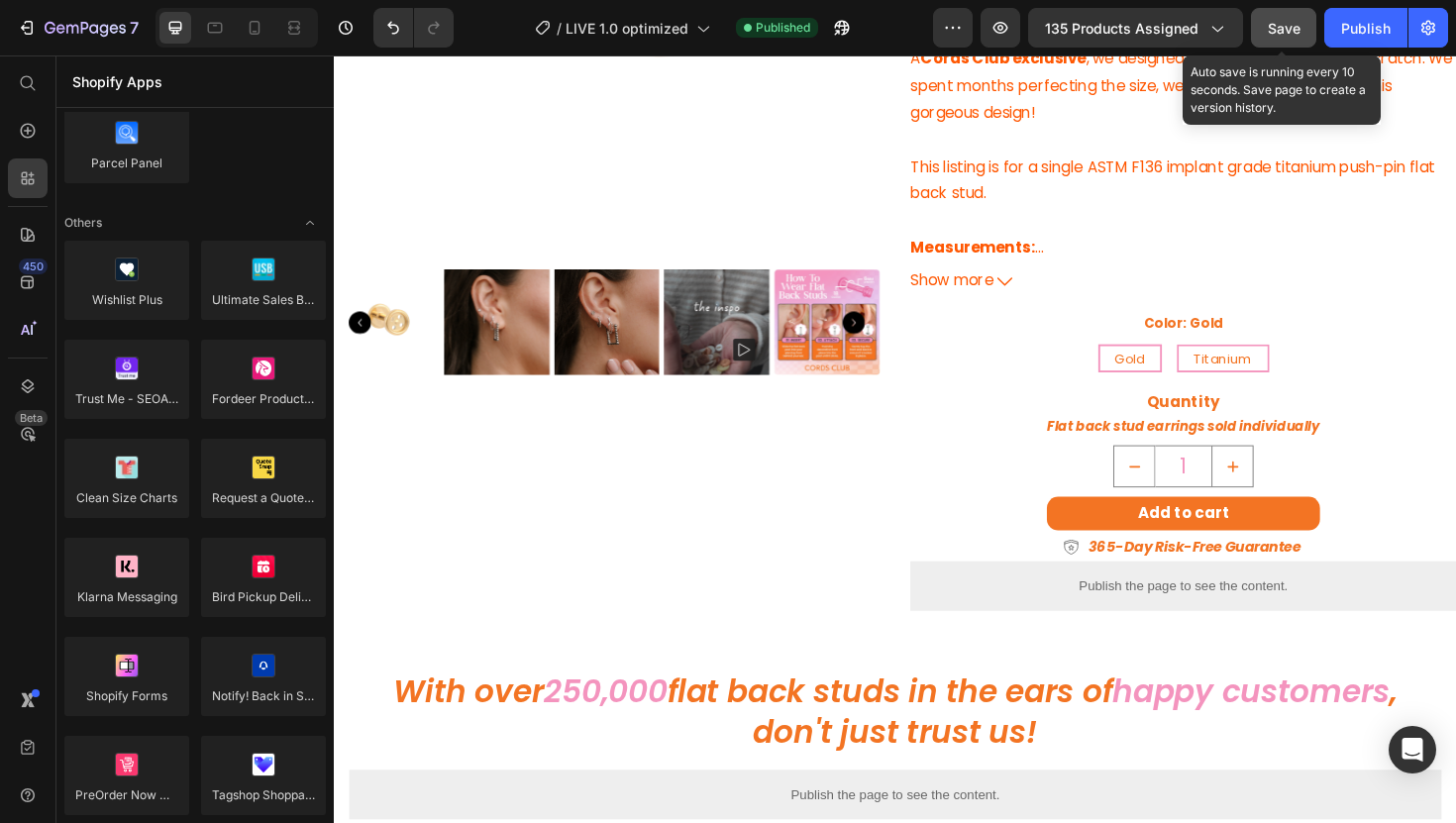 click on "Save" 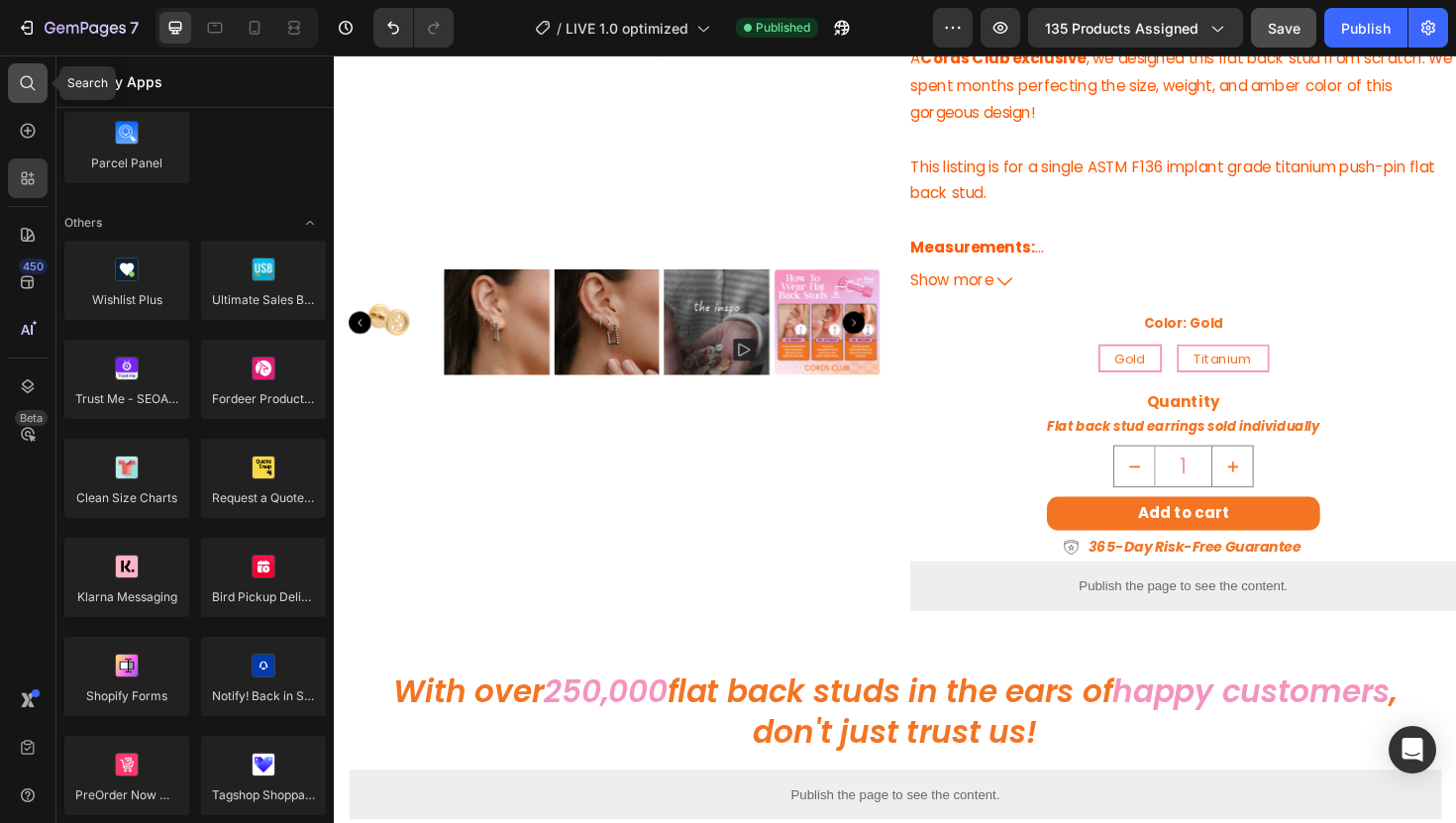 click 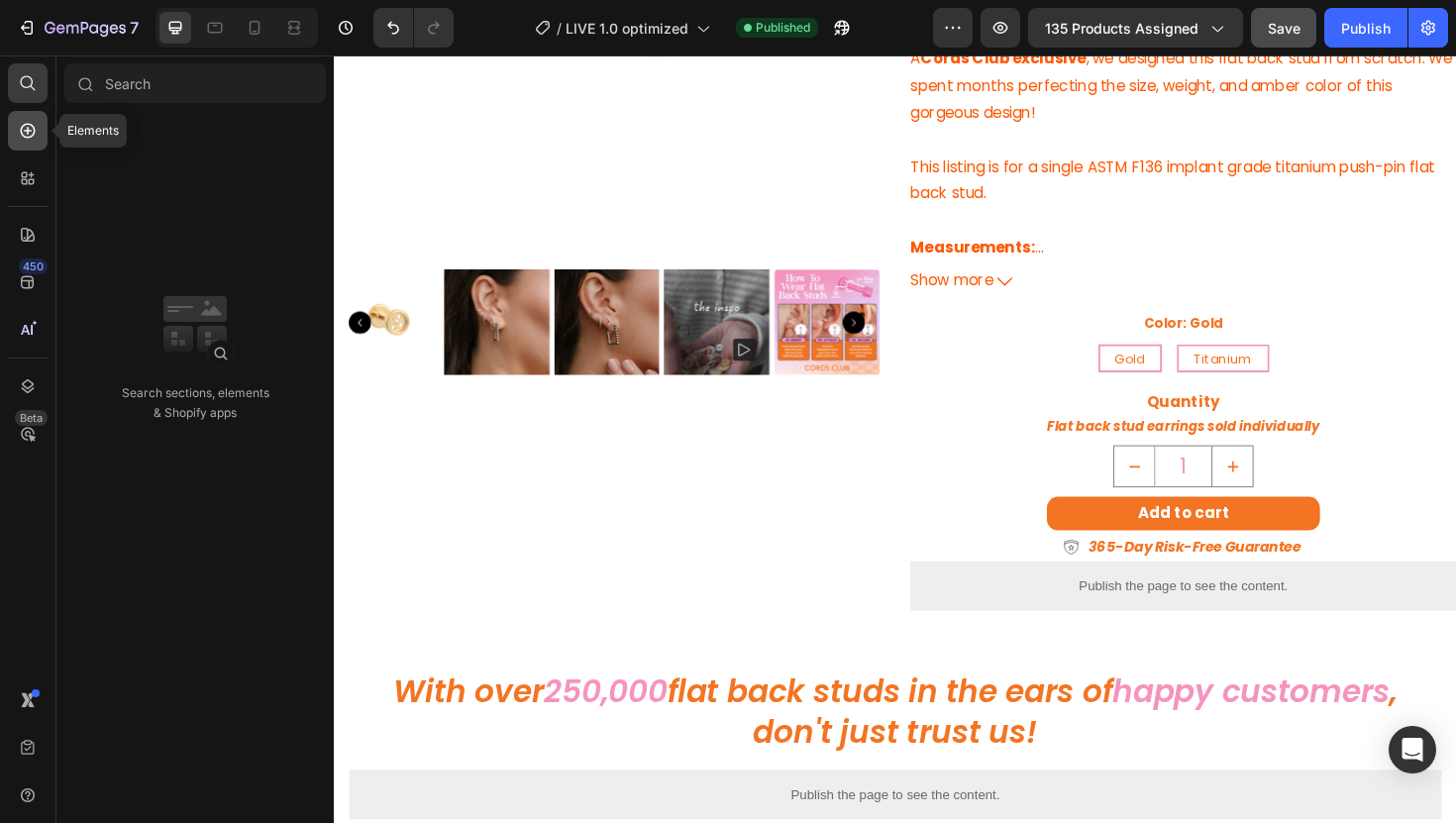 click 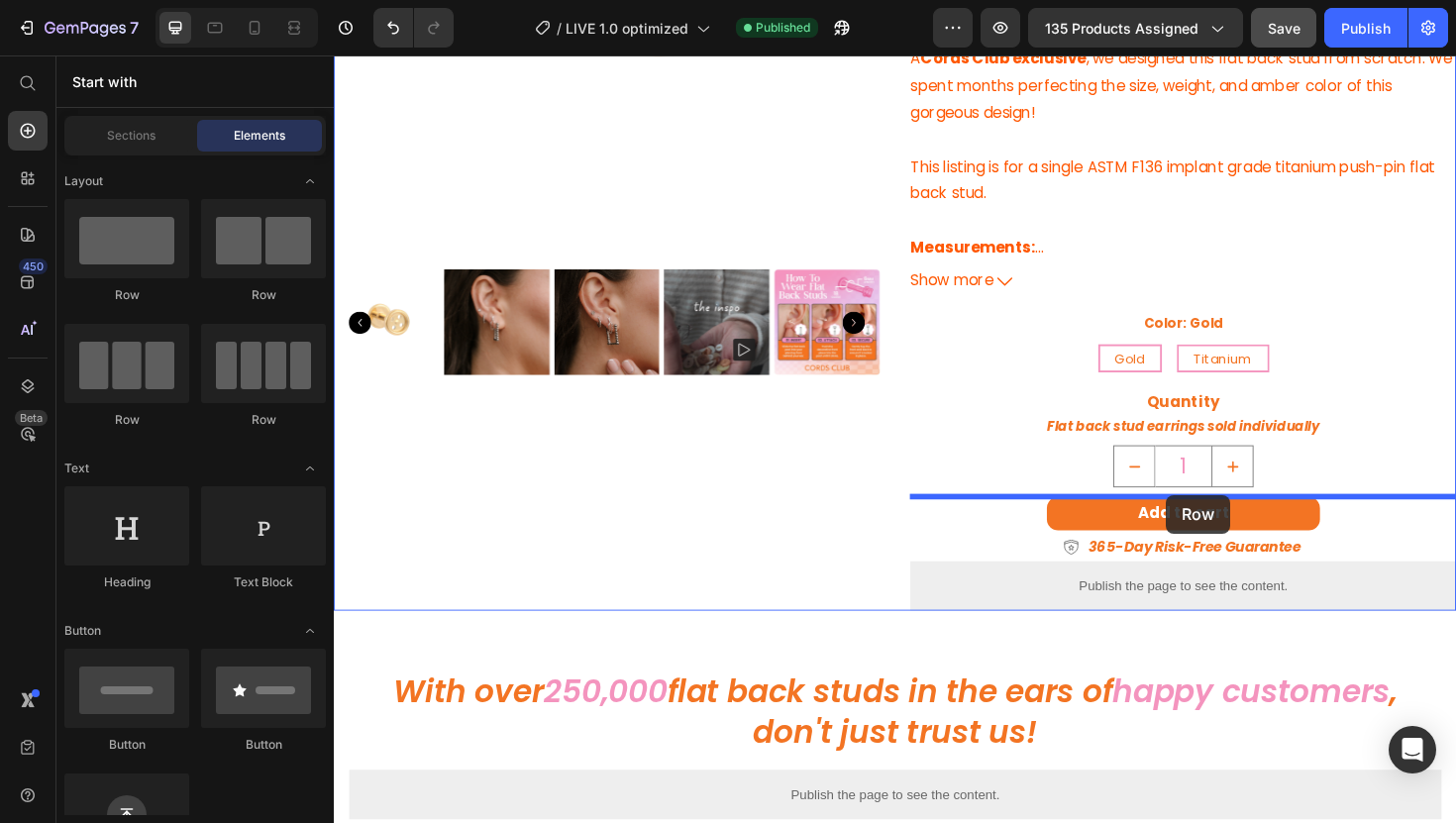 drag, startPoint x: 581, startPoint y: 310, endPoint x: 1215, endPoint y: 521, distance: 668.1893 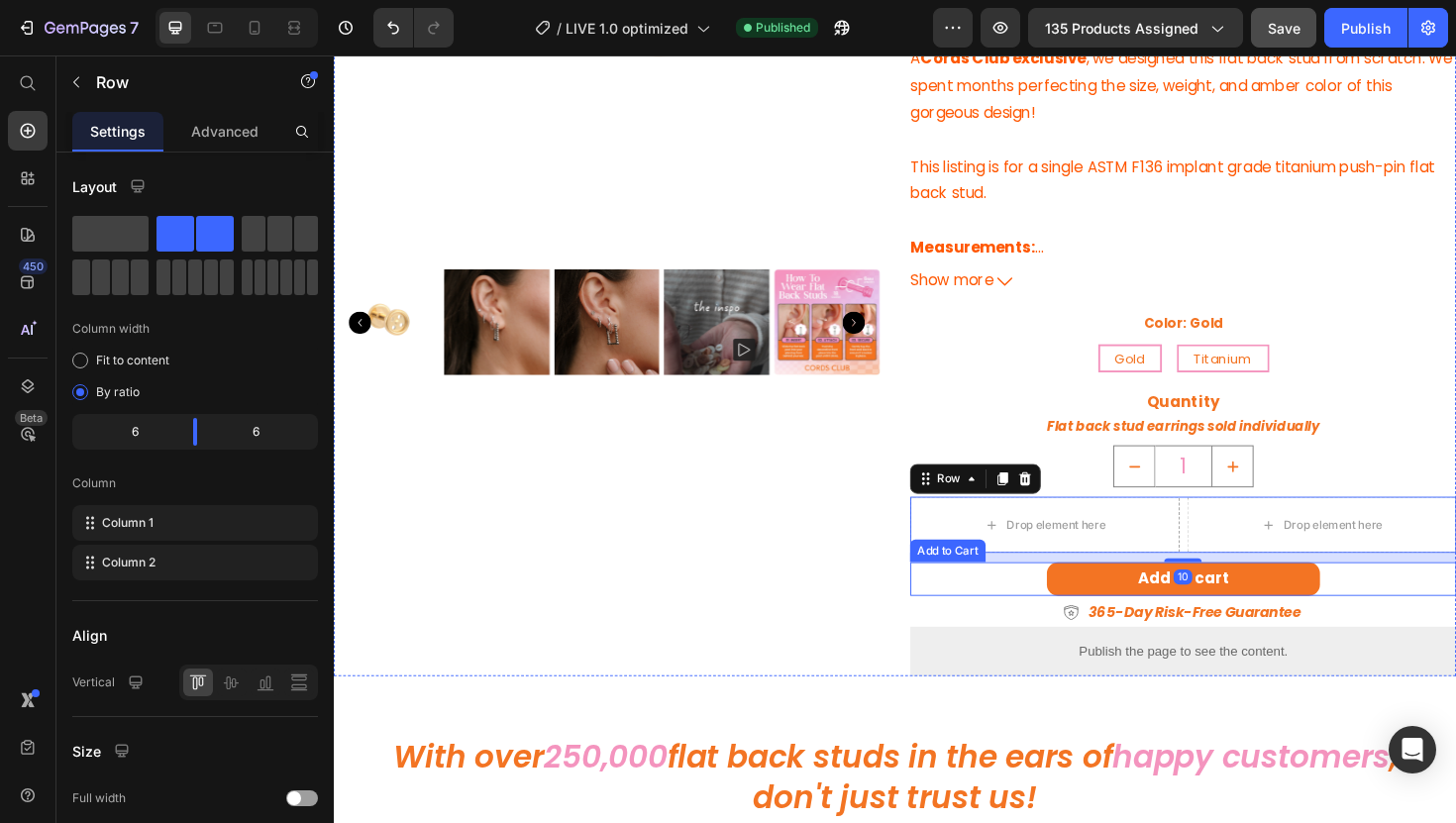 click on "Add to cart" at bounding box center (1233, 610) 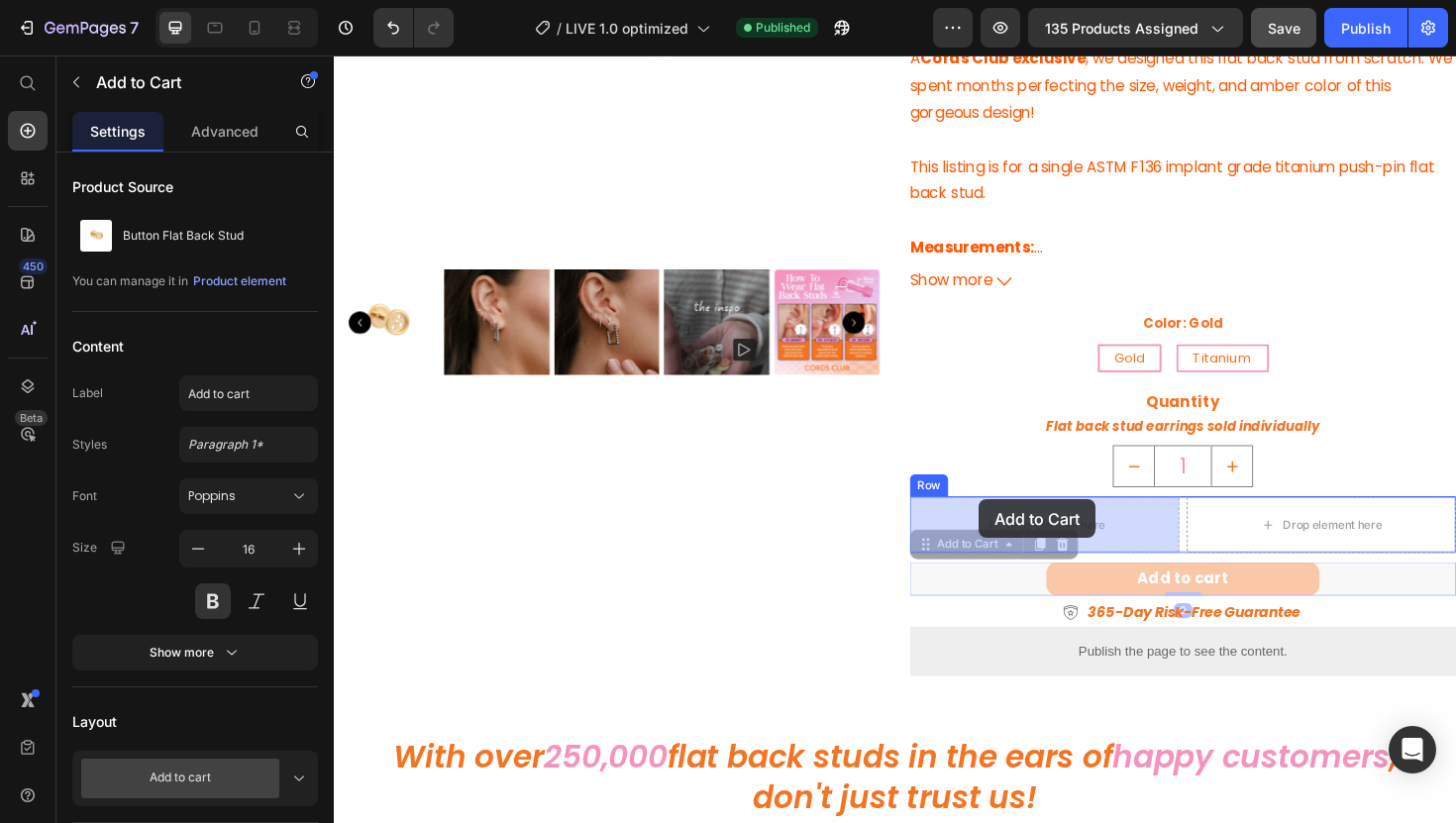 drag, startPoint x: 998, startPoint y: 566, endPoint x: 897, endPoint y: 522, distance: 110.168053 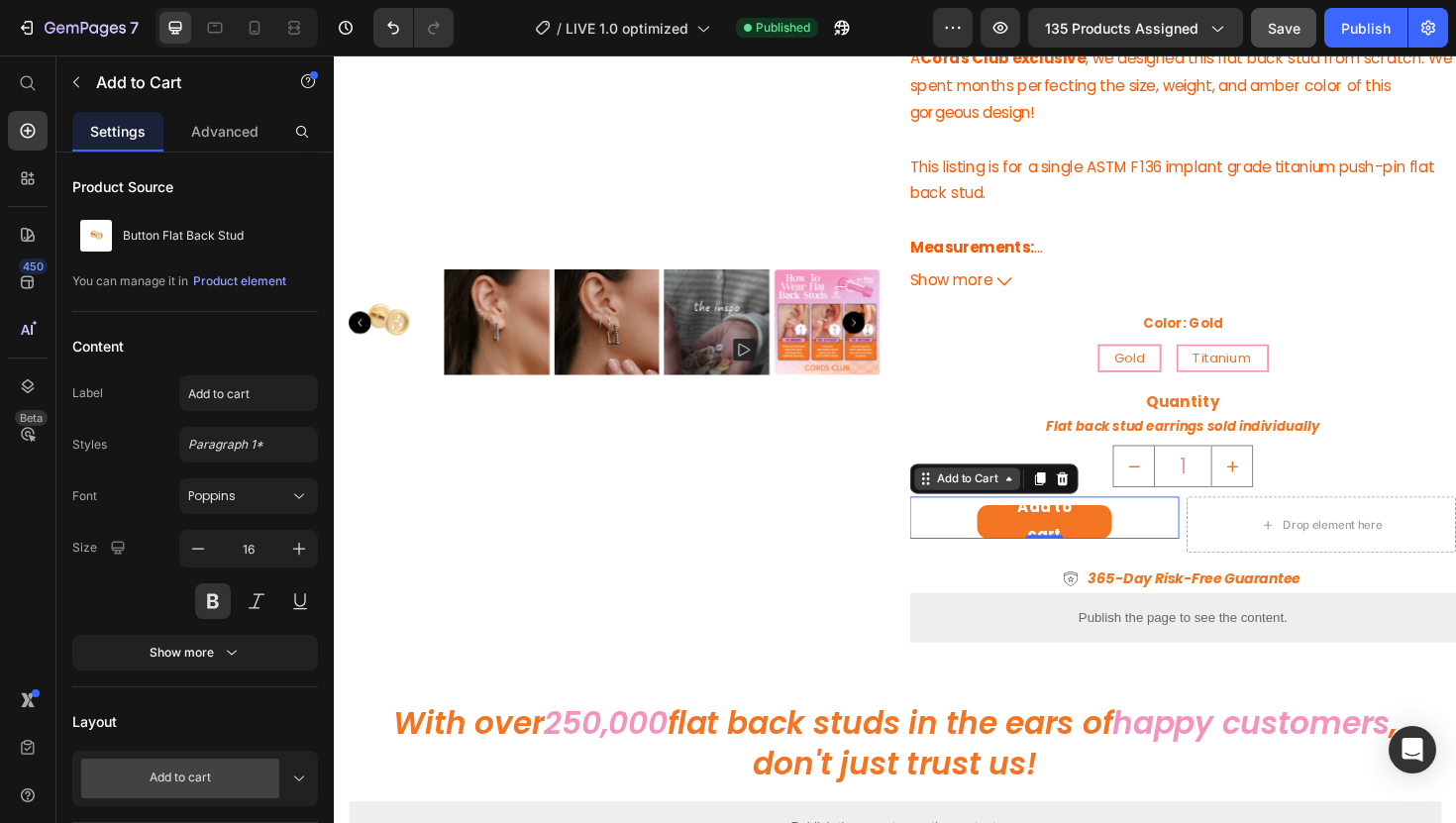 click 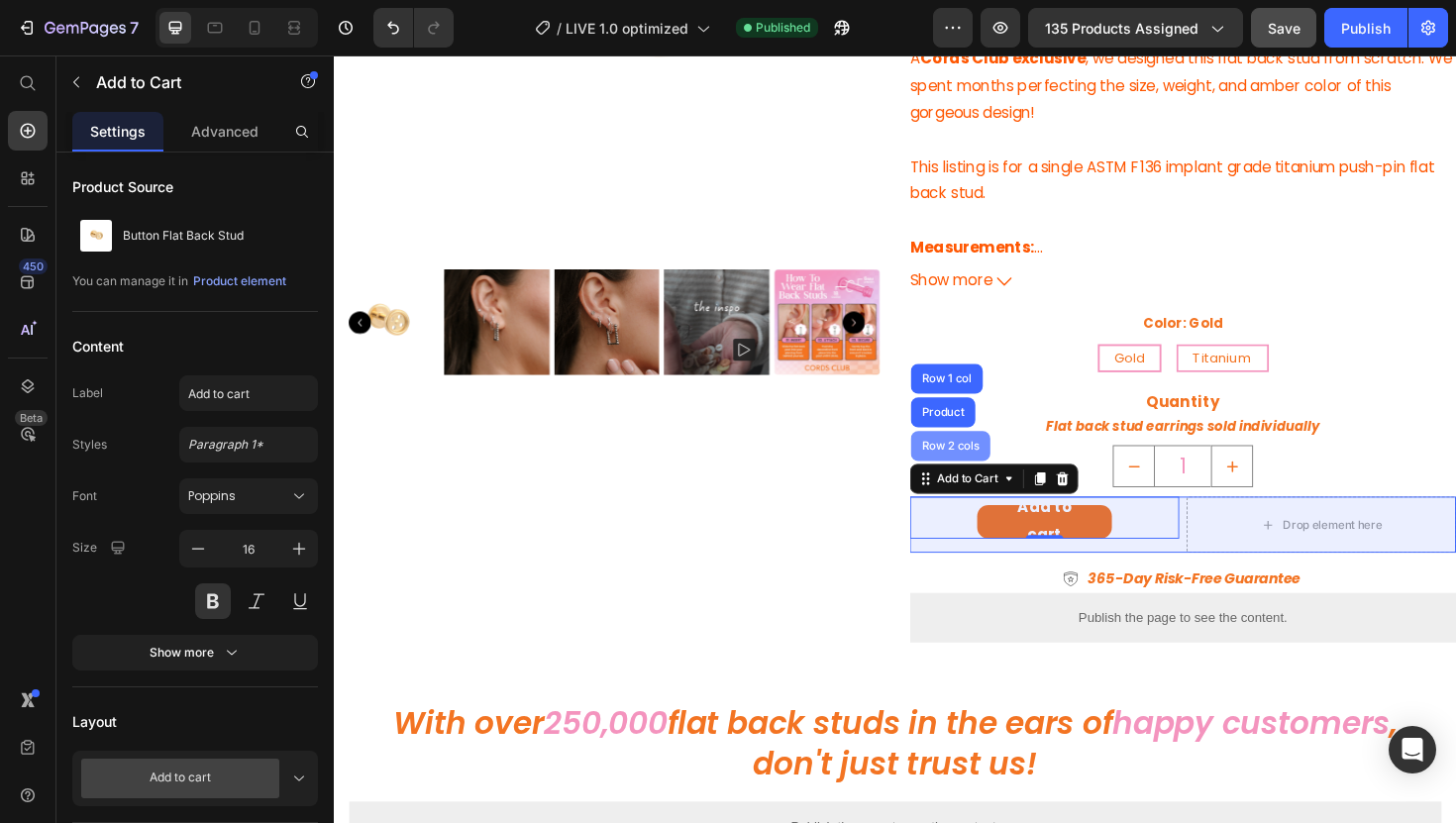 click on "Row 2 cols" at bounding box center [987, 469] 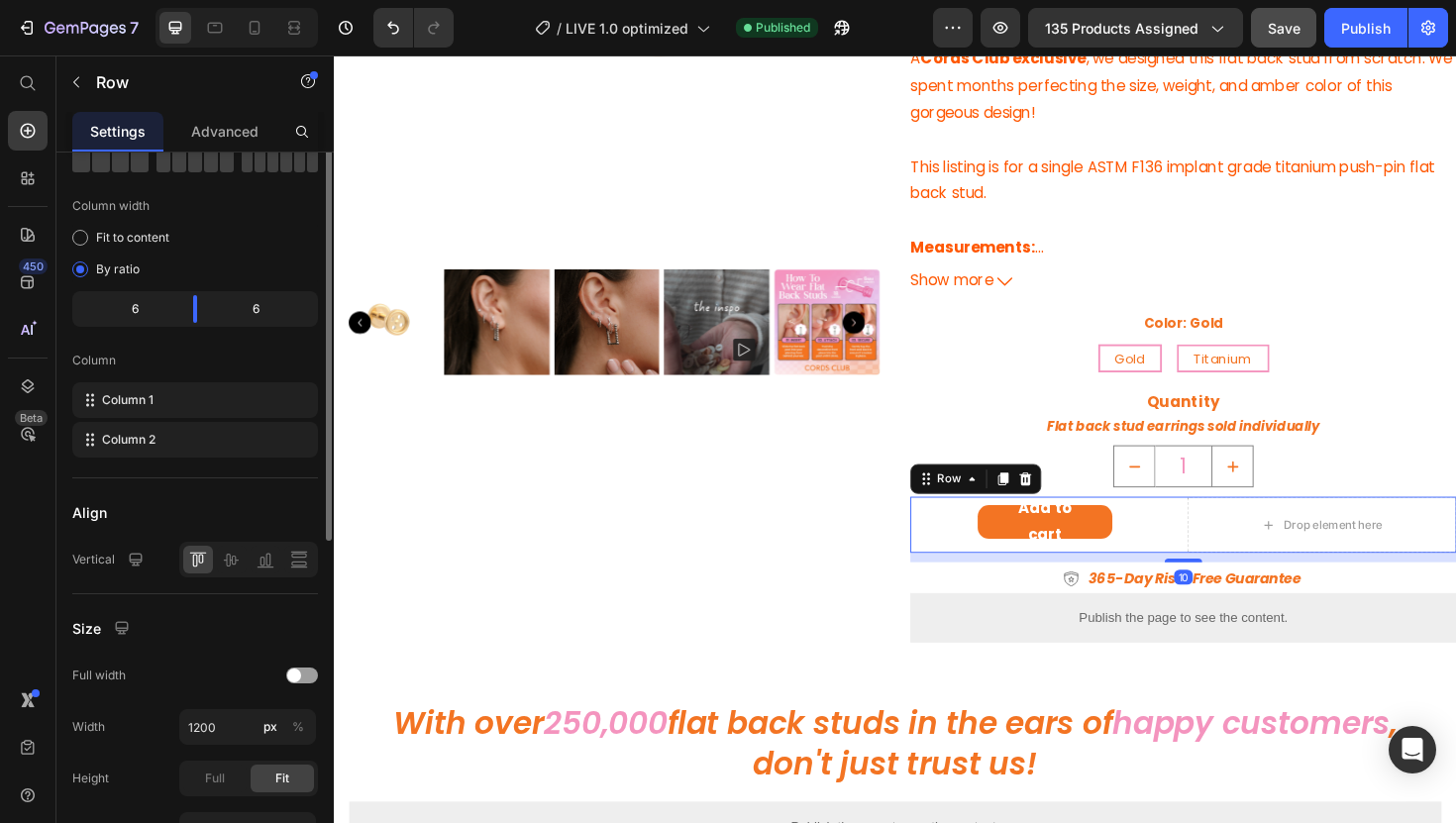 scroll, scrollTop: 0, scrollLeft: 0, axis: both 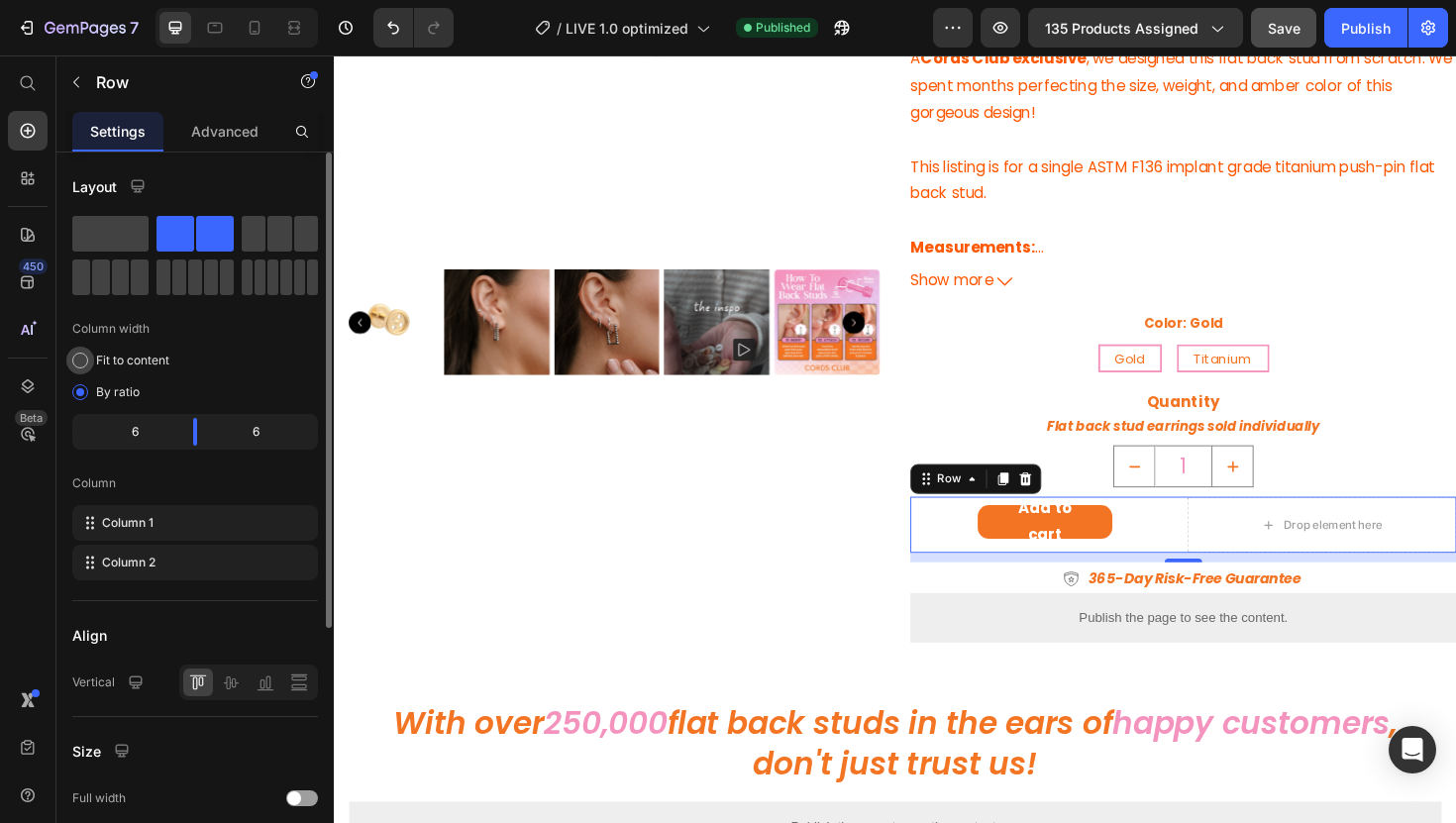 click at bounding box center [80, 360] 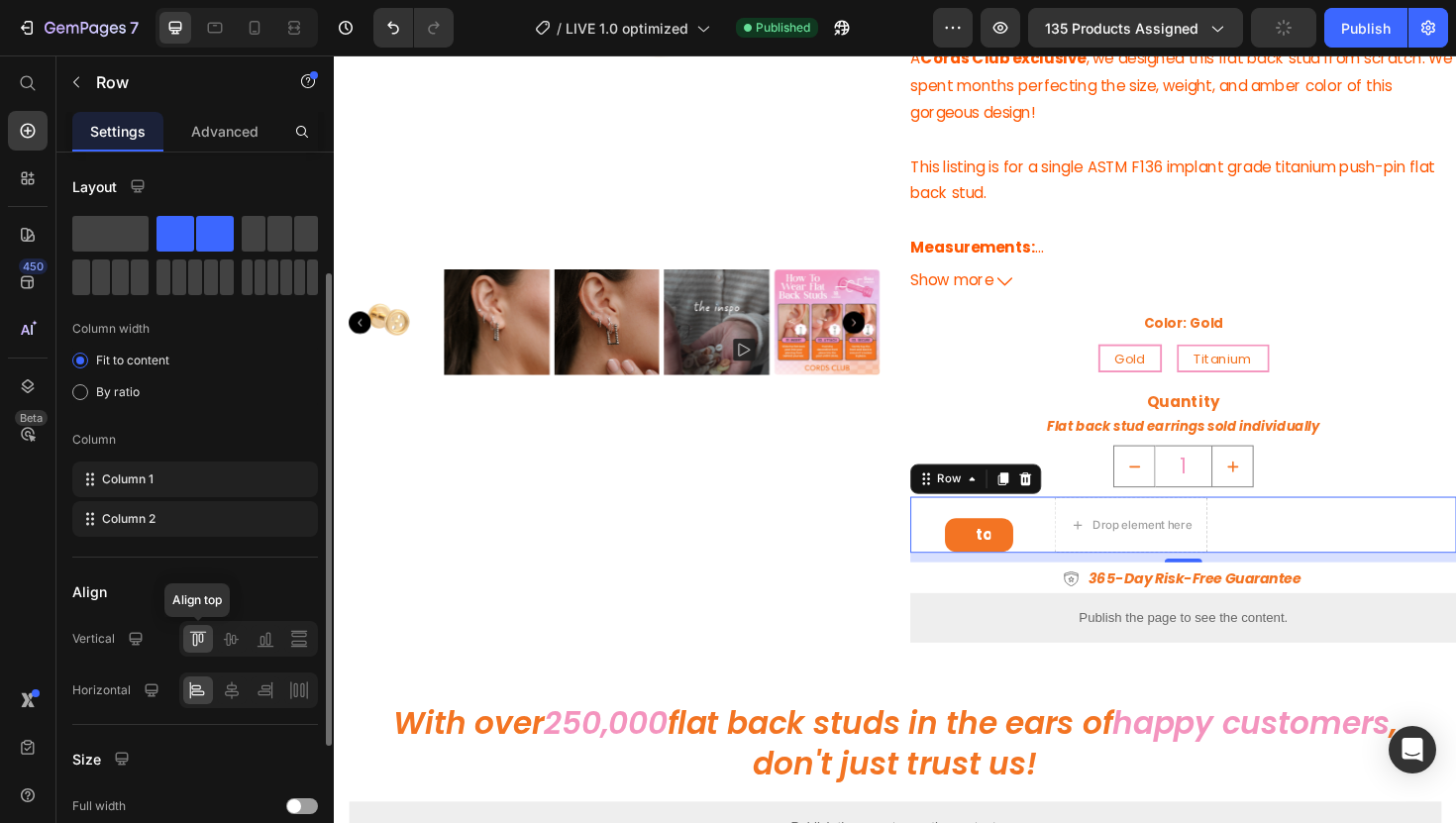 scroll, scrollTop: 391, scrollLeft: 0, axis: vertical 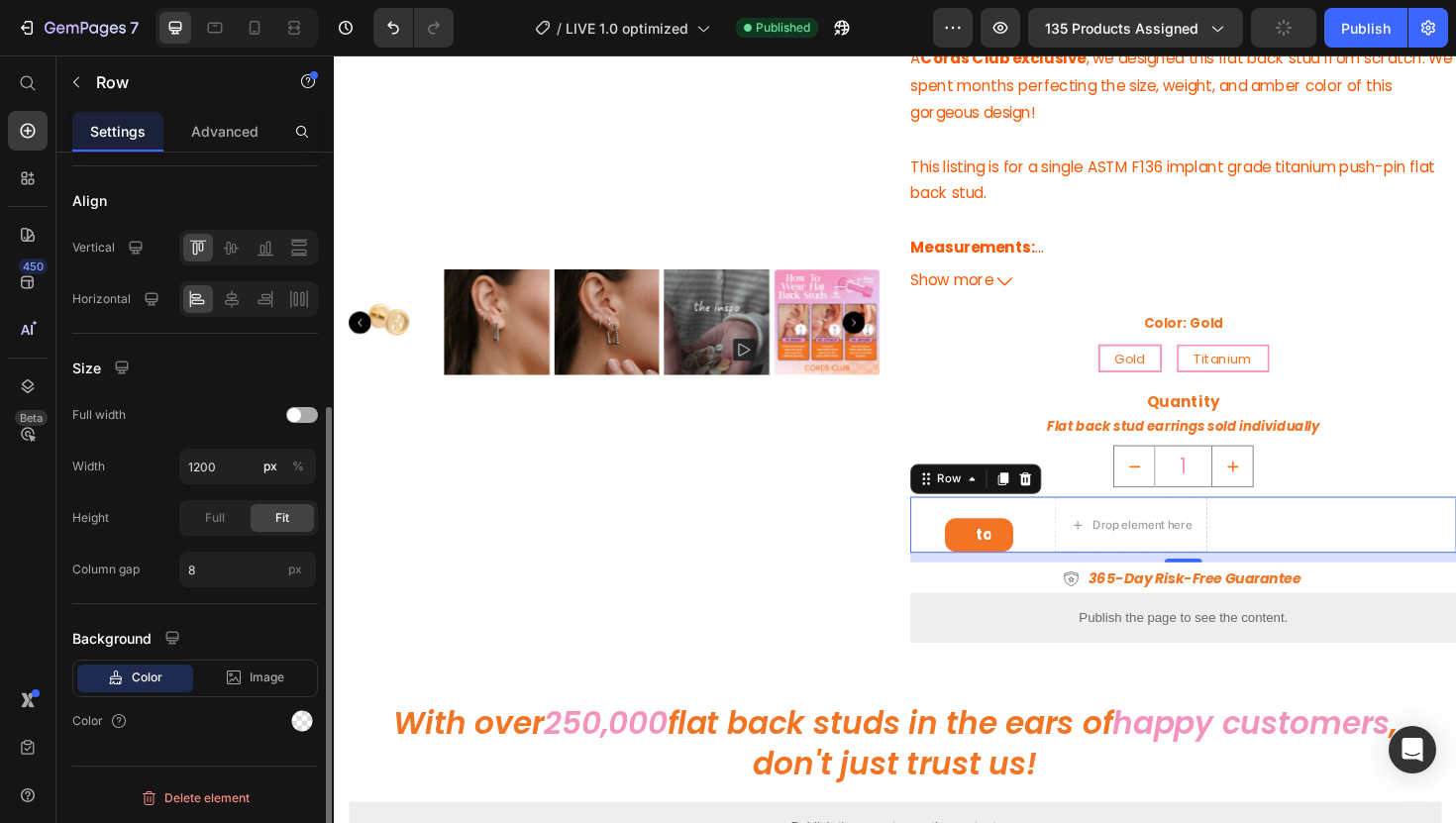 click at bounding box center [294, 415] 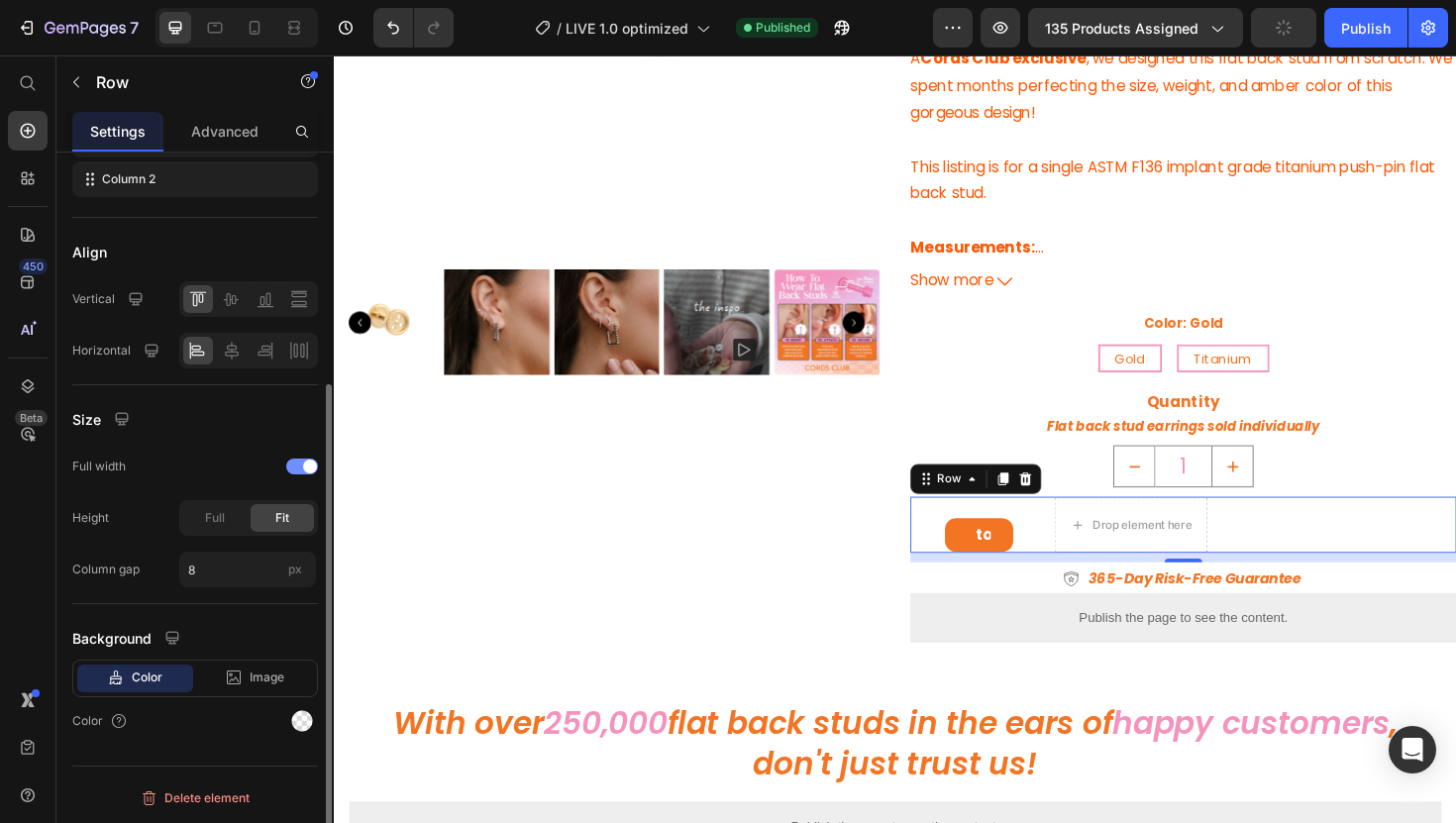 scroll, scrollTop: 340, scrollLeft: 0, axis: vertical 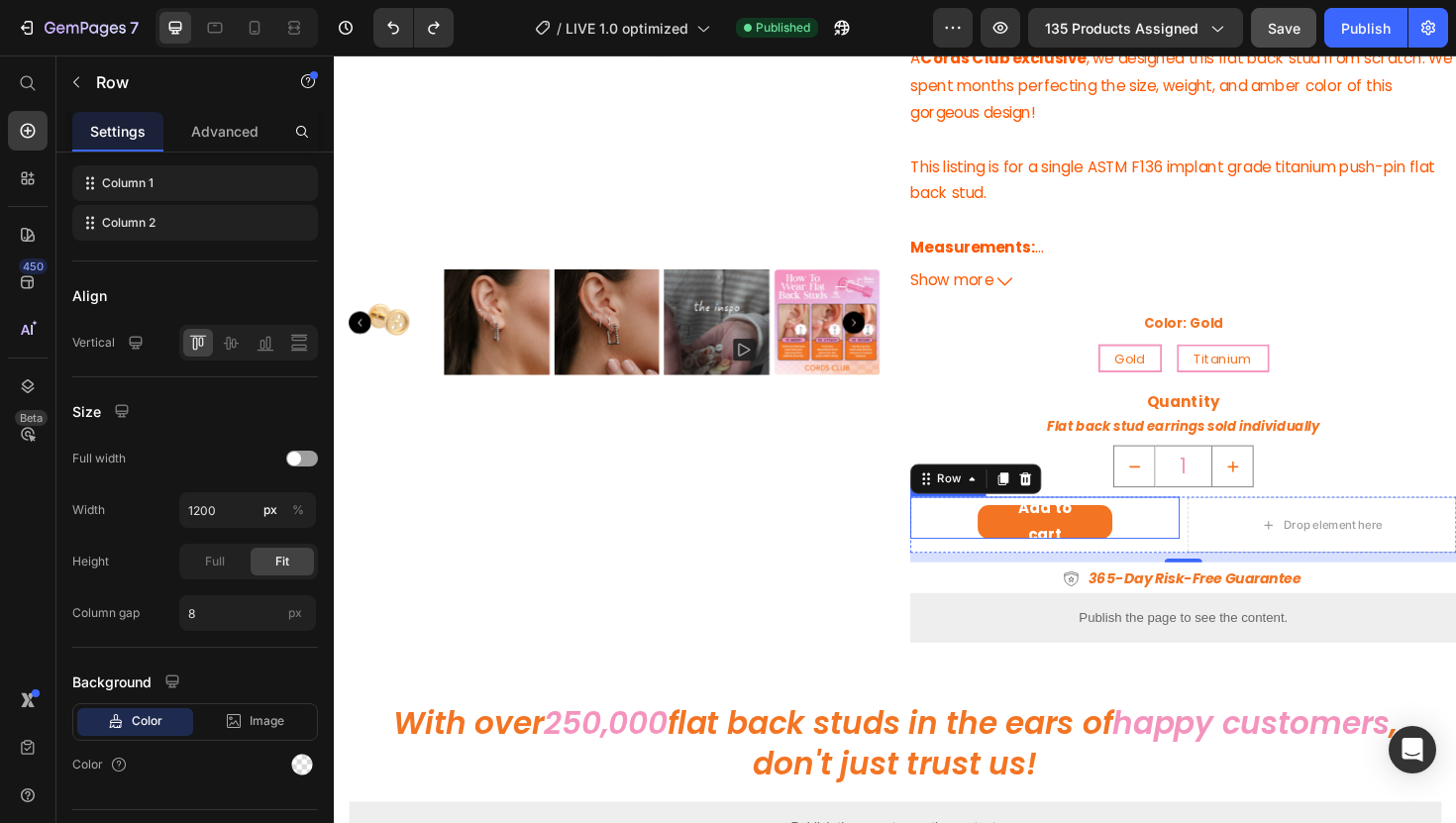 click on "Add to cart Add to Cart" at bounding box center [1087, 545] 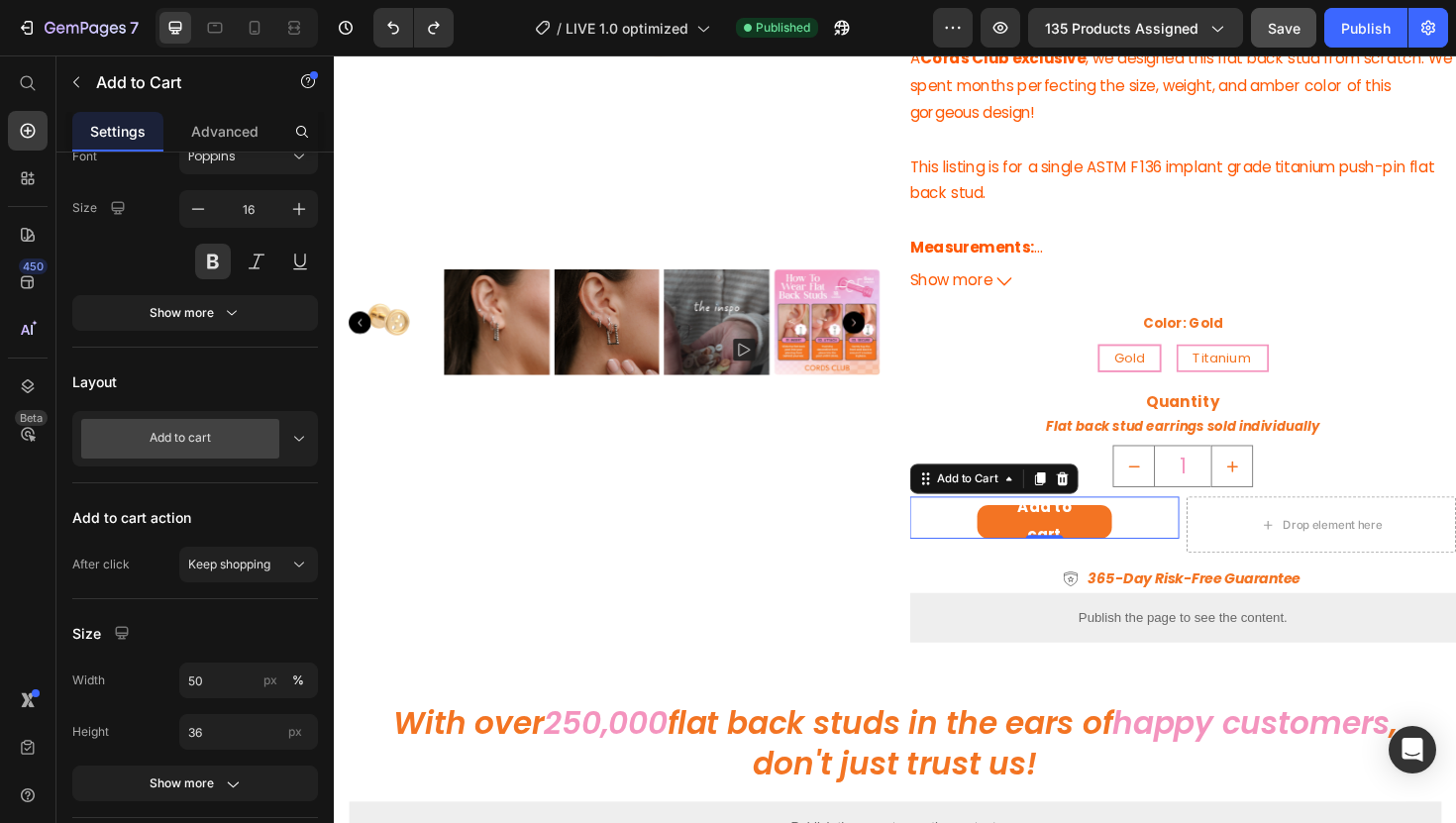 scroll, scrollTop: 0, scrollLeft: 0, axis: both 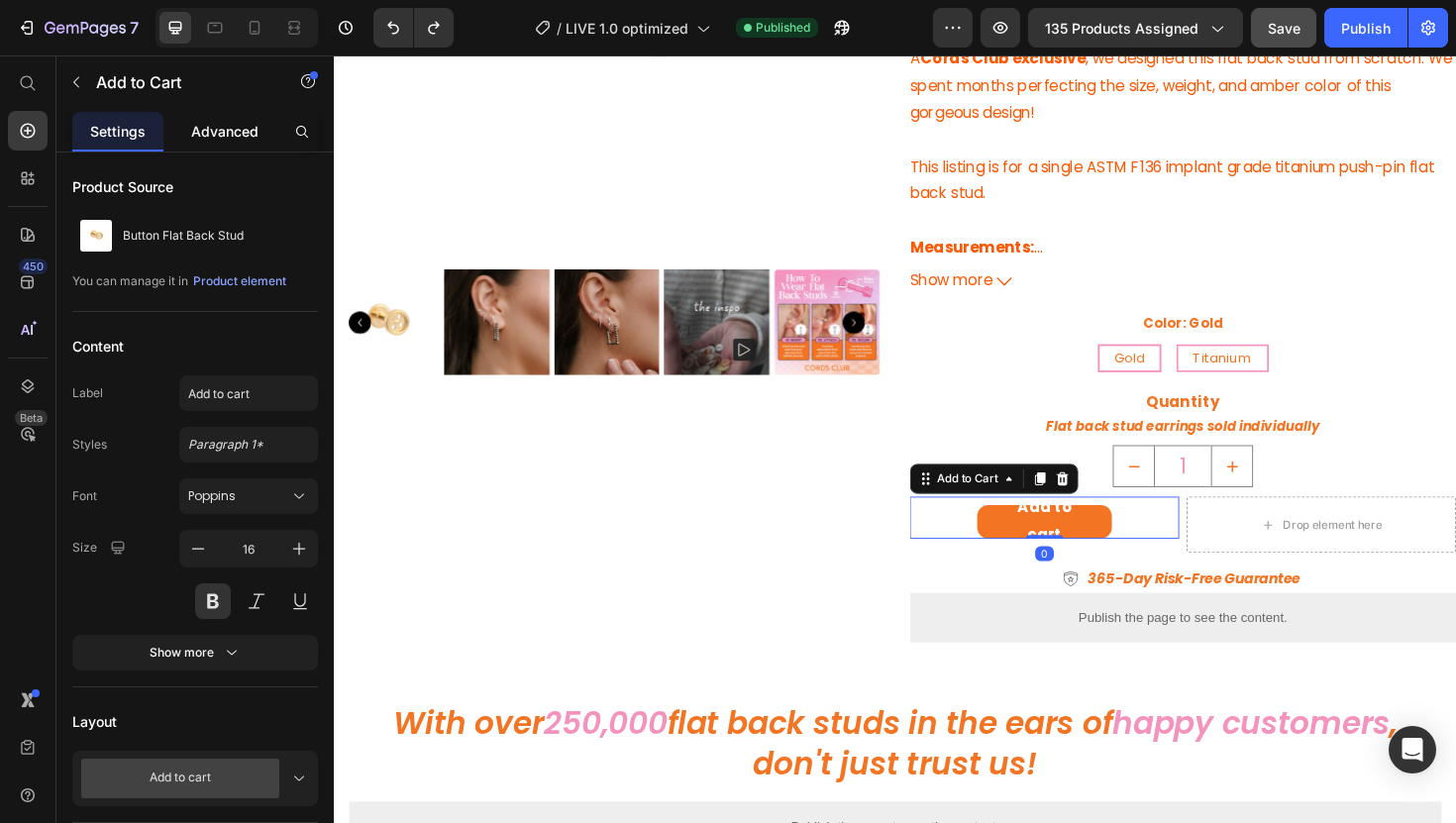 click on "Advanced" 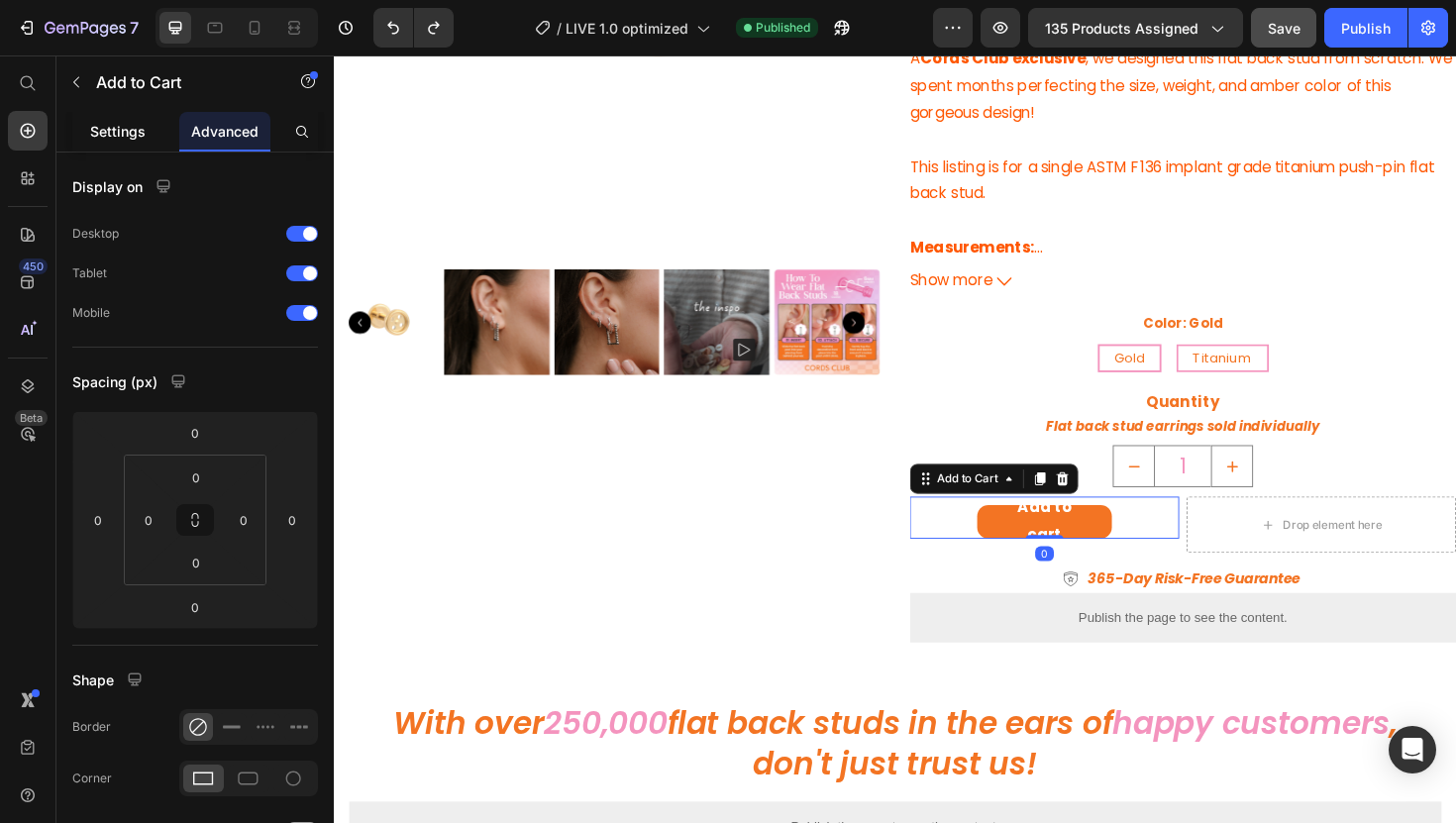 click on "Settings" at bounding box center [118, 131] 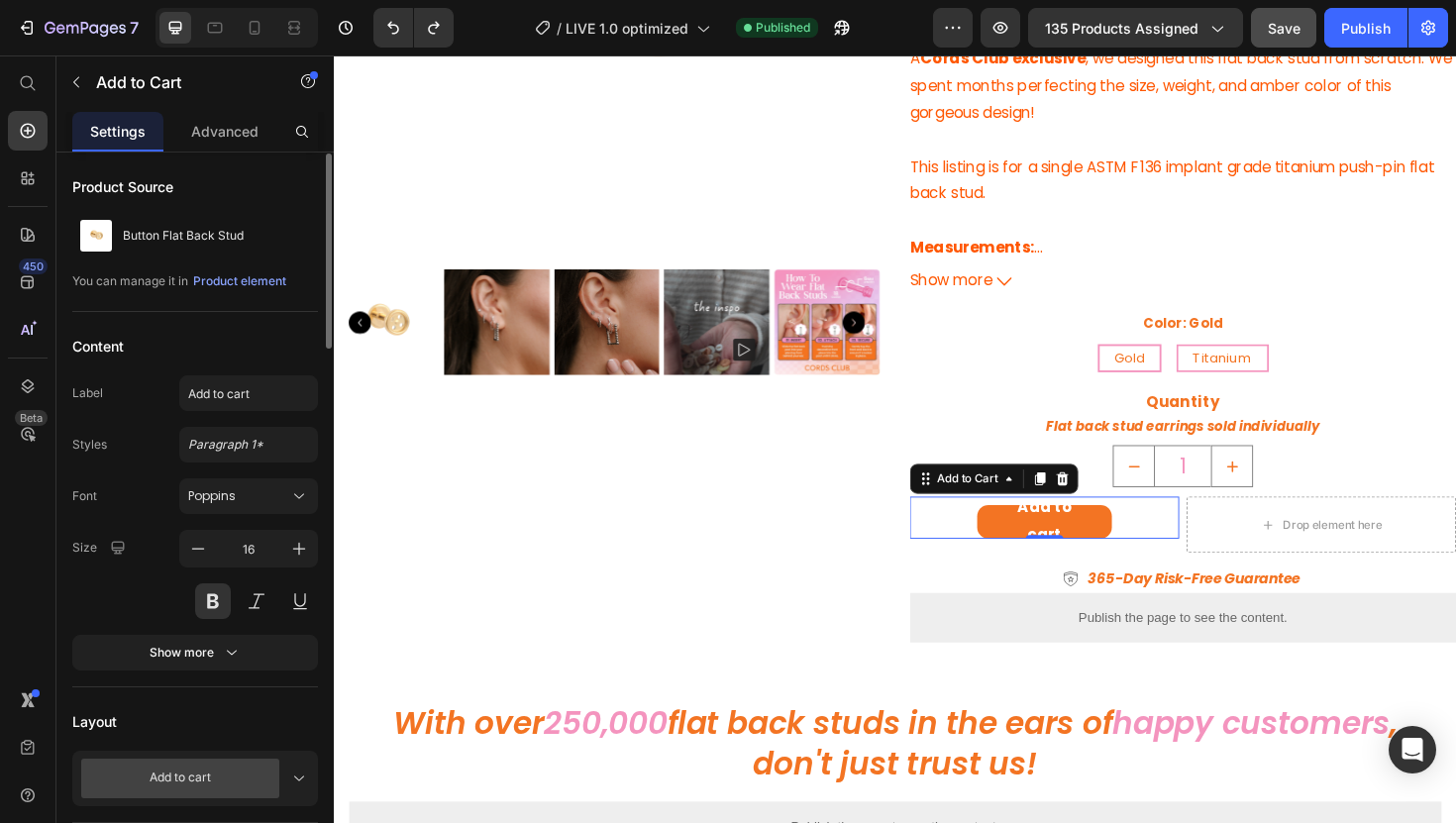 scroll, scrollTop: 701, scrollLeft: 0, axis: vertical 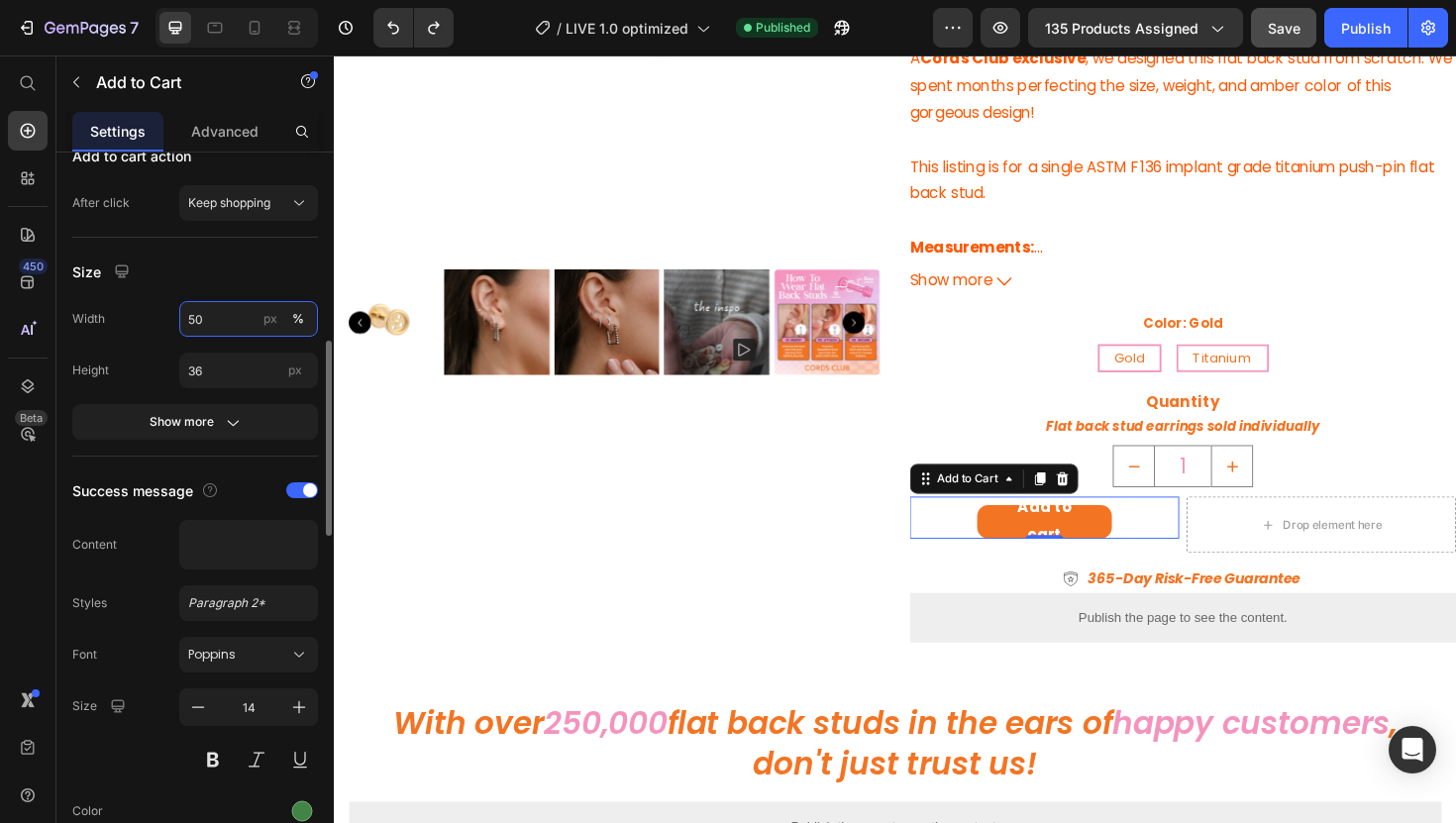 click on "50" at bounding box center (249, 319) 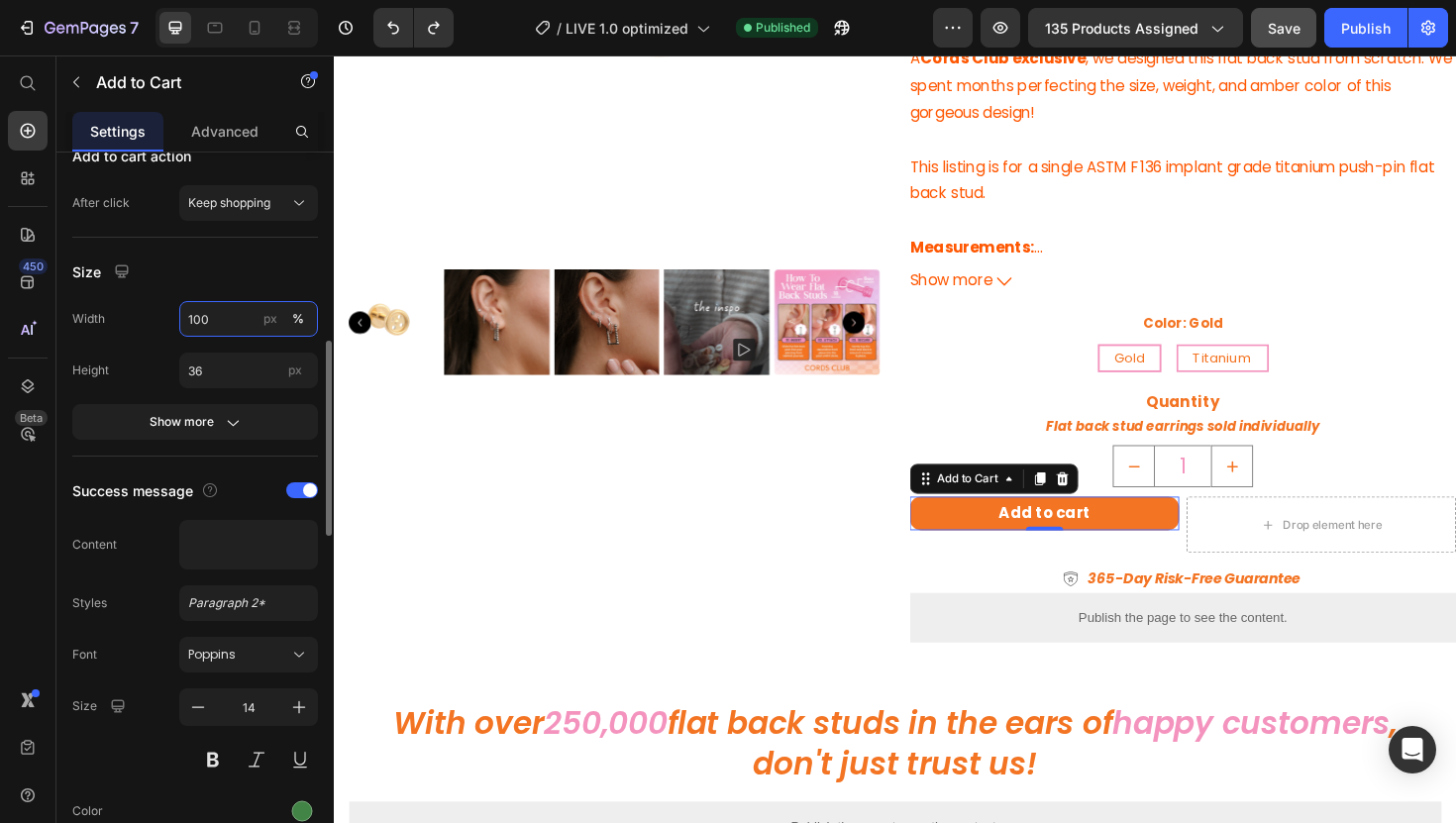 type on "100" 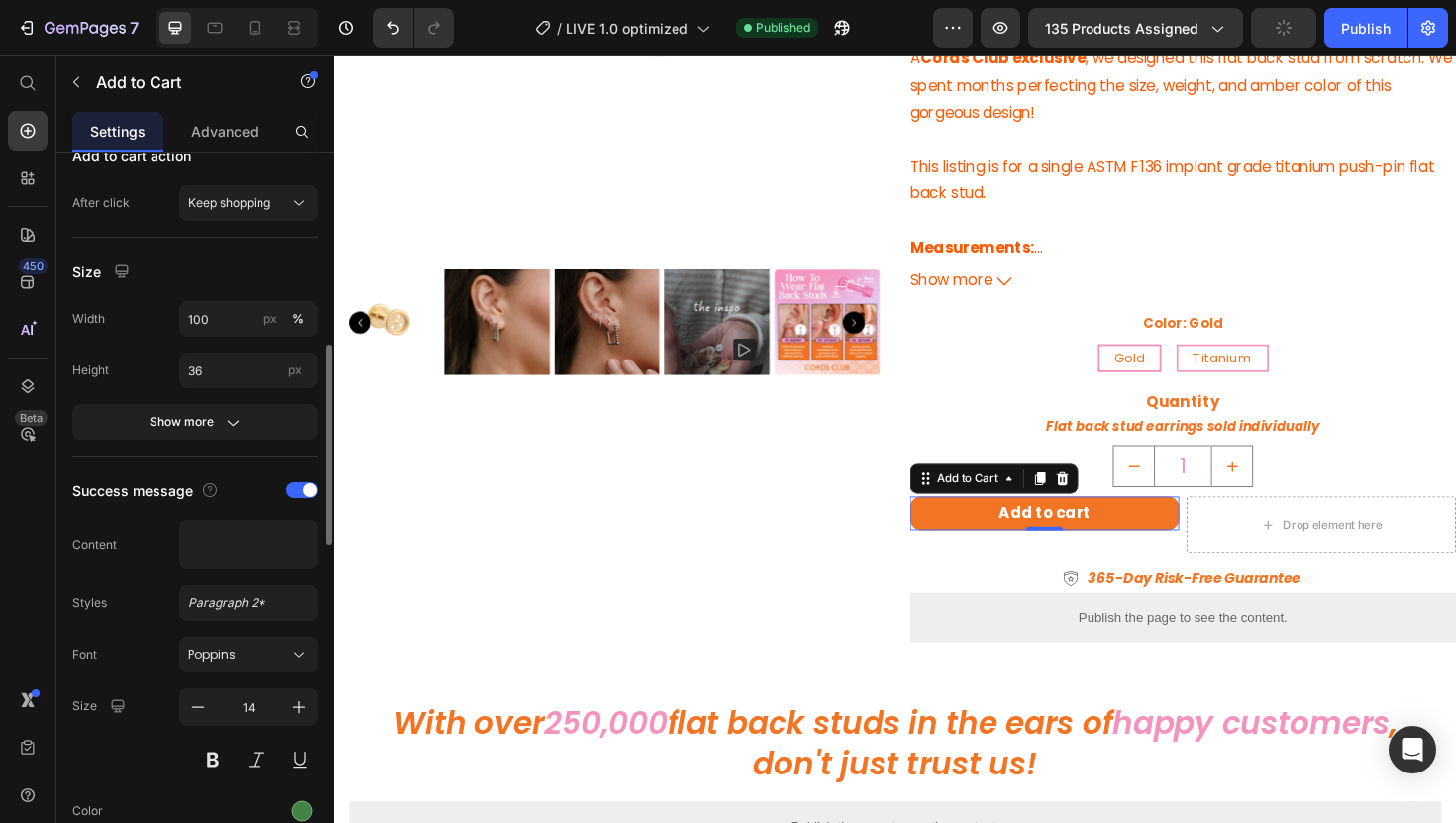 click on "Height 36 px" at bounding box center (195, 370) 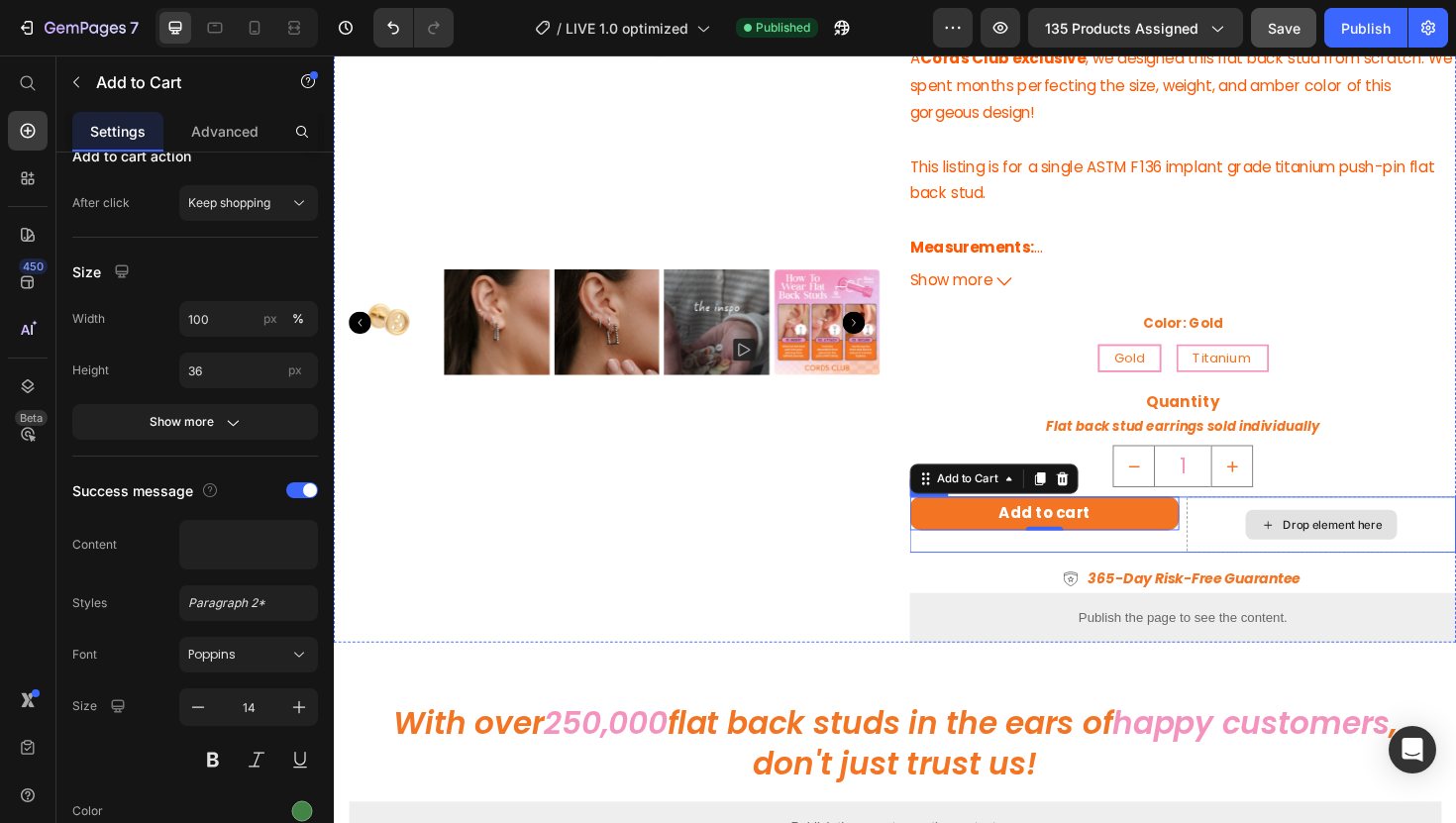 click on "Drop element here" at bounding box center (1380, 553) 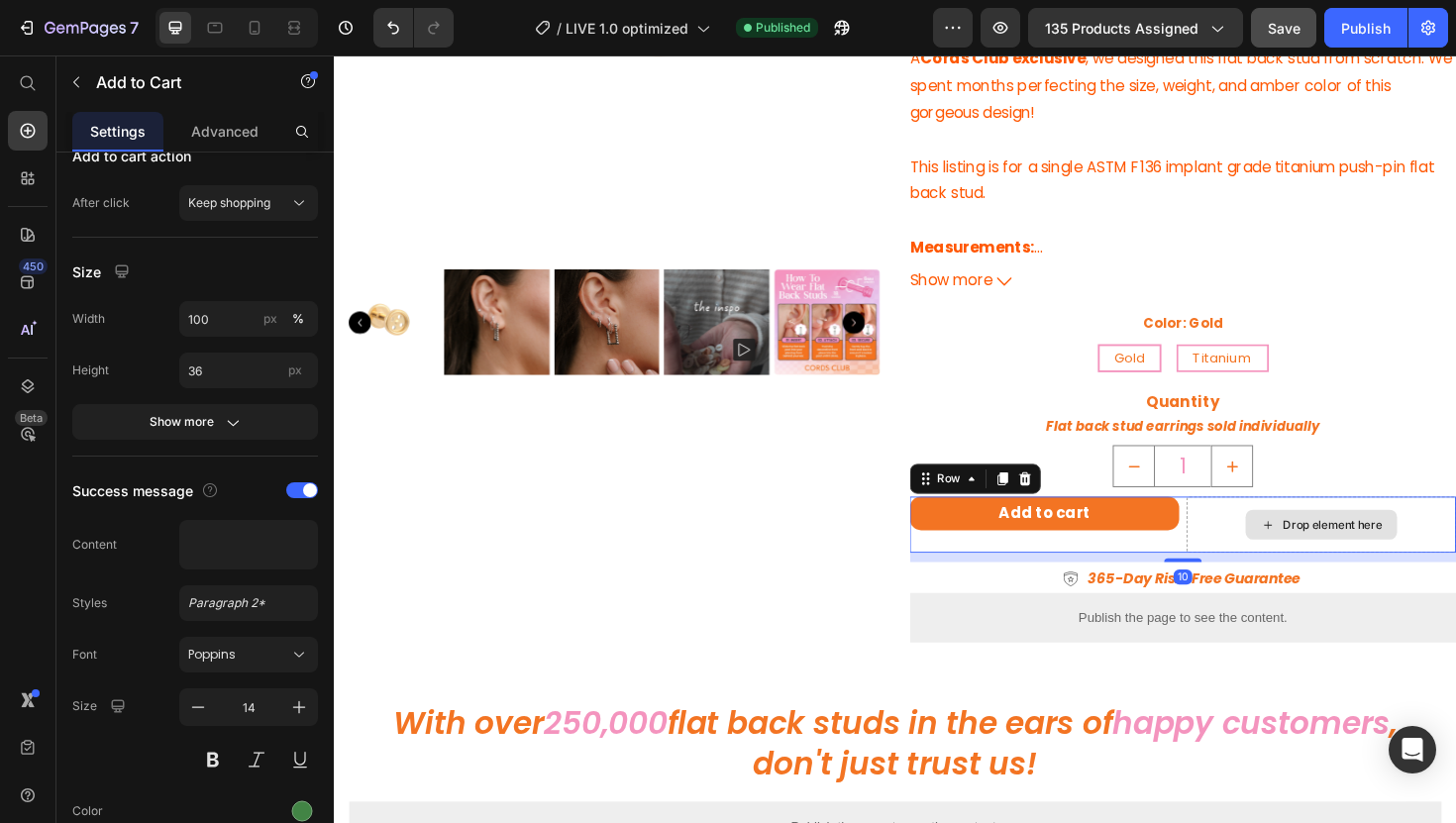 scroll, scrollTop: 0, scrollLeft: 0, axis: both 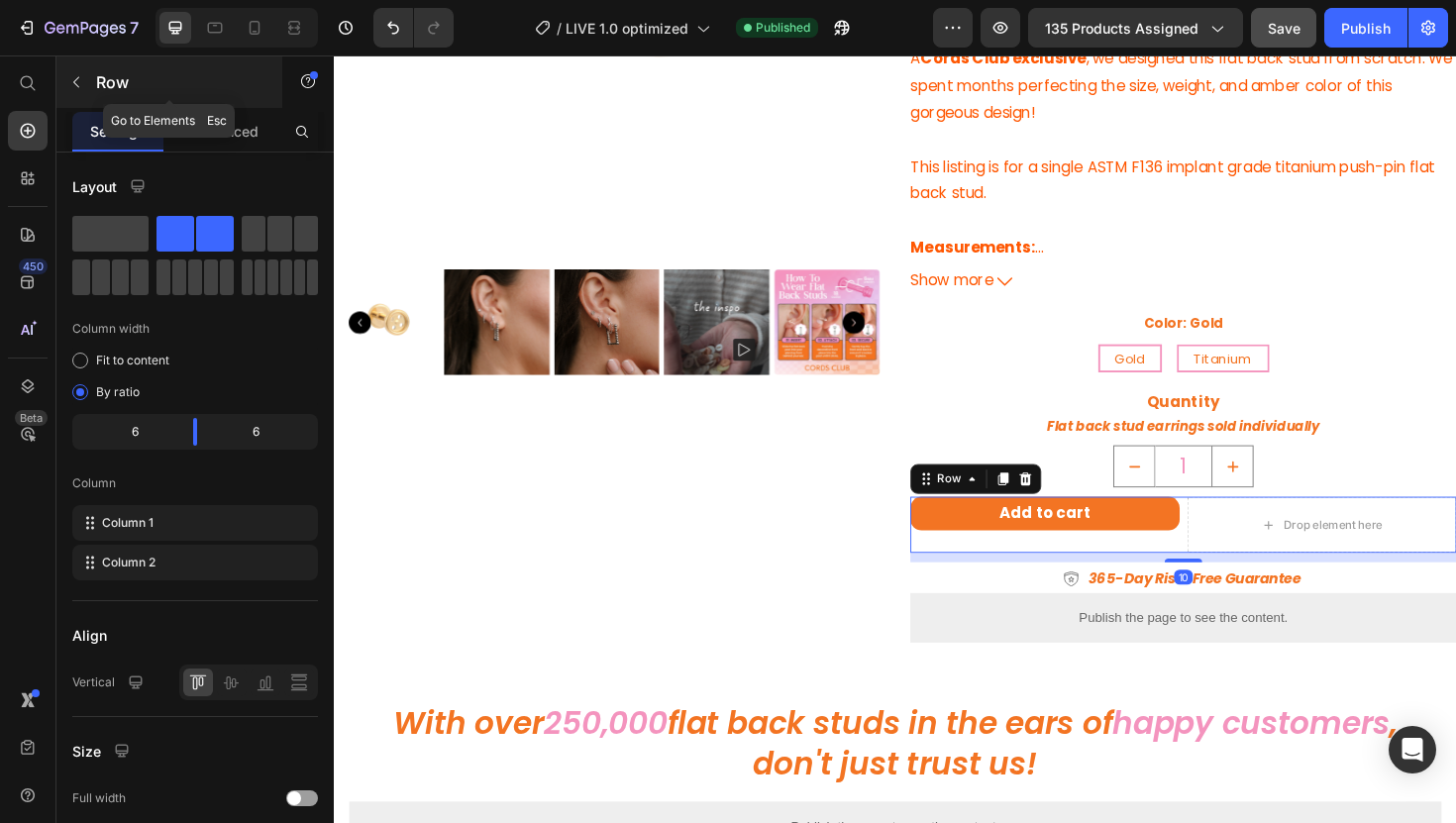 click at bounding box center (76, 82) 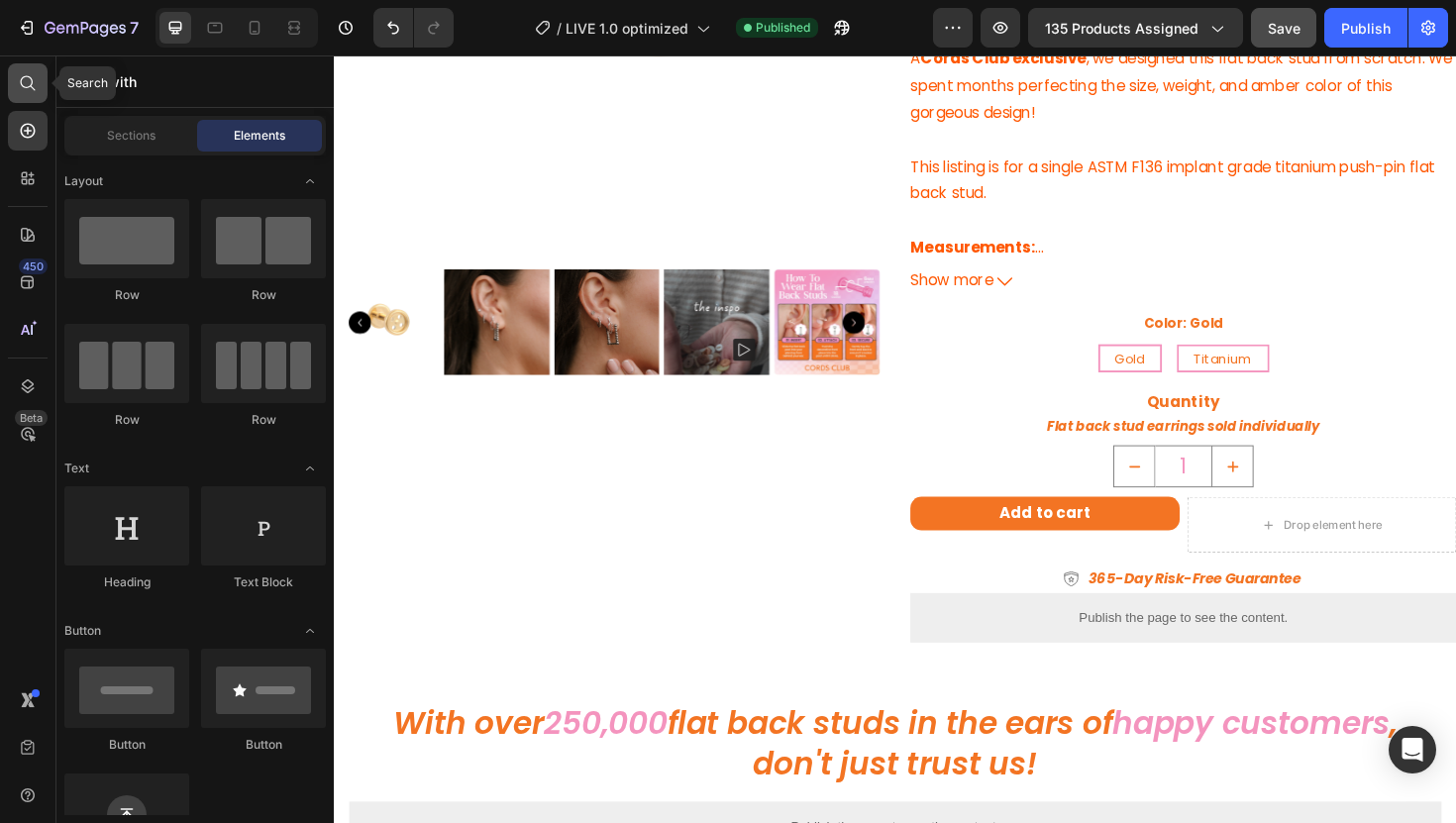 click 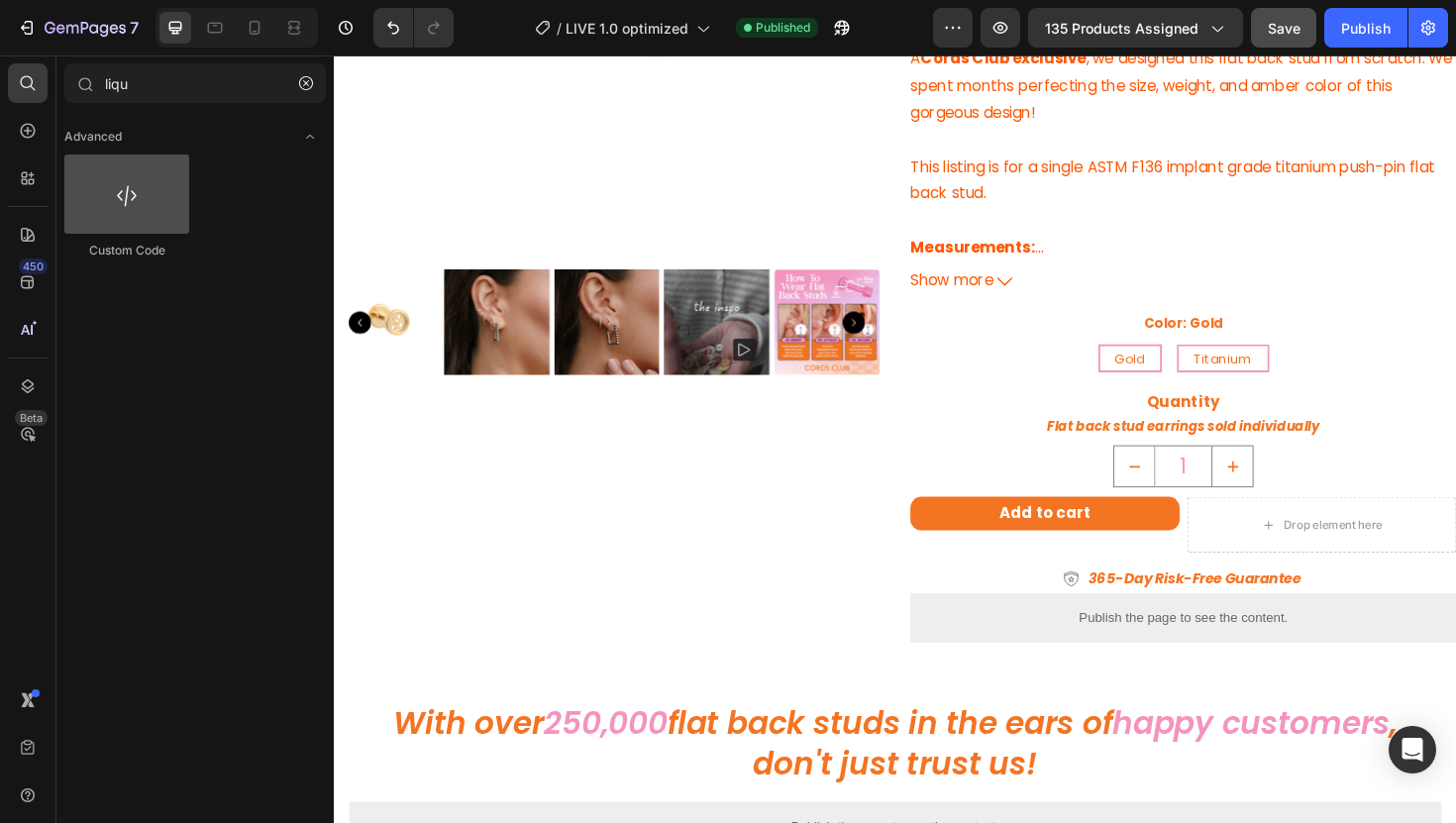type on "liqu" 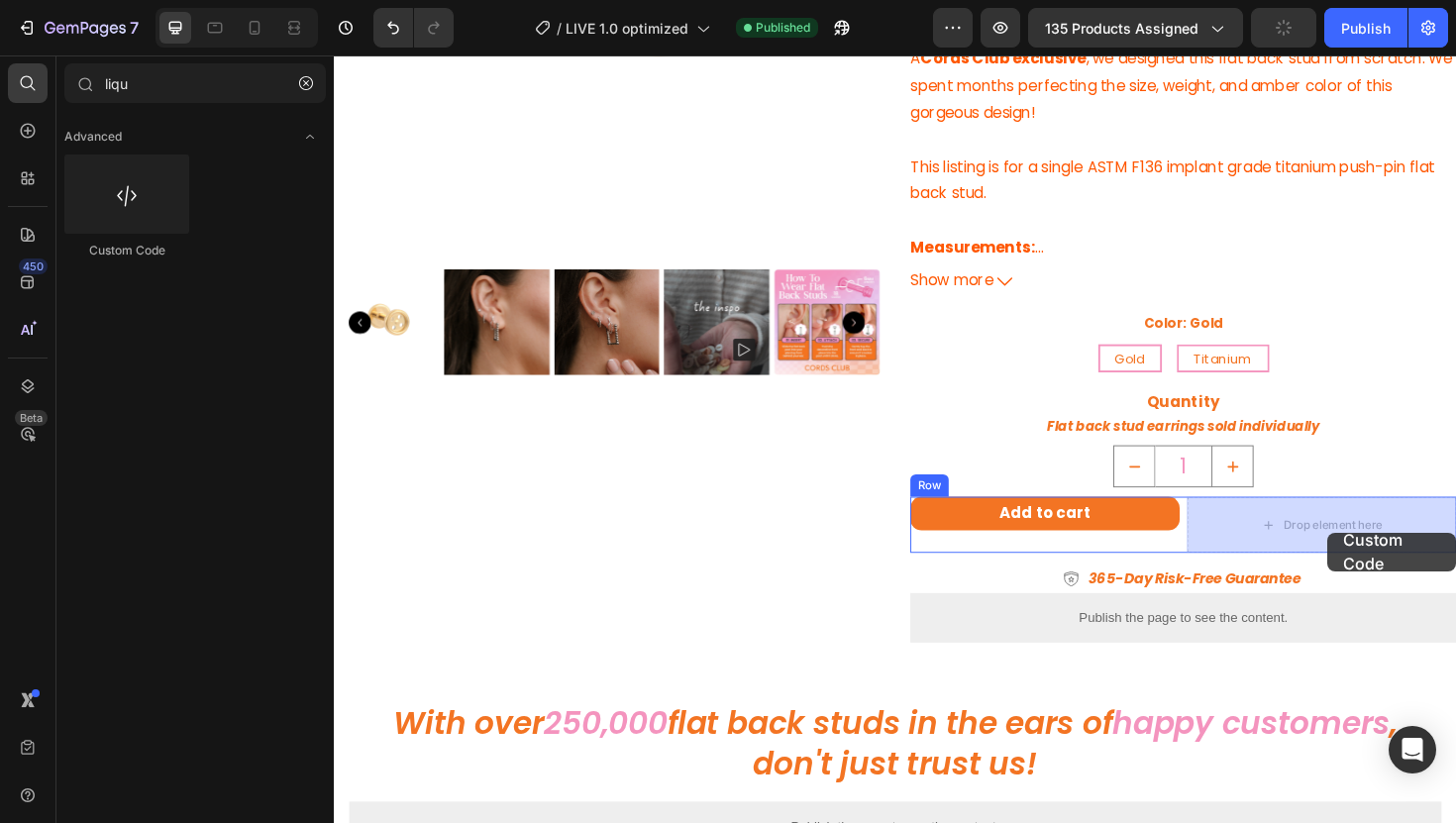 drag, startPoint x: 448, startPoint y: 229, endPoint x: 1386, endPoint y: 561, distance: 995.02161 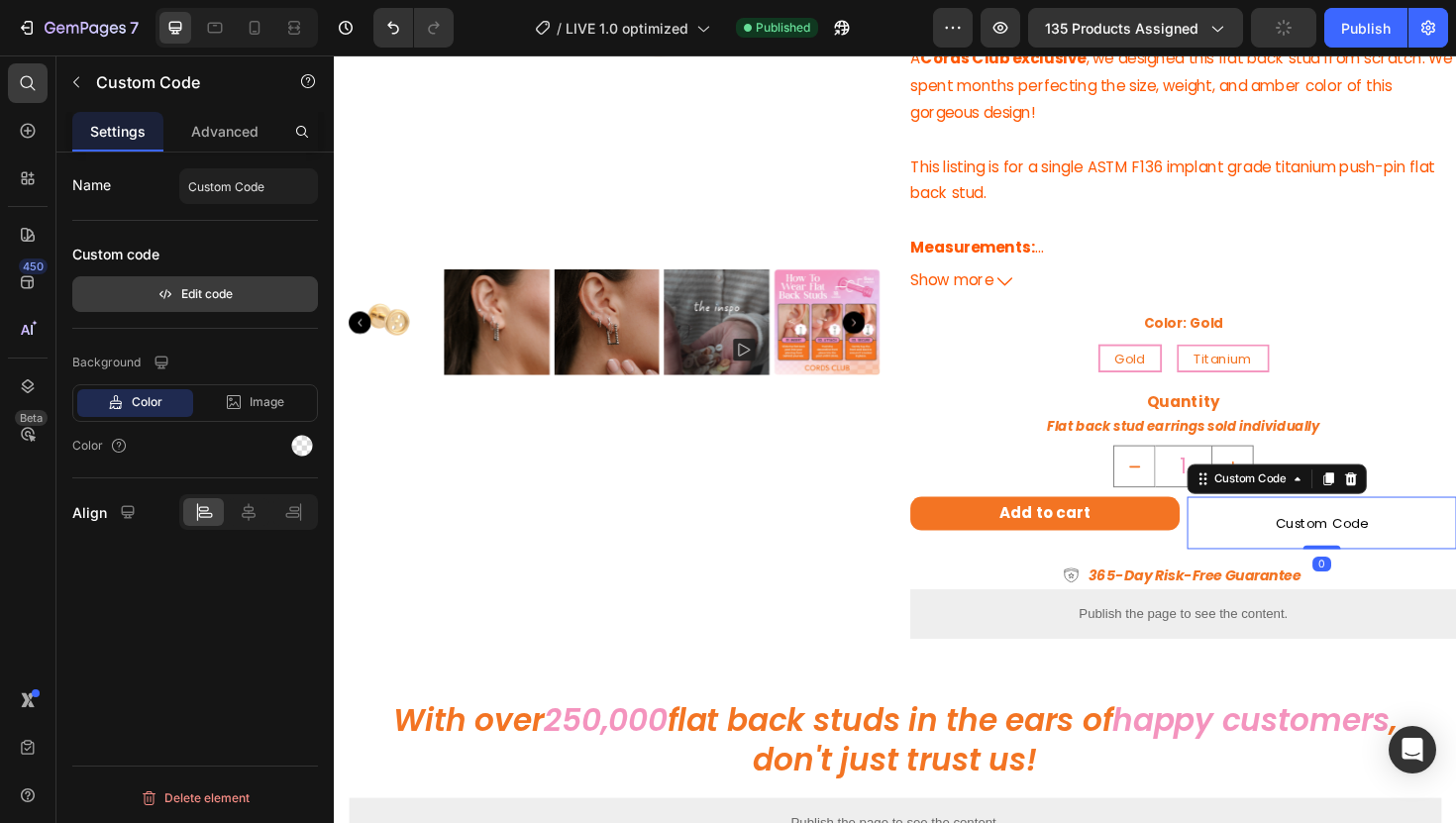 click on "Edit code" at bounding box center [195, 294] 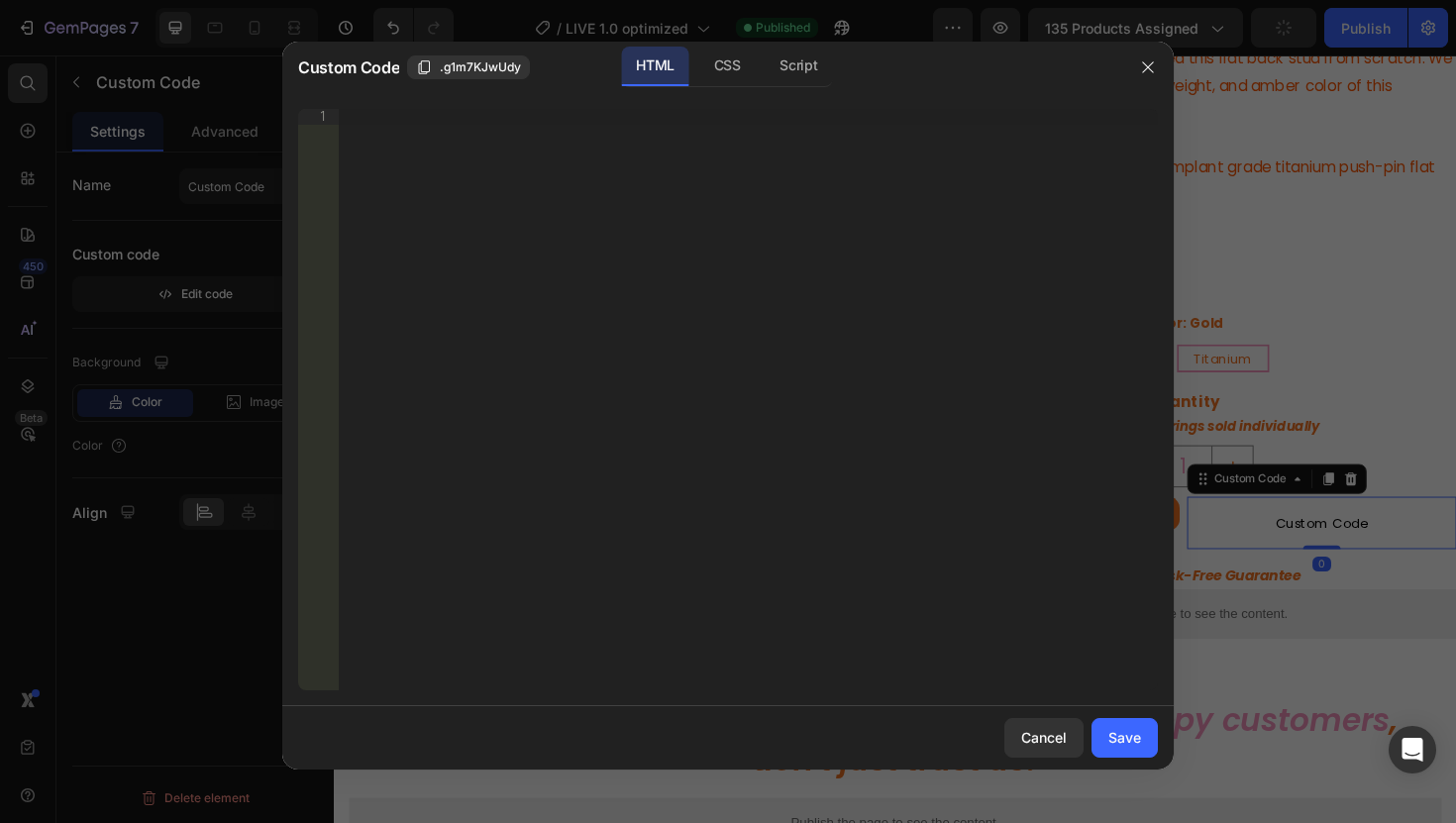 click on "Insert the 3rd-party installation code, HTML code, or Liquid code to display custom content." at bounding box center (748, 415) 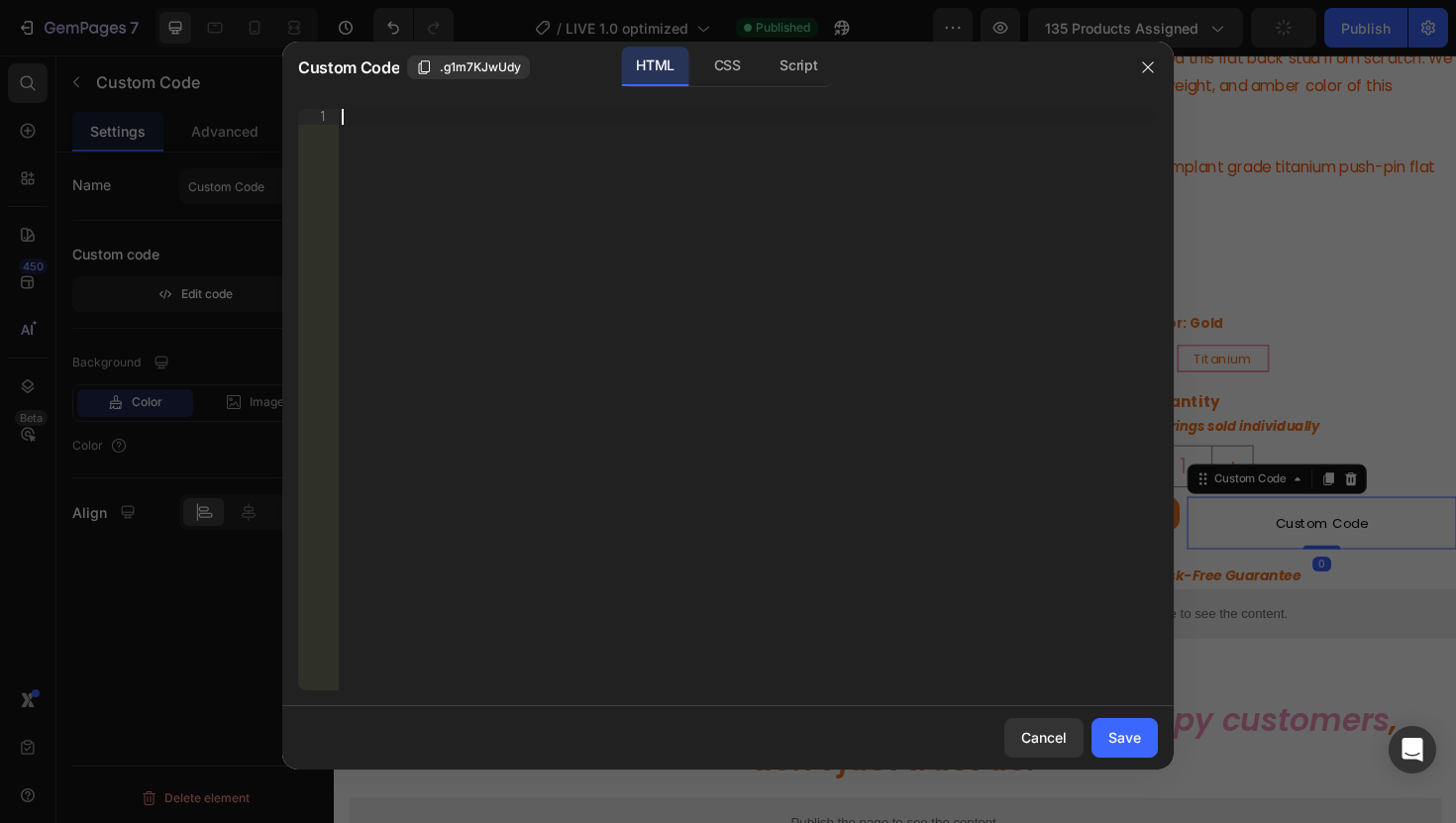 paste on "<!-- Swym button on product pages -->" 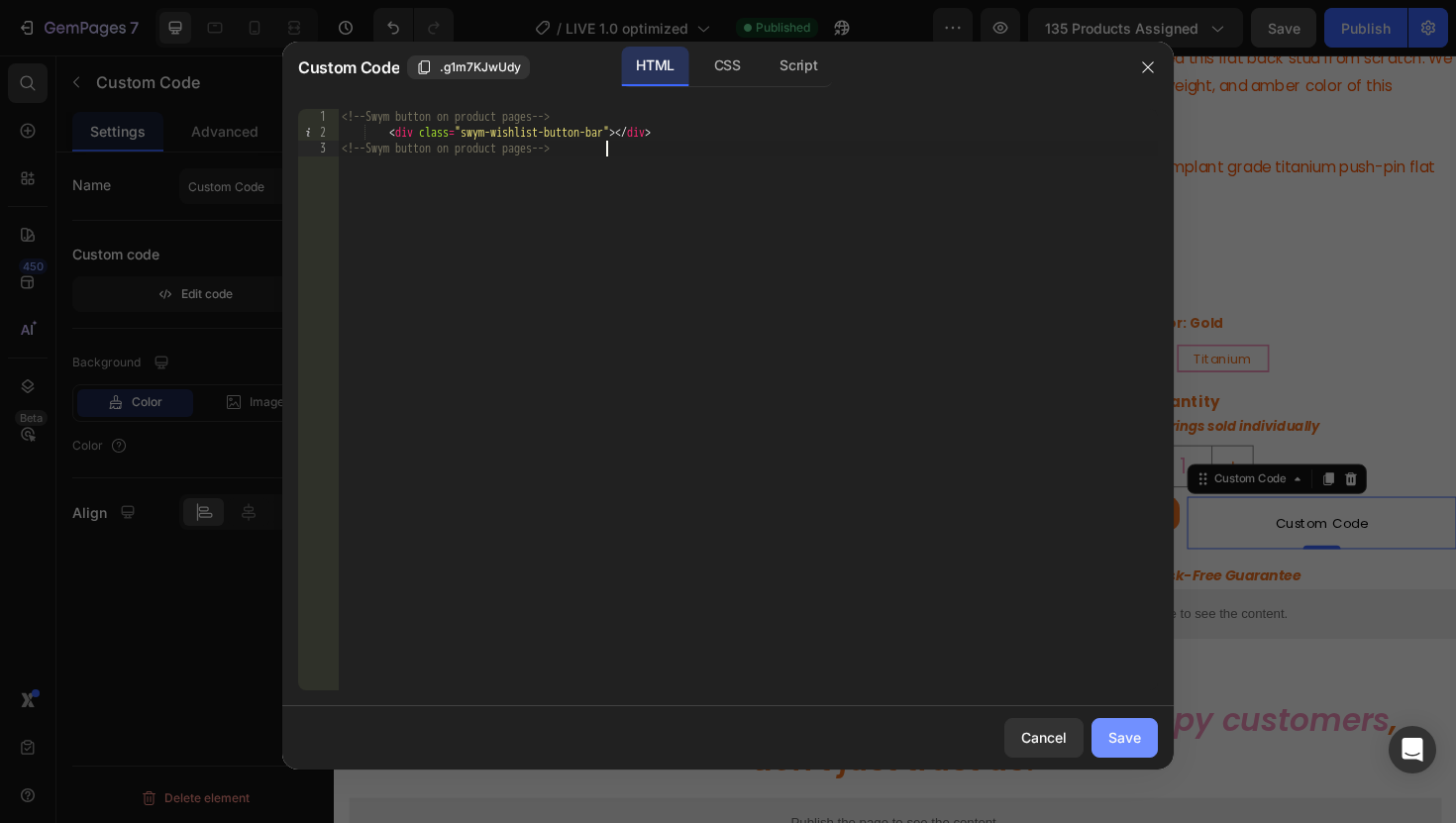 click on "Save" 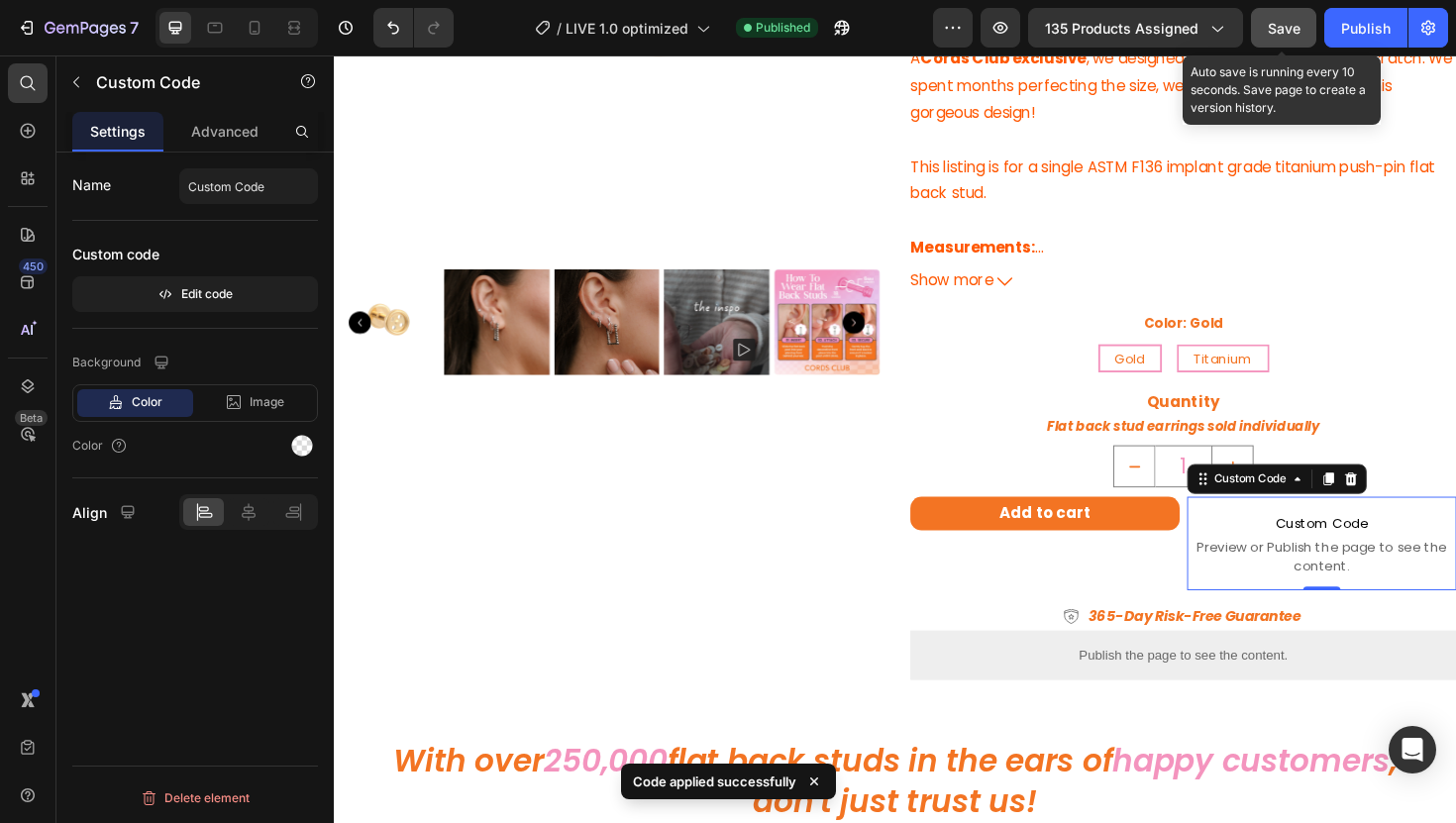 click on "Save" at bounding box center (1284, 28) 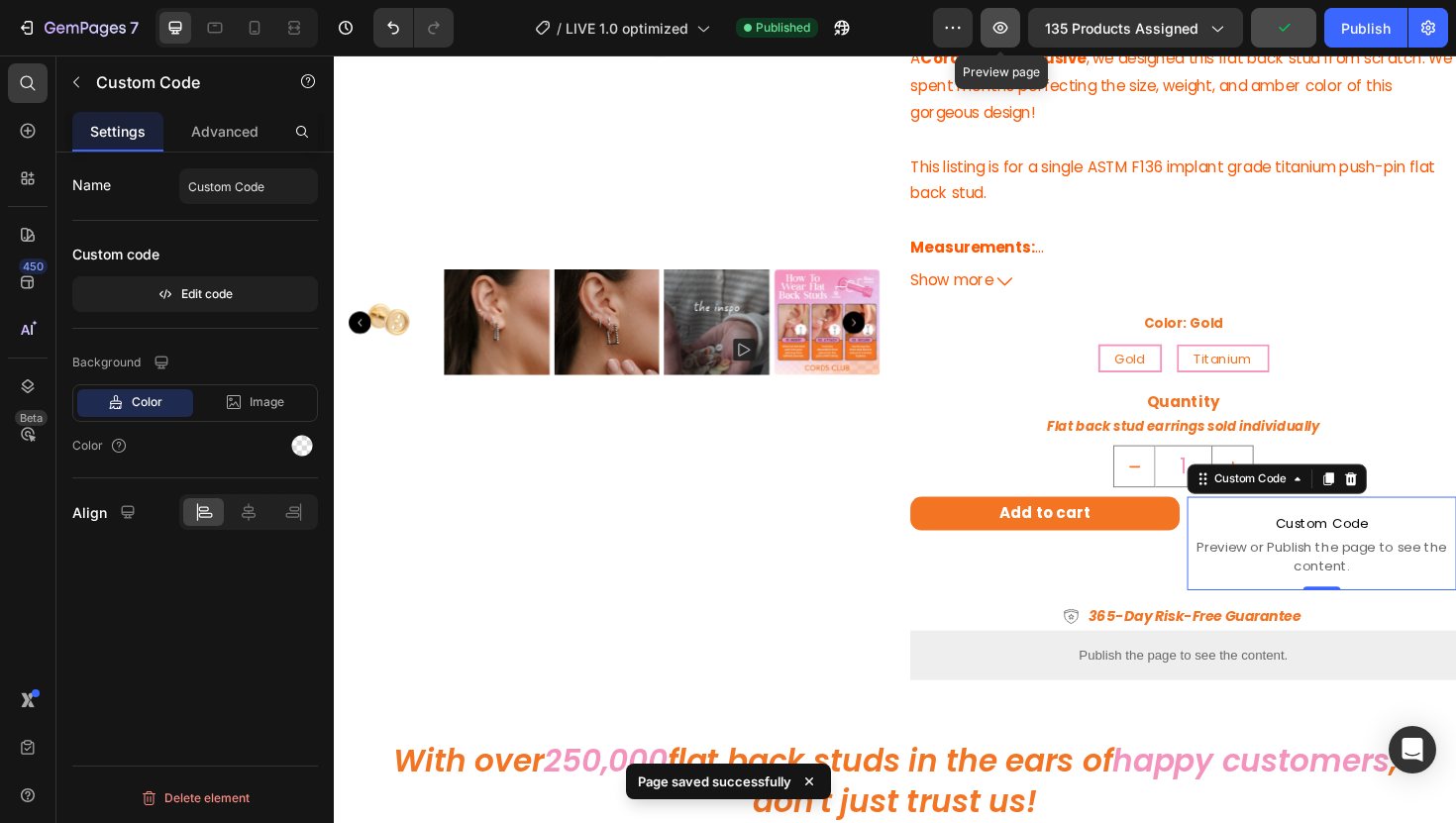click 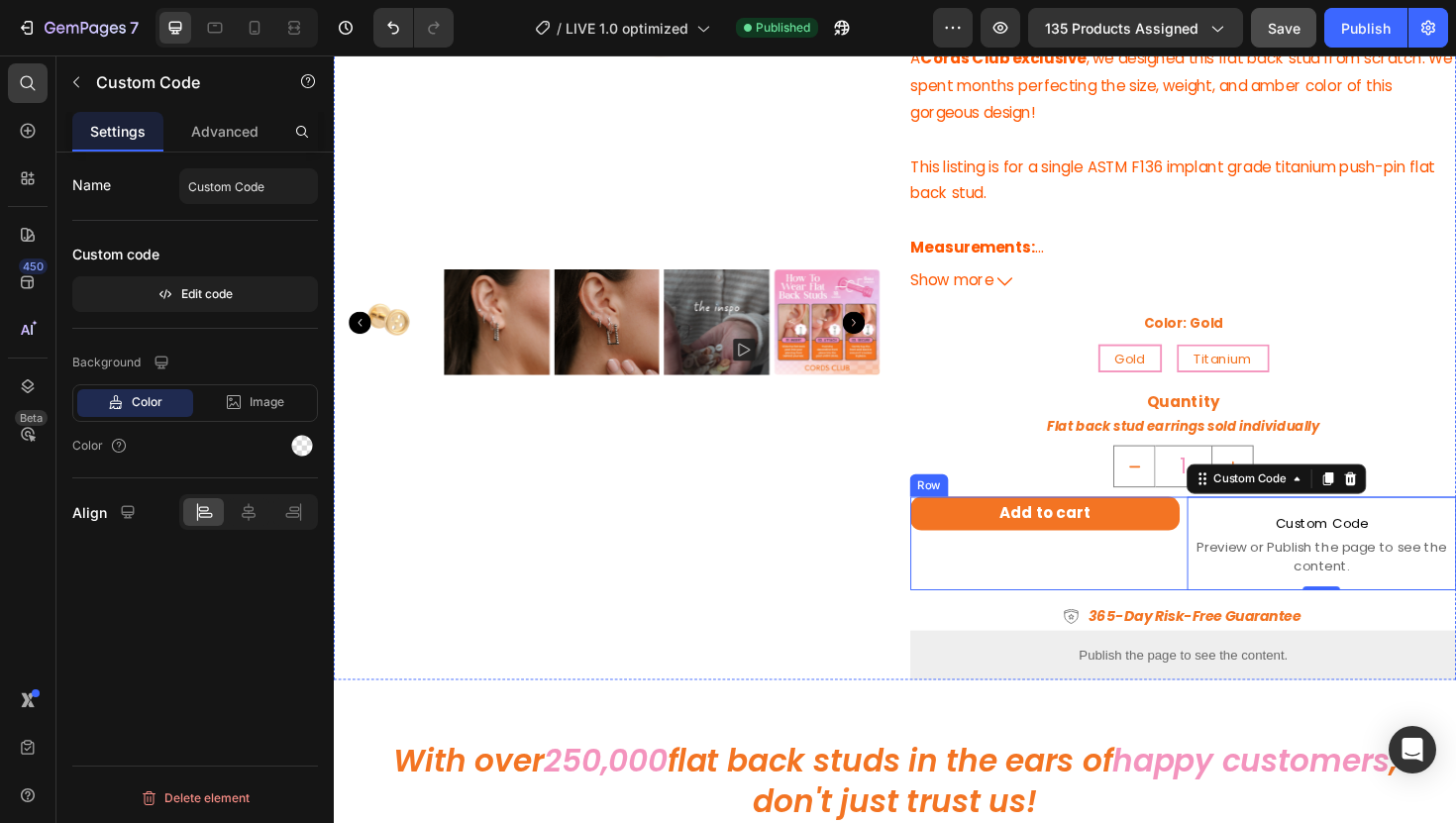 click on "Add to cart Add to Cart" at bounding box center (1087, 572) 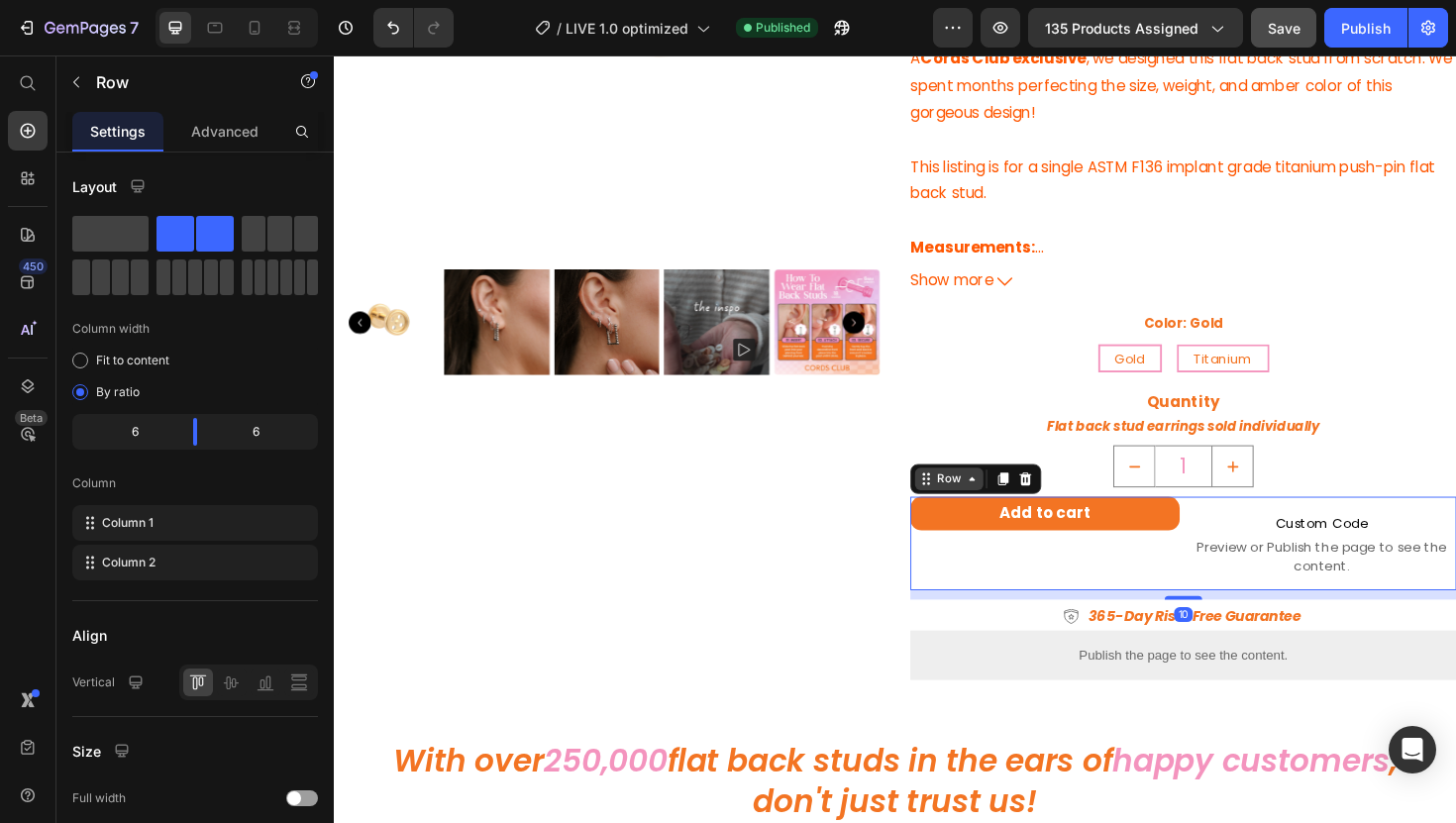 click 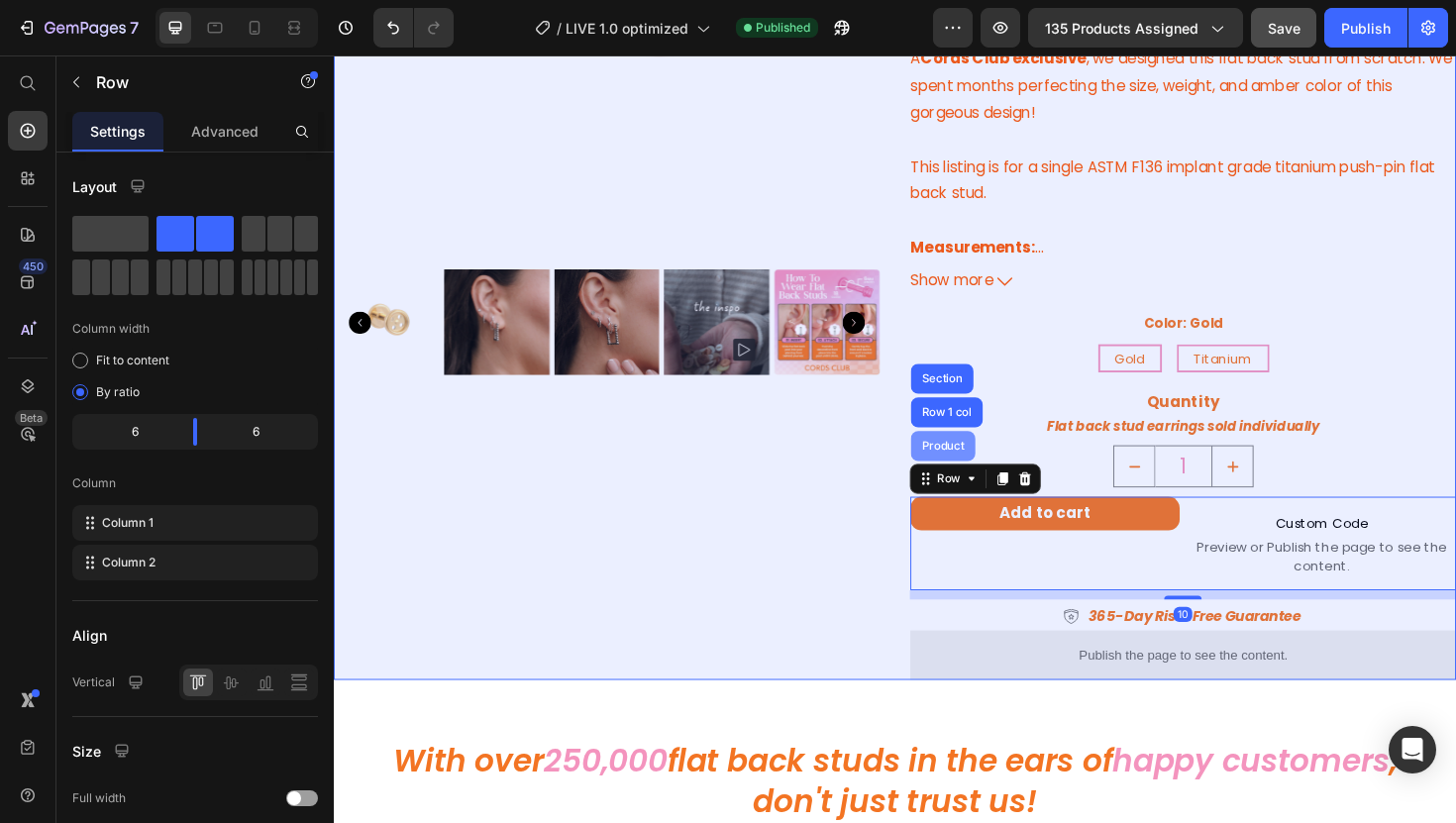 click on "Product" at bounding box center (979, 469) 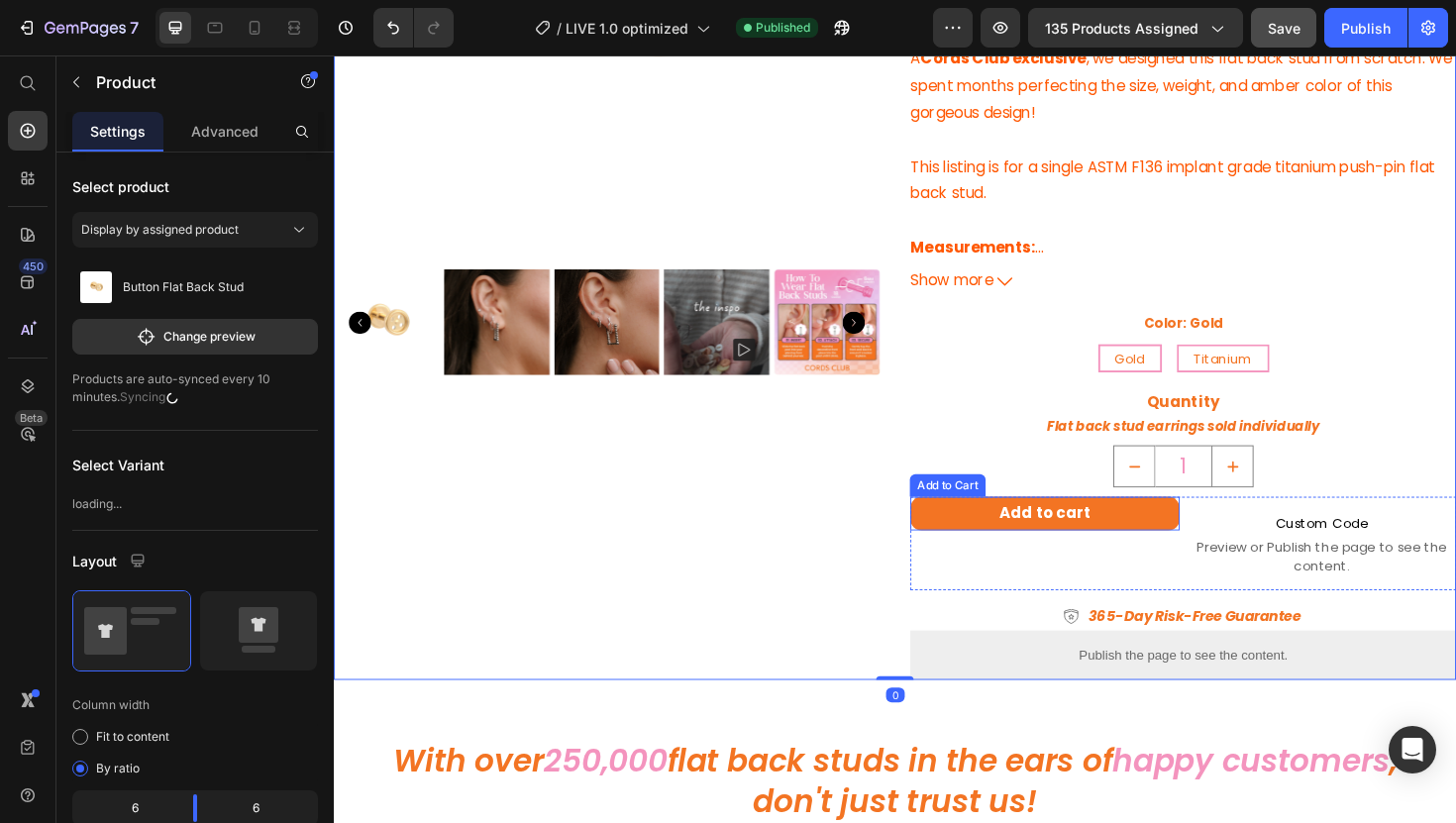click on "Add to cart" at bounding box center (1087, 541) 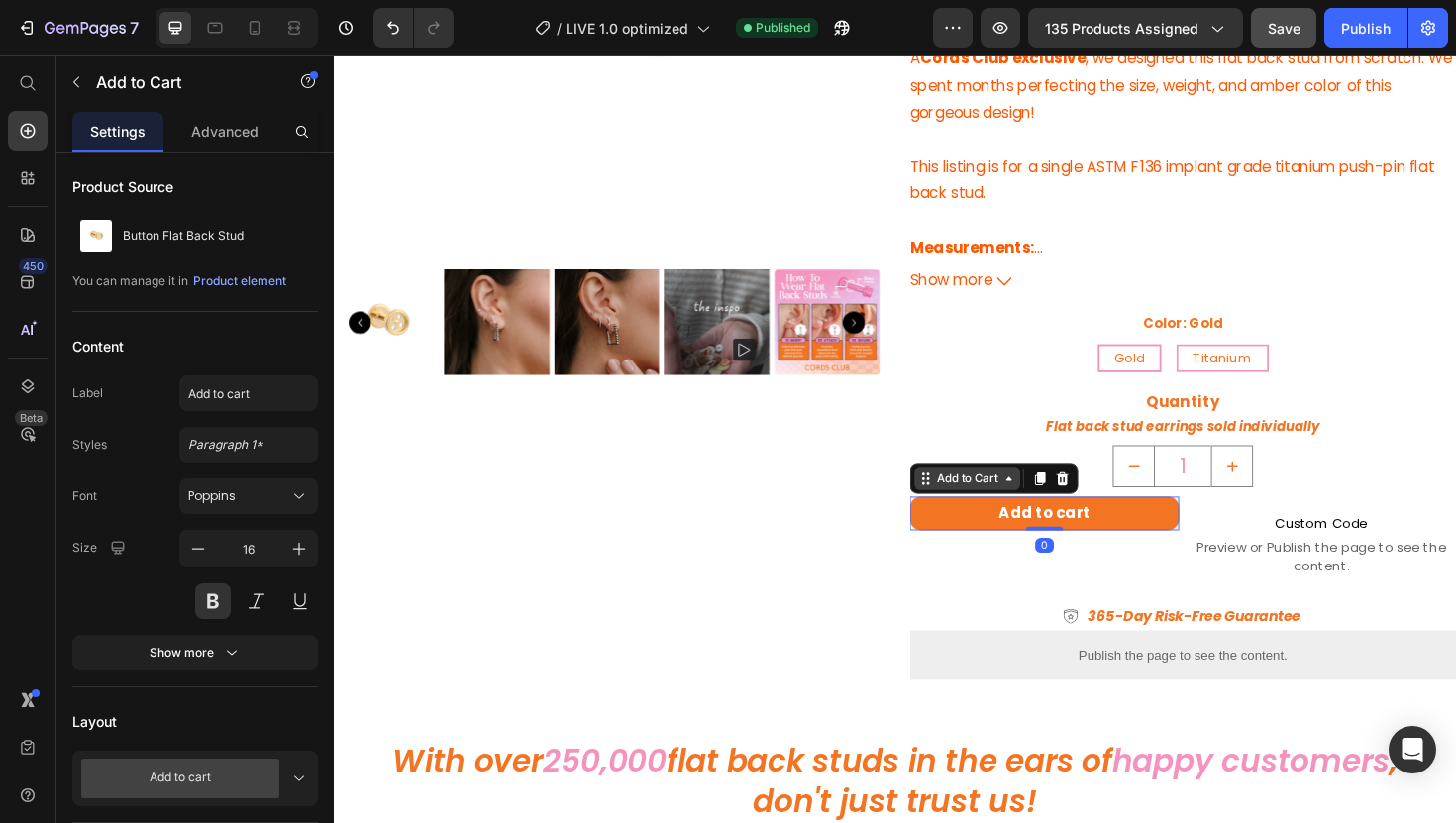 click on "Add to Cart" at bounding box center (1004, 504) 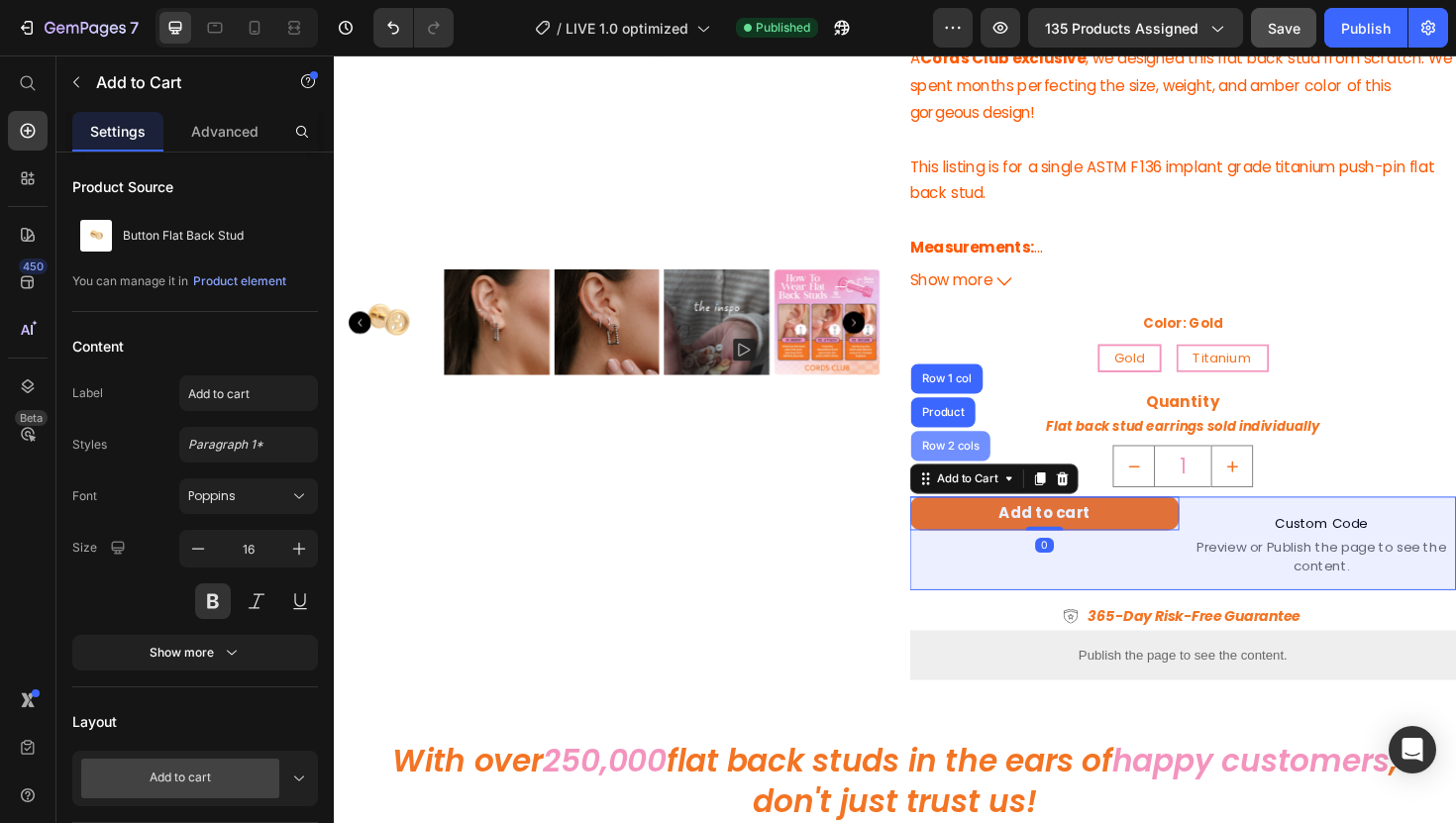 click on "Row 2 cols" at bounding box center (987, 469) 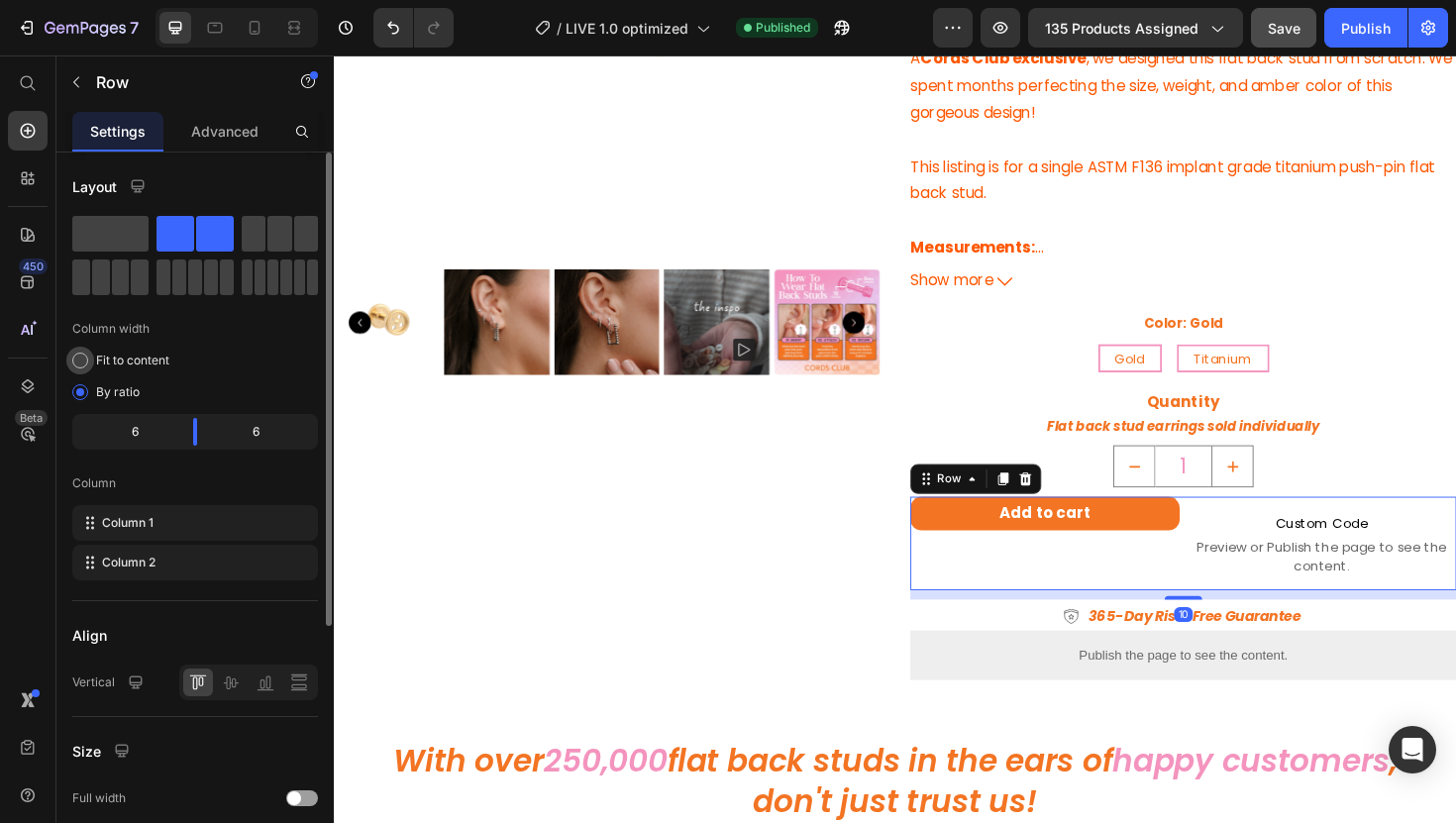 click at bounding box center (80, 360) 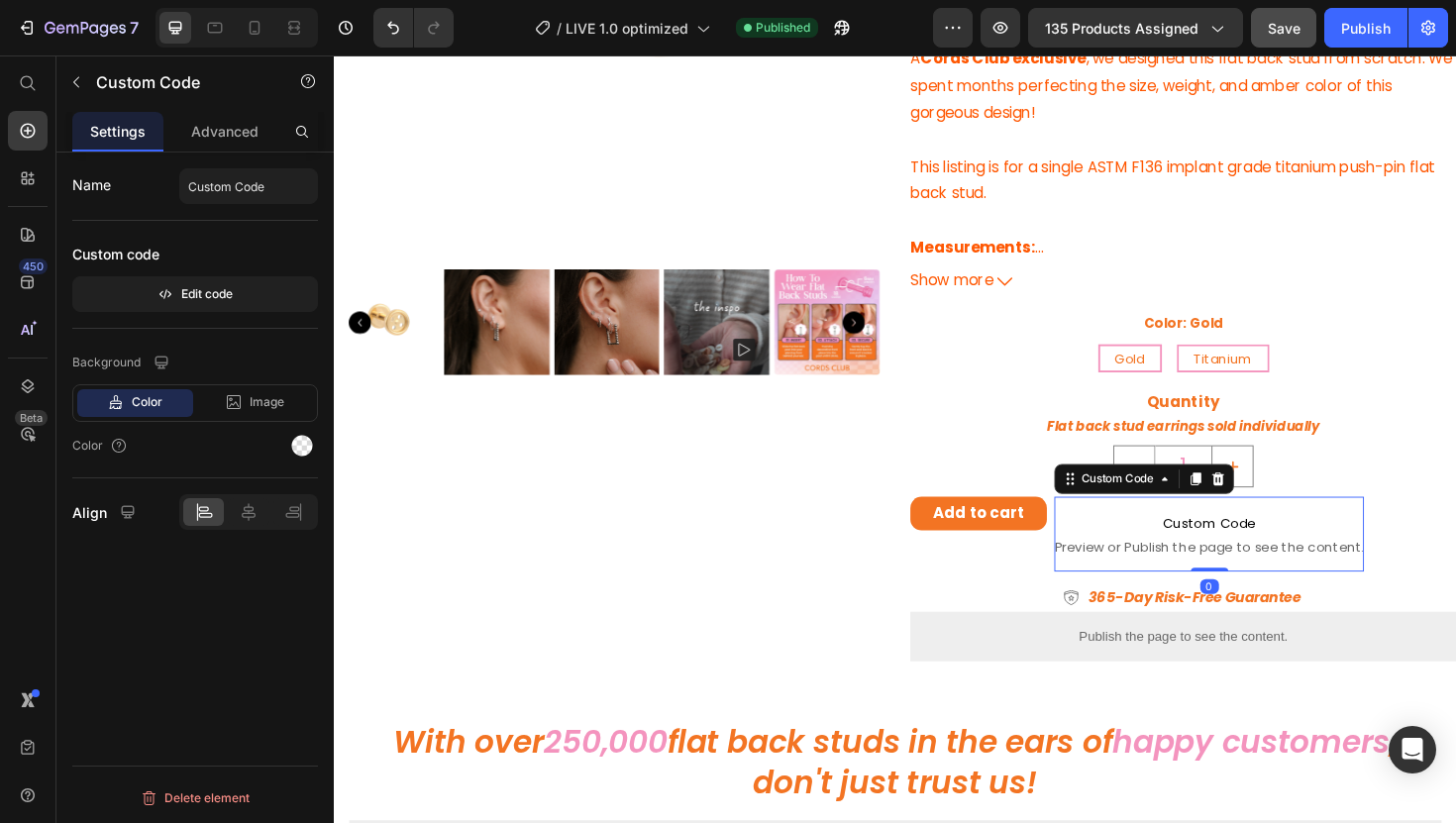 click on "Preview or Publish the page to see the content." at bounding box center [1260, 576] 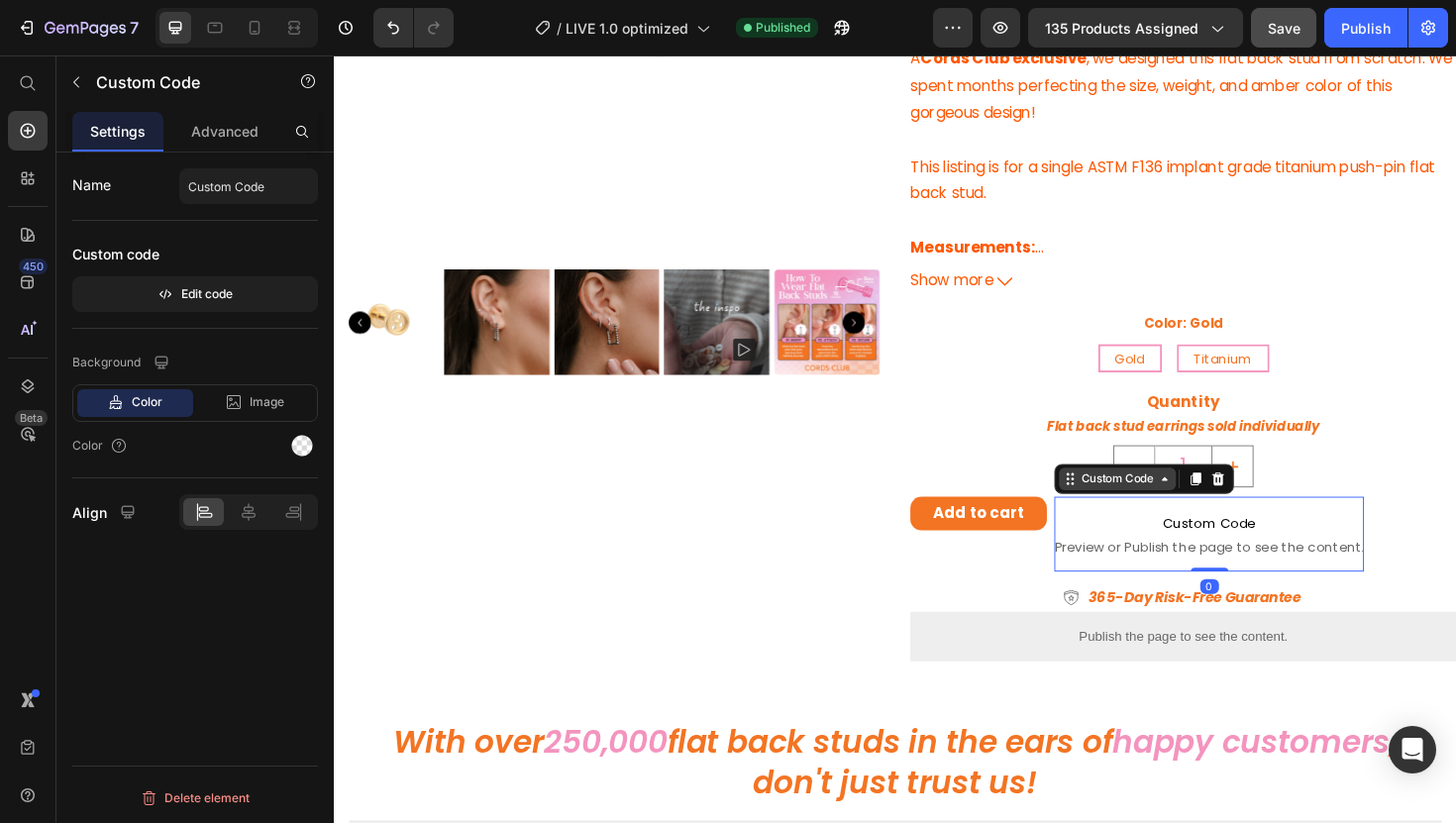 click 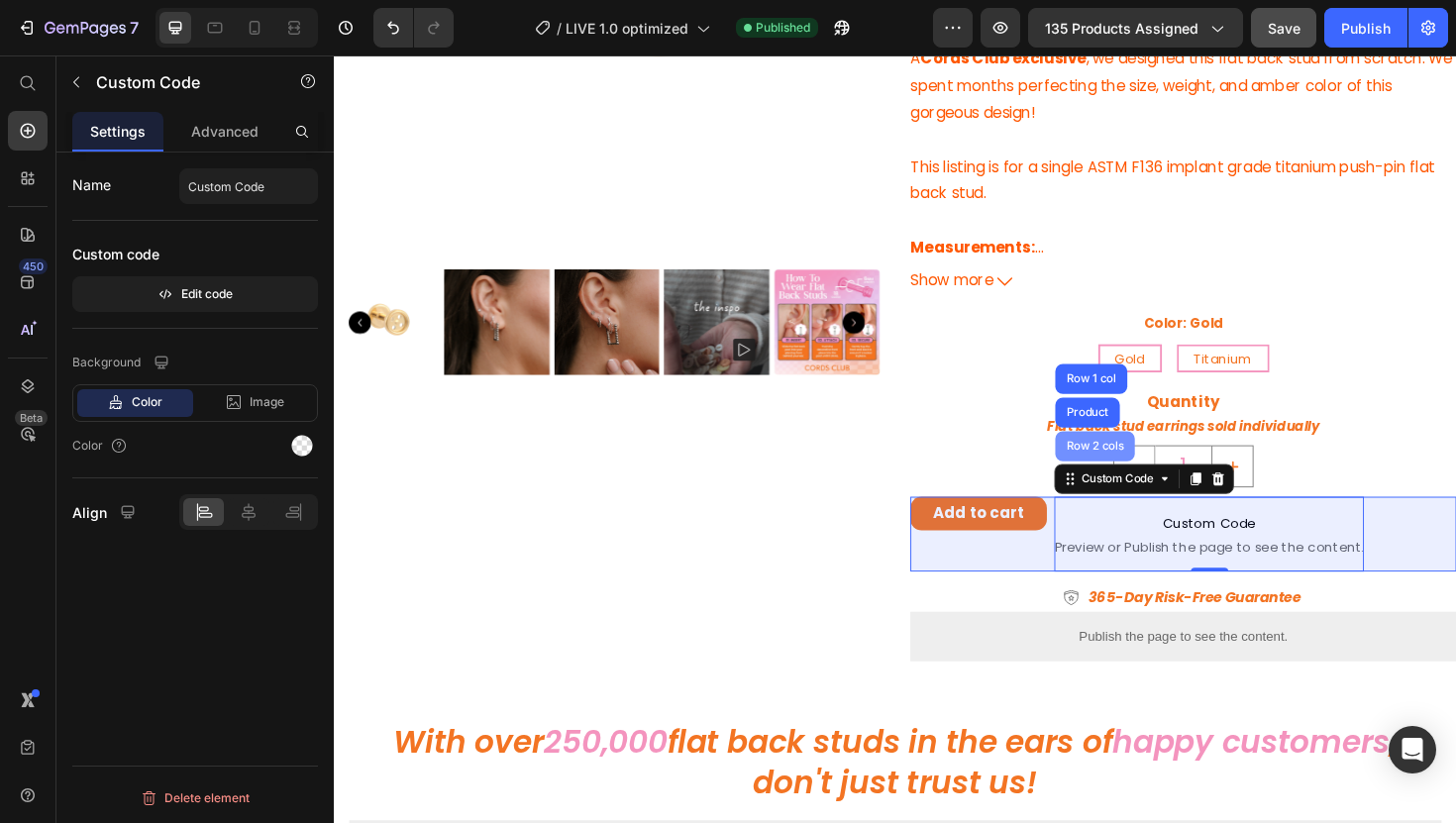 click on "Row 2 cols" at bounding box center (1139, 469) 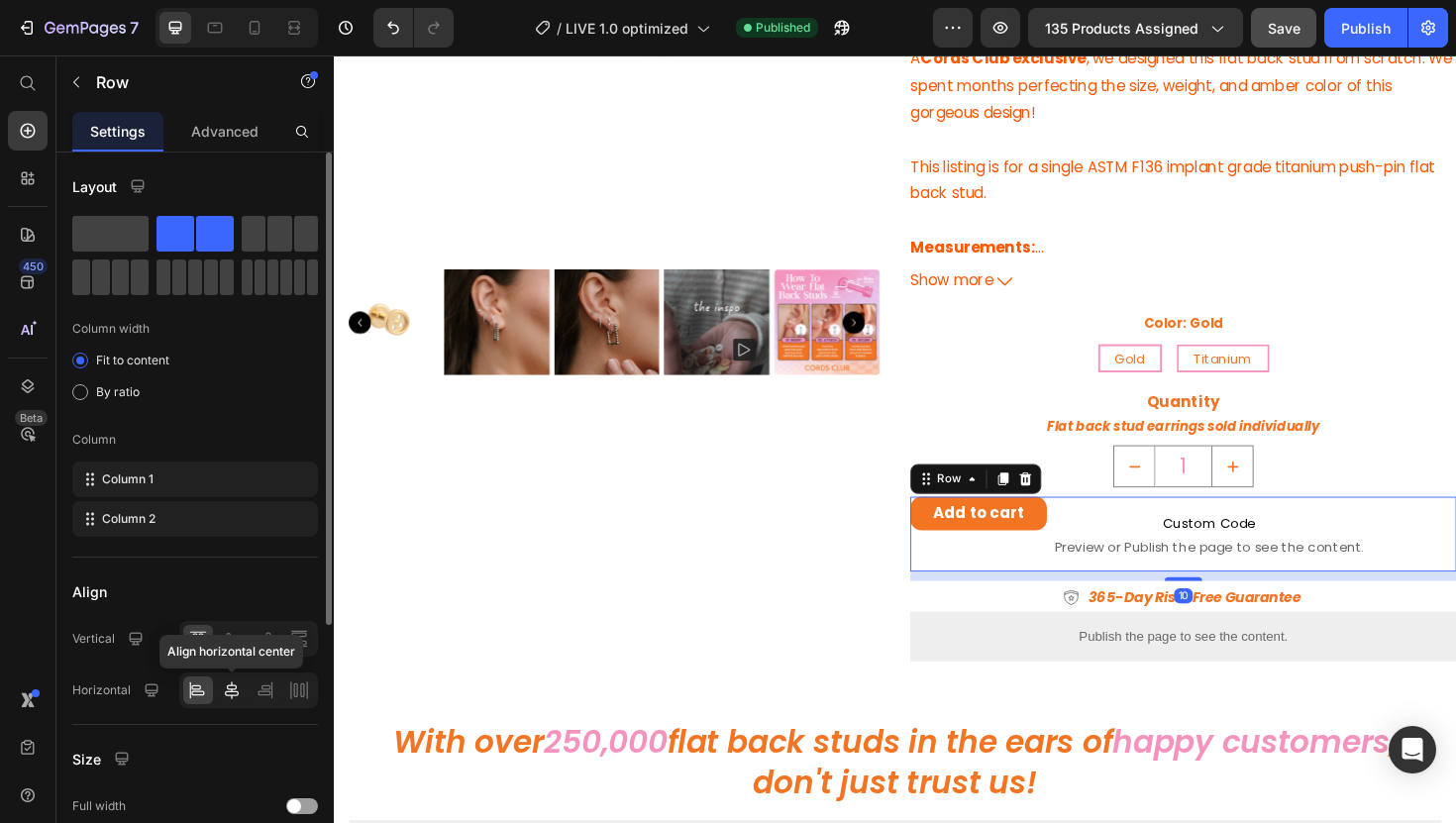 click 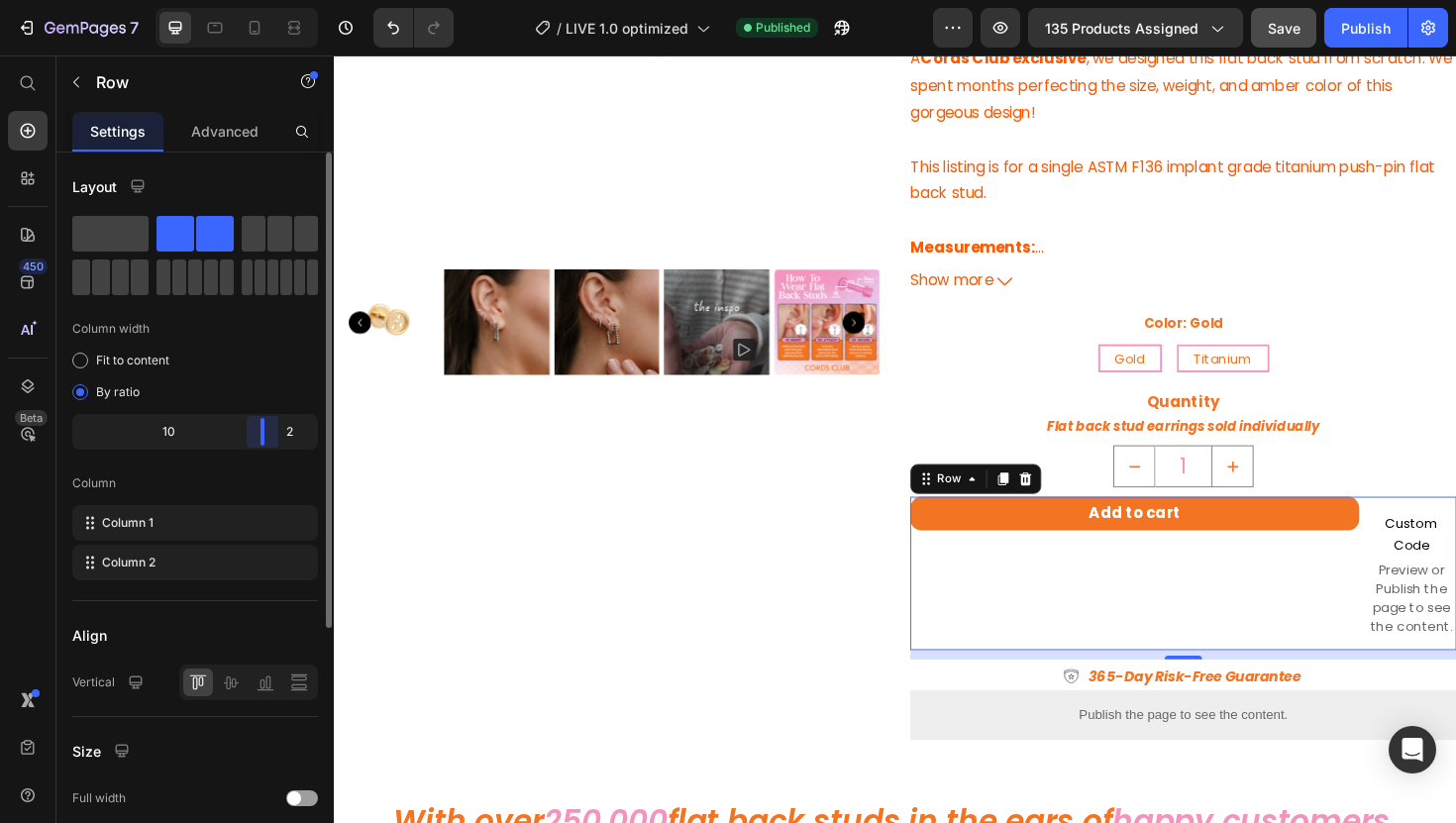 drag, startPoint x: 196, startPoint y: 421, endPoint x: 284, endPoint y: 421, distance: 88 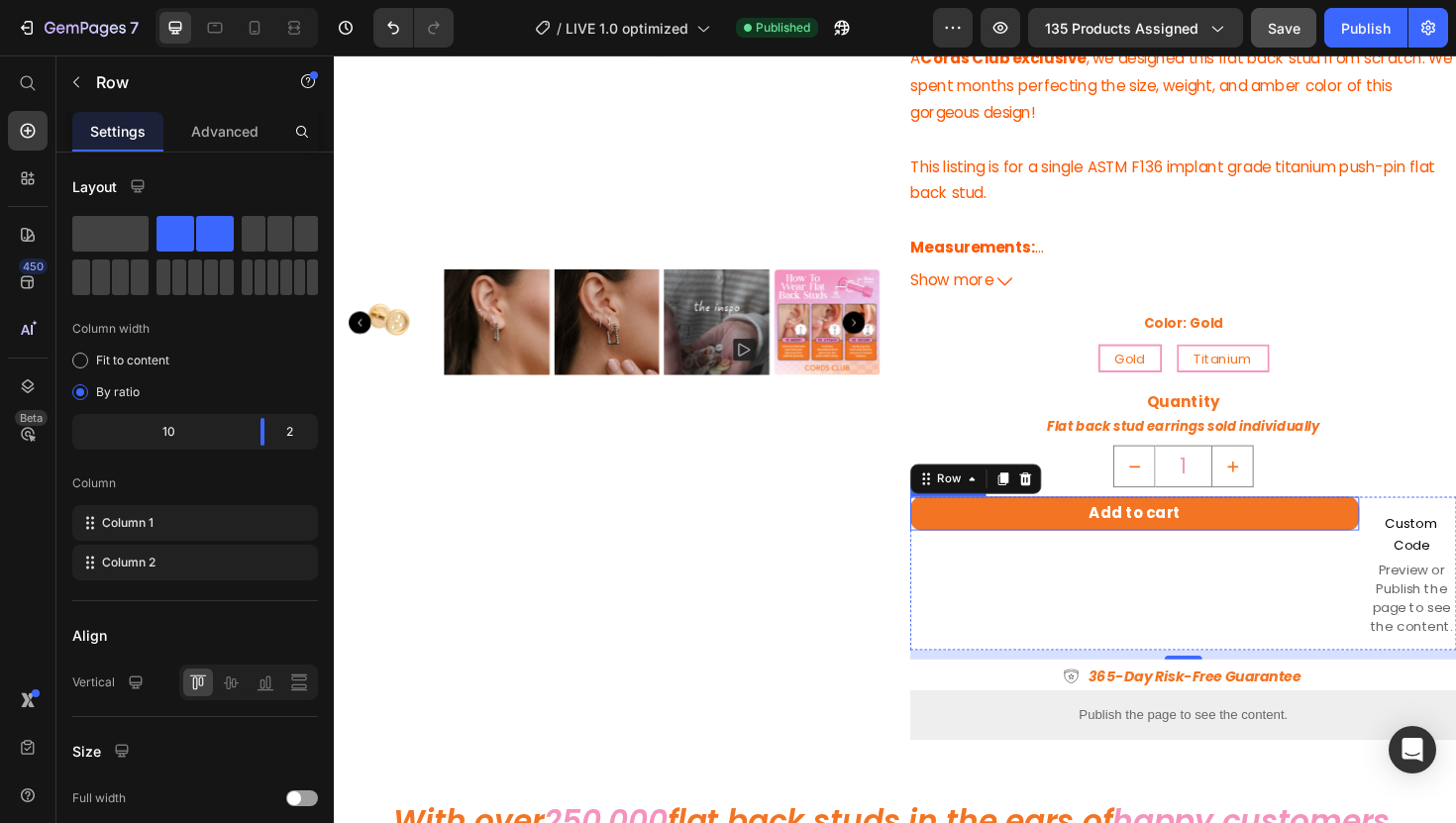 click on "Add to cart" at bounding box center [1182, 541] 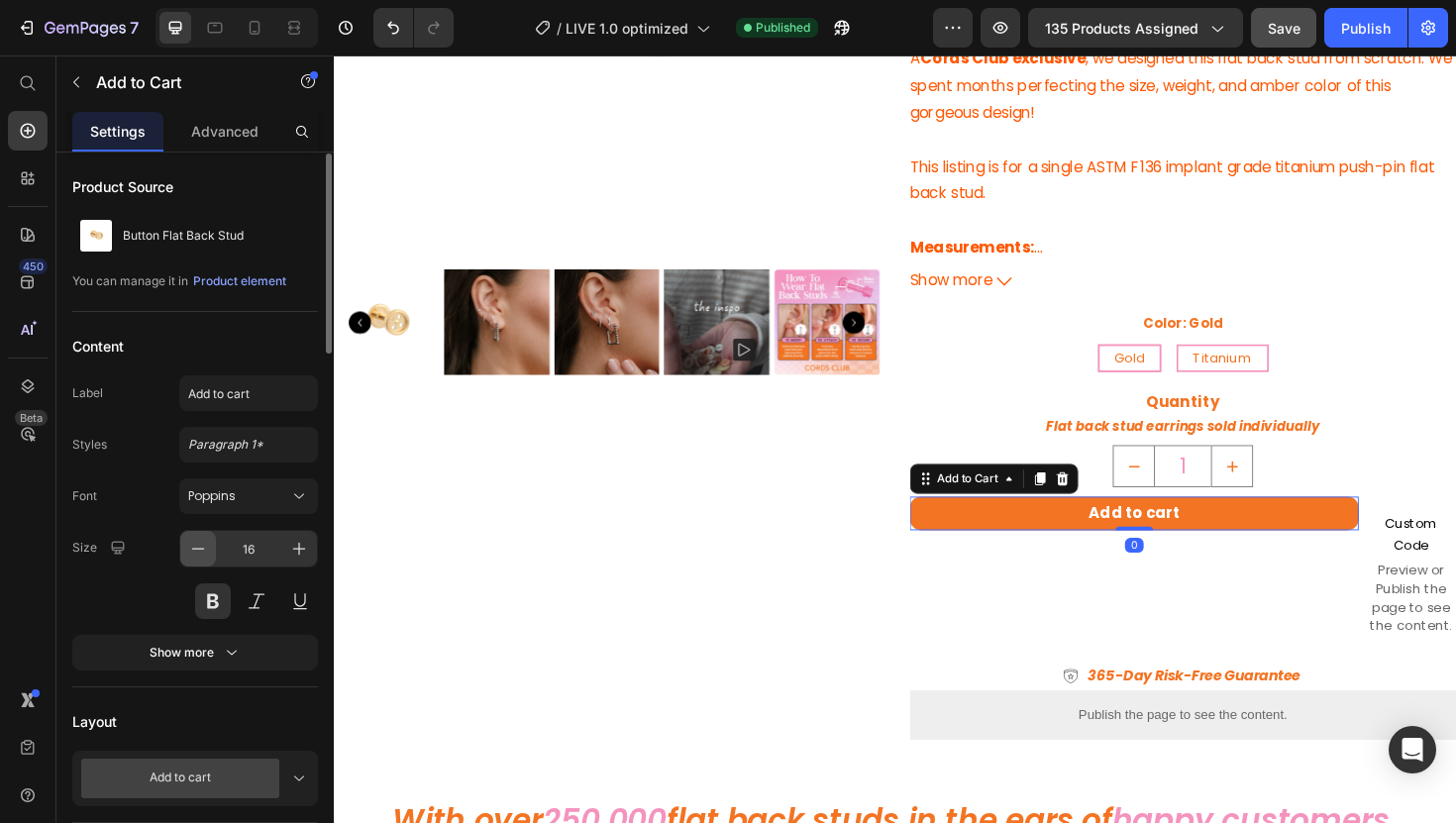 scroll, scrollTop: 441, scrollLeft: 0, axis: vertical 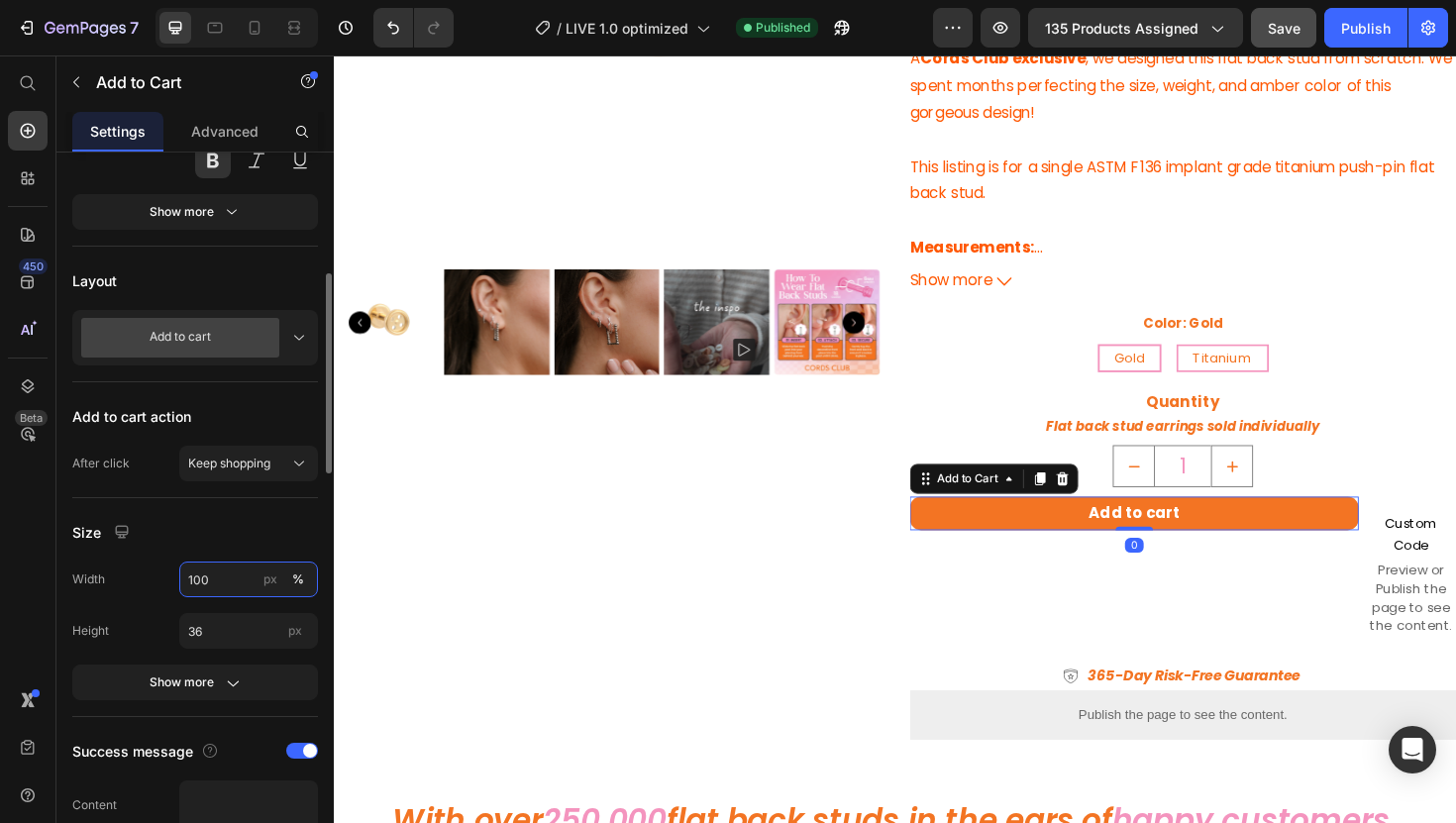 click on "100" at bounding box center [249, 579] 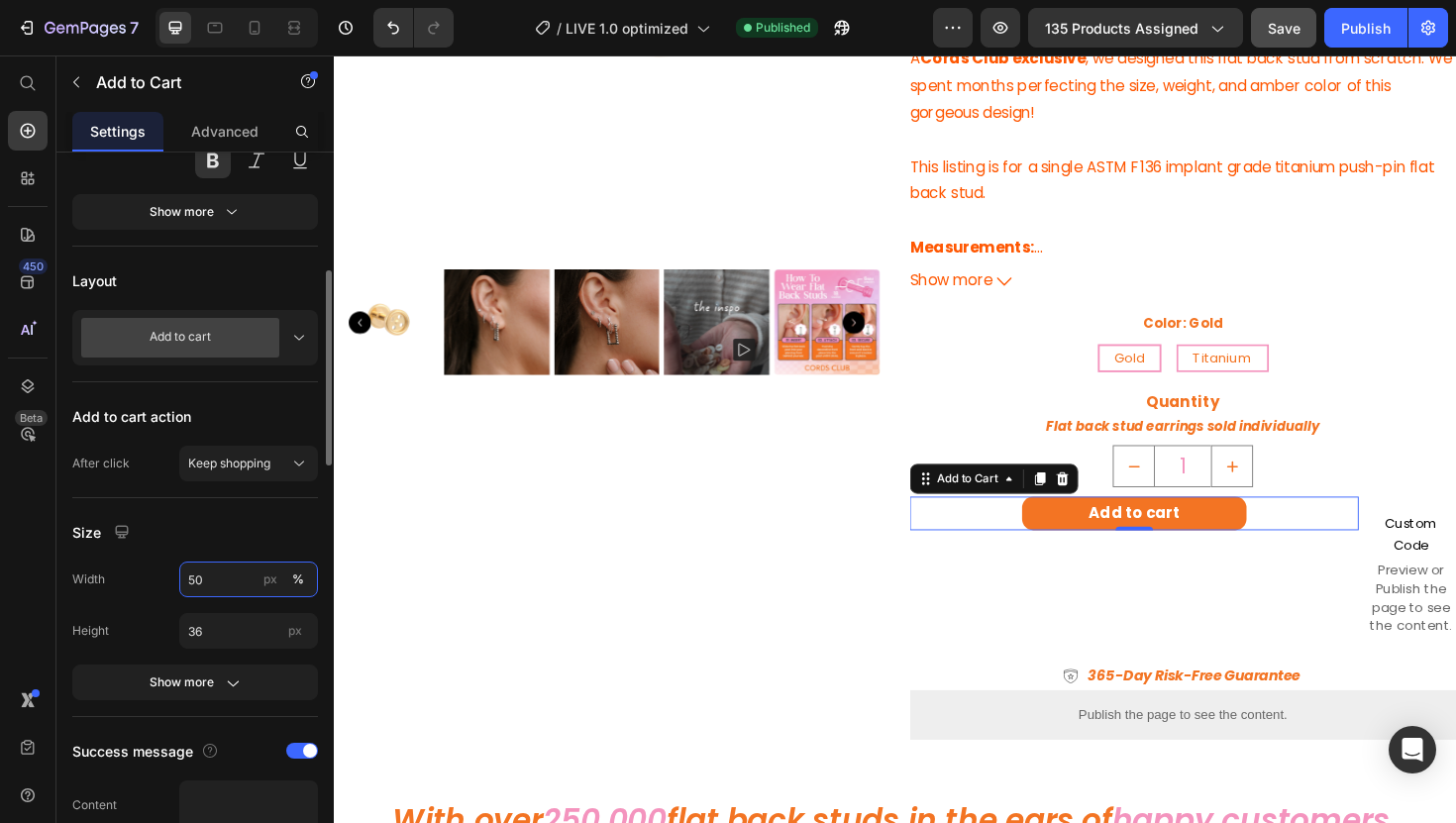 click on "50" at bounding box center [249, 579] 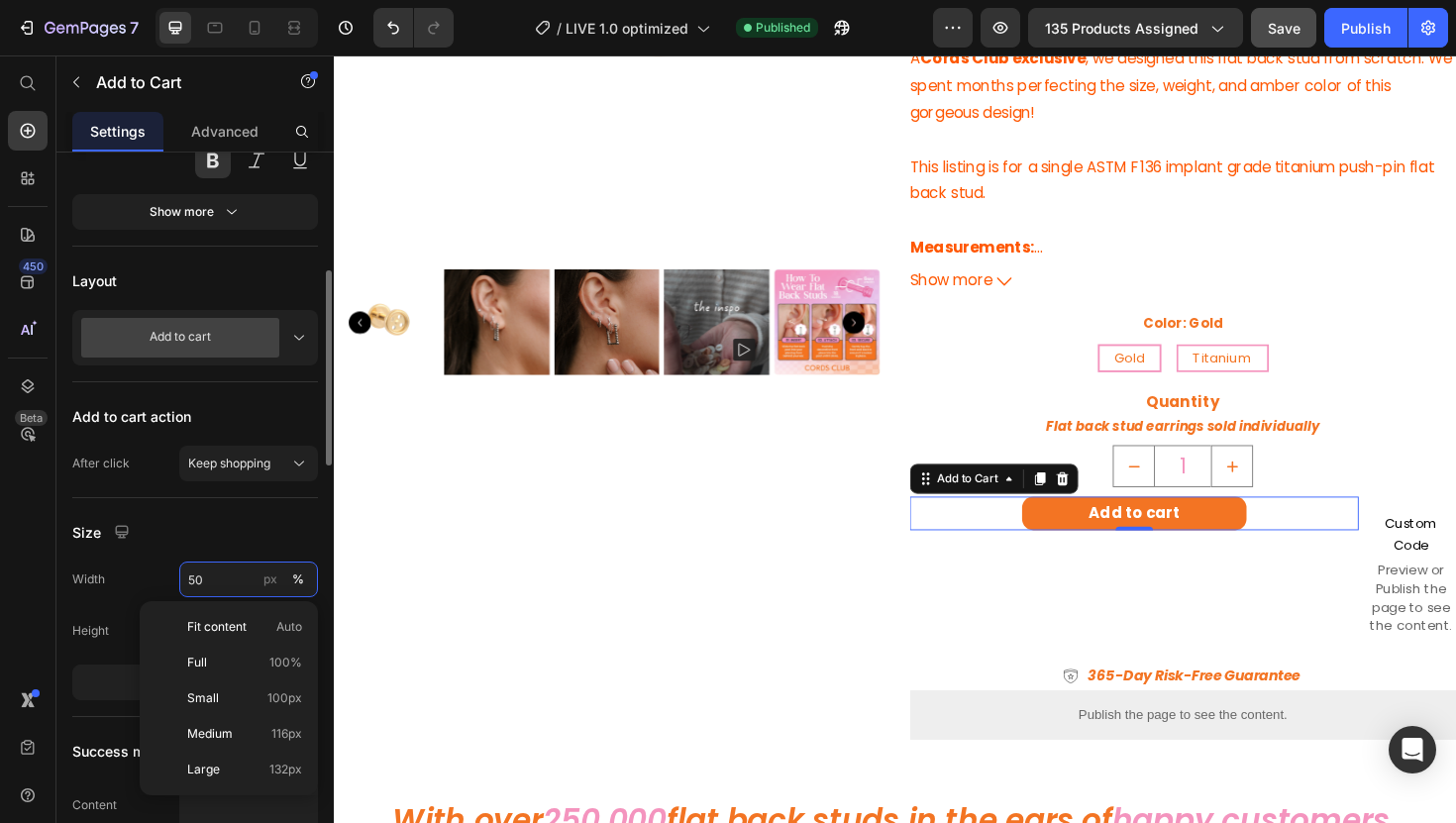 click on "50" at bounding box center [249, 579] 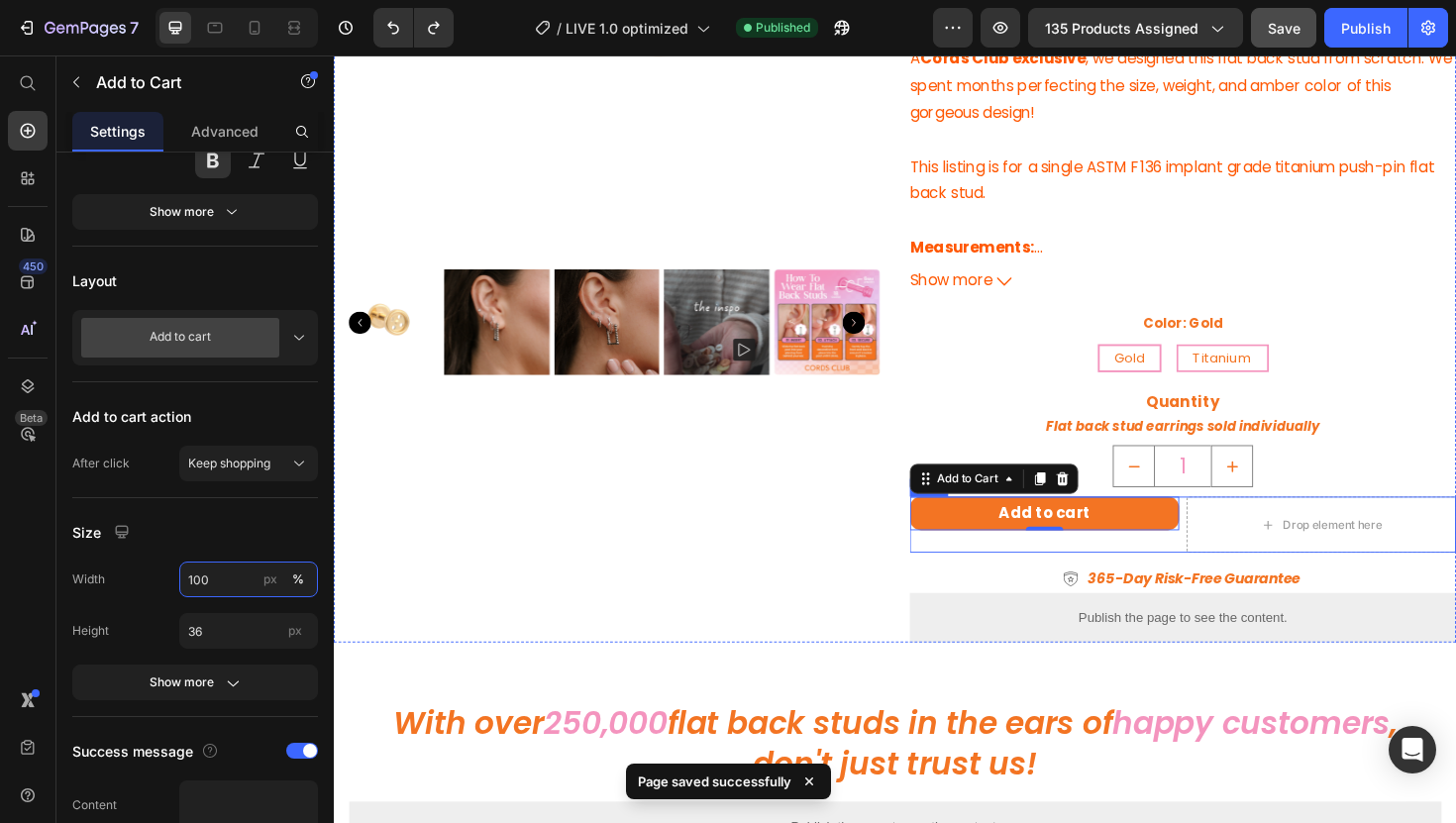 type on "50" 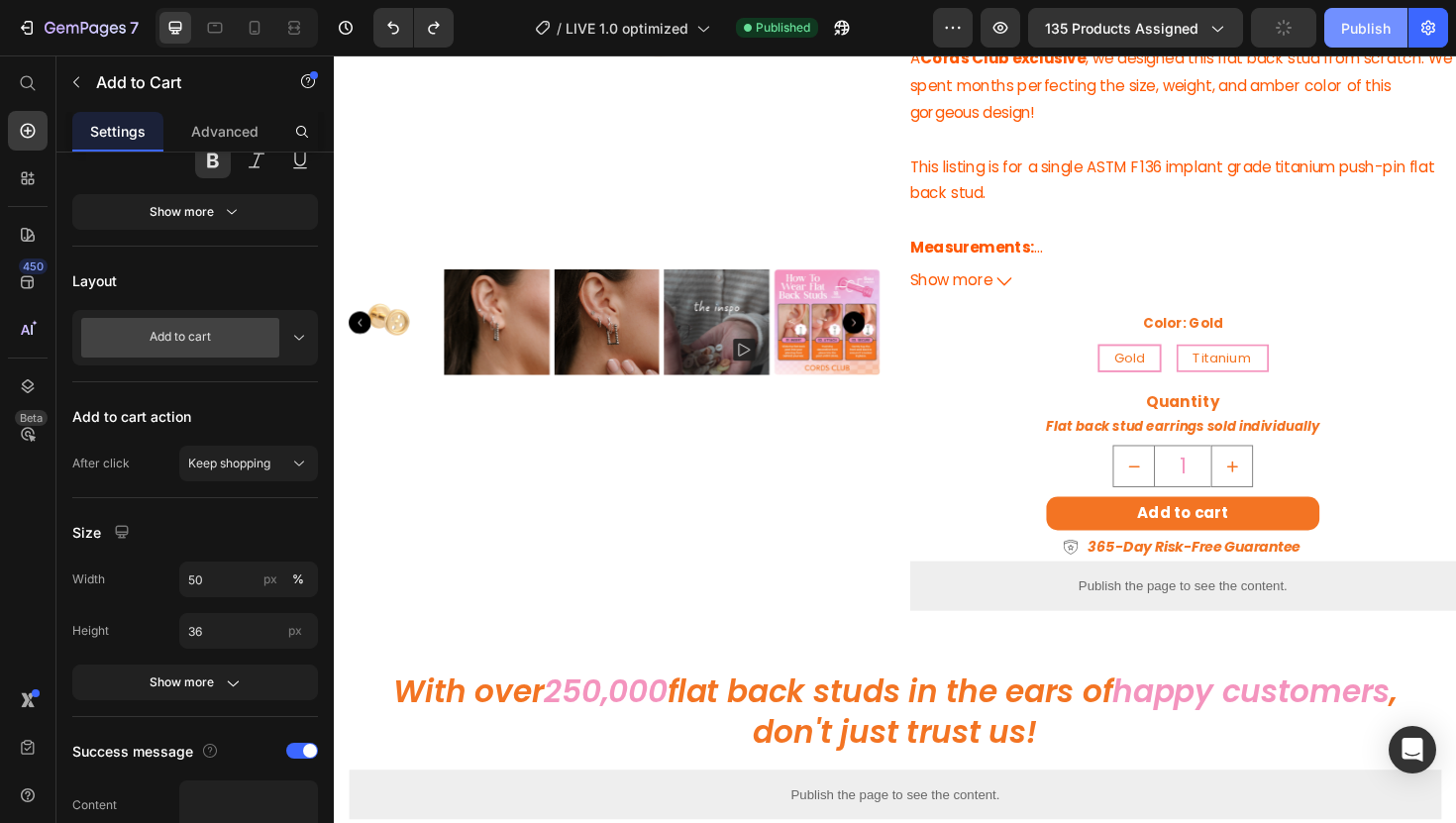 click on "Publish" 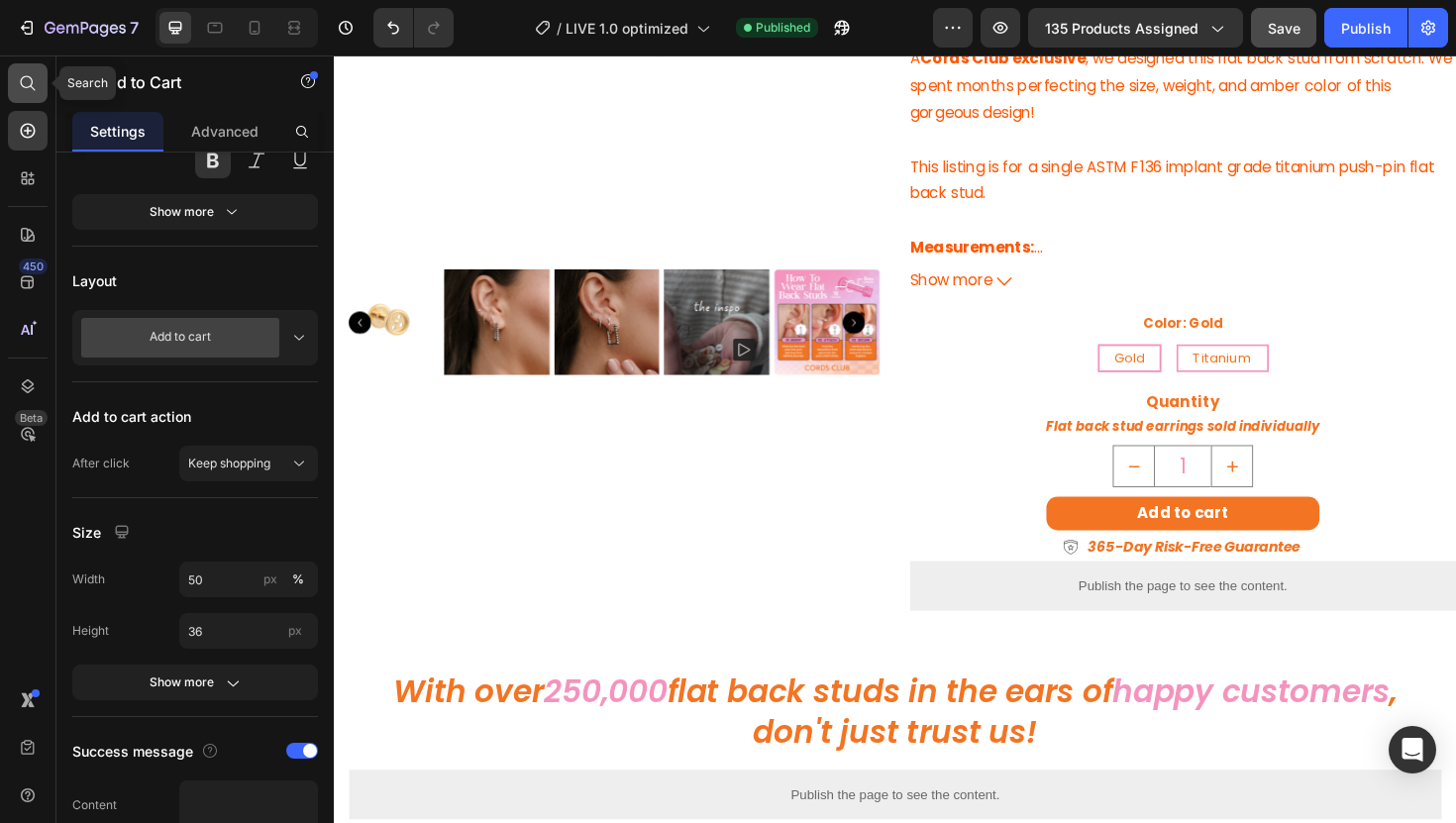 click 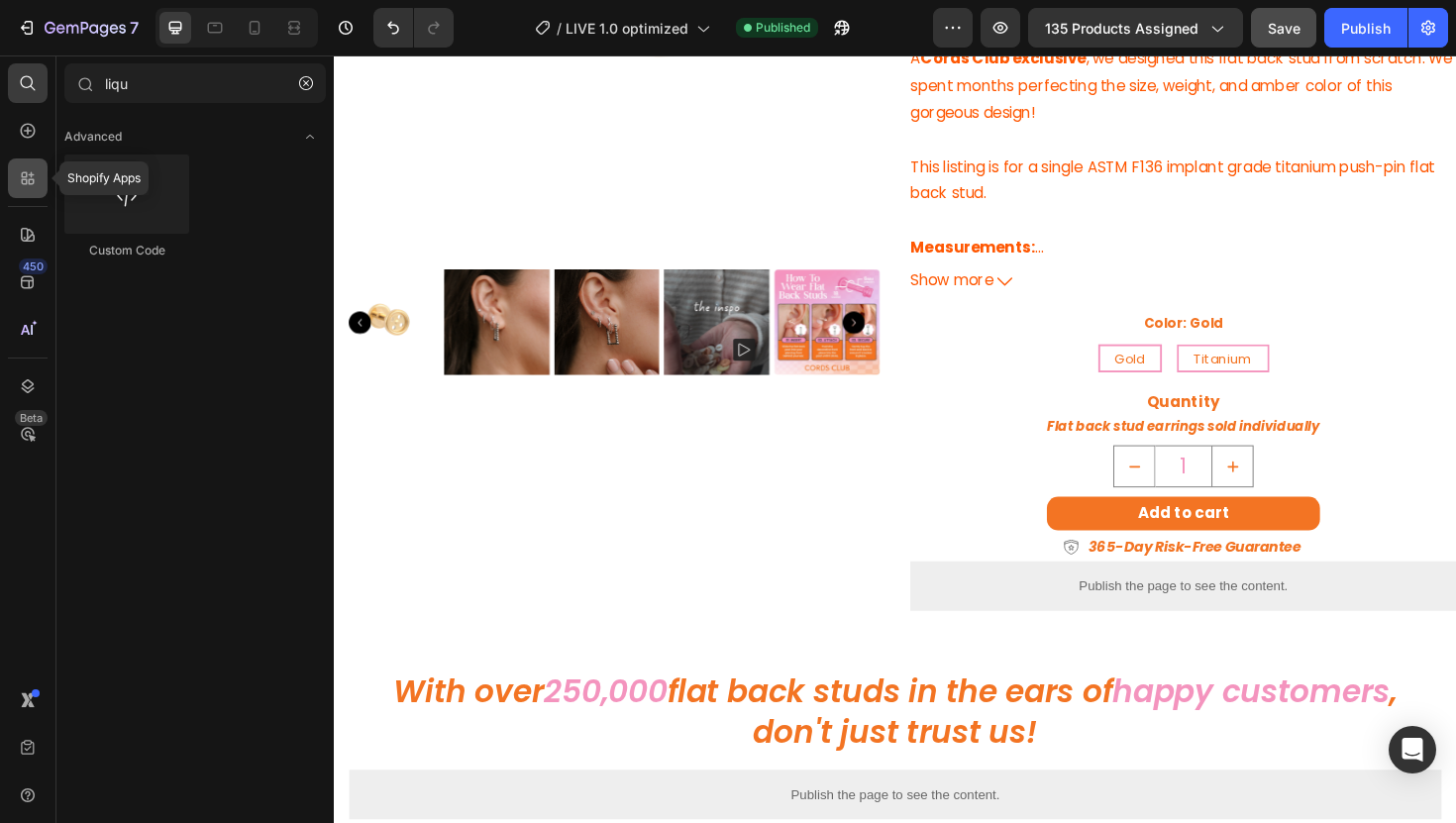 click 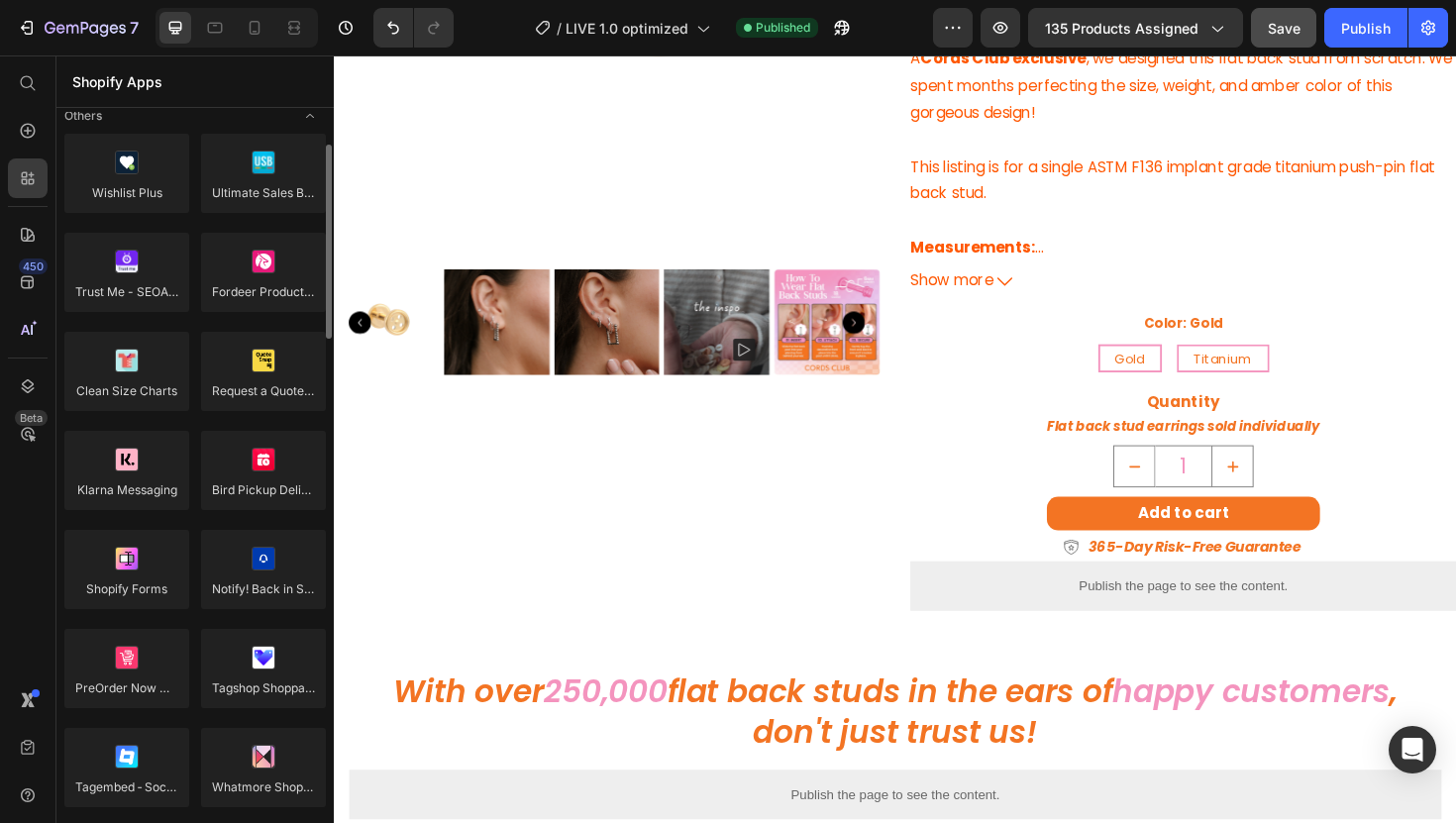 scroll, scrollTop: 109, scrollLeft: 0, axis: vertical 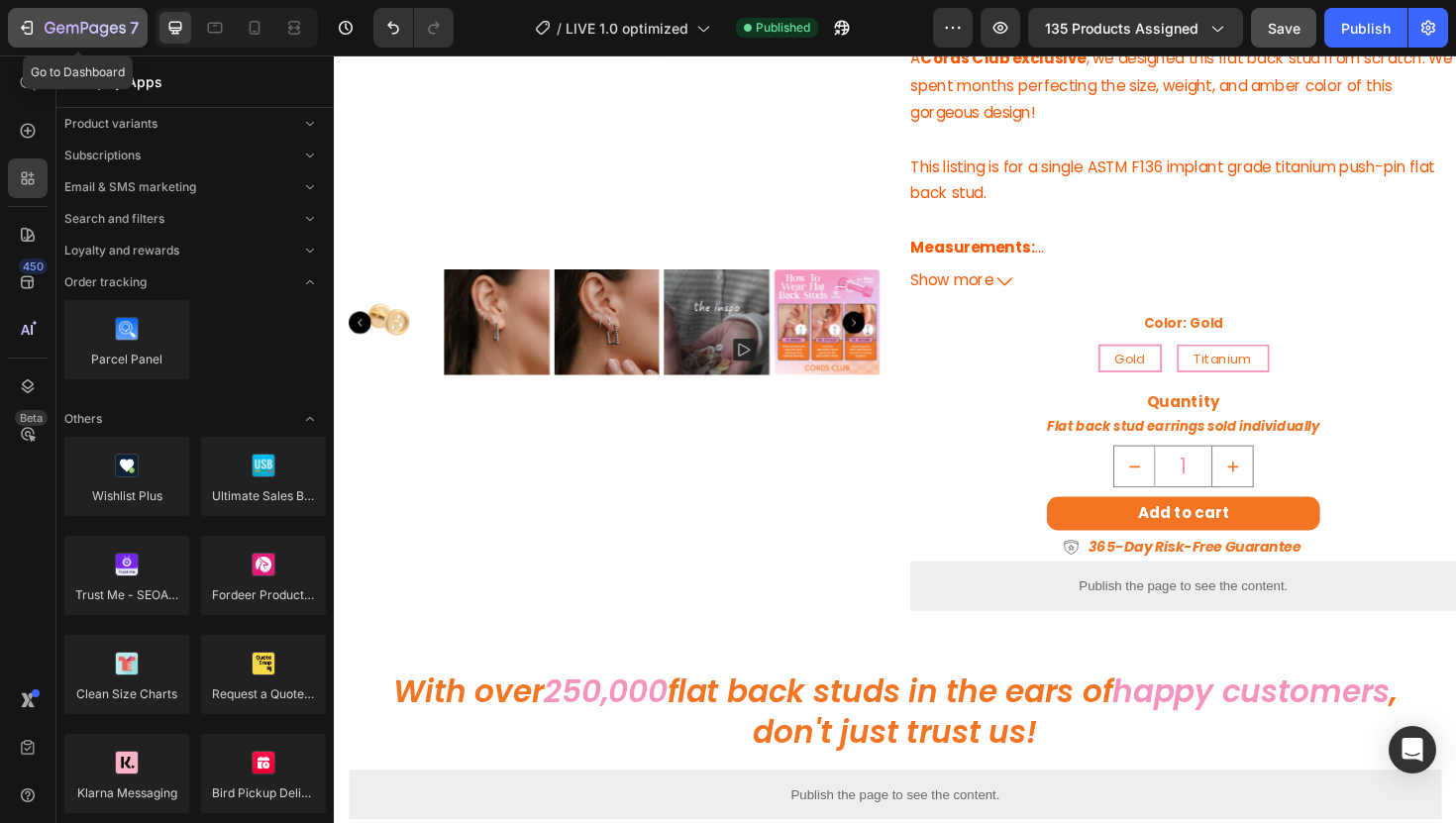 click 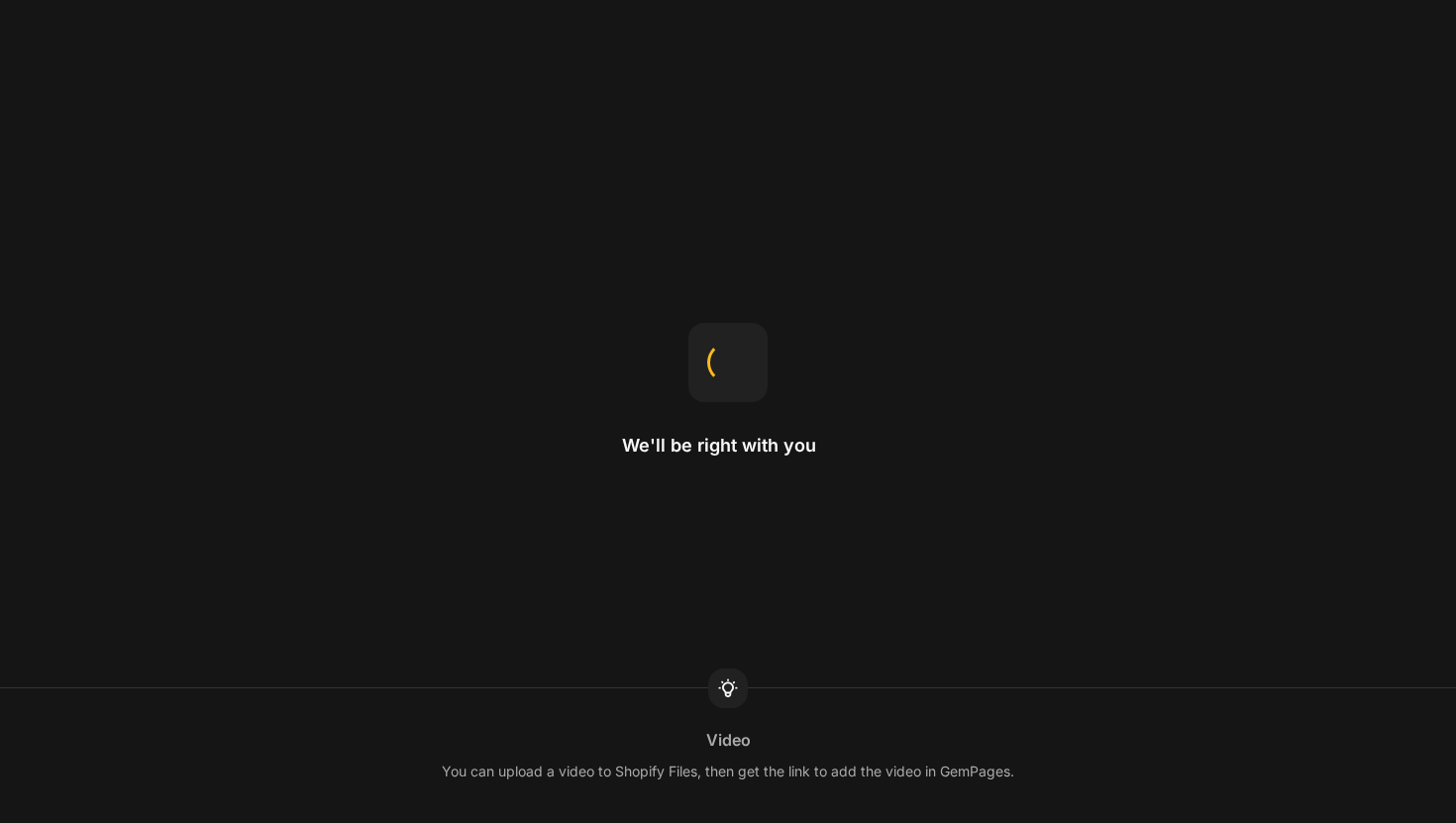 scroll, scrollTop: 0, scrollLeft: 0, axis: both 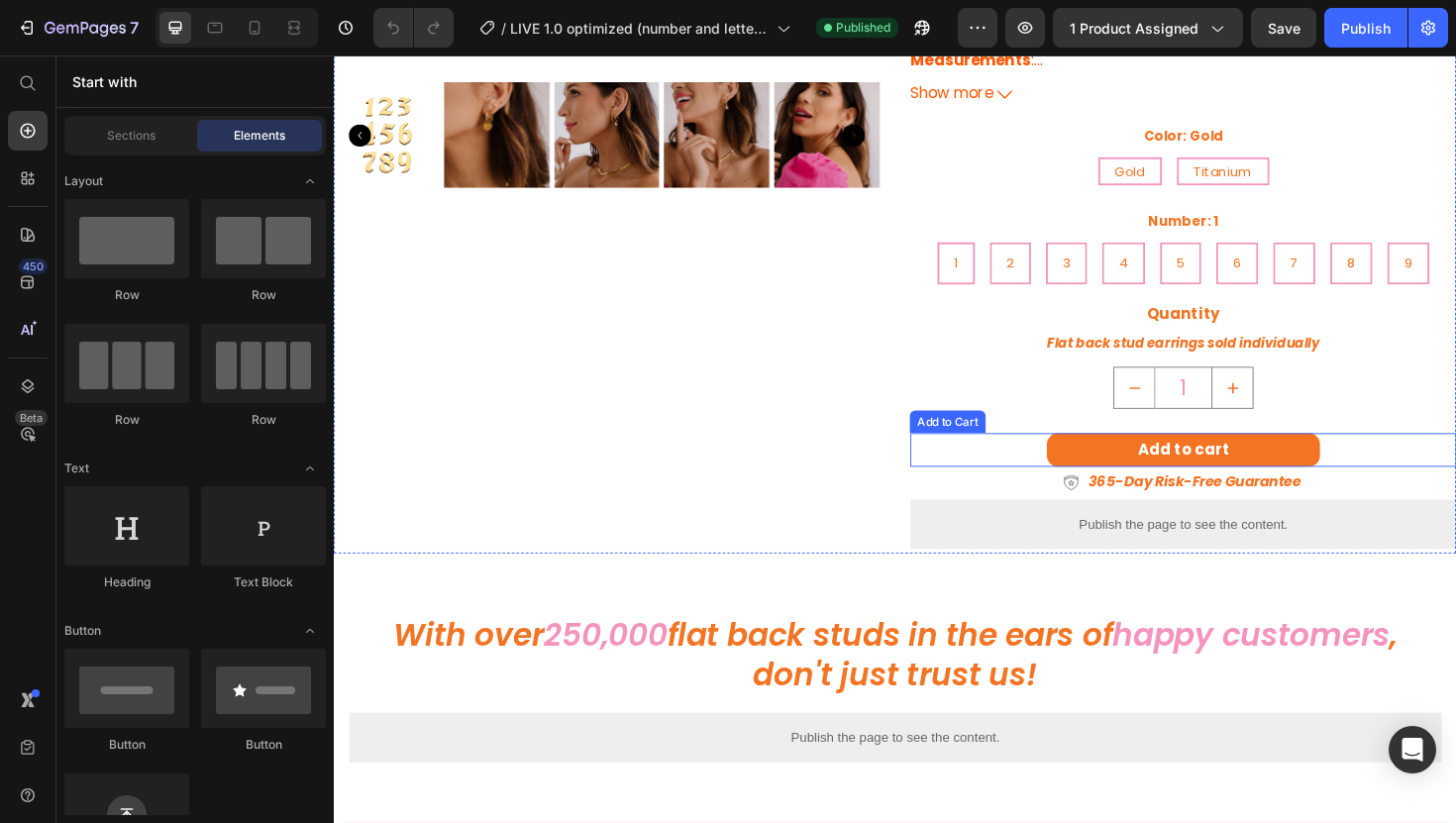 click on "Add to cart" at bounding box center (1233, 473) 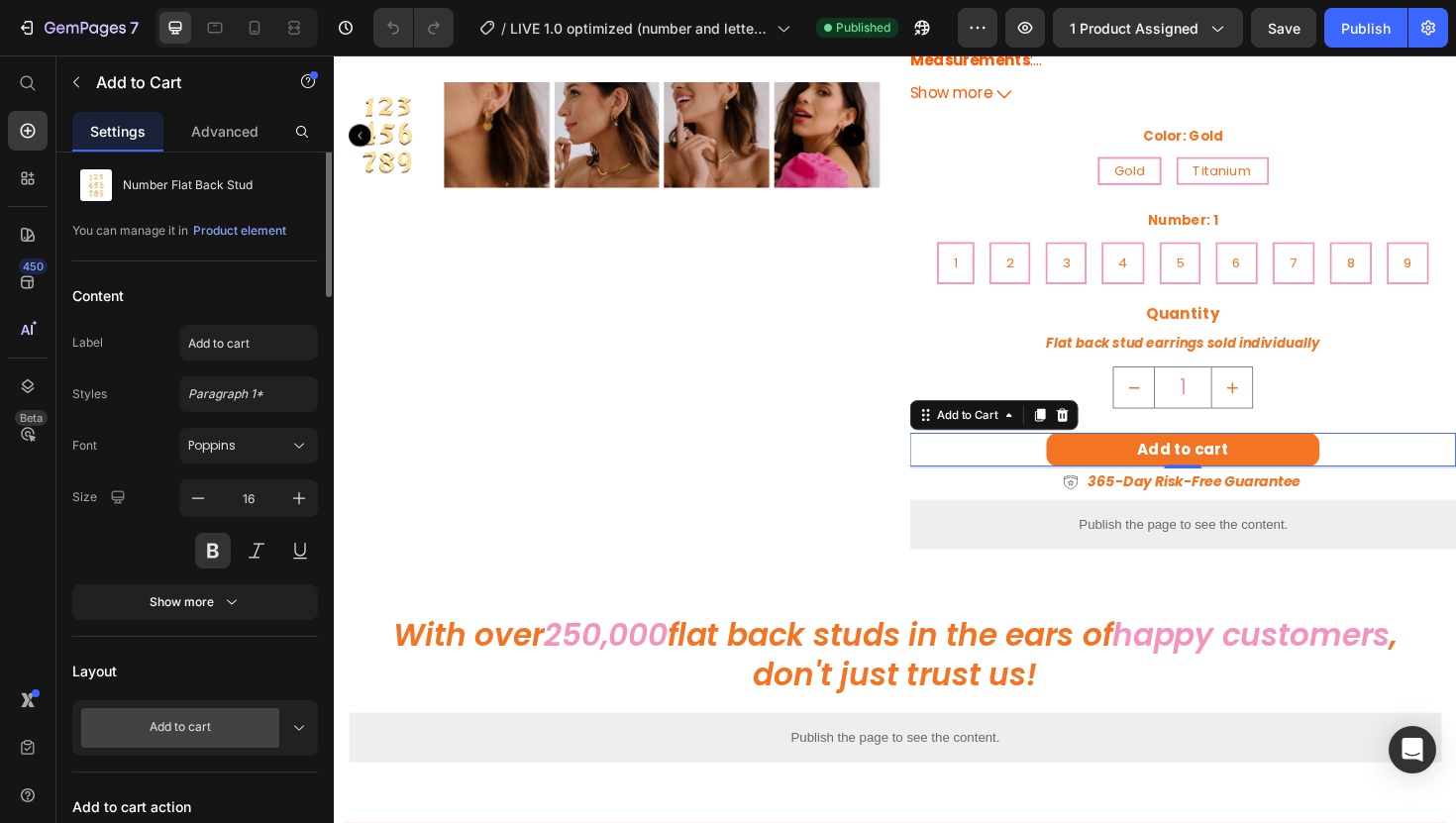 scroll, scrollTop: 0, scrollLeft: 0, axis: both 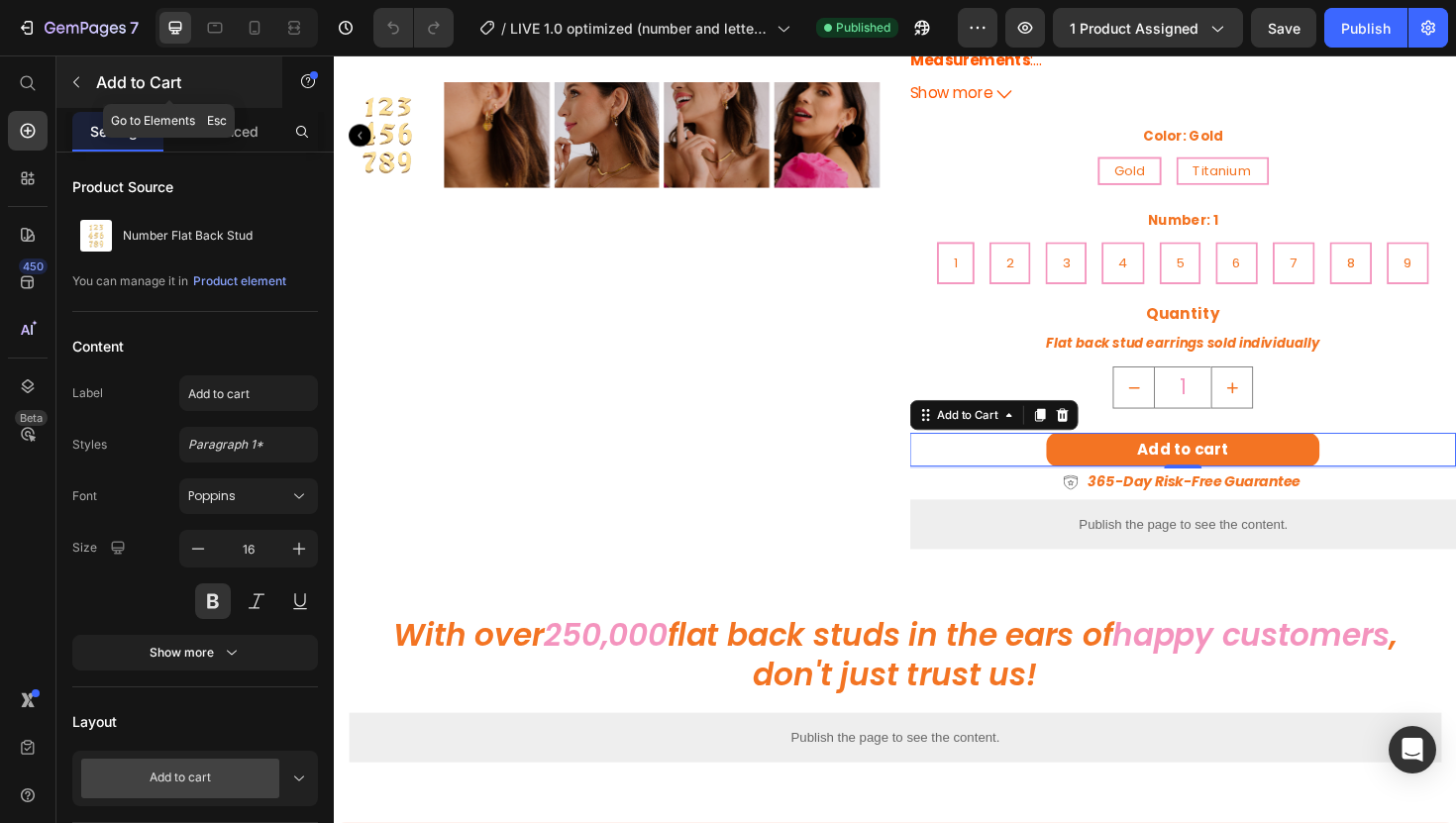 click 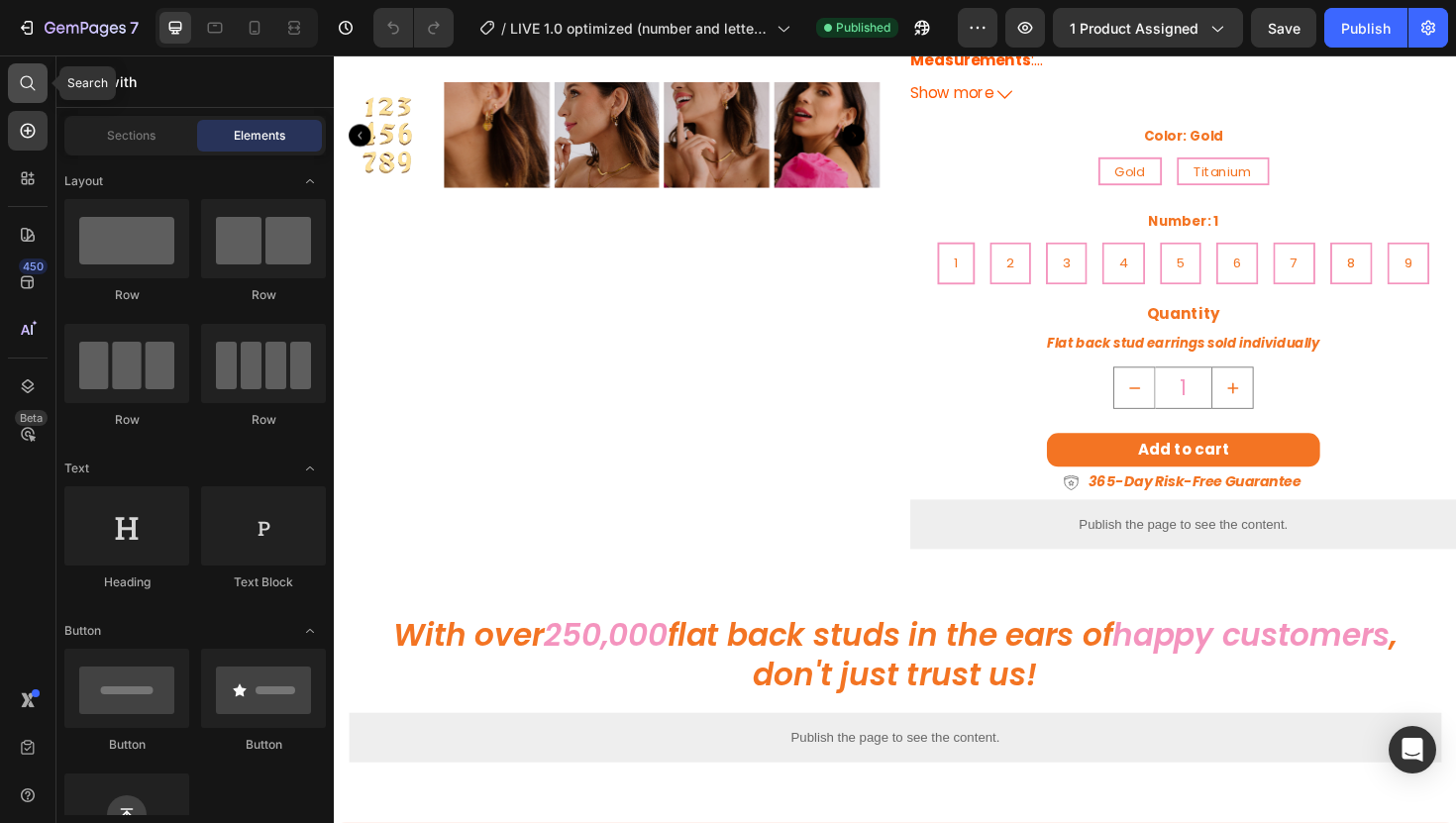 click 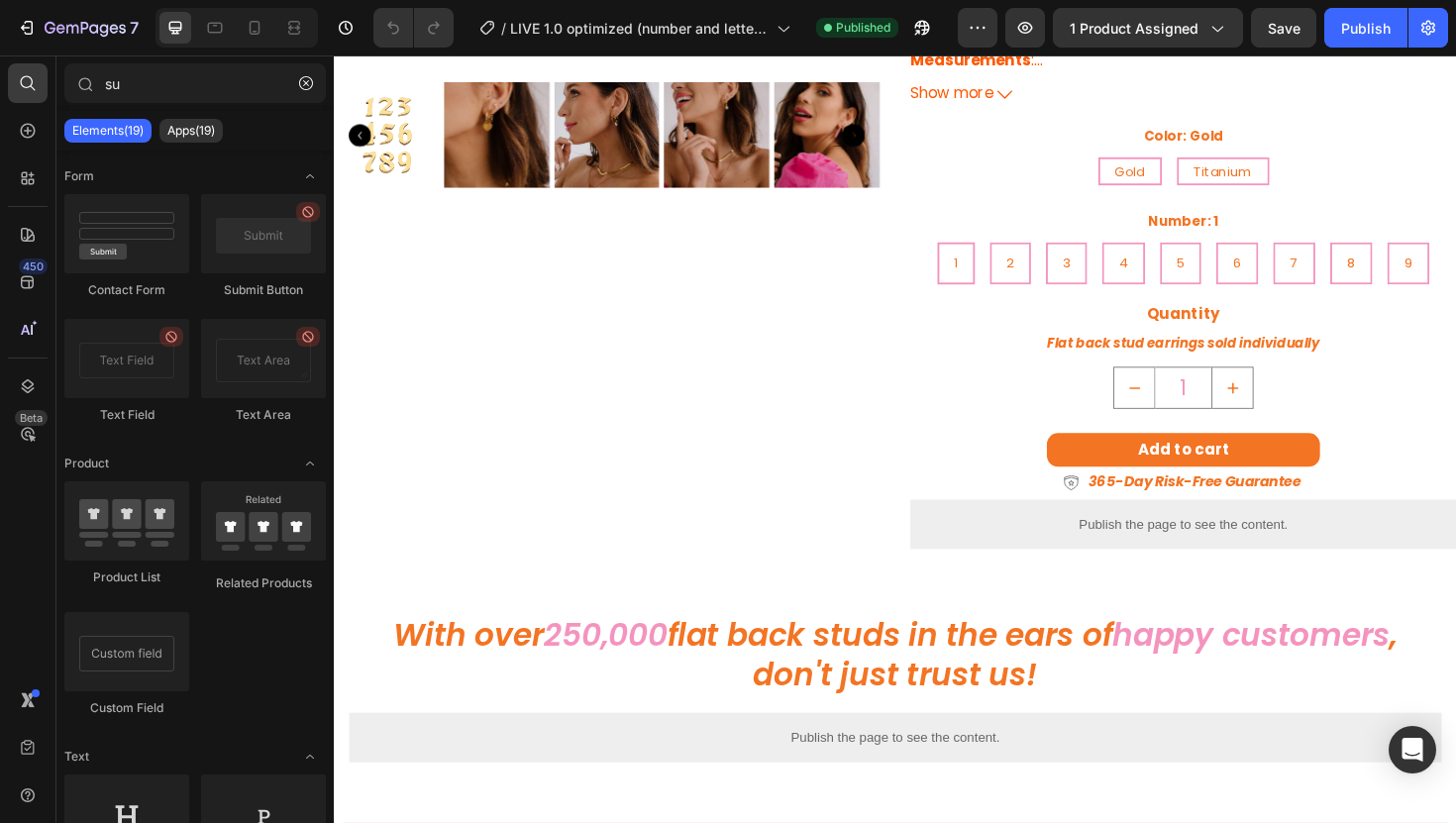 type on "s" 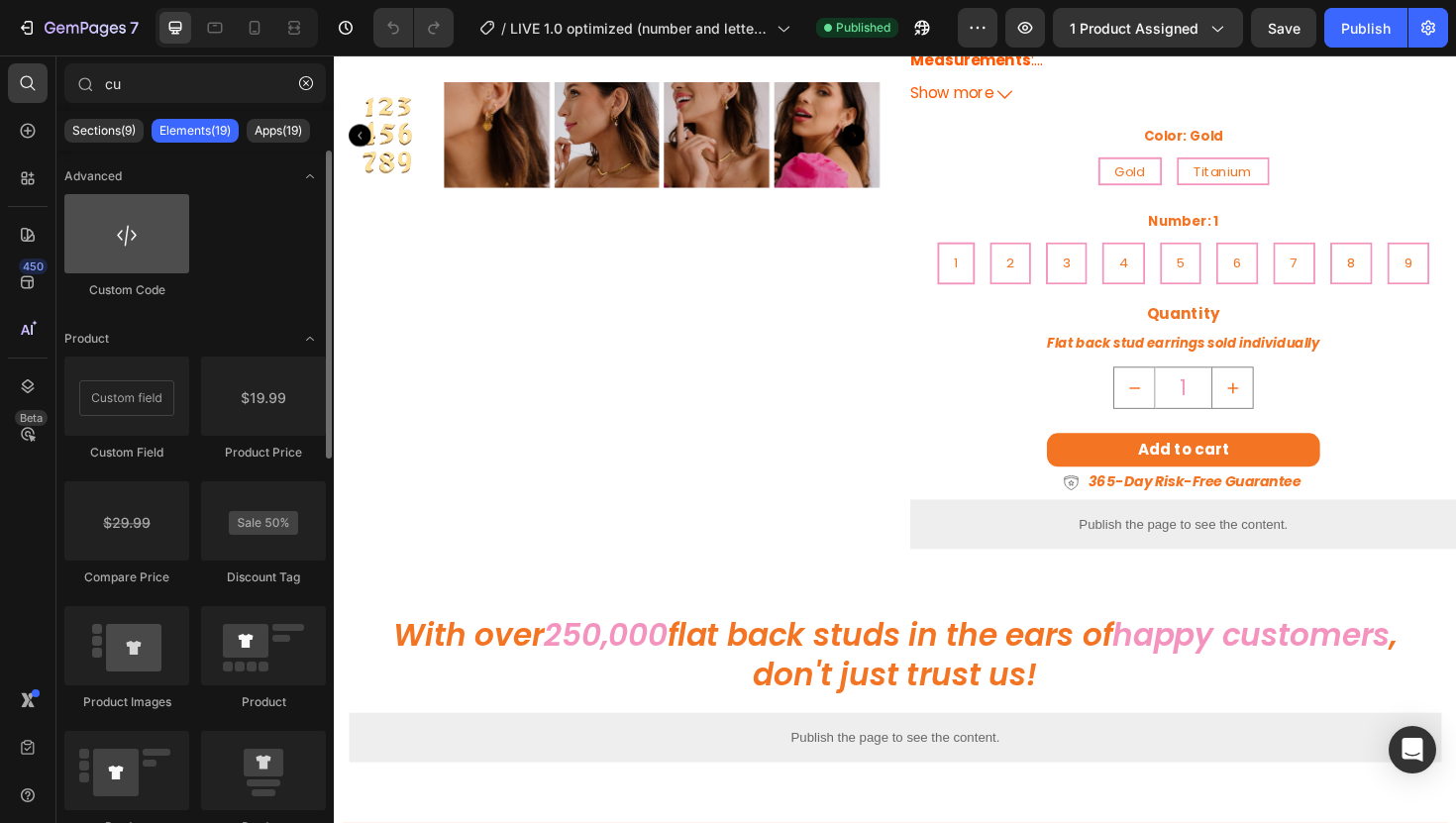 type on "cu" 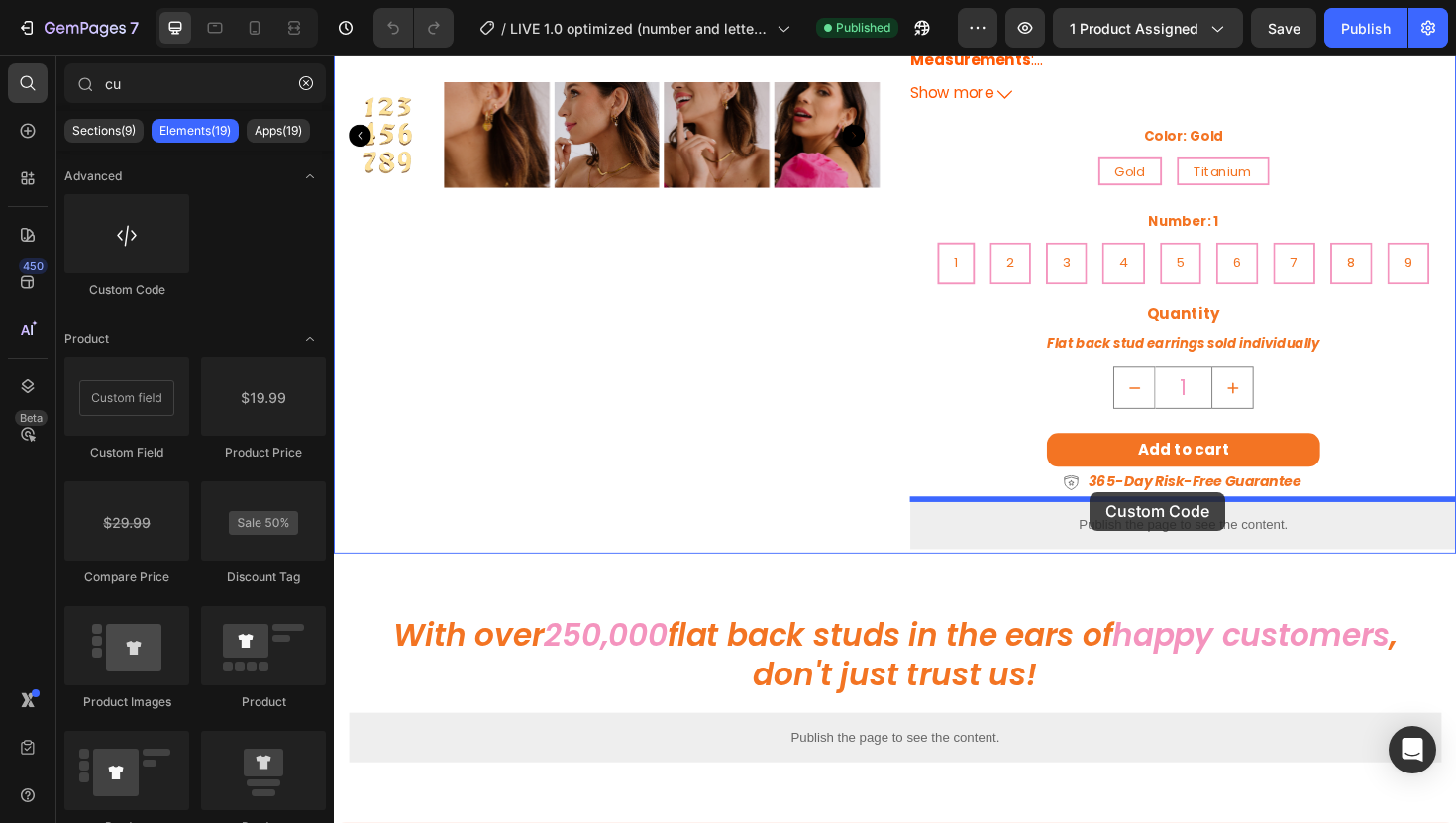 drag, startPoint x: 449, startPoint y: 297, endPoint x: 1134, endPoint y: 518, distance: 719.768 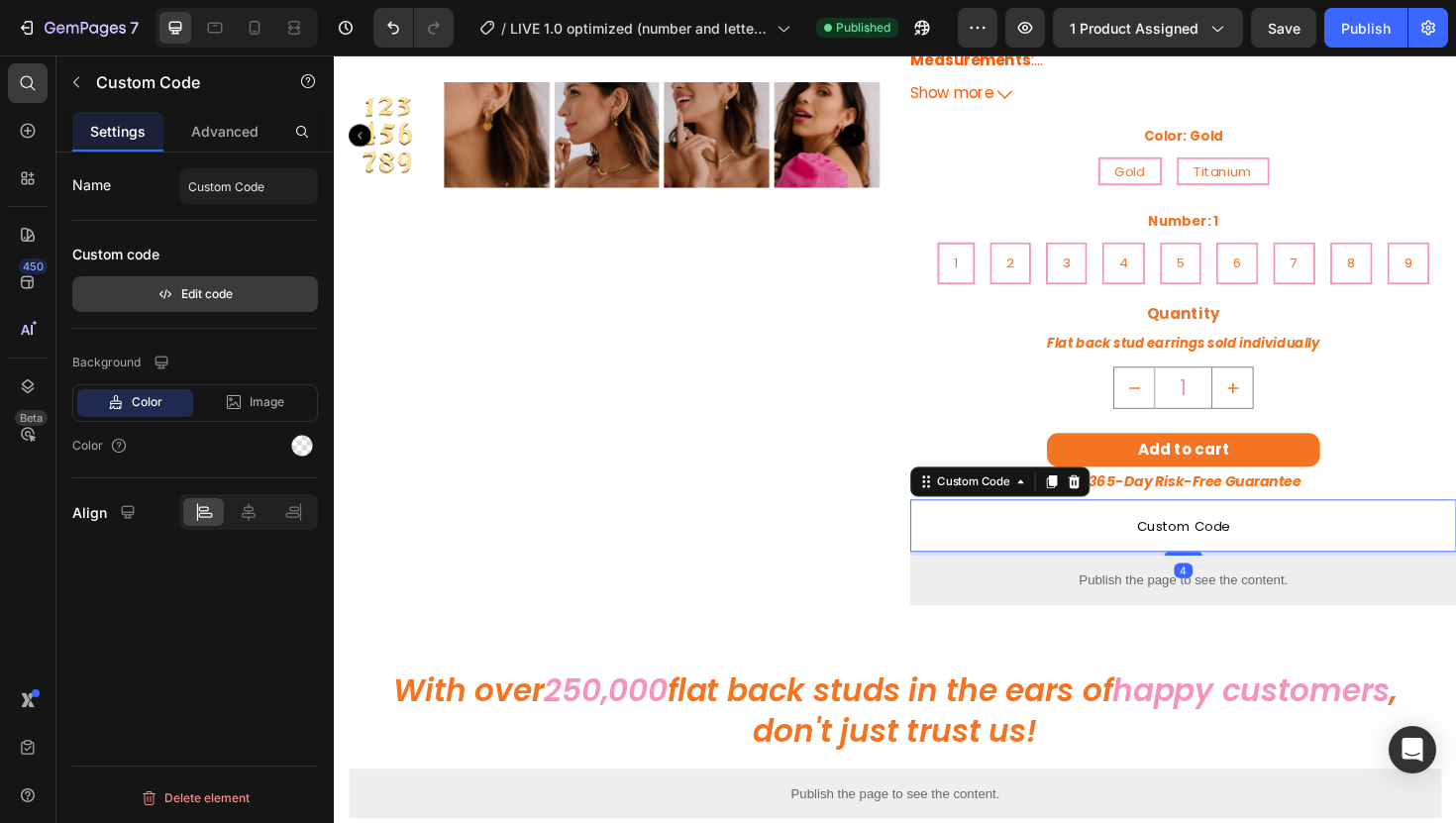 click on "Edit code" at bounding box center [195, 294] 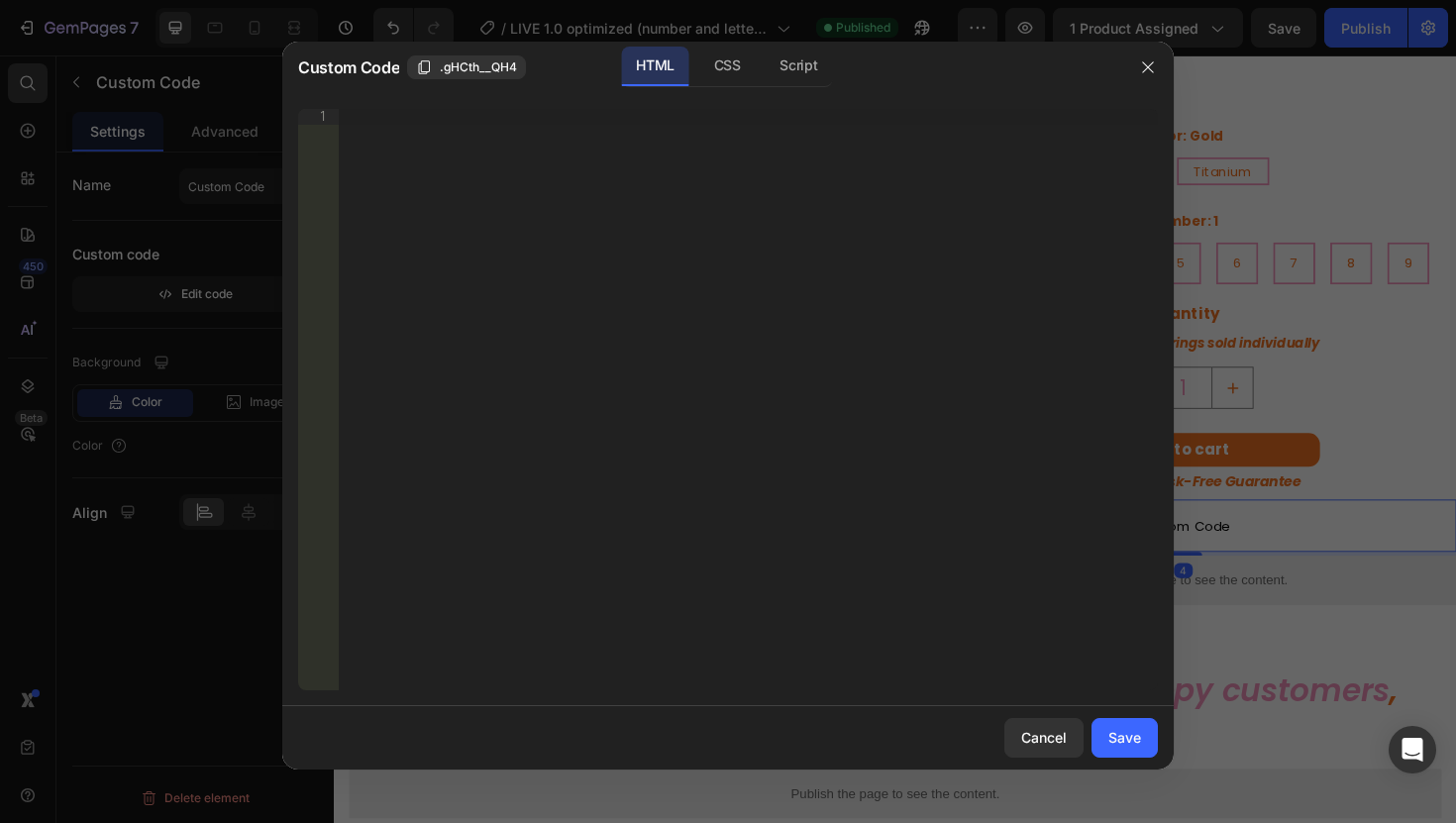 click on "Insert the 3rd-party installation code, HTML code, or Liquid code to display custom content." at bounding box center [707, 116] 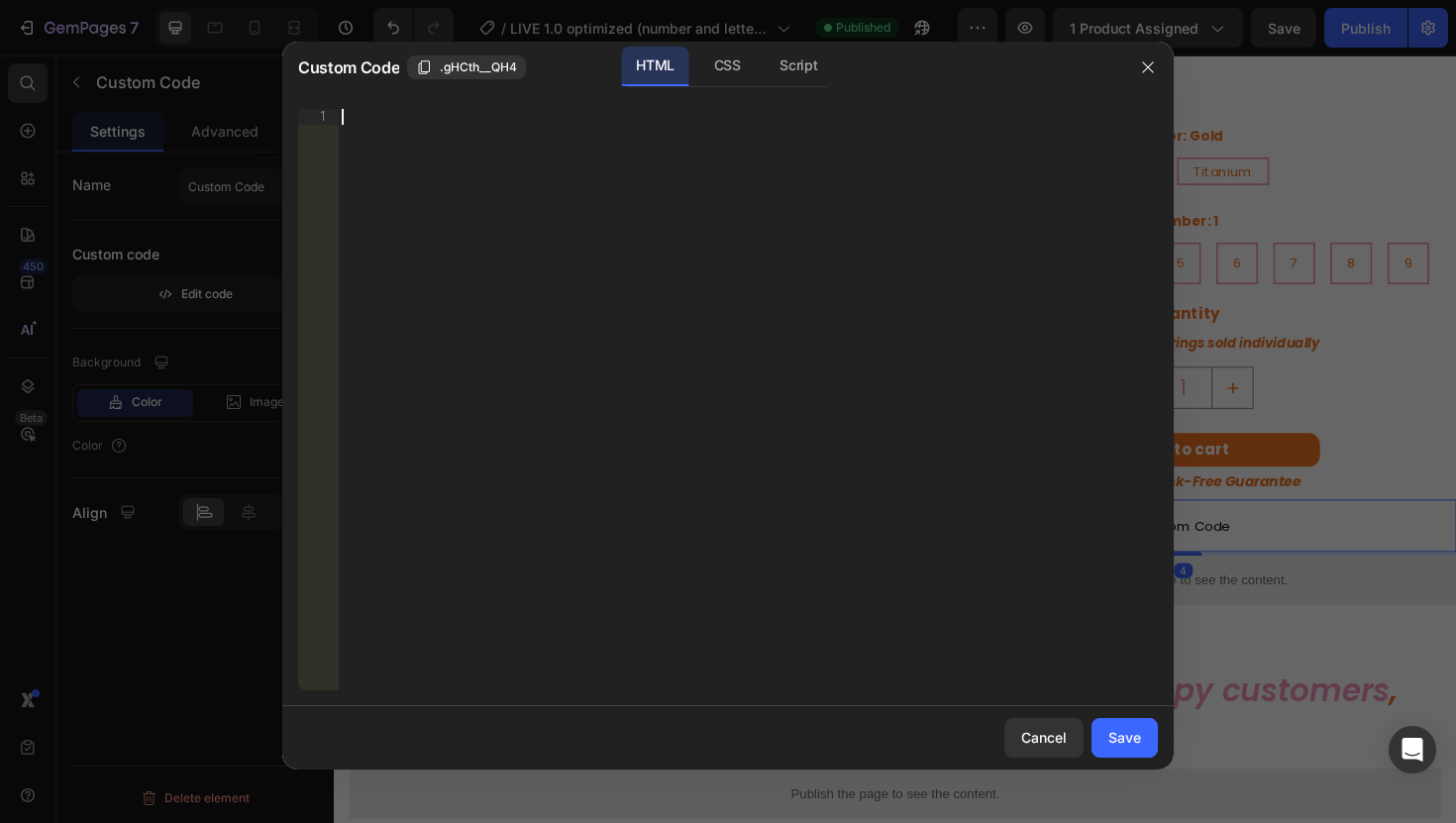 paste on "<!-- Swym button on product pages -->" 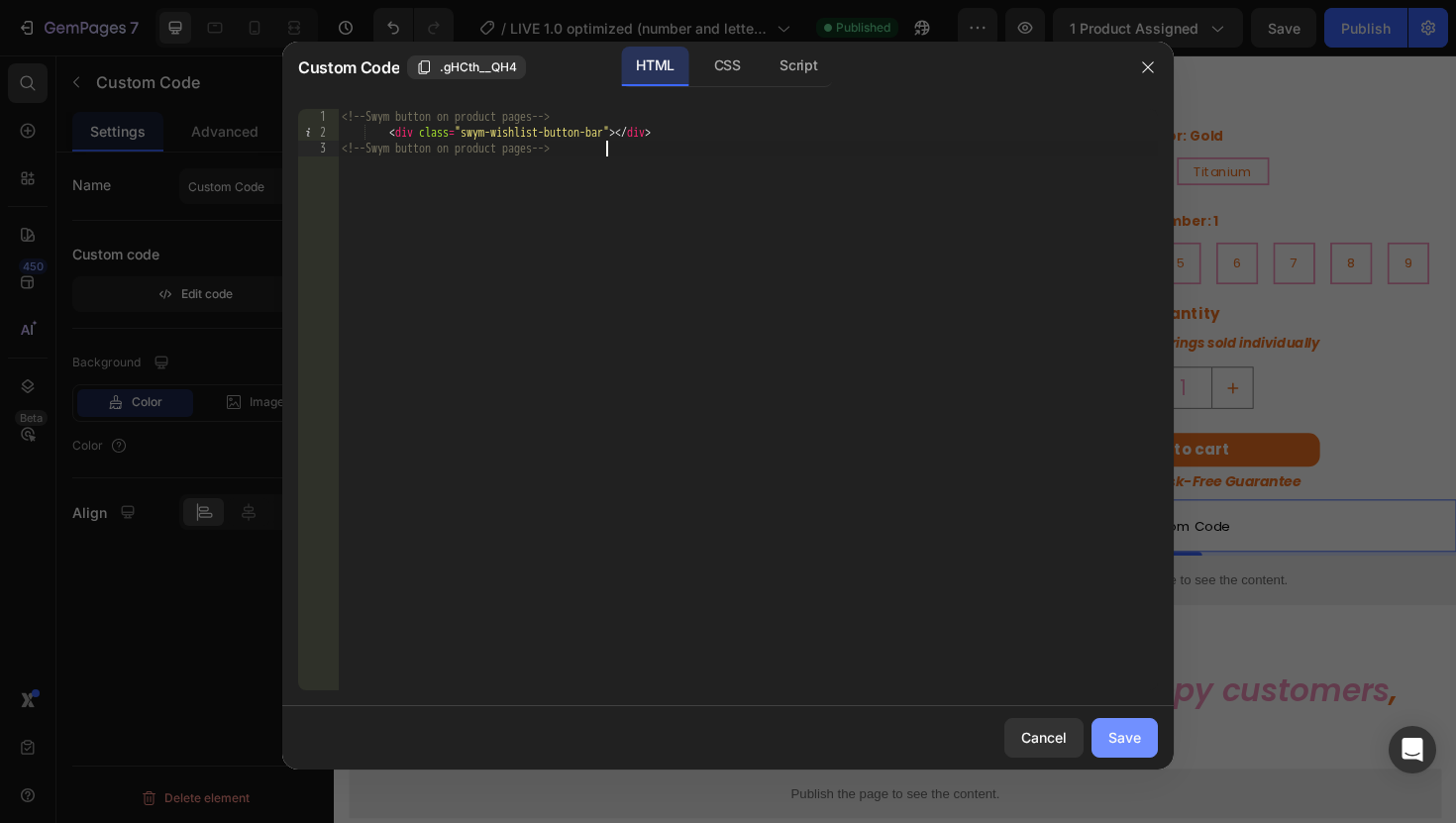 click on "Save" at bounding box center [1124, 737] 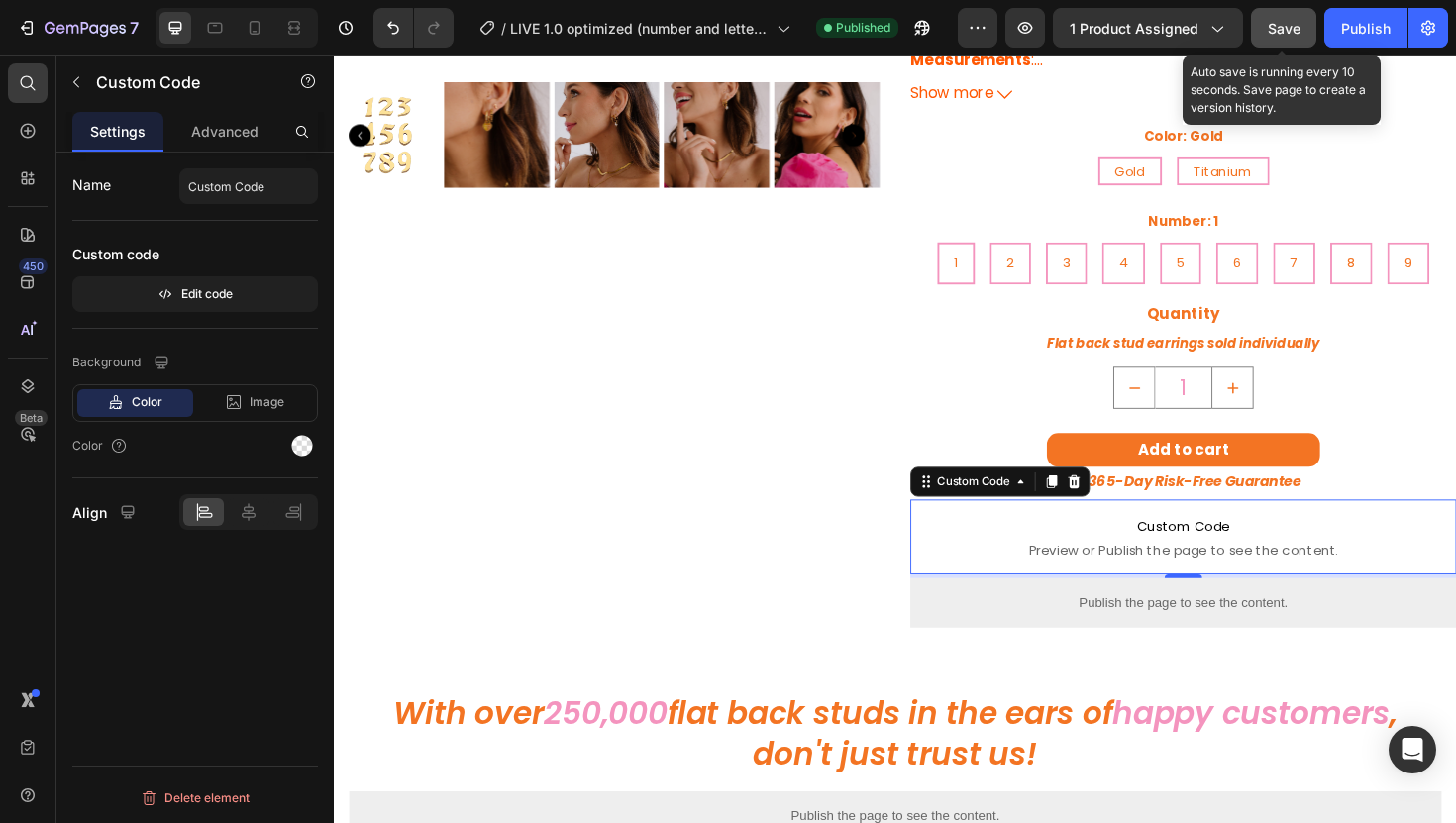 click on "Save" at bounding box center (1284, 28) 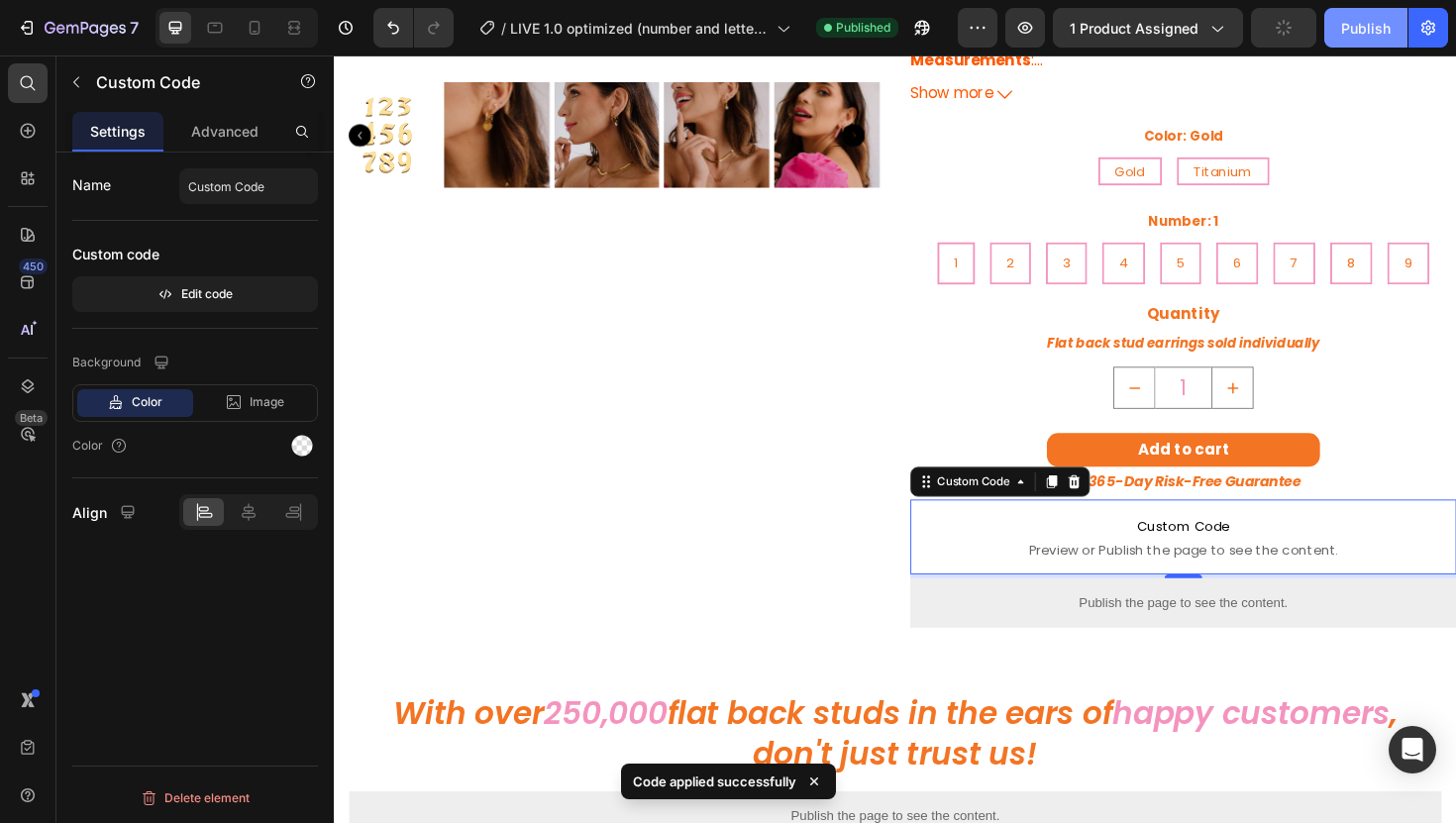 click on "Publish" at bounding box center [1366, 28] 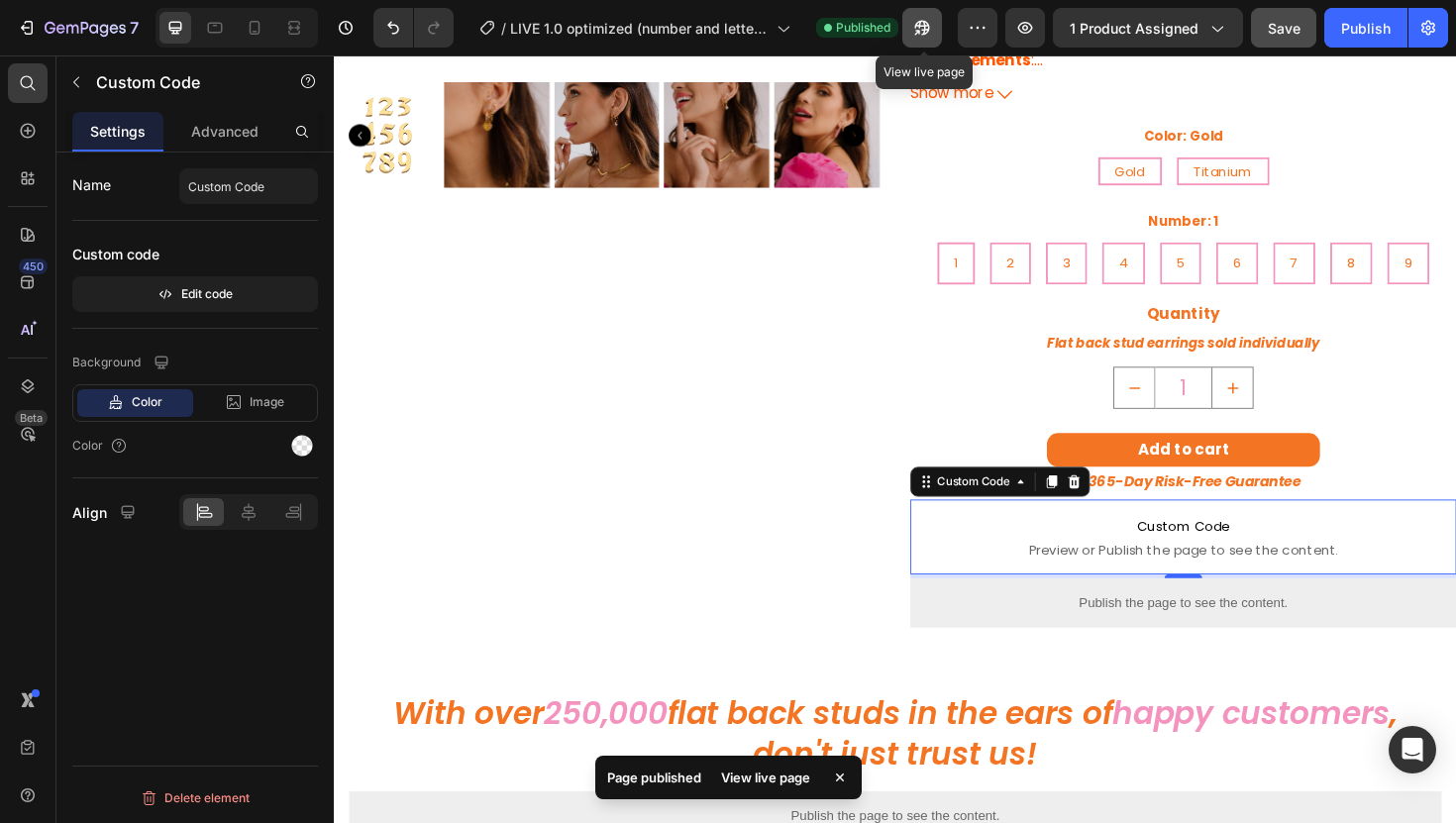 click 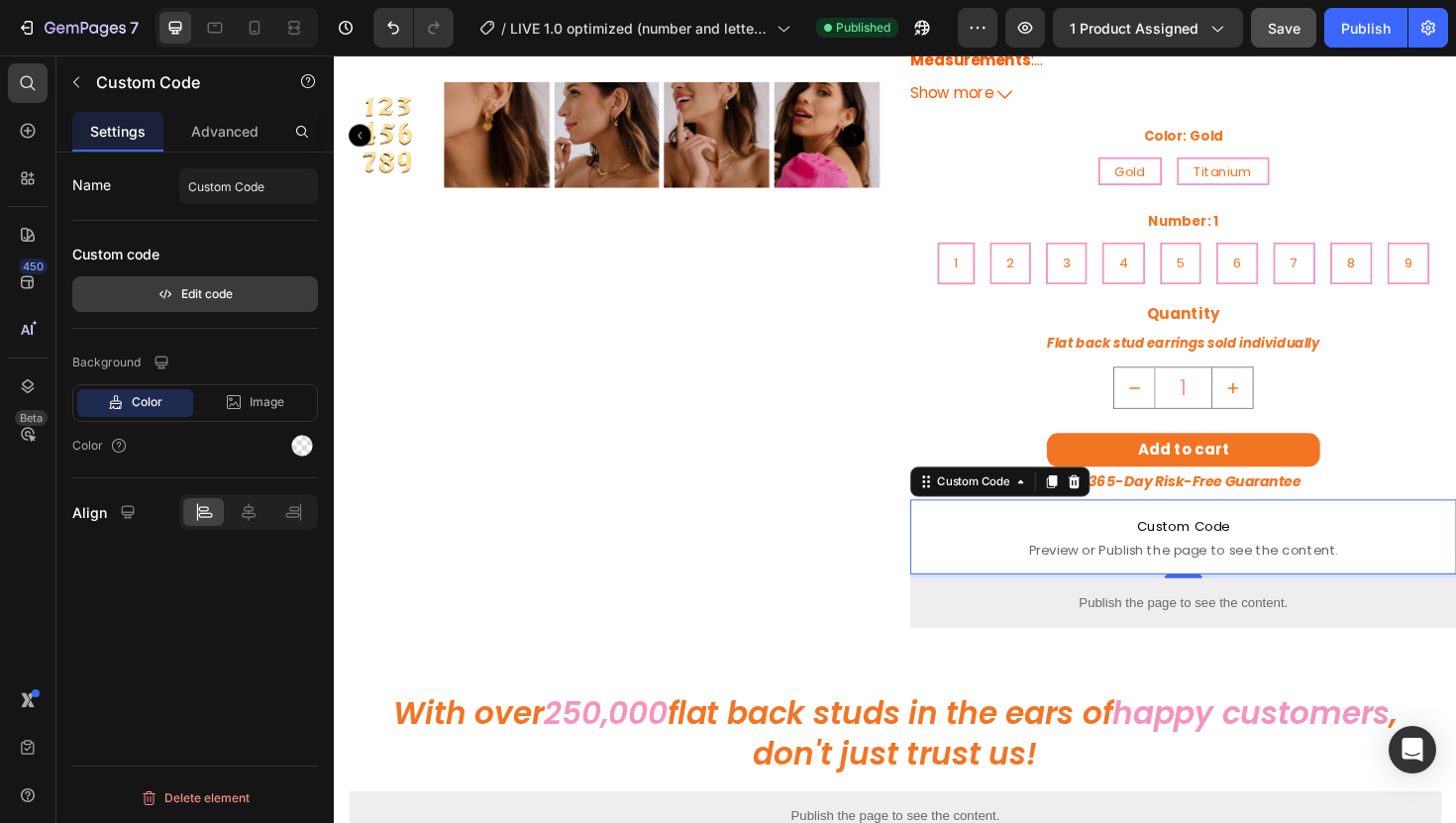 click on "Edit code" at bounding box center [195, 294] 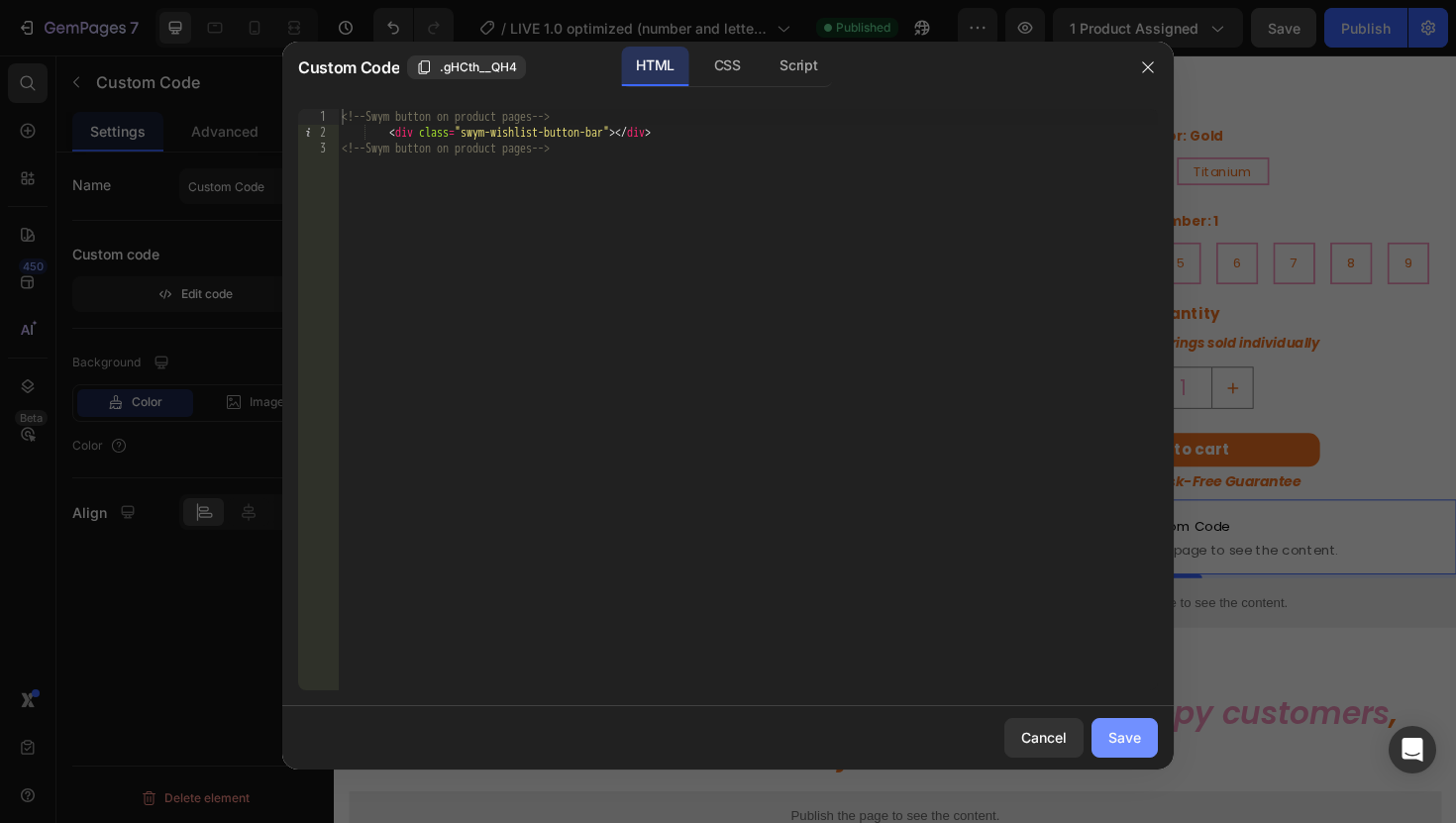 click on "Save" at bounding box center (1124, 737) 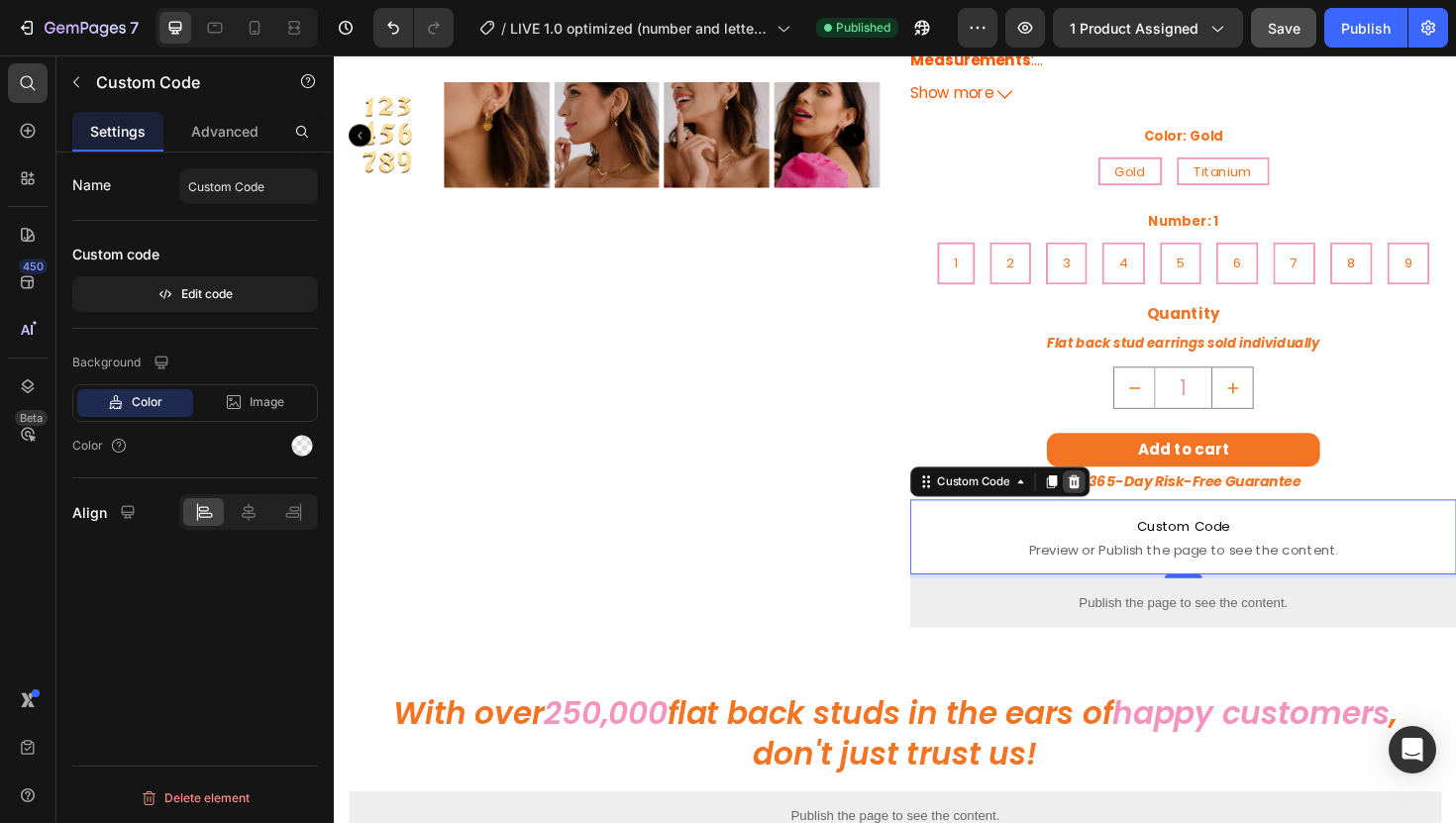 click 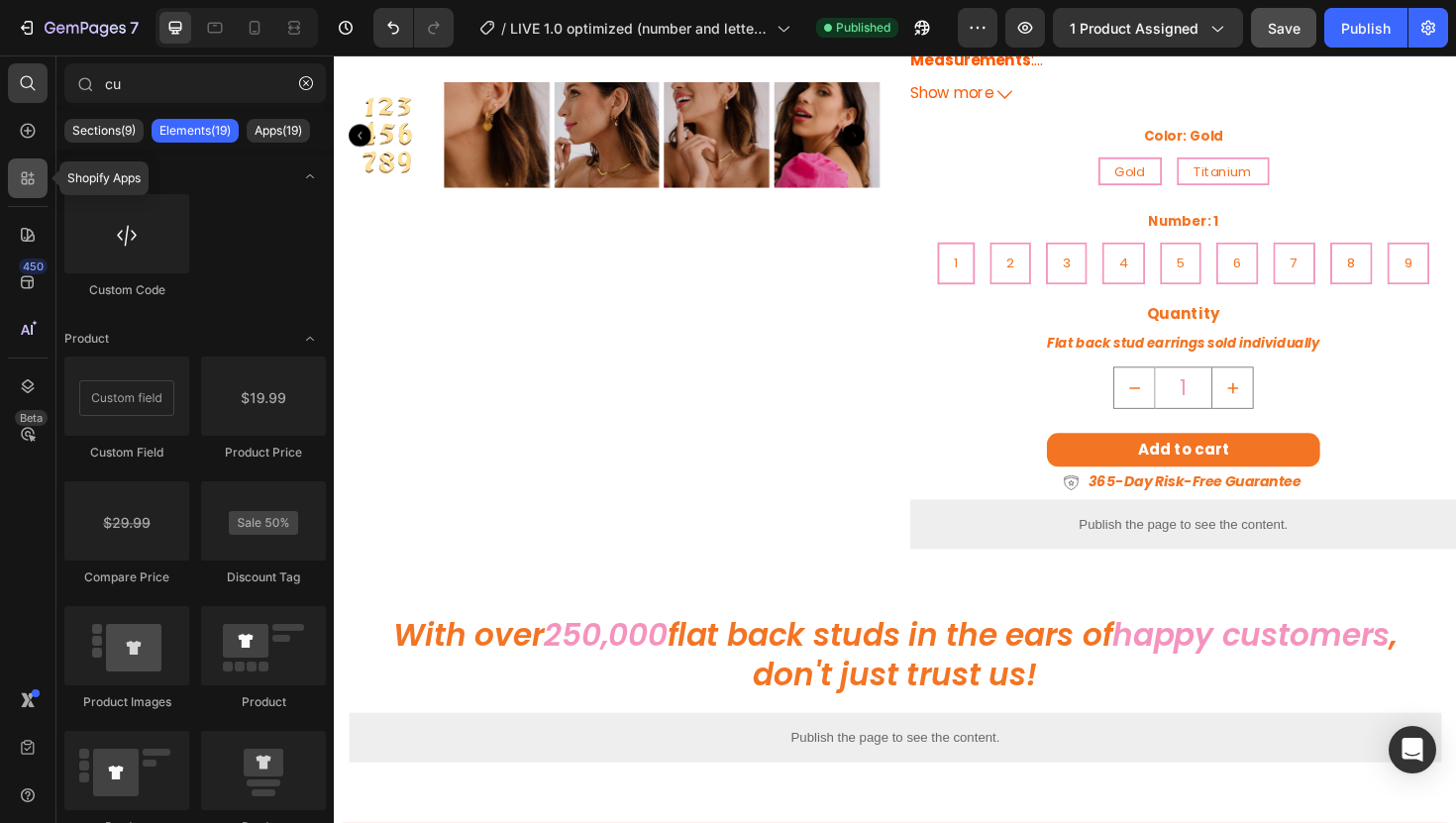 click 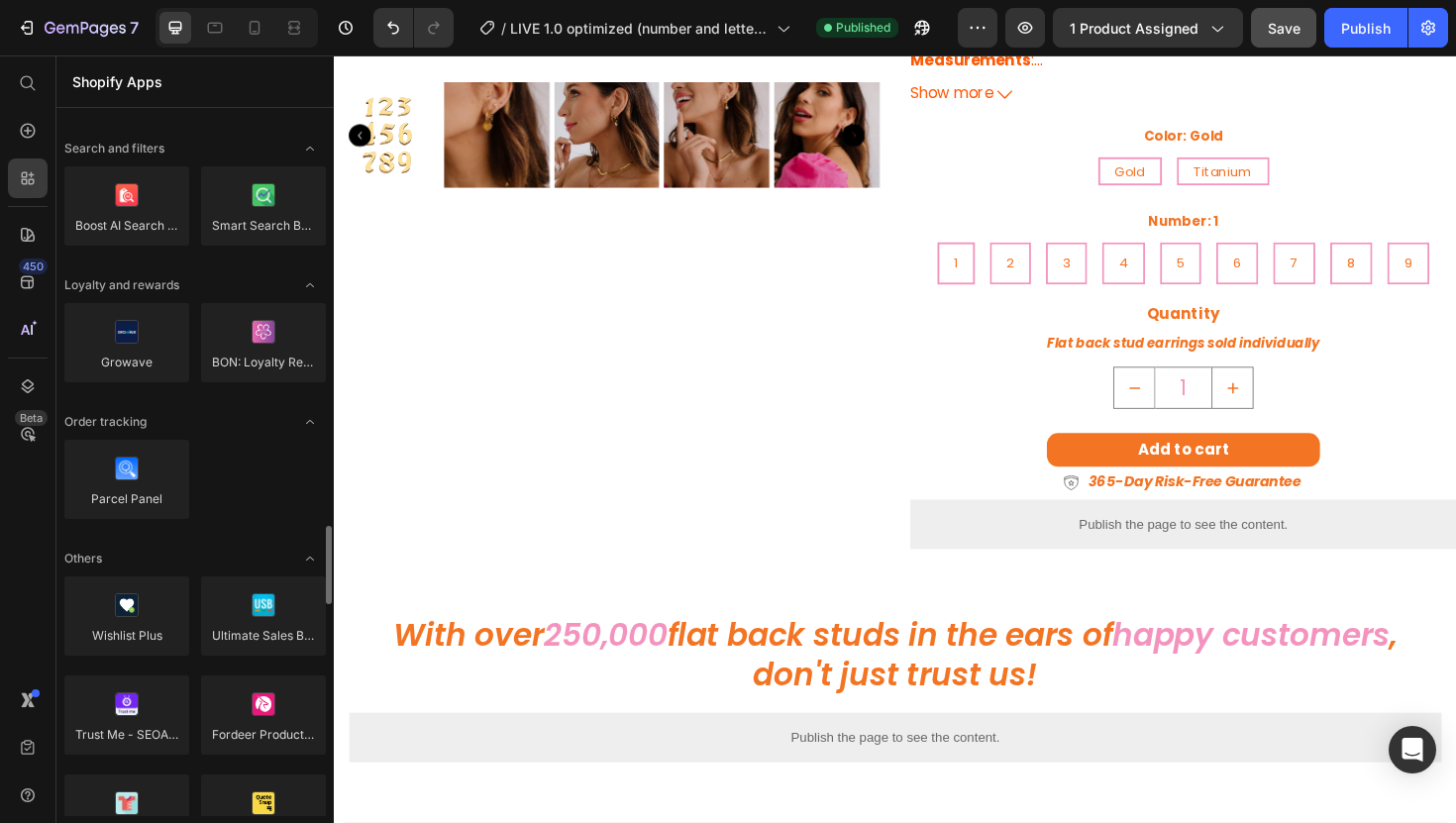scroll, scrollTop: 3933, scrollLeft: 0, axis: vertical 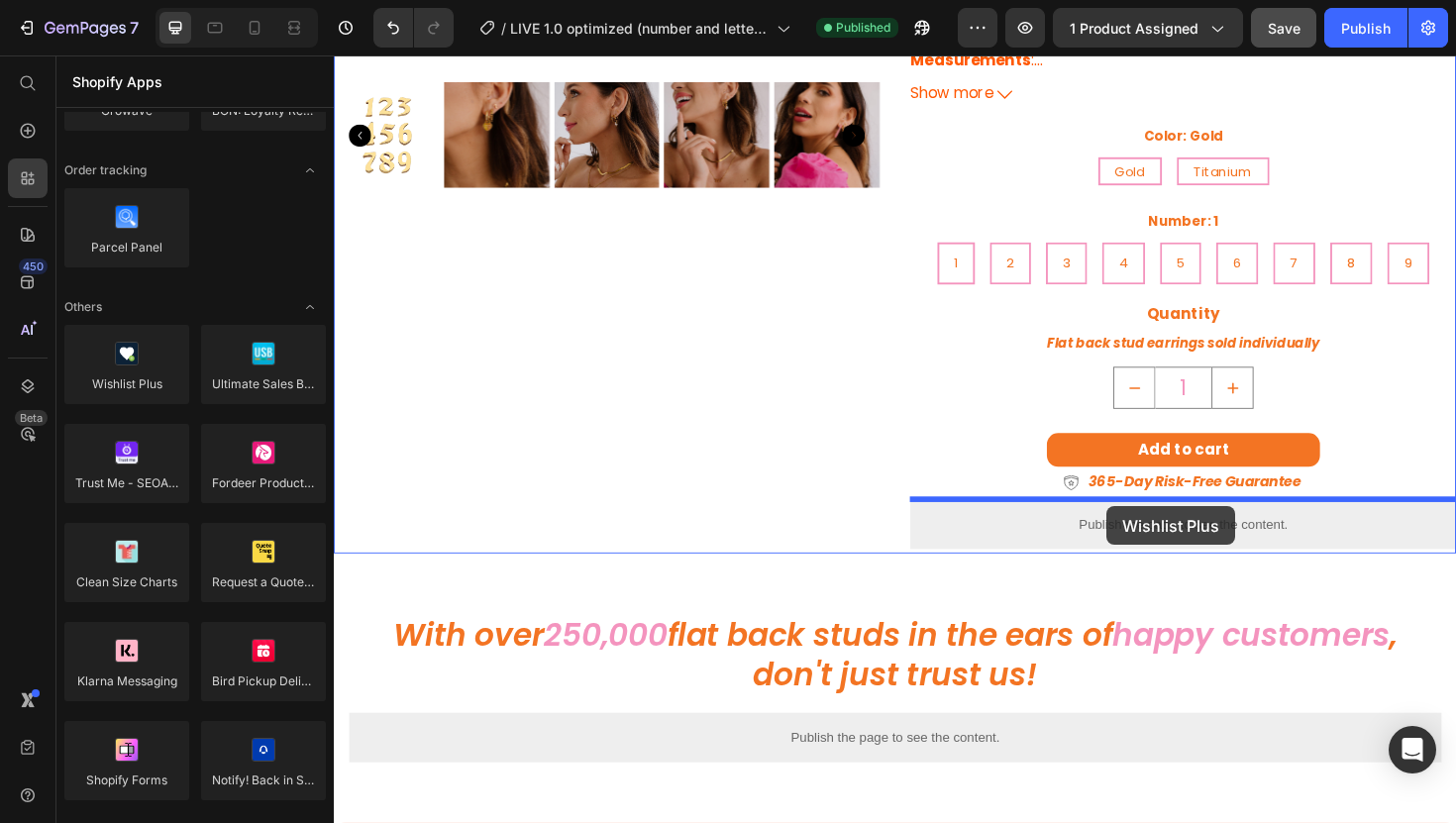 drag, startPoint x: 451, startPoint y: 438, endPoint x: 1152, endPoint y: 533, distance: 707.4079 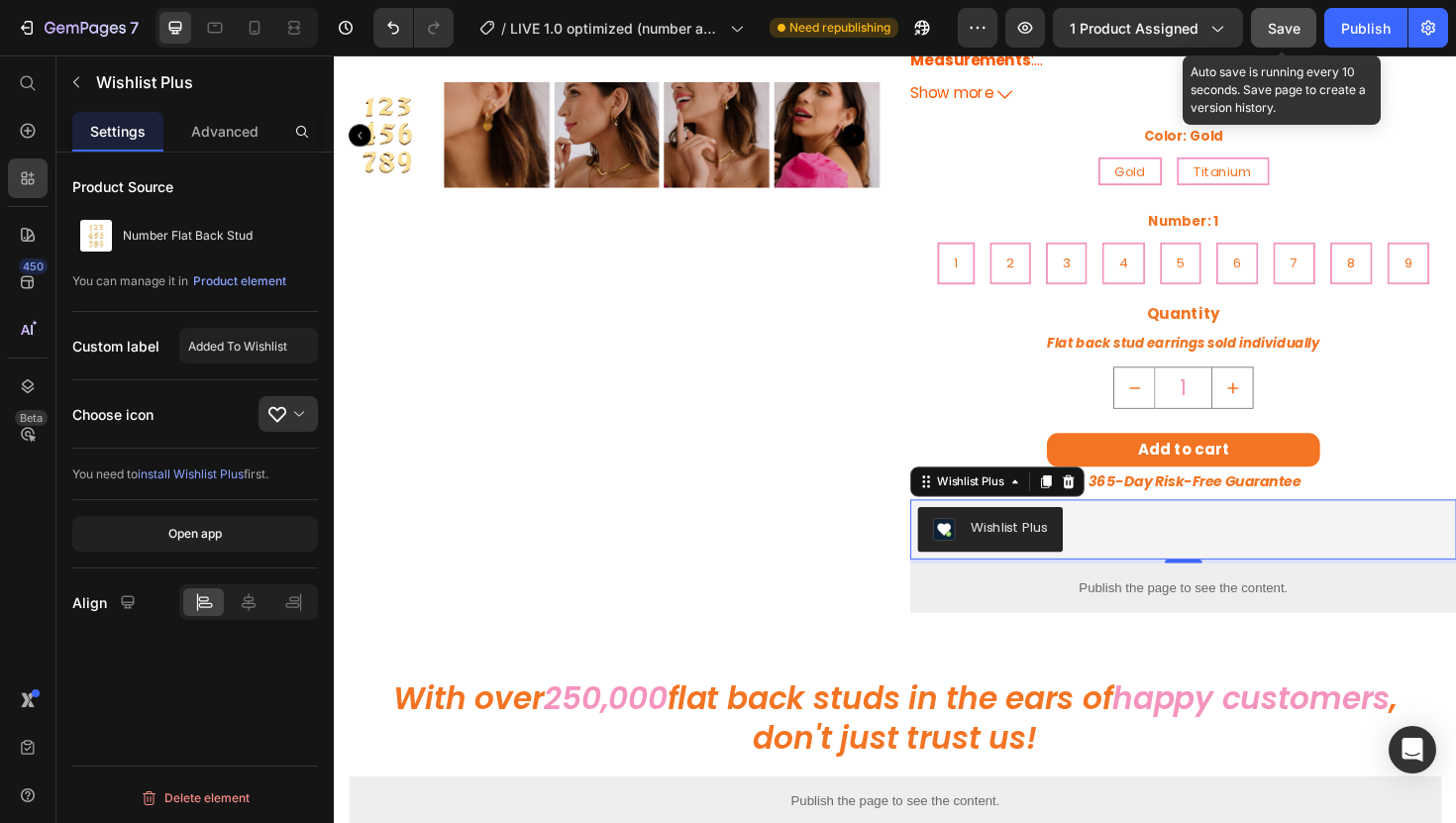 click on "Save" at bounding box center (1284, 28) 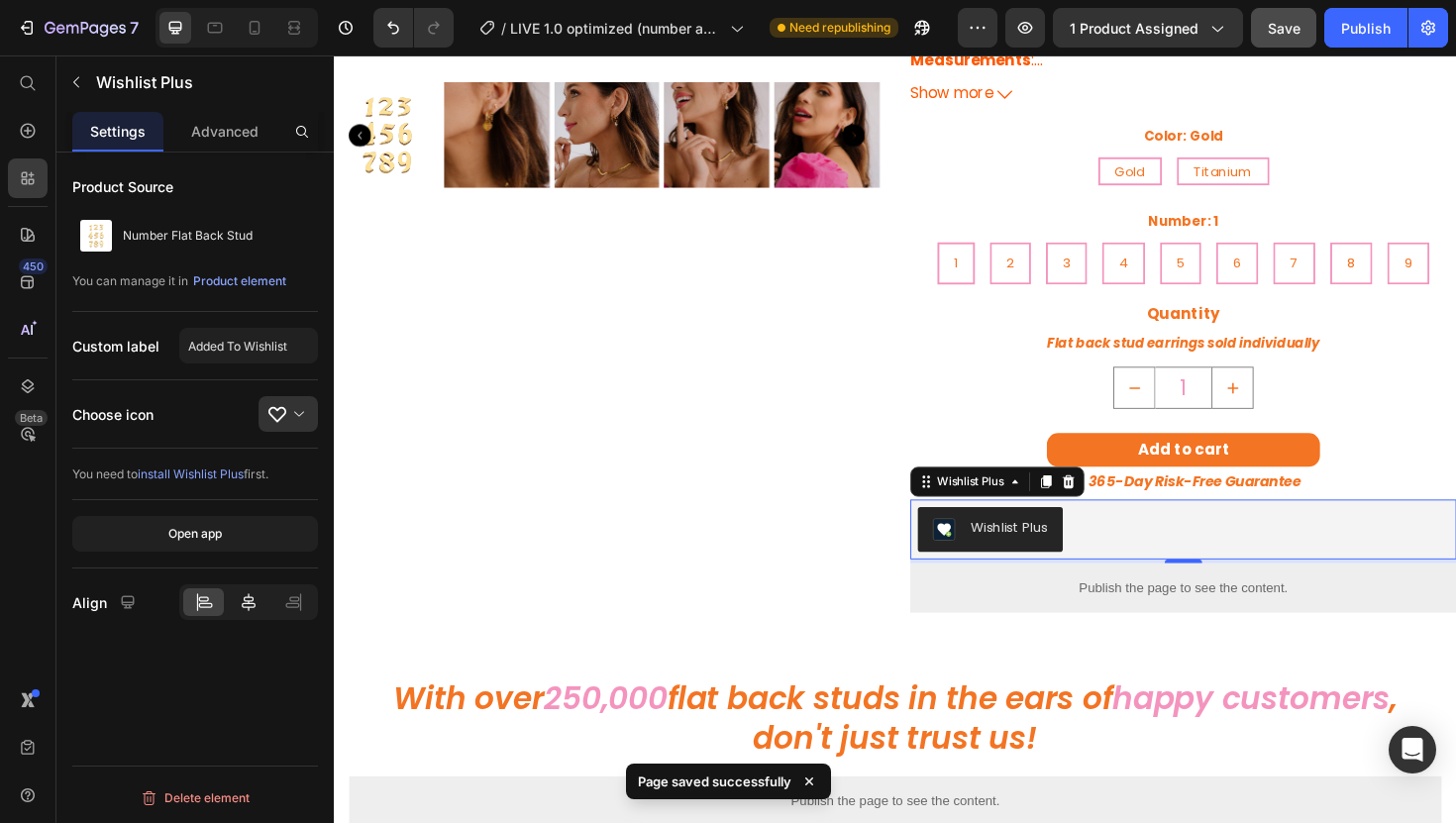 click 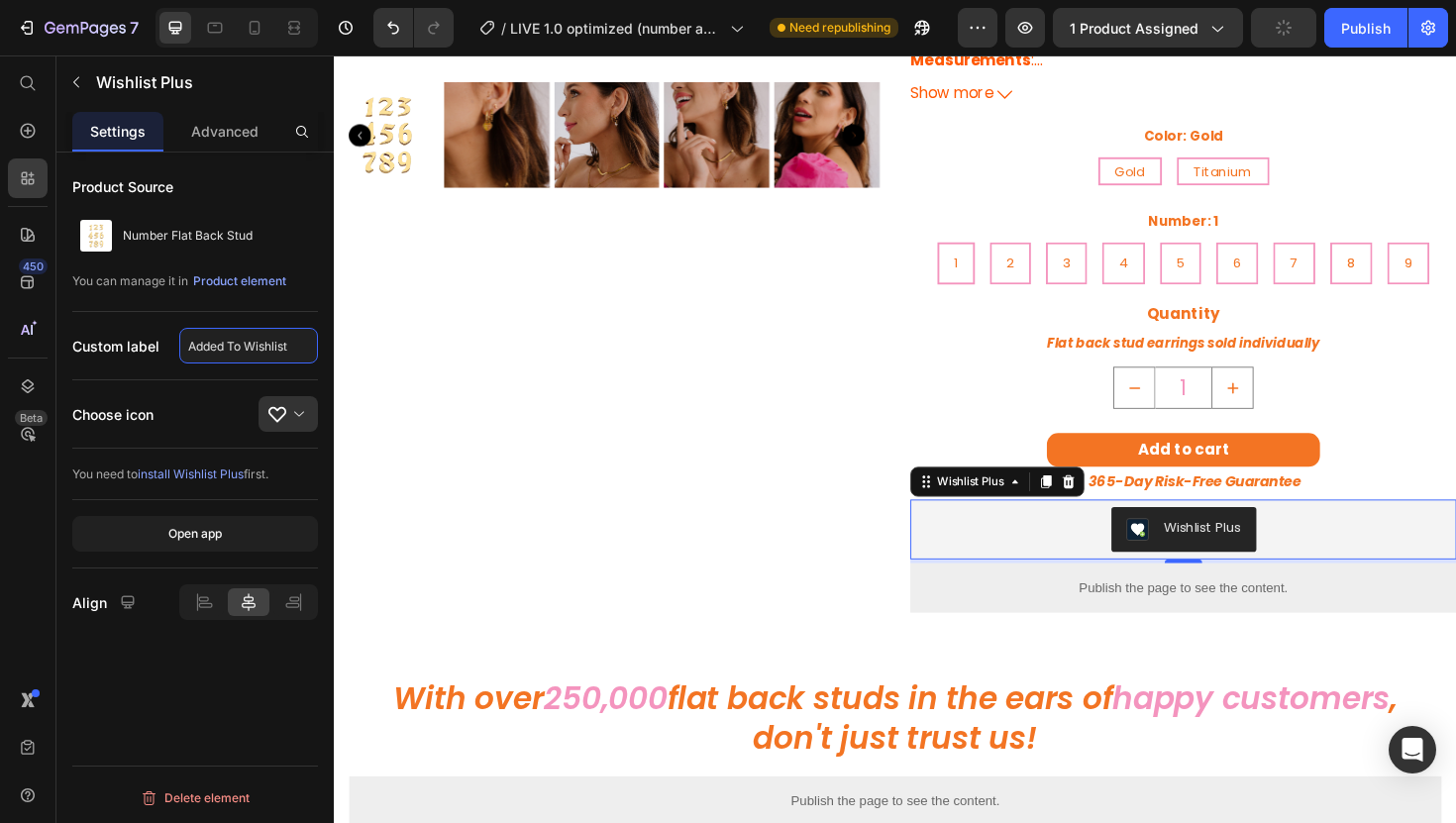 click on "Added To Wishlist" 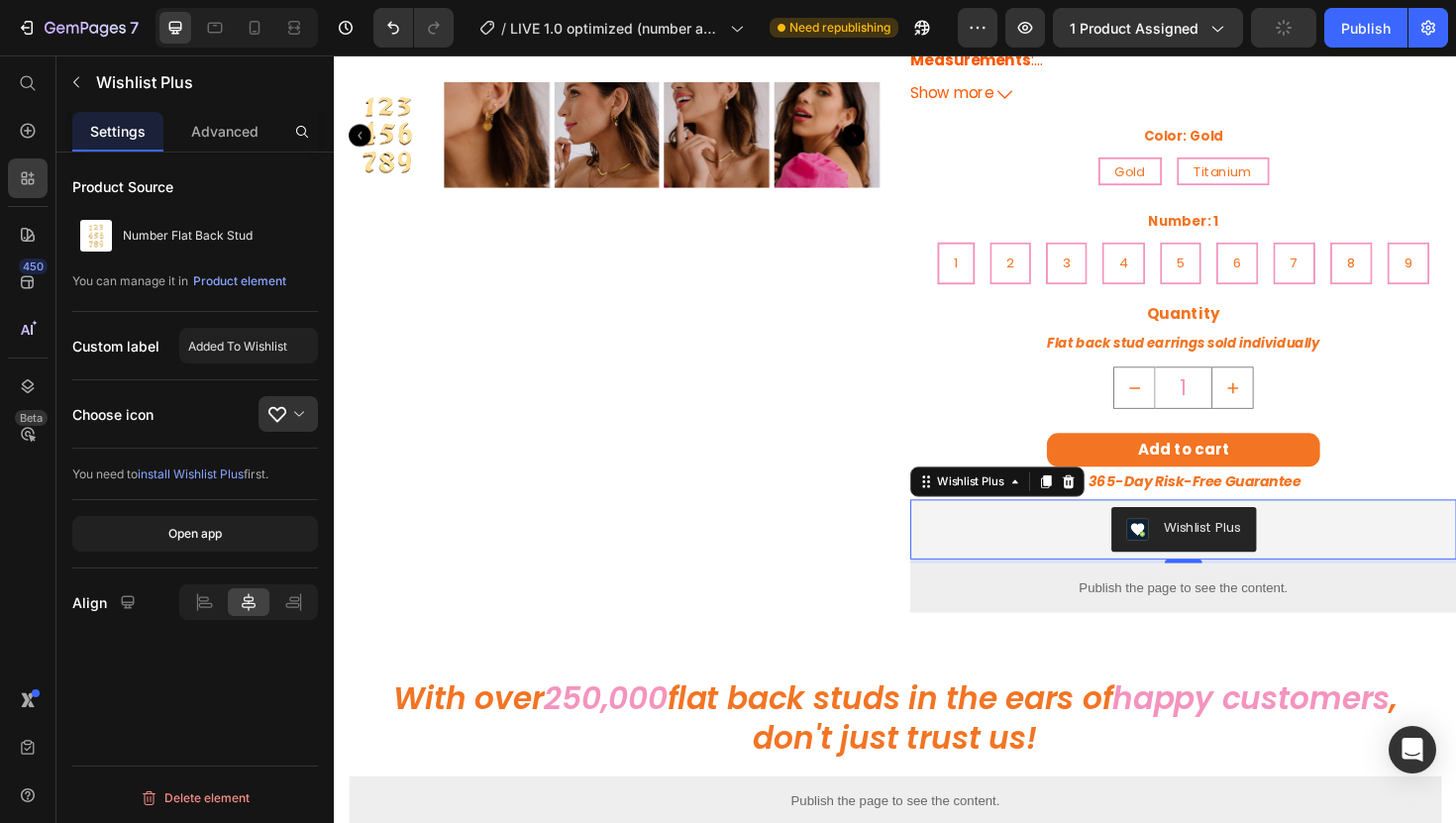 click 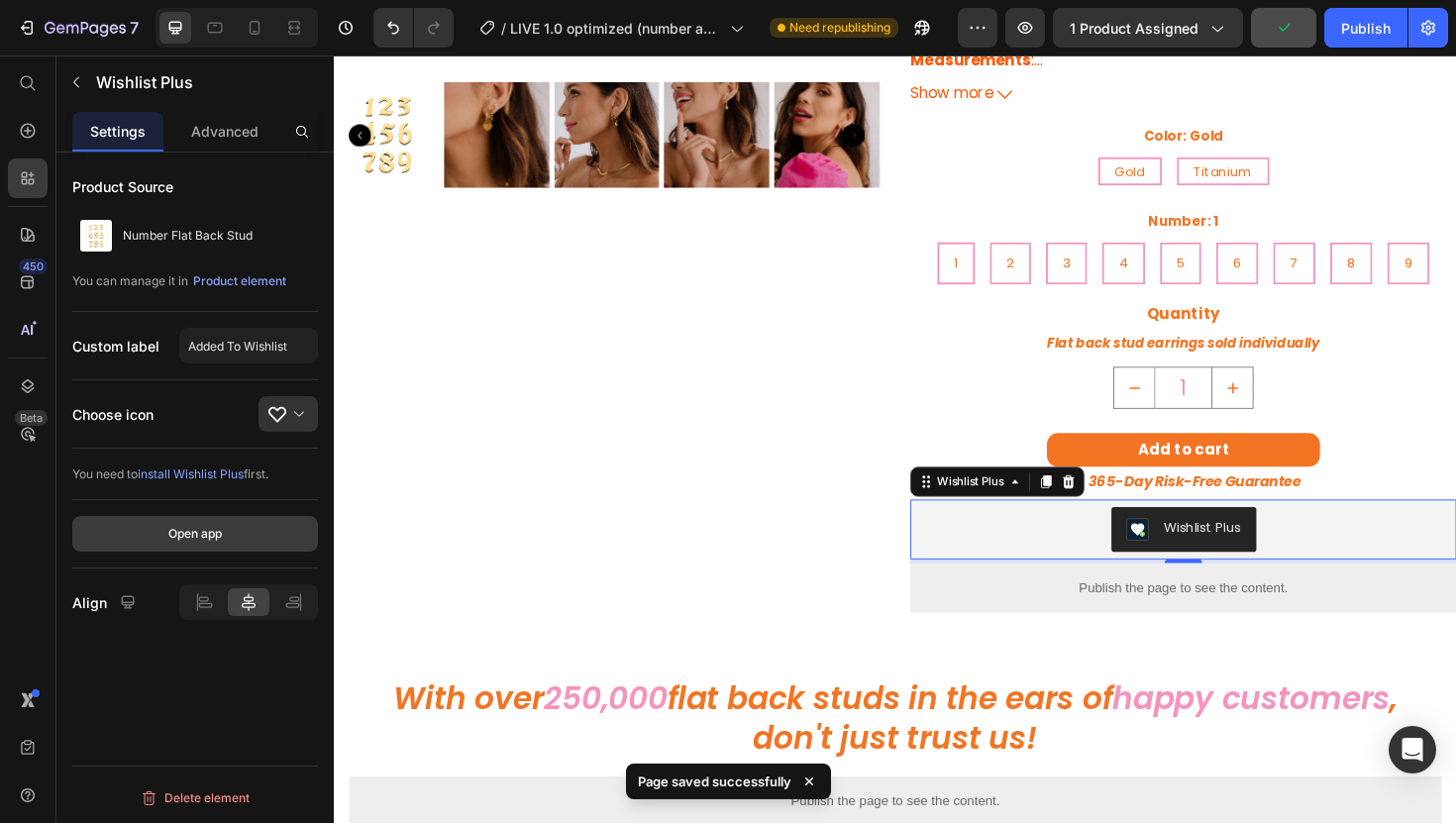 click on "Open app" at bounding box center (195, 534) 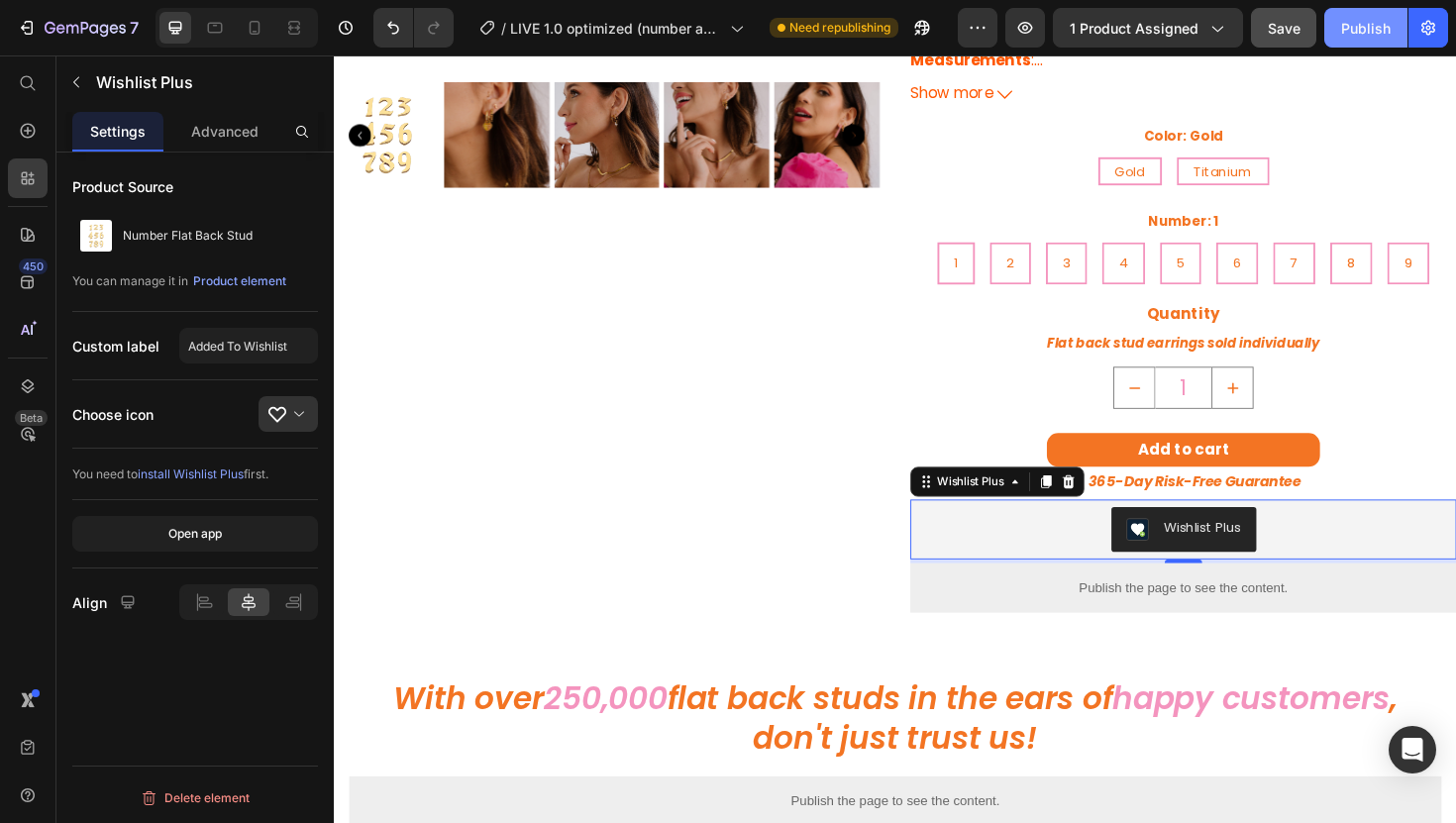 click on "Publish" 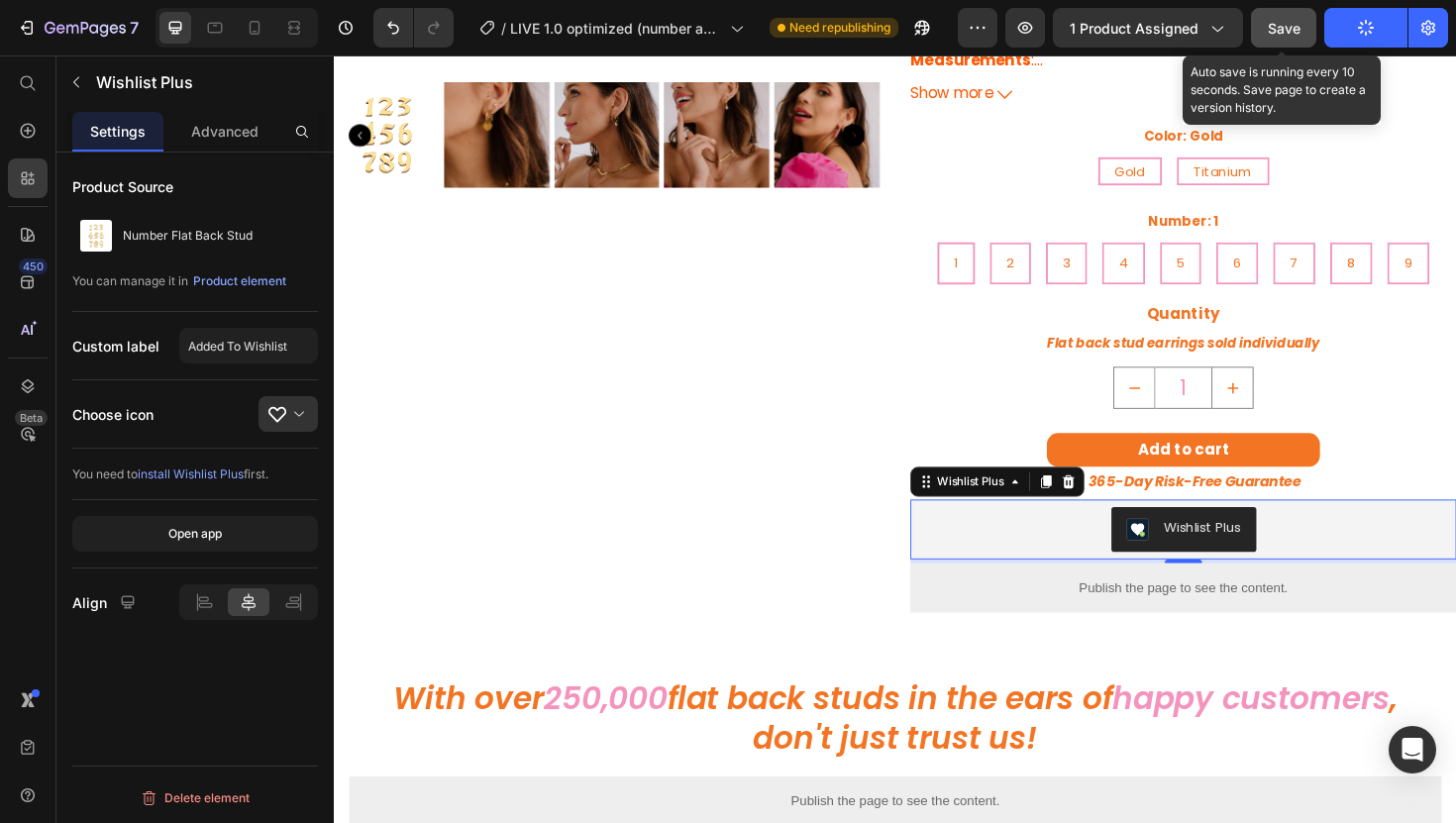 click on "Save" 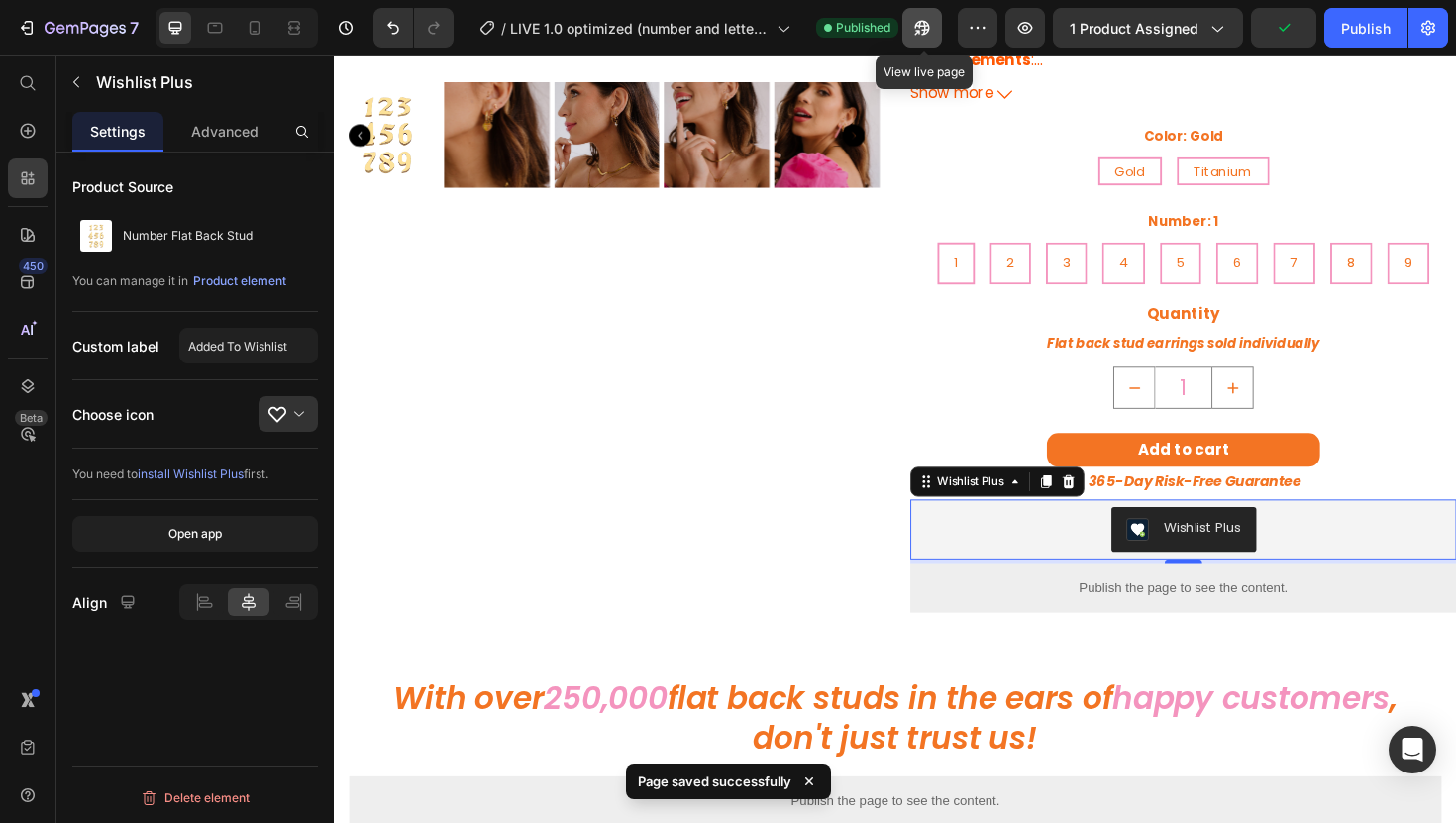 click 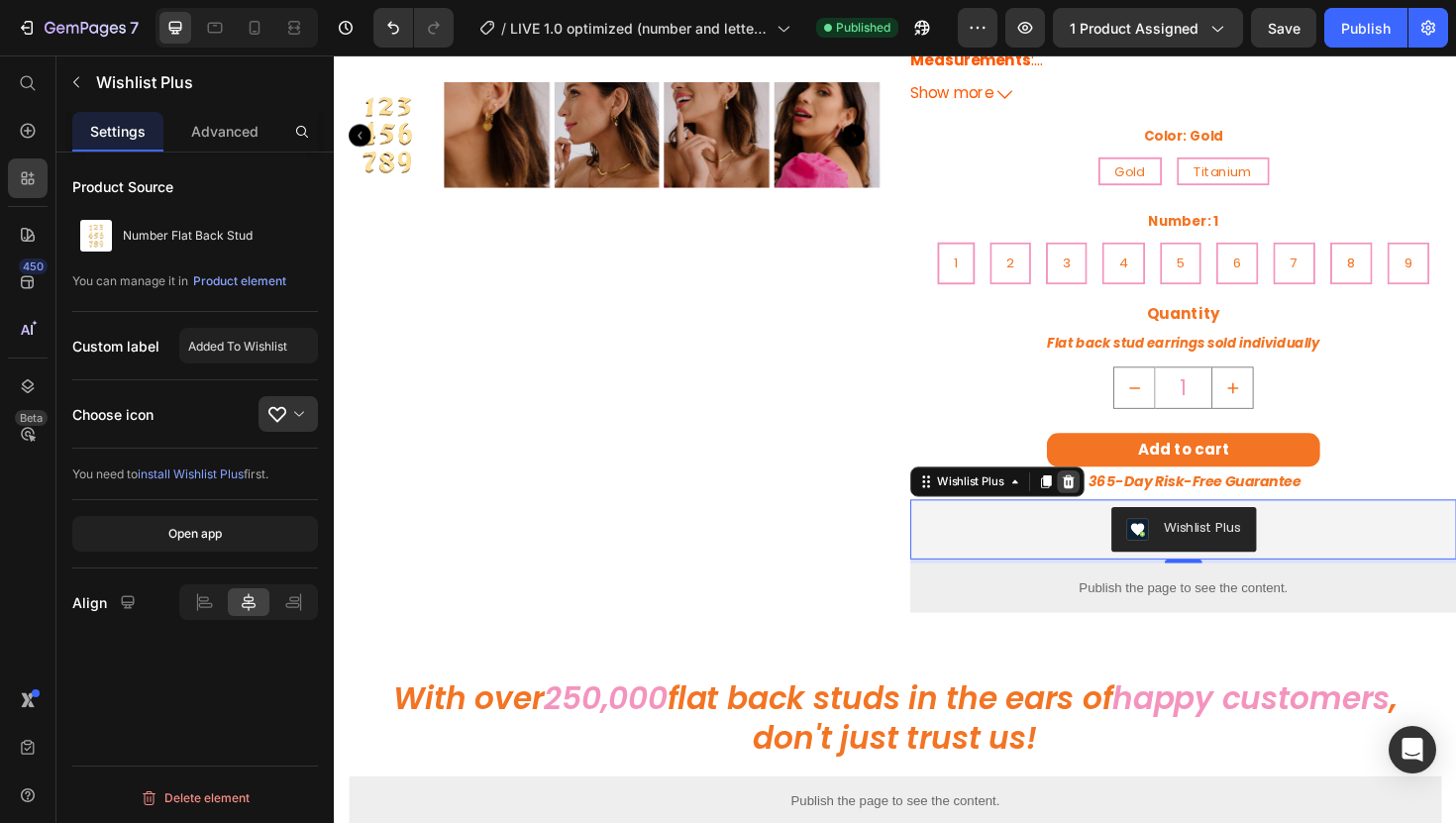 click 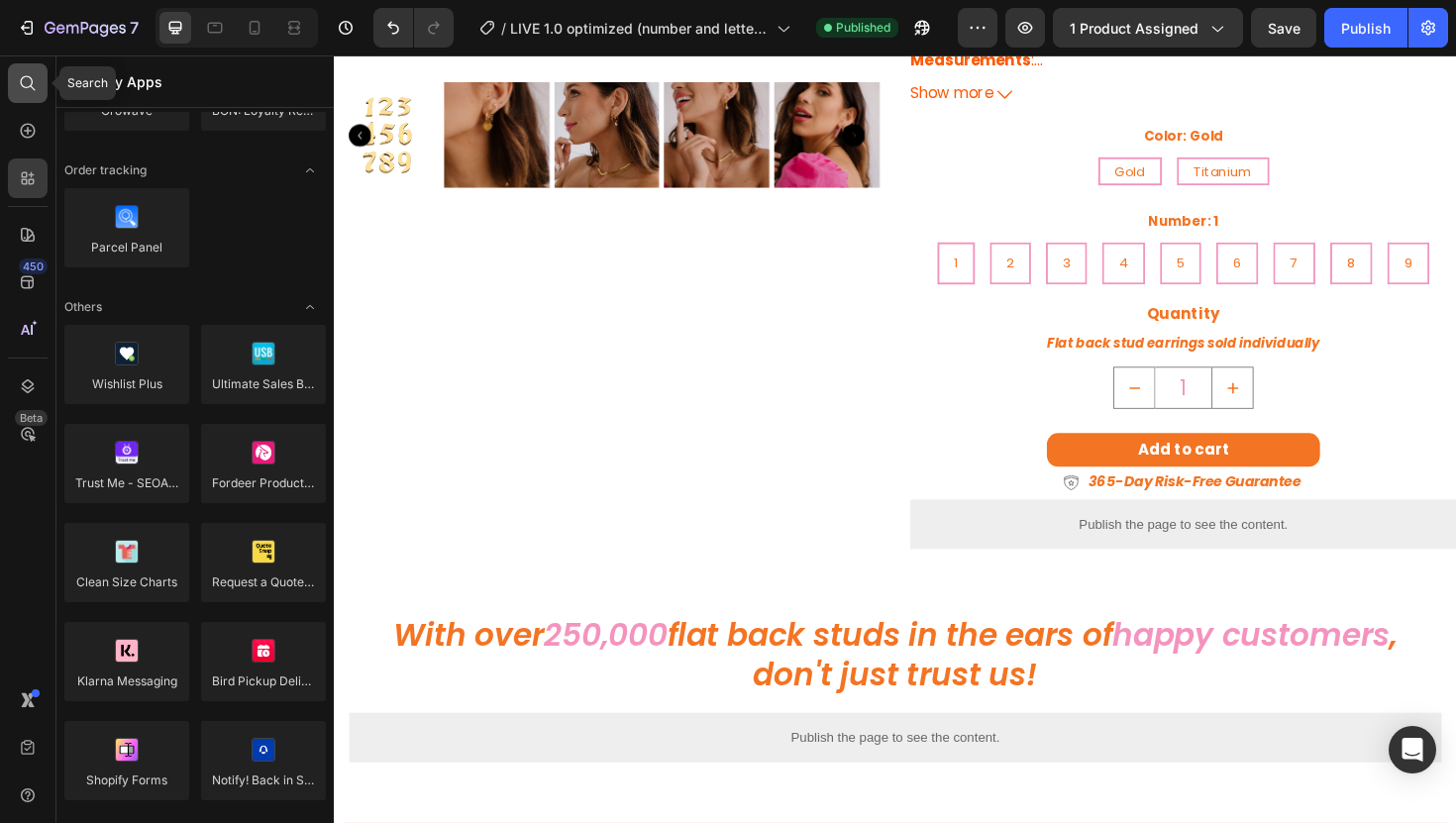 click 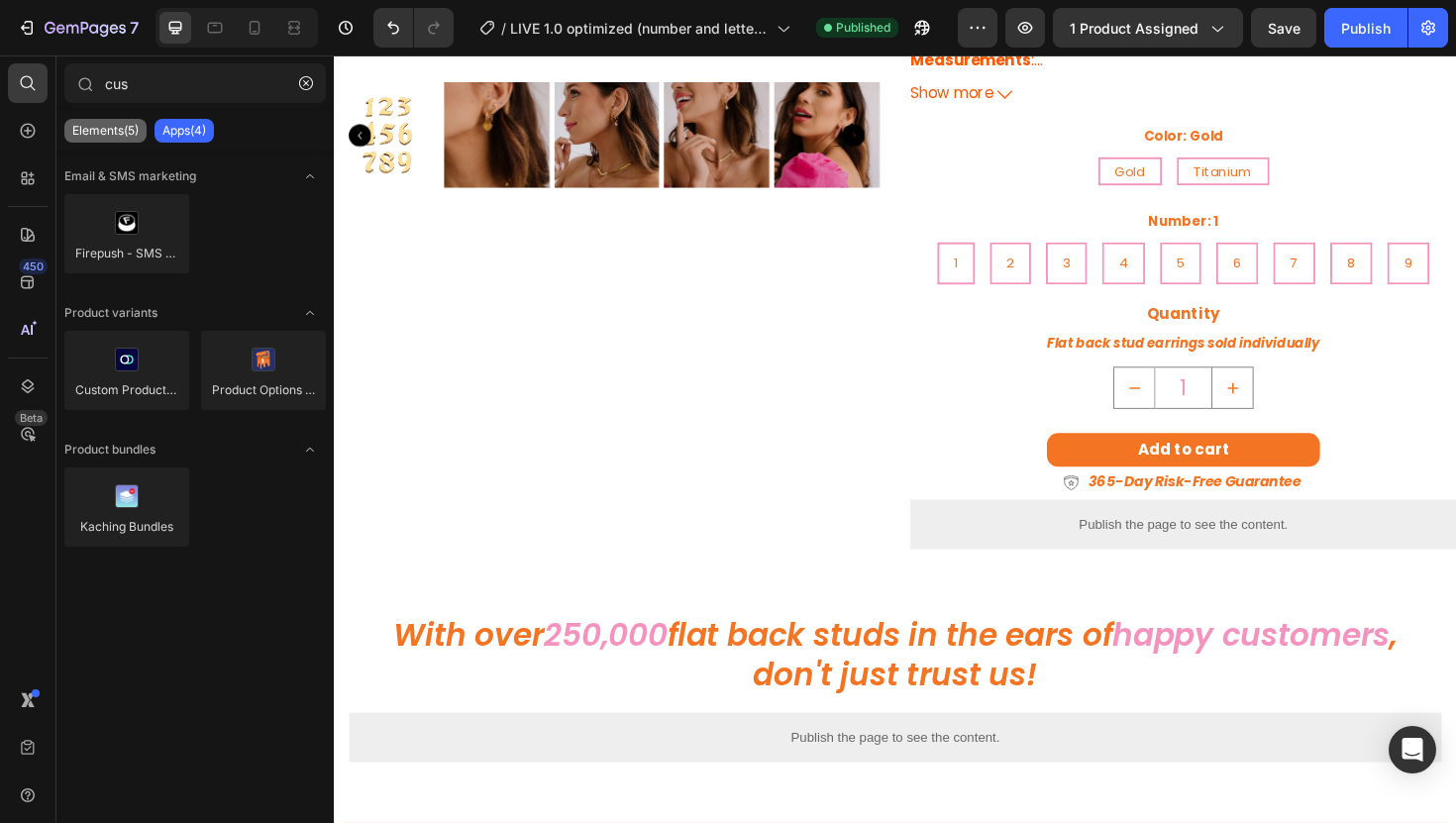 type on "cus" 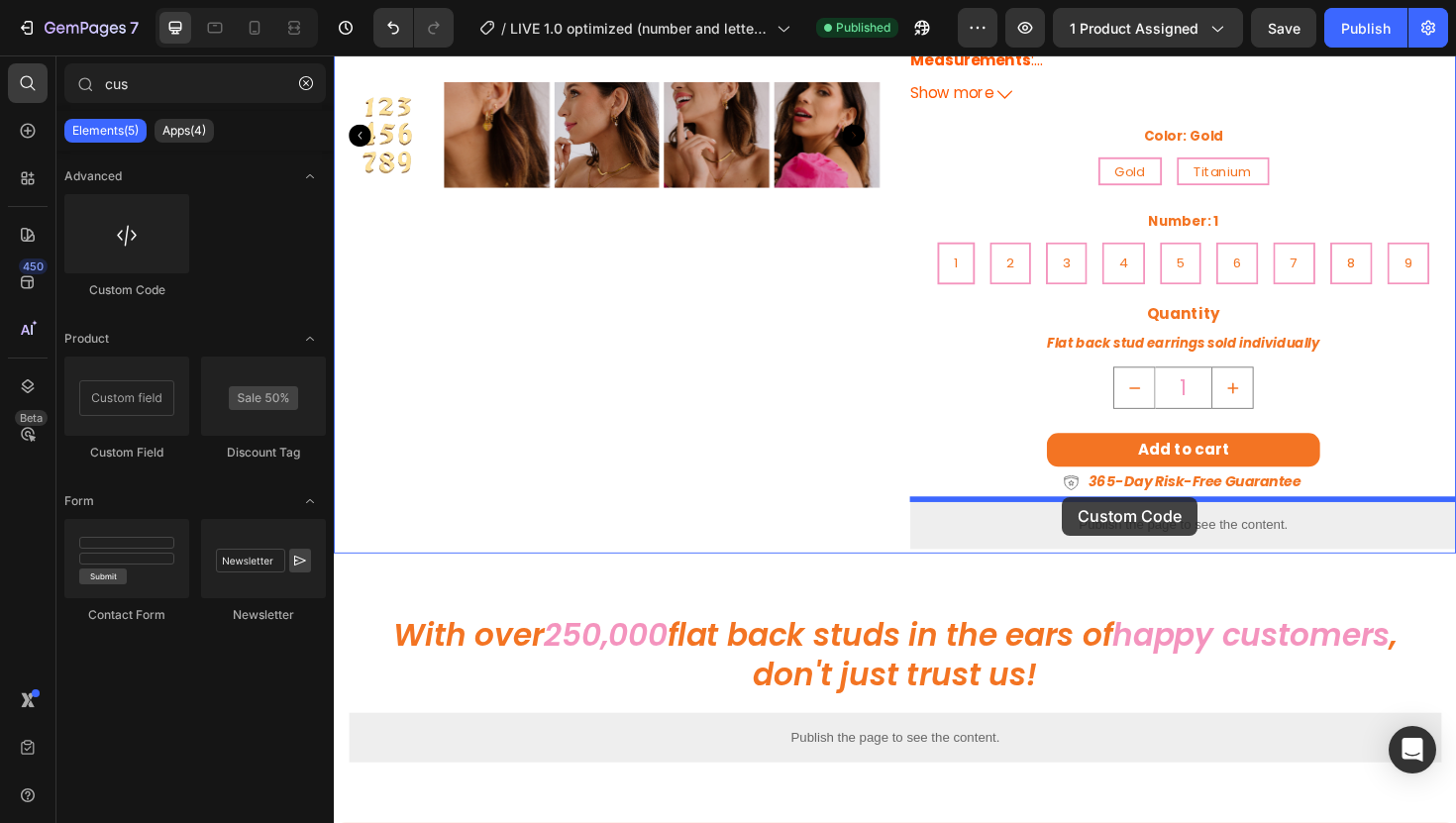drag, startPoint x: 475, startPoint y: 268, endPoint x: 1100, endPoint y: 520, distance: 673.8909 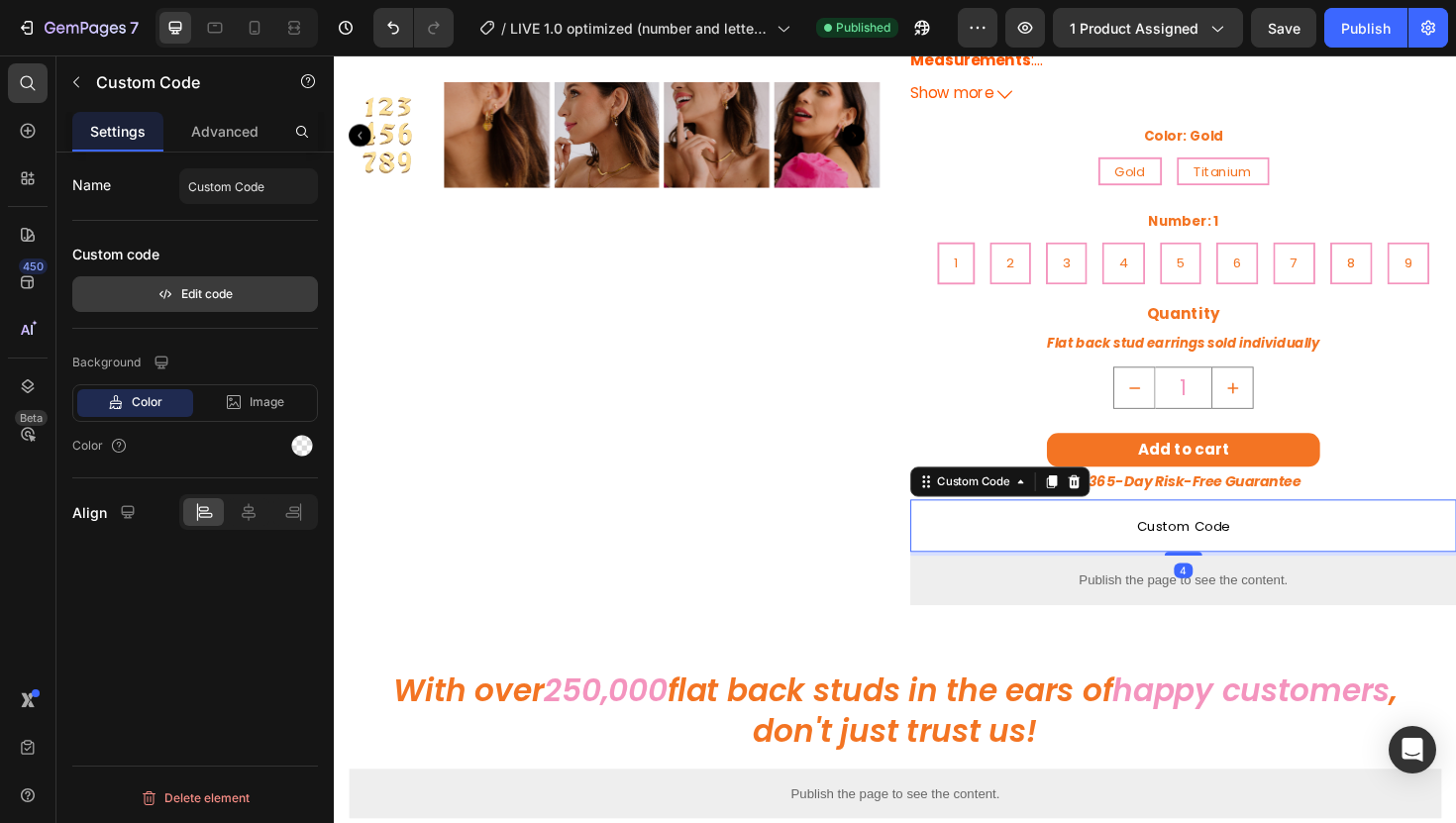 click on "Edit code" at bounding box center (195, 294) 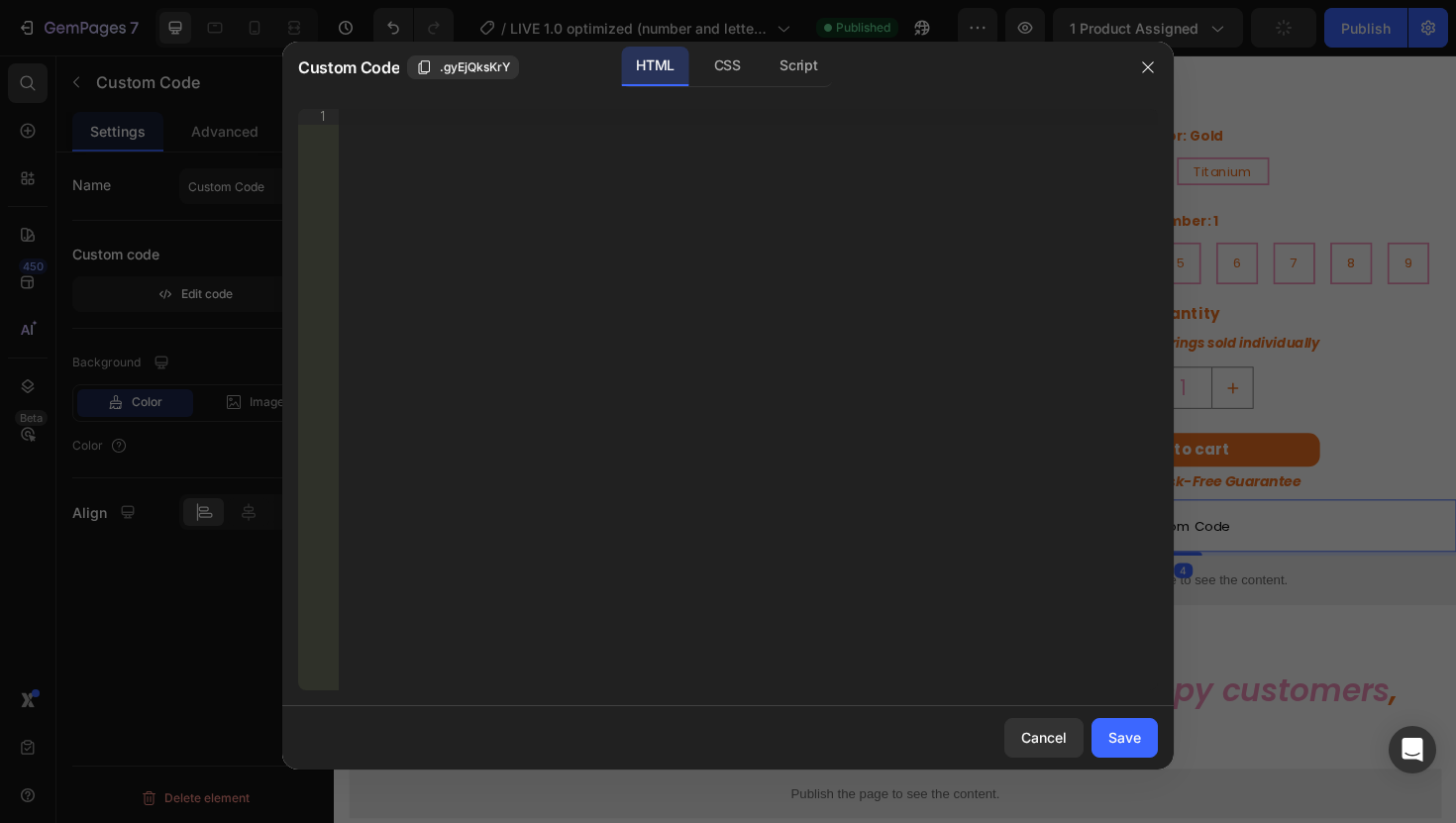 click on "Insert the 3rd-party installation code, HTML code, or Liquid code to display custom content." at bounding box center (748, 415) 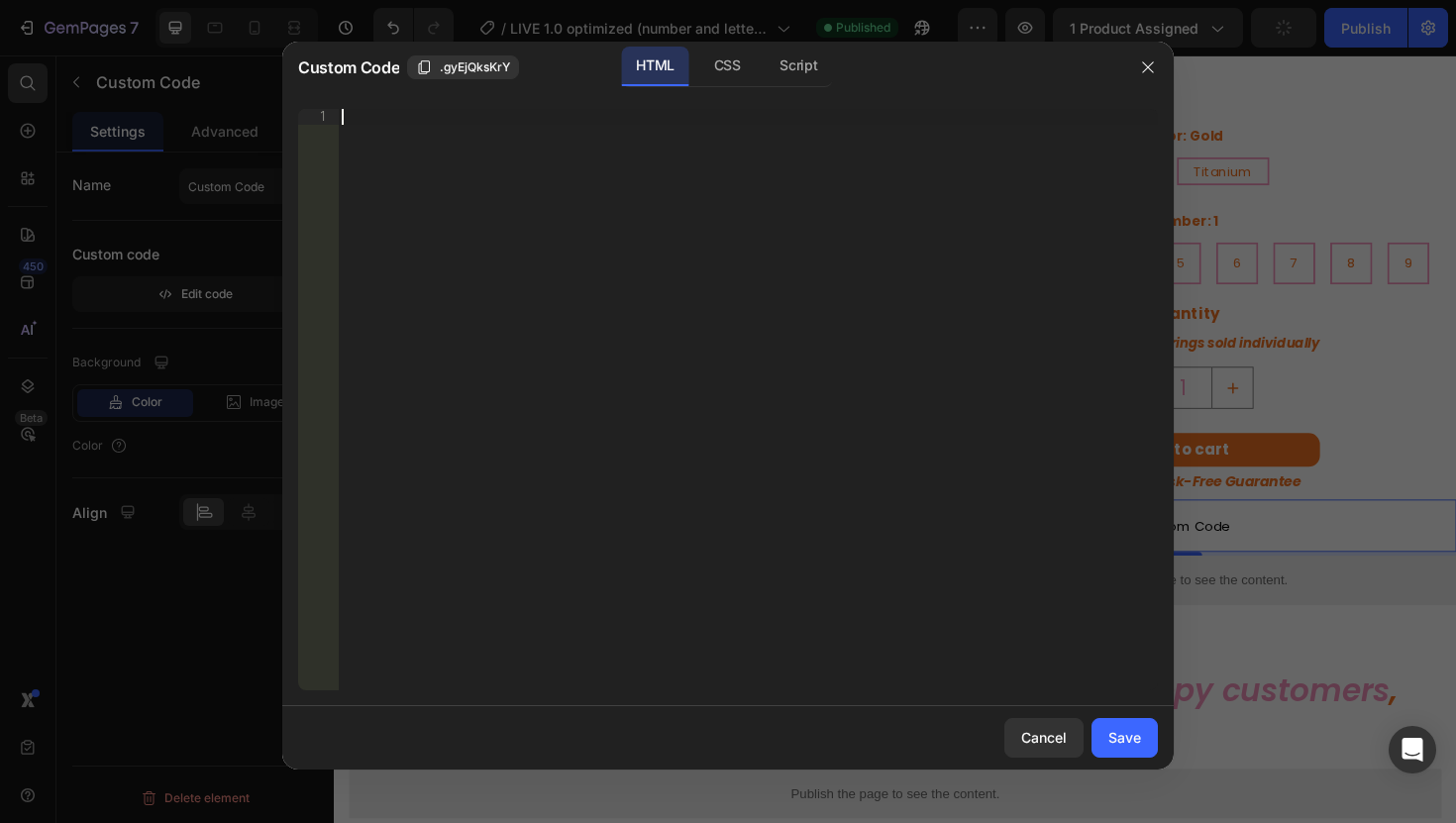 paste on "<!-- Swym button on product pages -->" 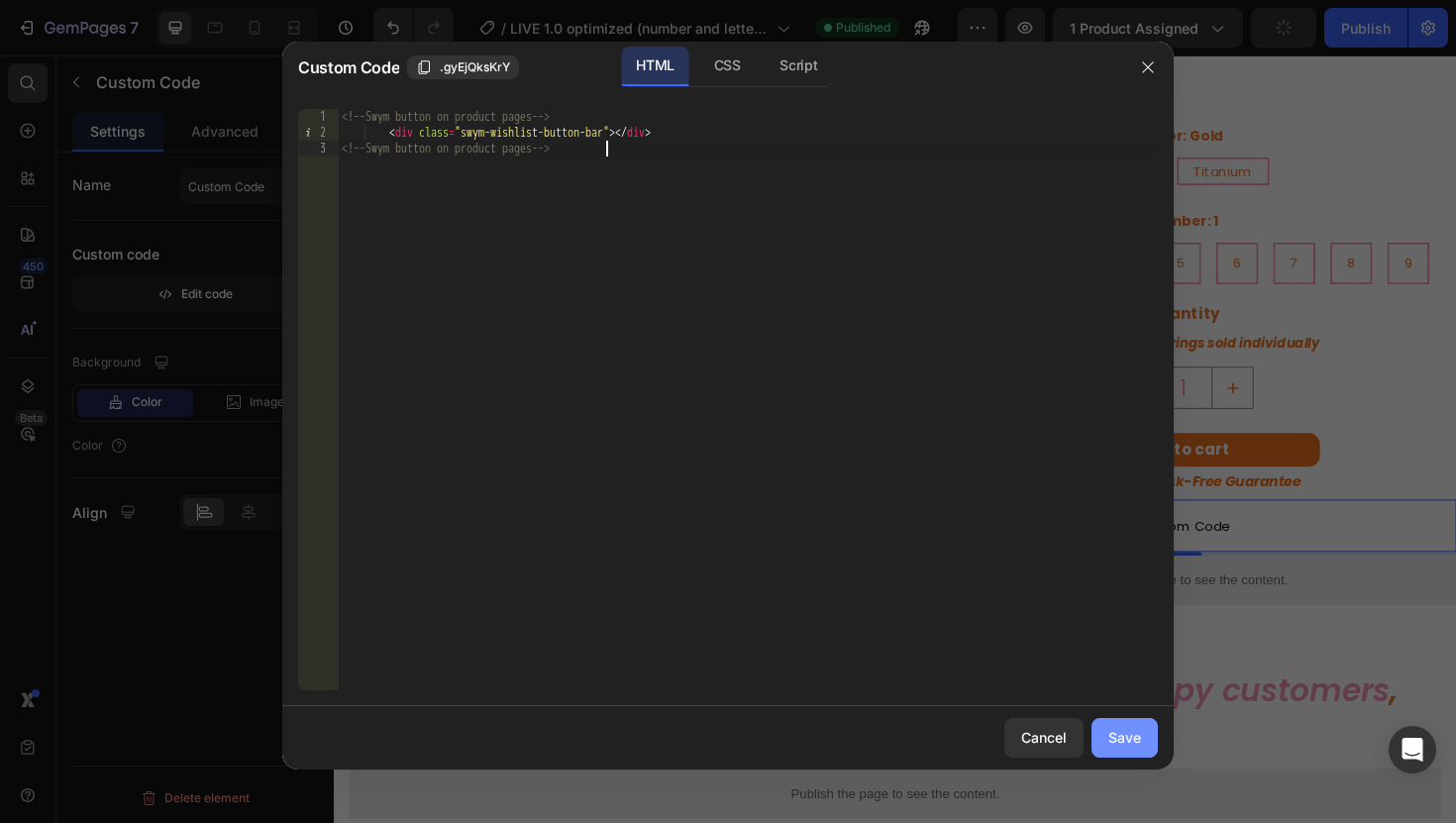 click on "Save" at bounding box center (1124, 737) 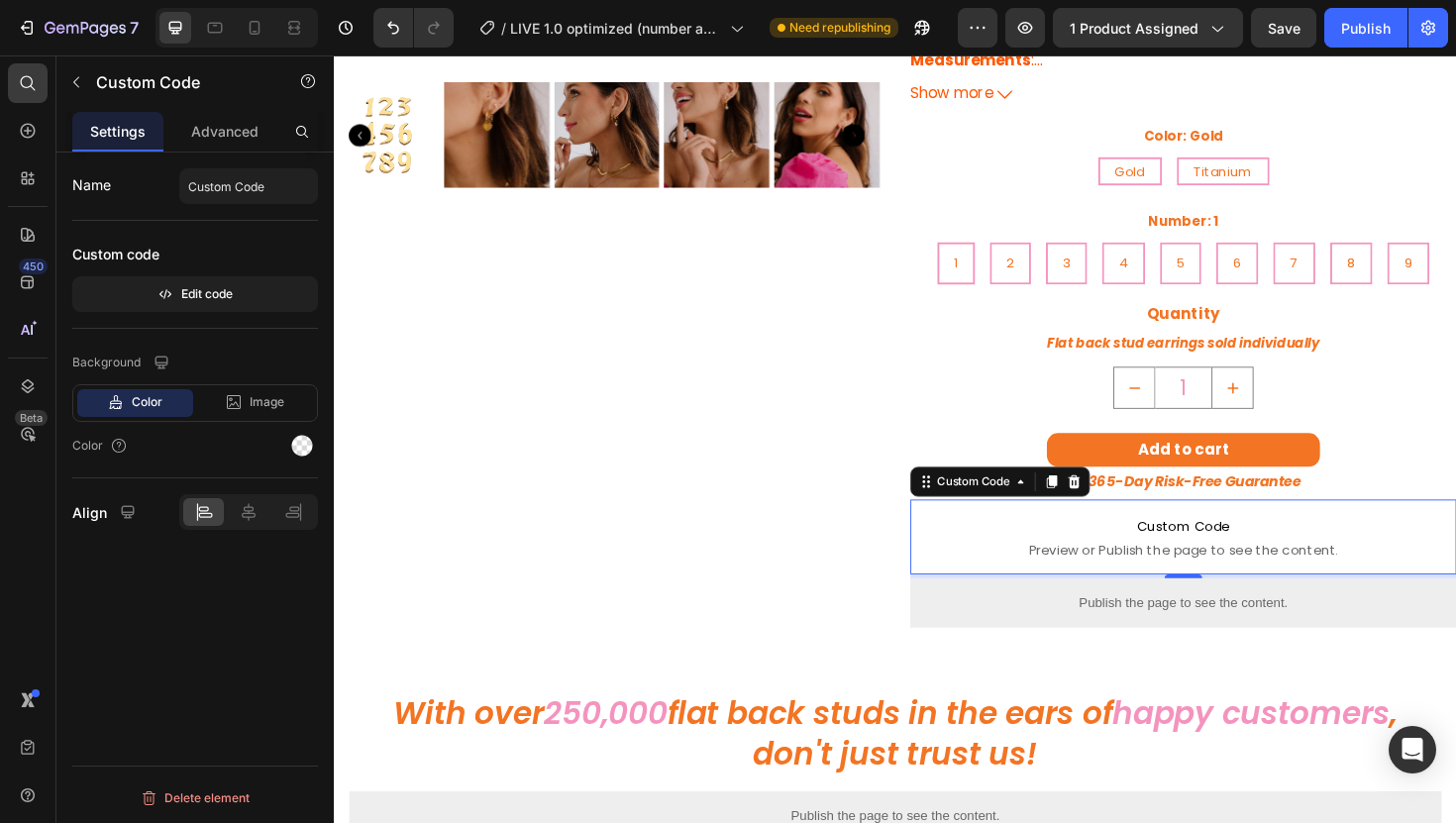 click on "Save" at bounding box center [1284, 28] 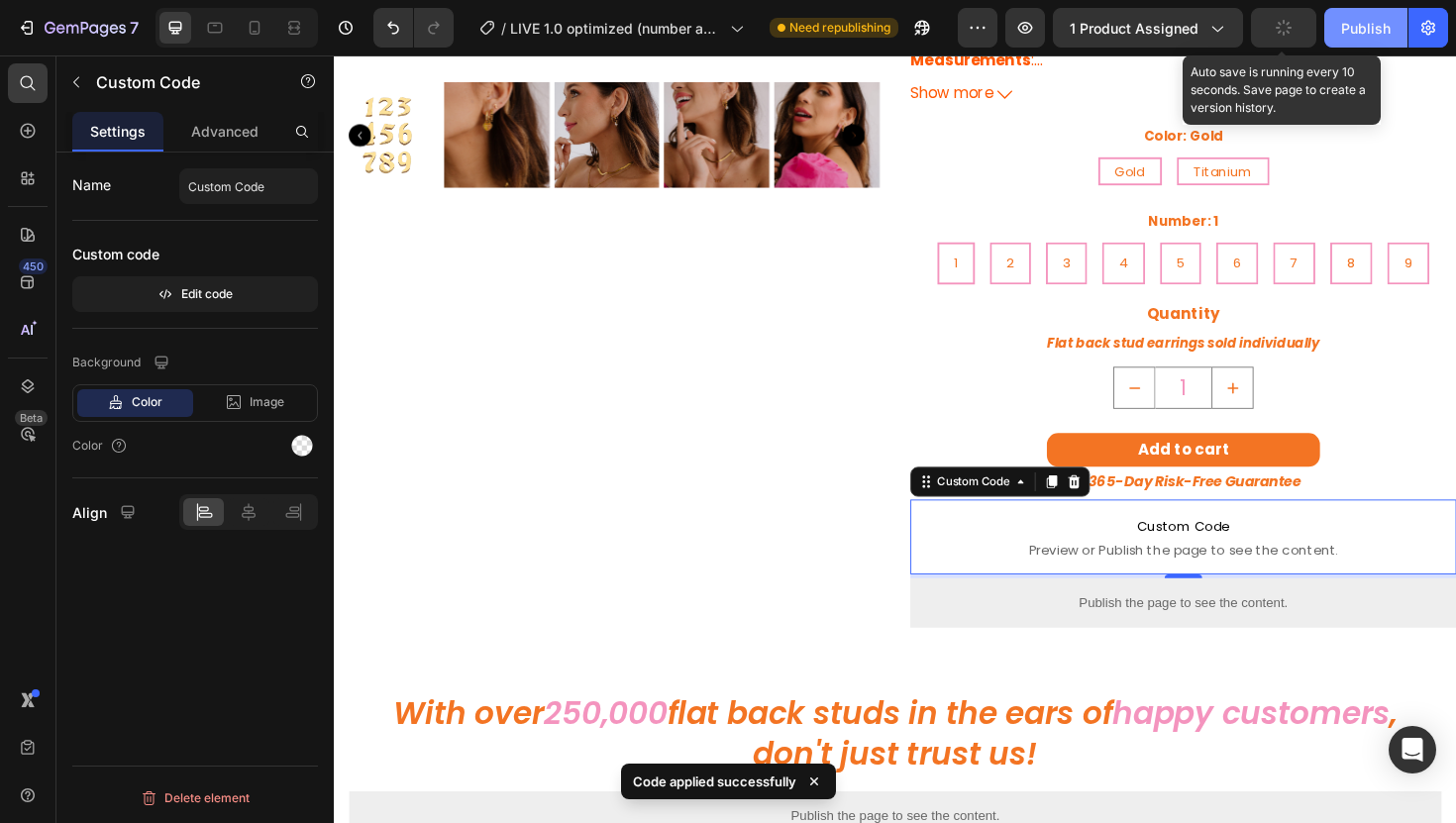 click on "Publish" at bounding box center [1366, 28] 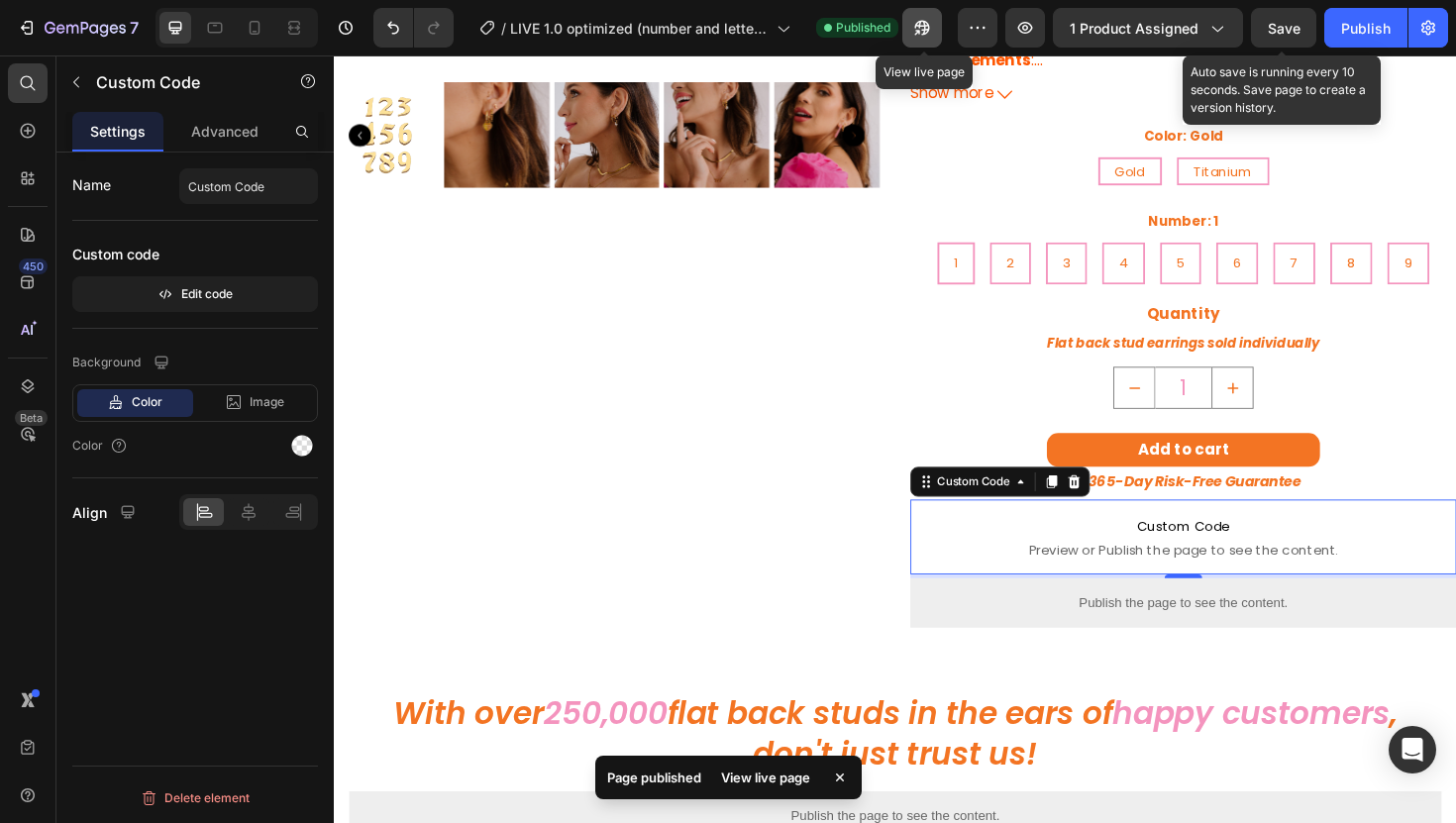 click 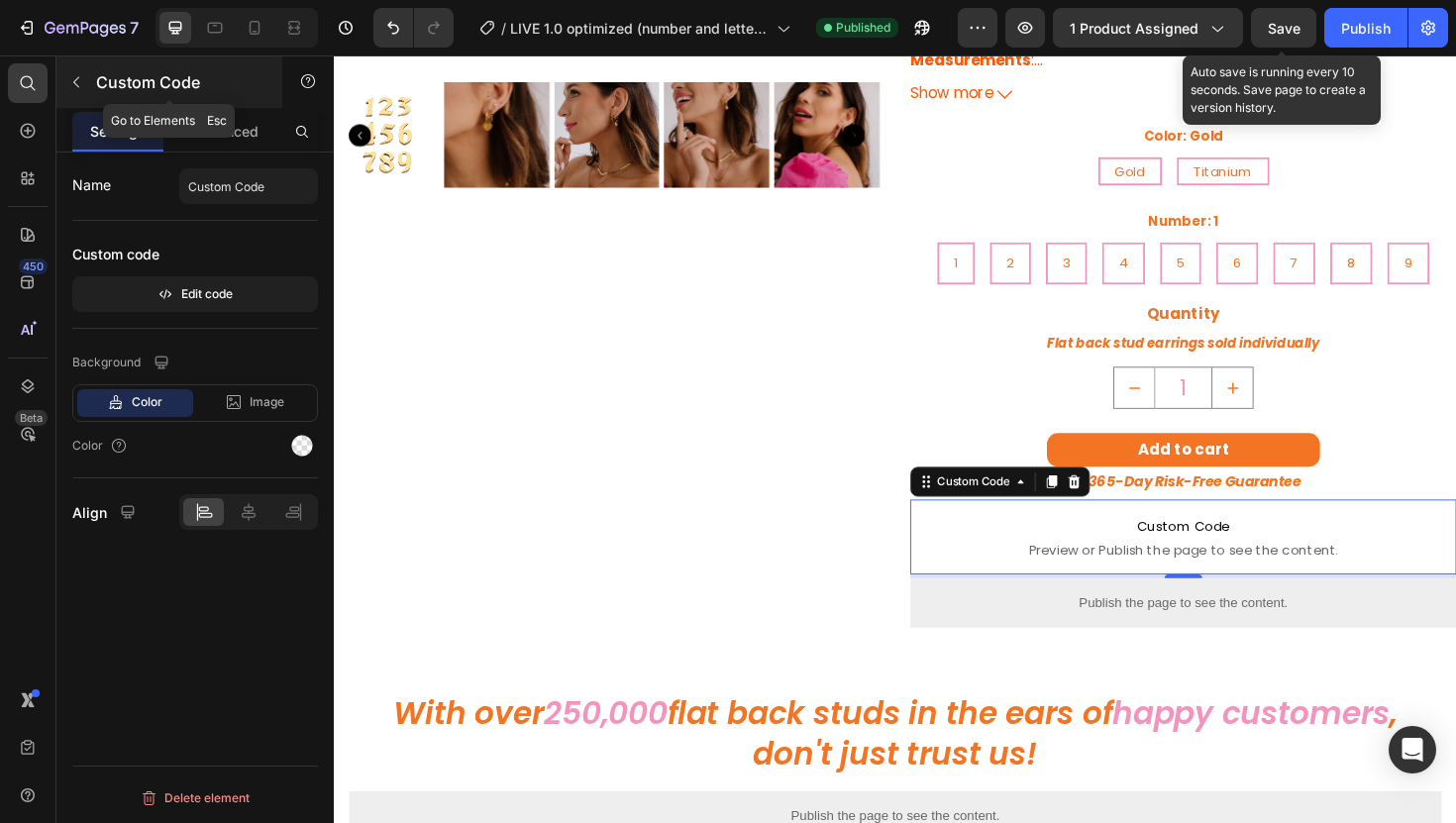 click 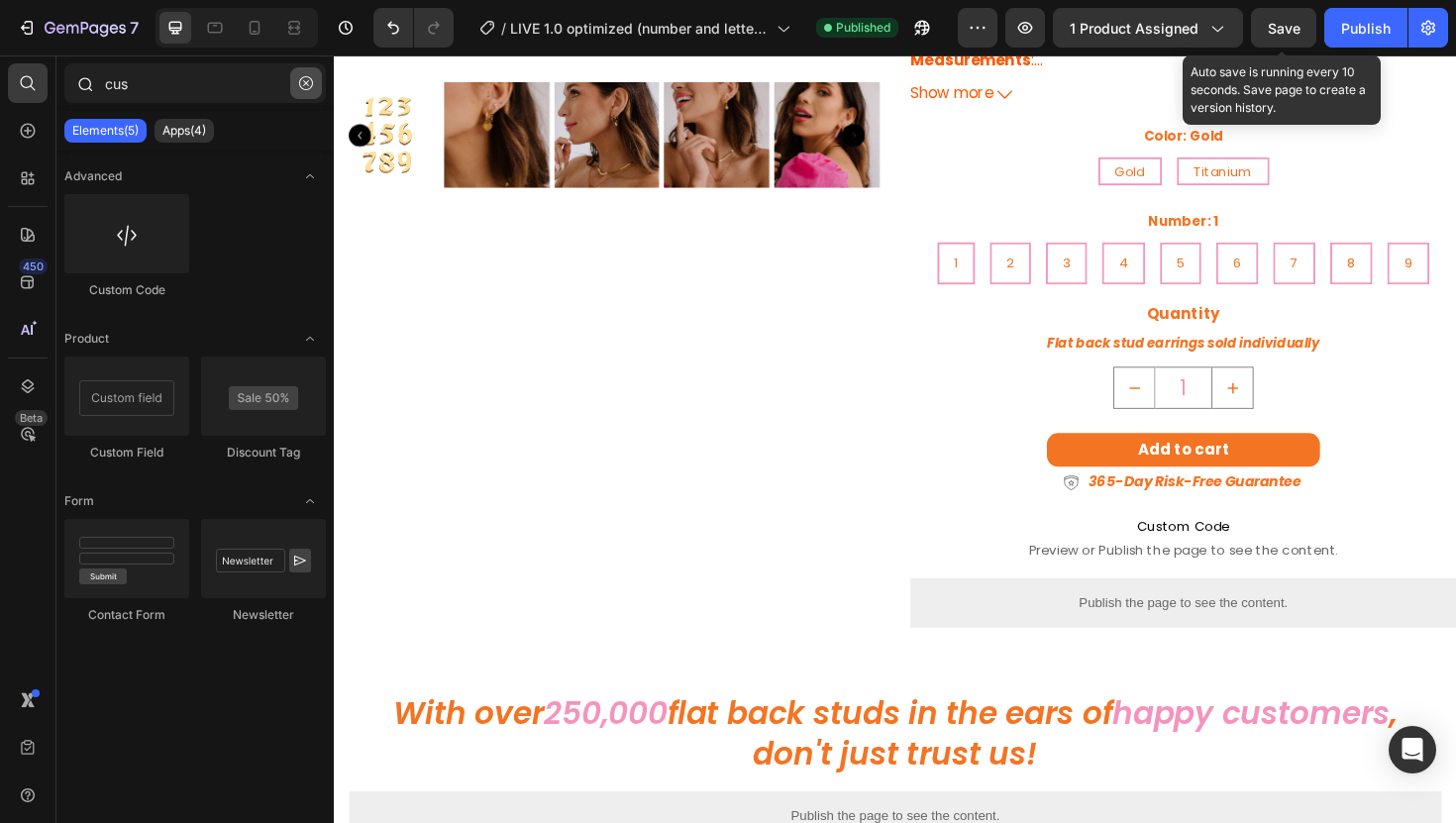 click 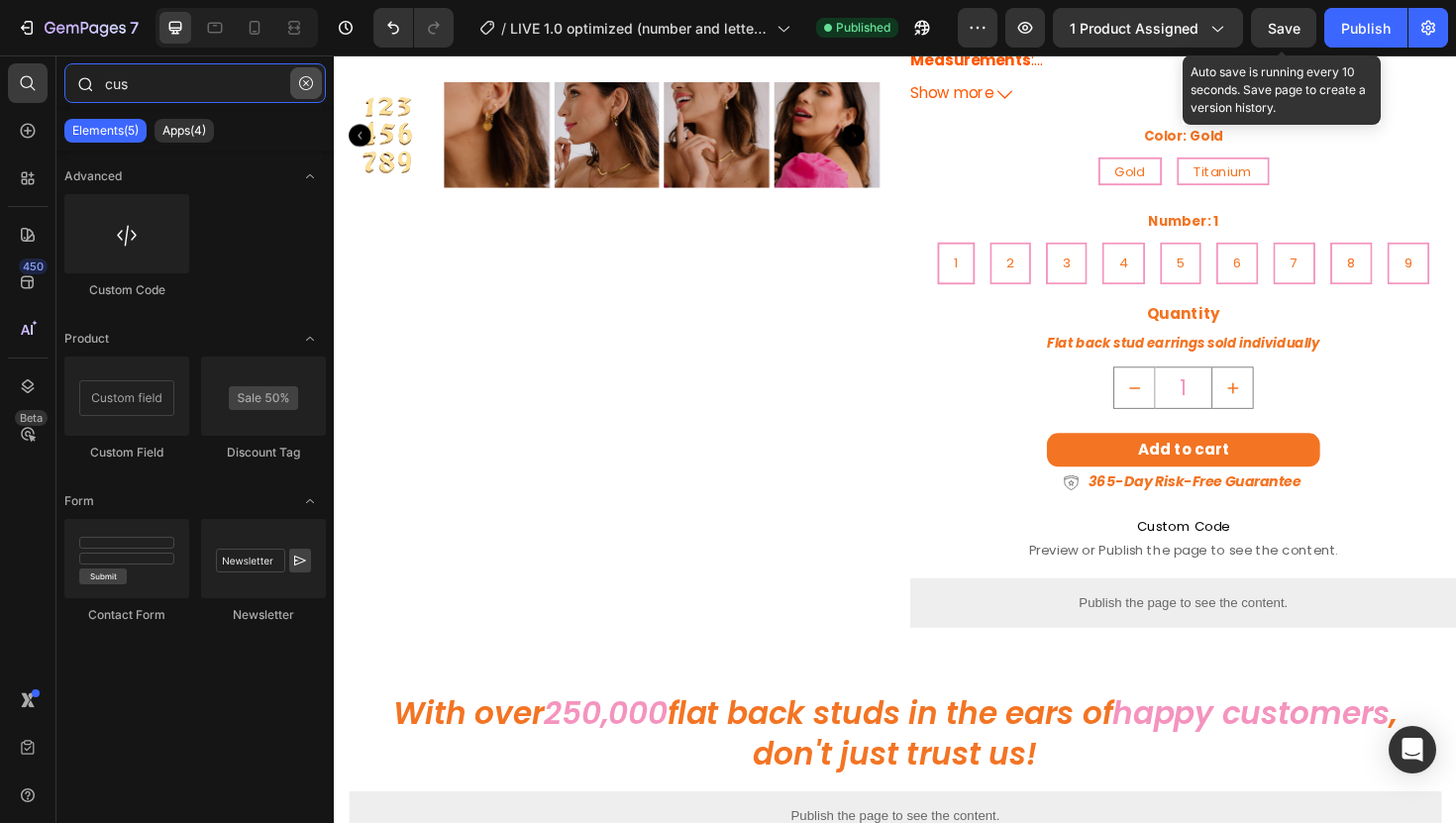 type 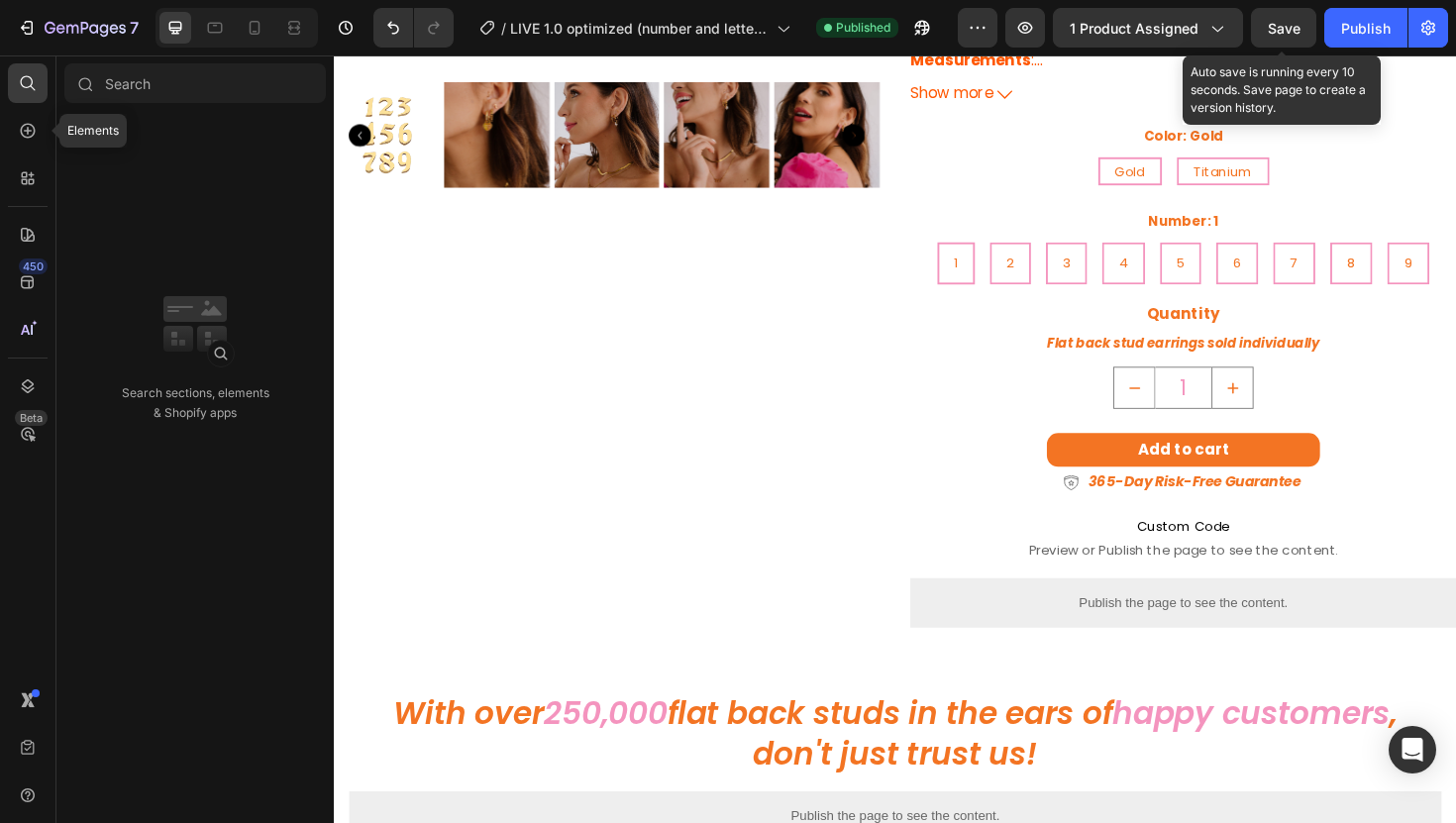 click 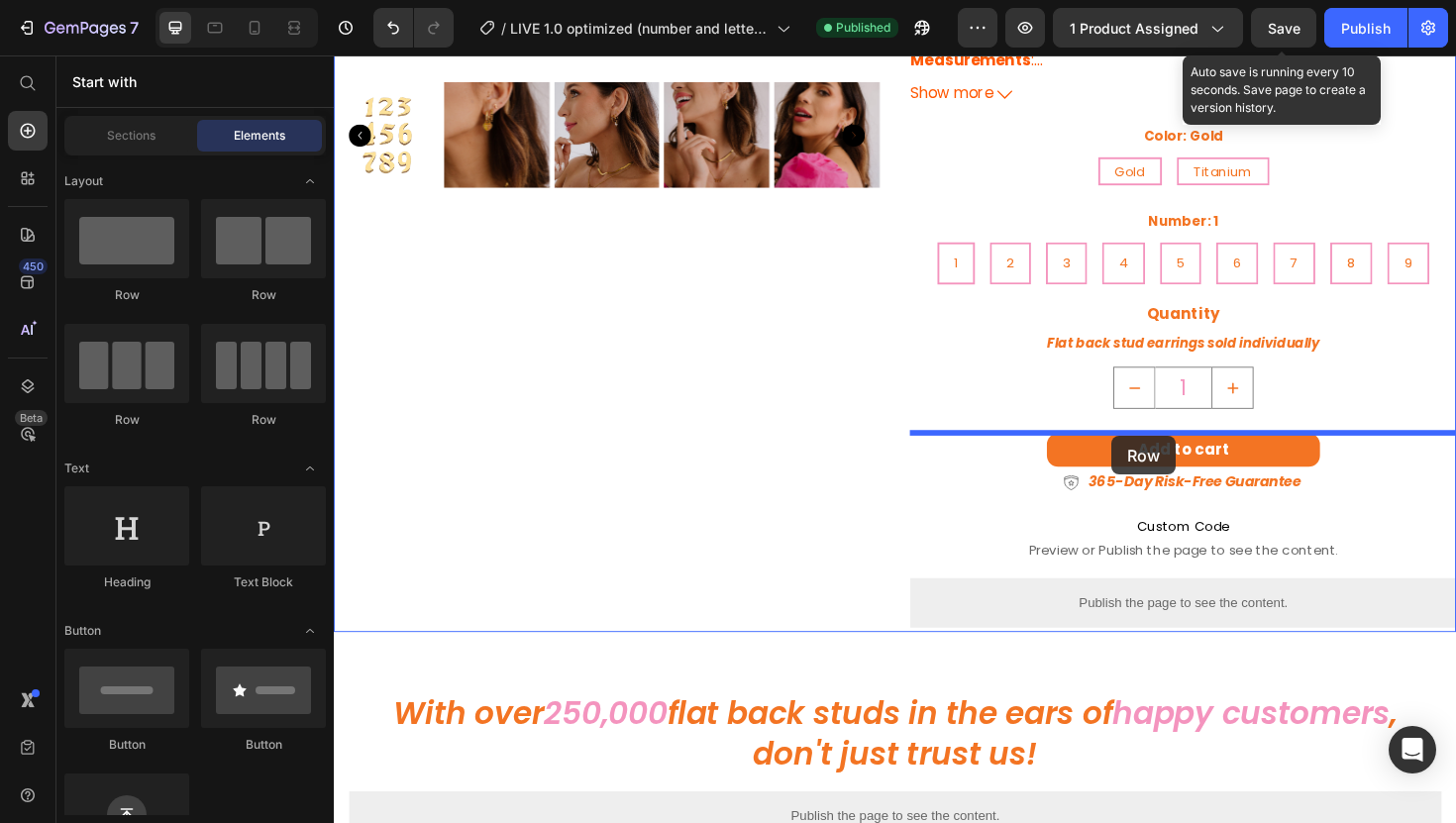 drag, startPoint x: 584, startPoint y: 312, endPoint x: 1157, endPoint y: 459, distance: 591.5556 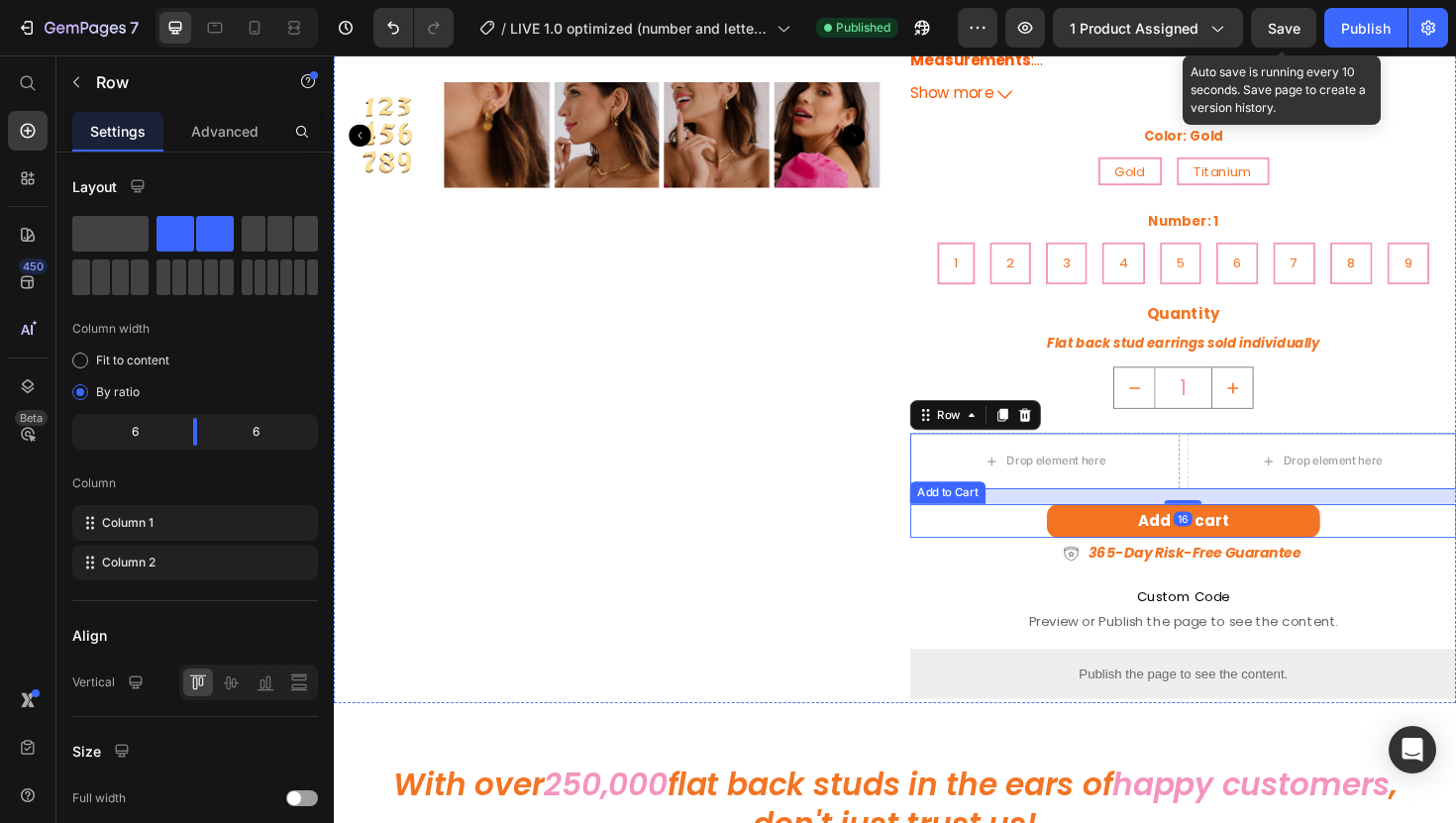 click on "Add to cart Add to Cart" at bounding box center [1233, 549] 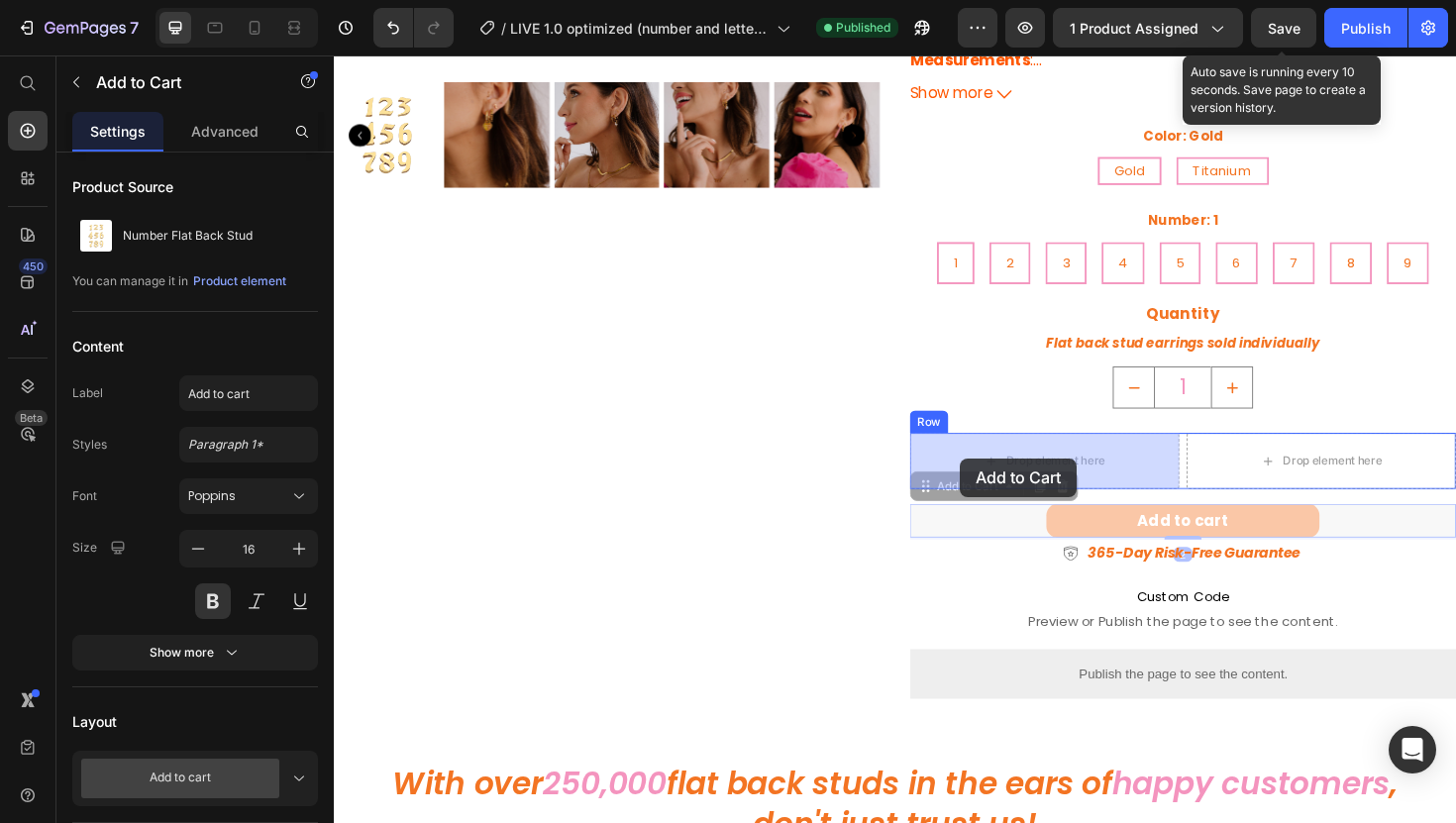 drag, startPoint x: 974, startPoint y: 516, endPoint x: 1001, endPoint y: 477, distance: 47.434165 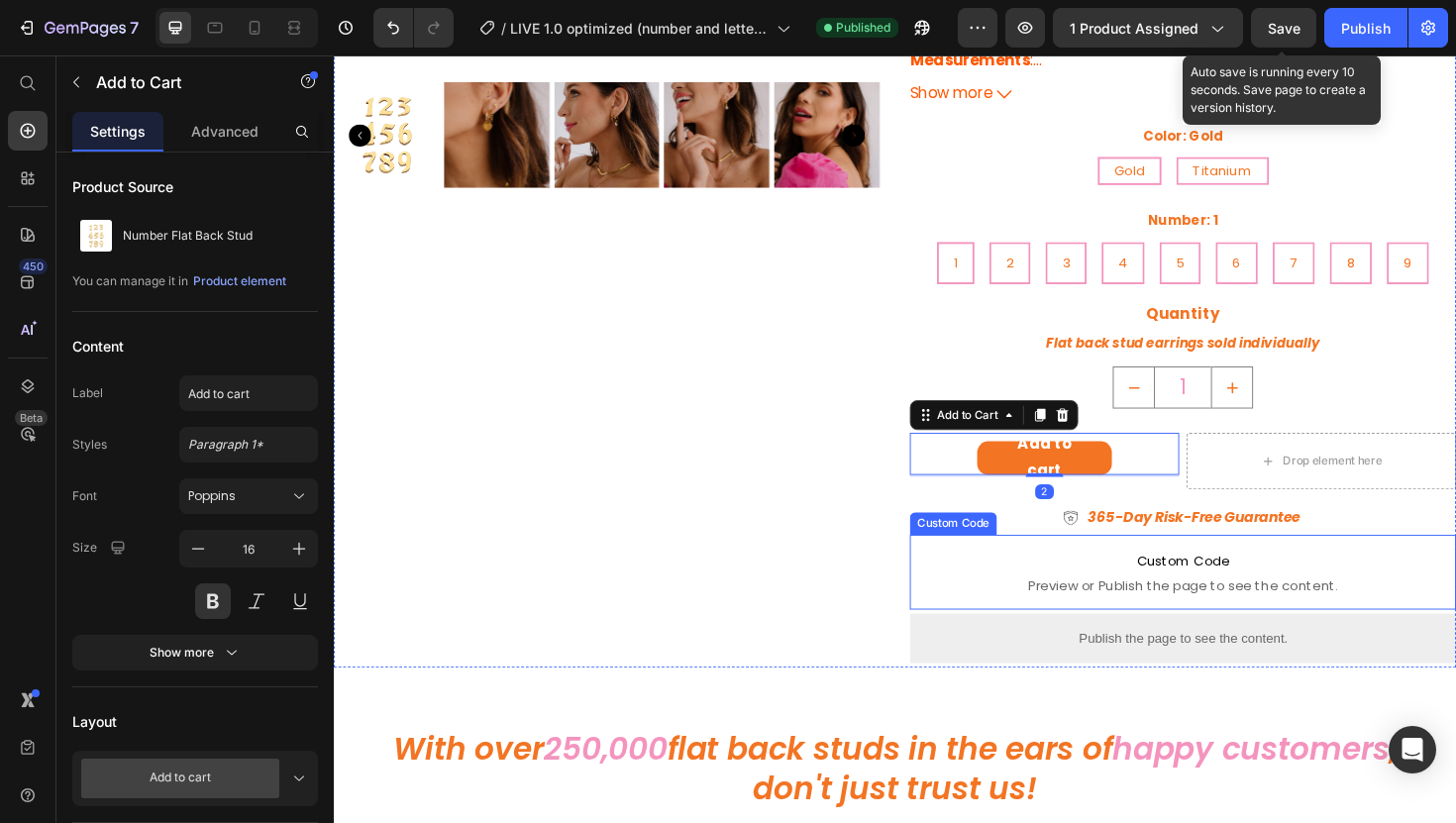 click on "Custom Code
Preview or Publish the page to see the content." at bounding box center [1233, 603] 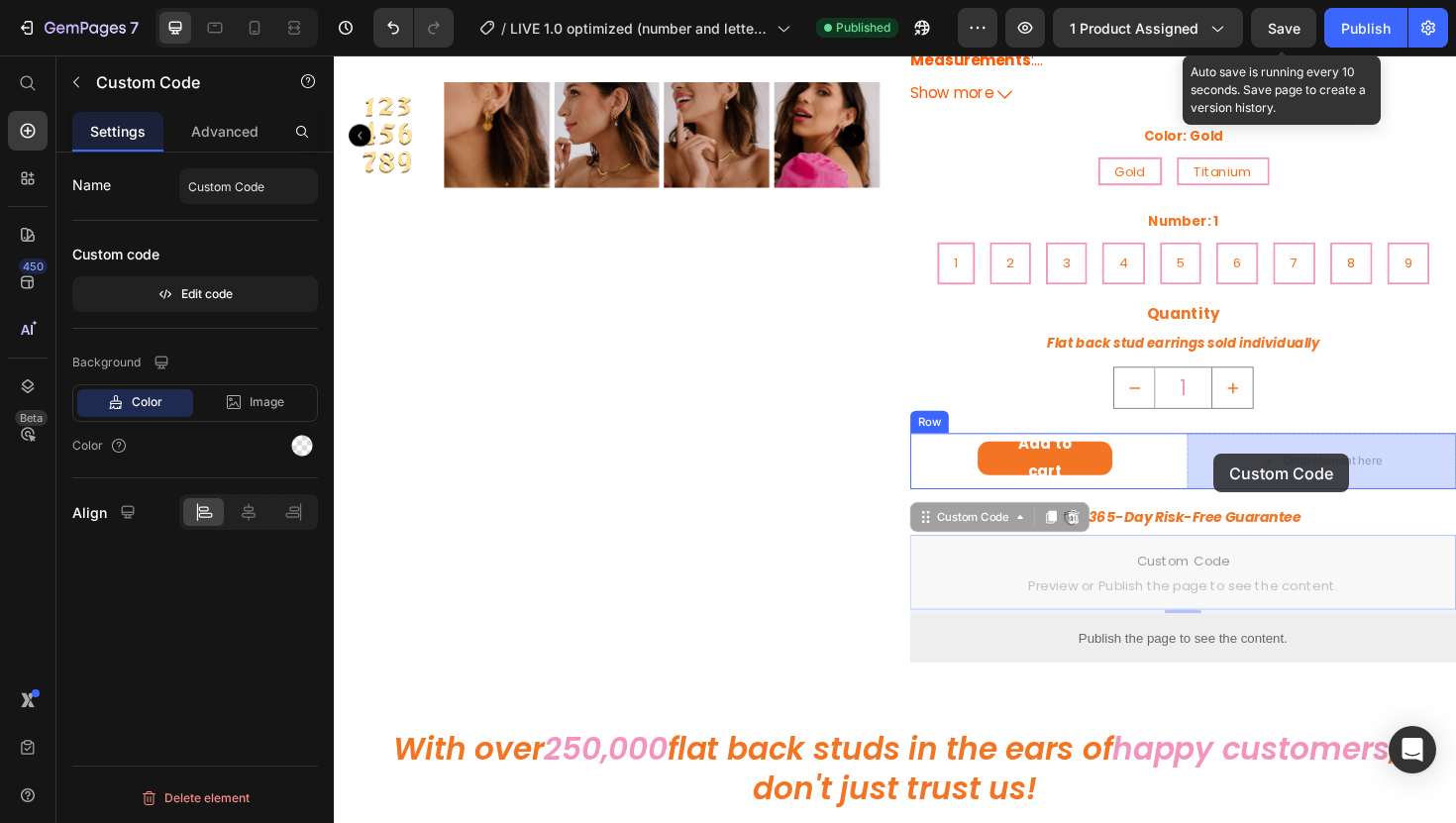 drag, startPoint x: 997, startPoint y: 553, endPoint x: 1265, endPoint y: 476, distance: 278.842 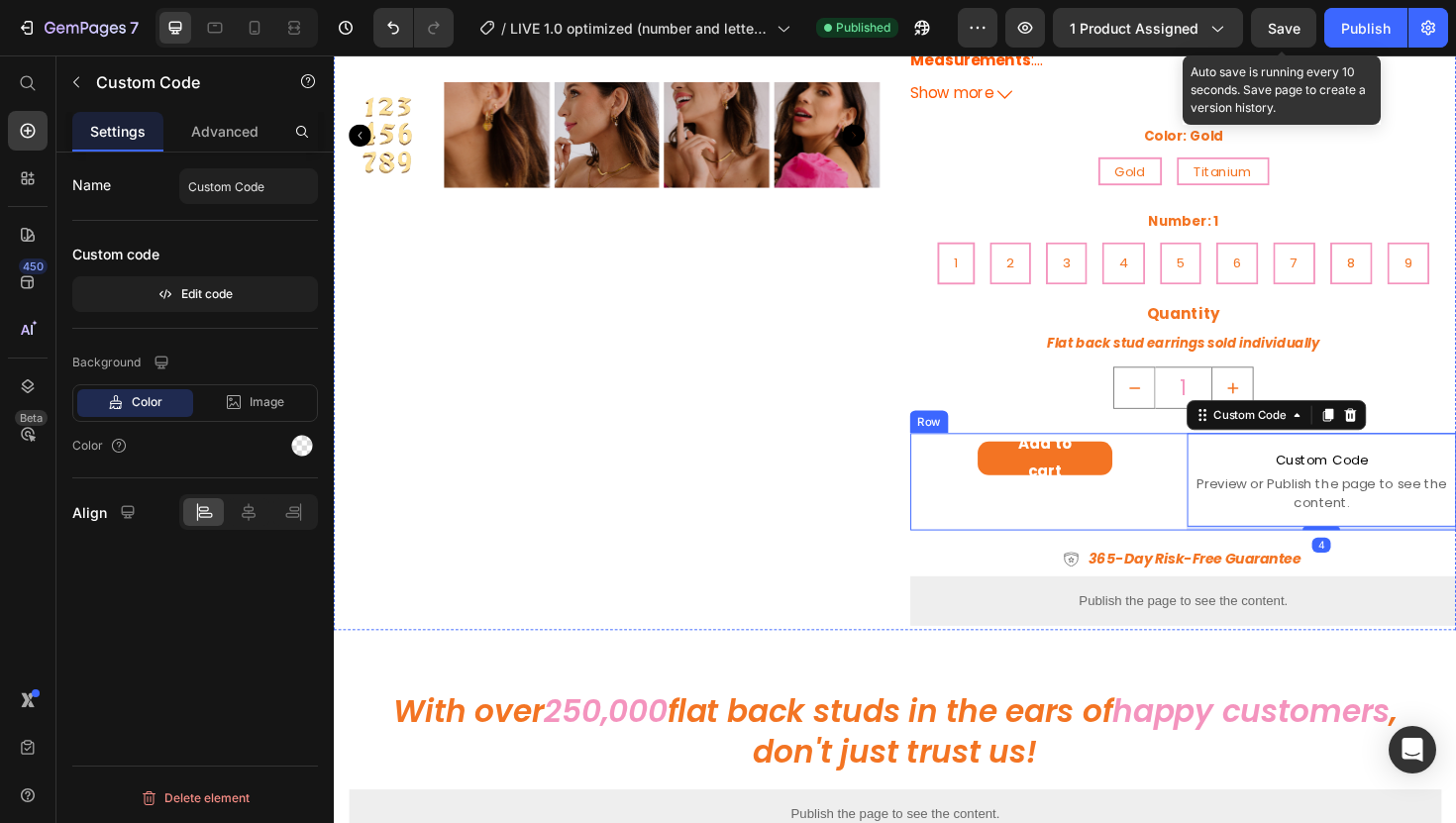 click on "Add to cart Add to Cart" at bounding box center [1087, 507] 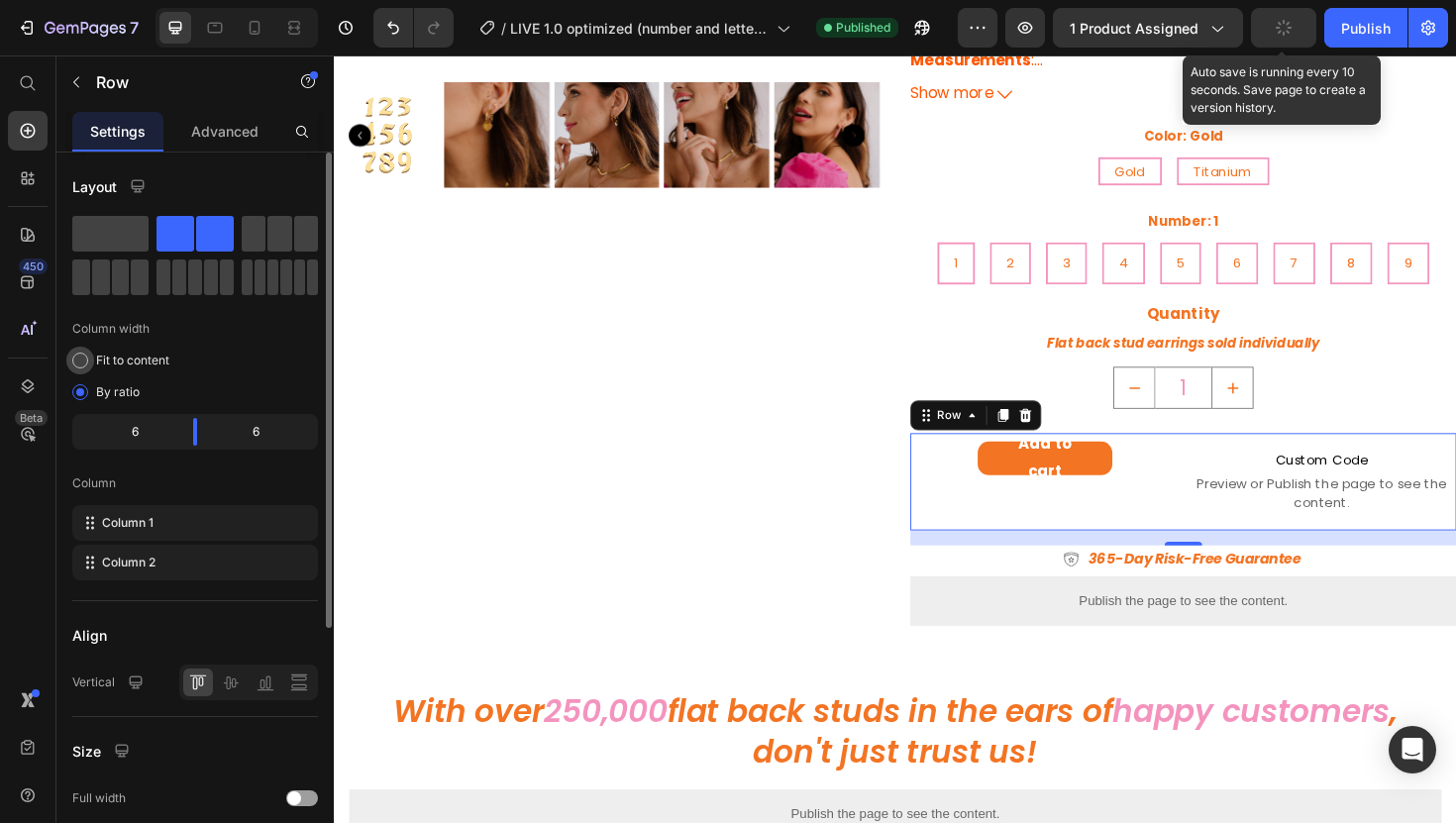 click on "Fit to content" 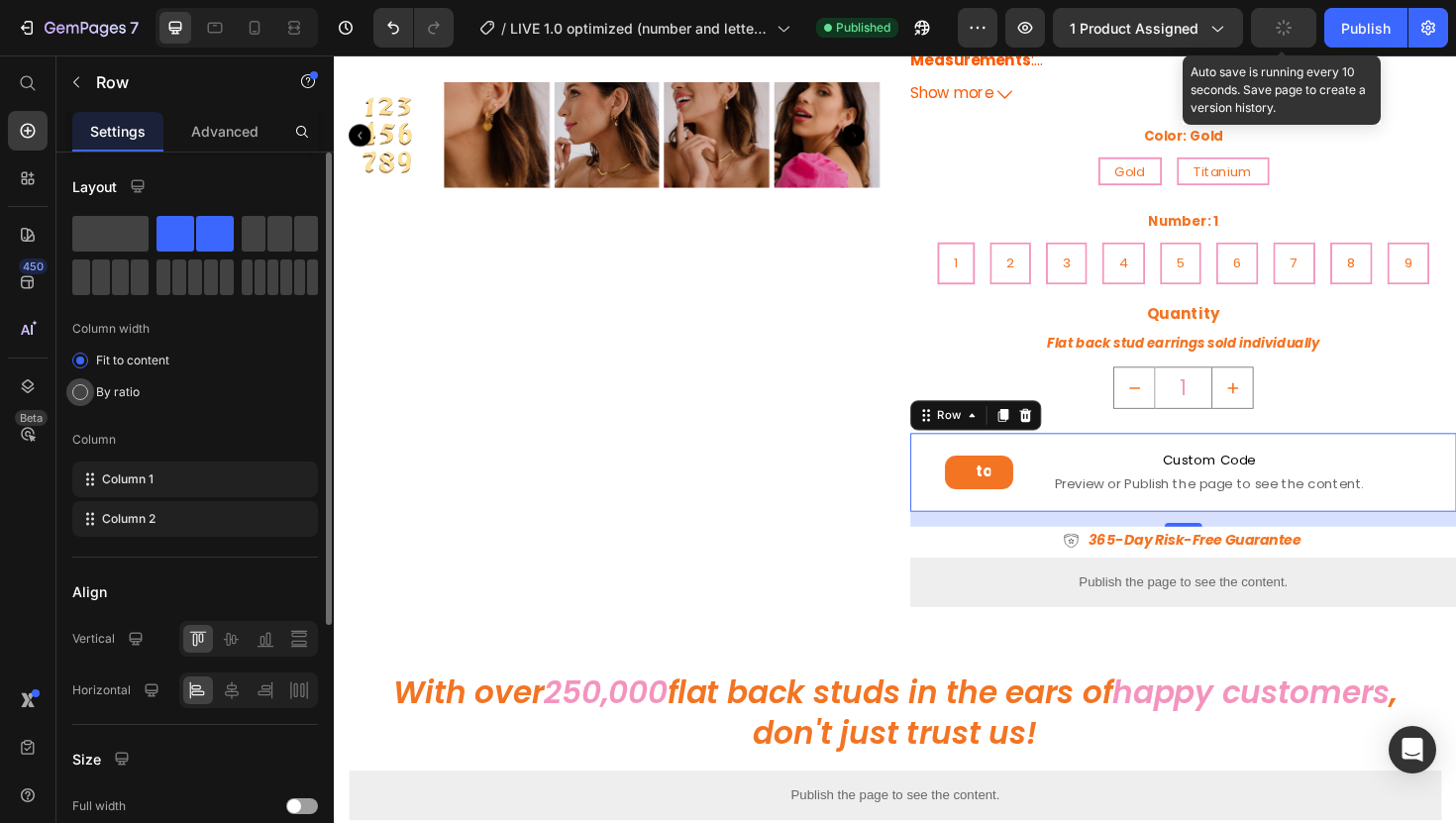 click at bounding box center [80, 392] 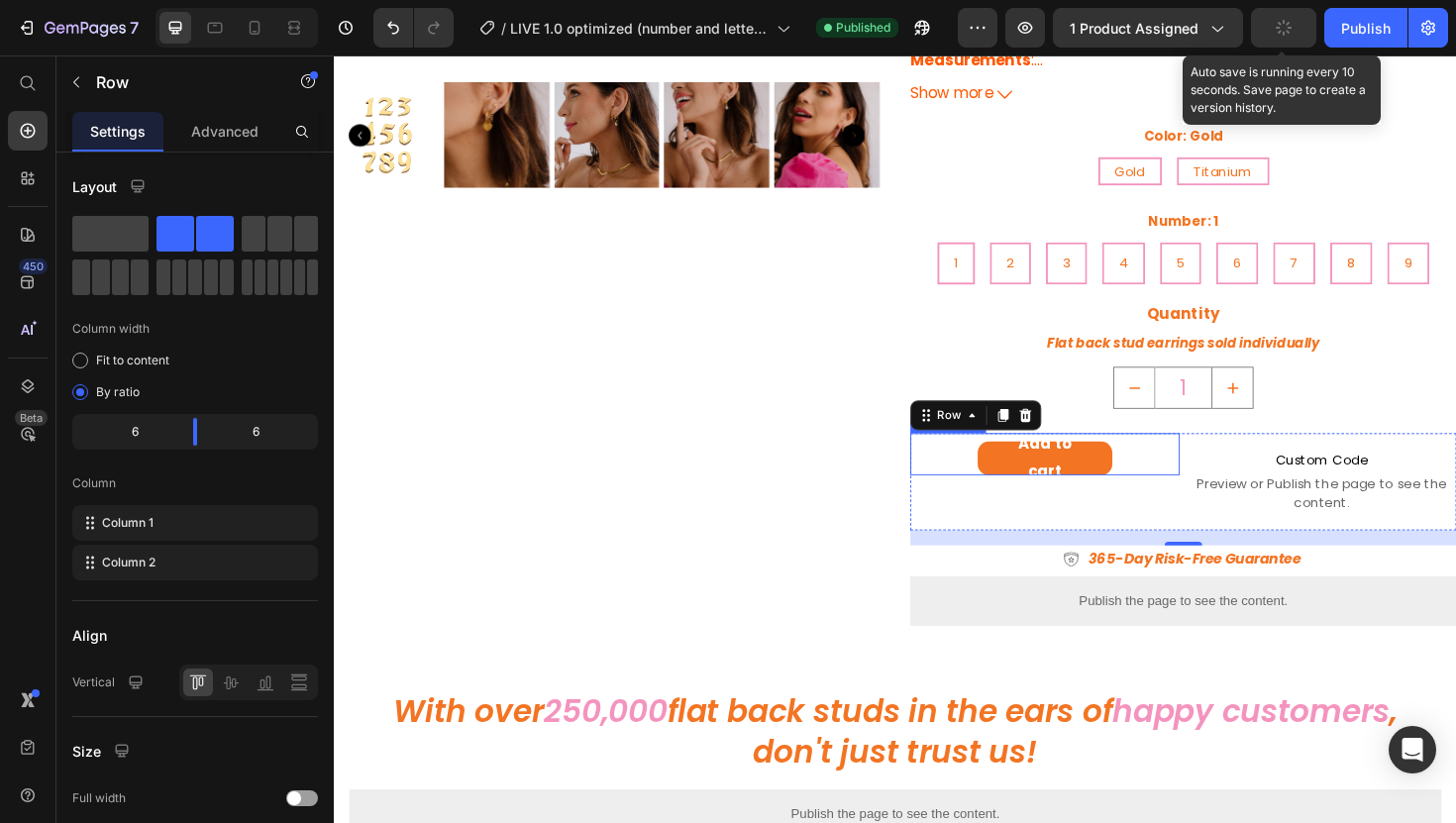 click on "Add to cart" at bounding box center [1087, 482] 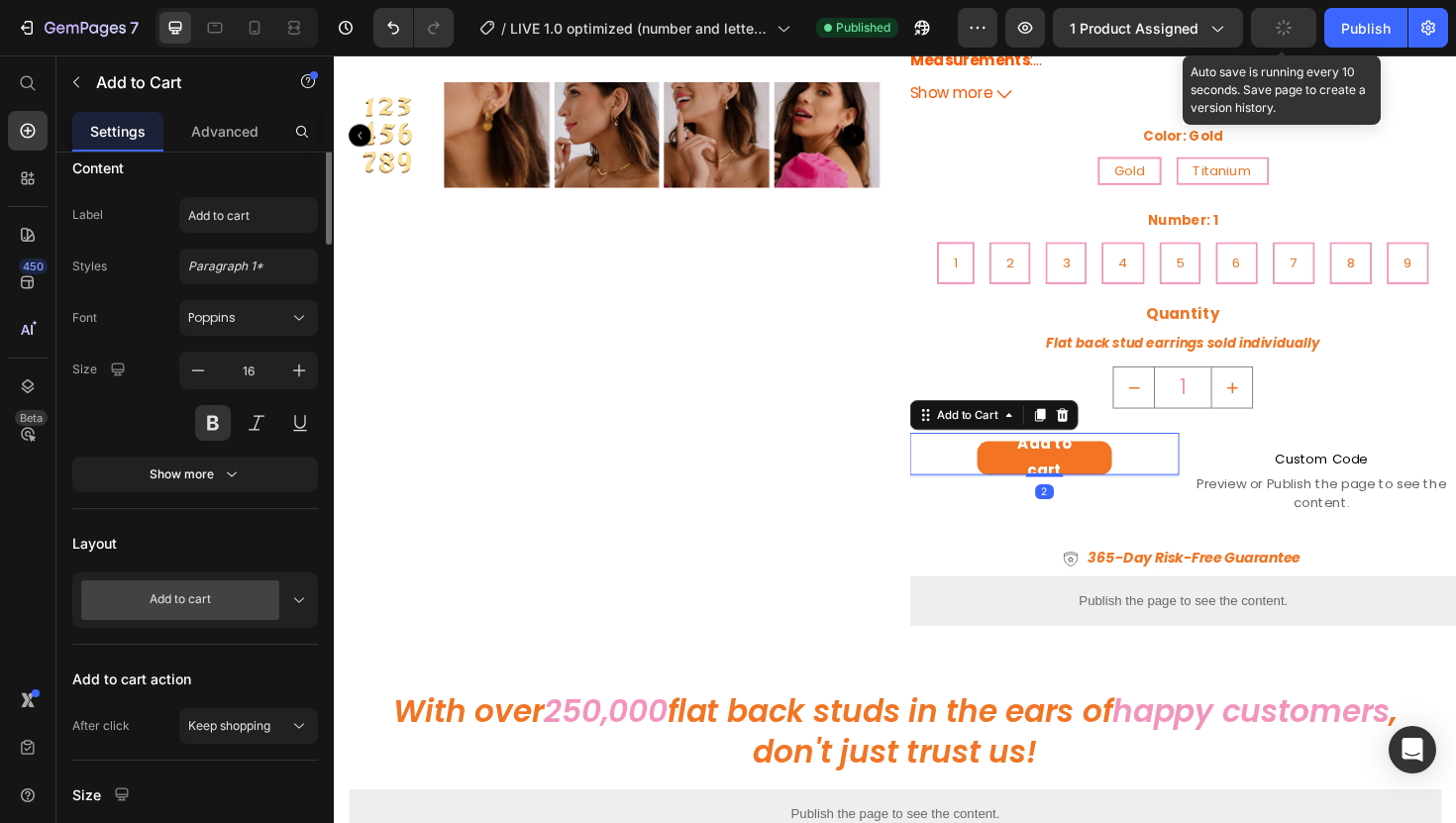 scroll, scrollTop: 516, scrollLeft: 0, axis: vertical 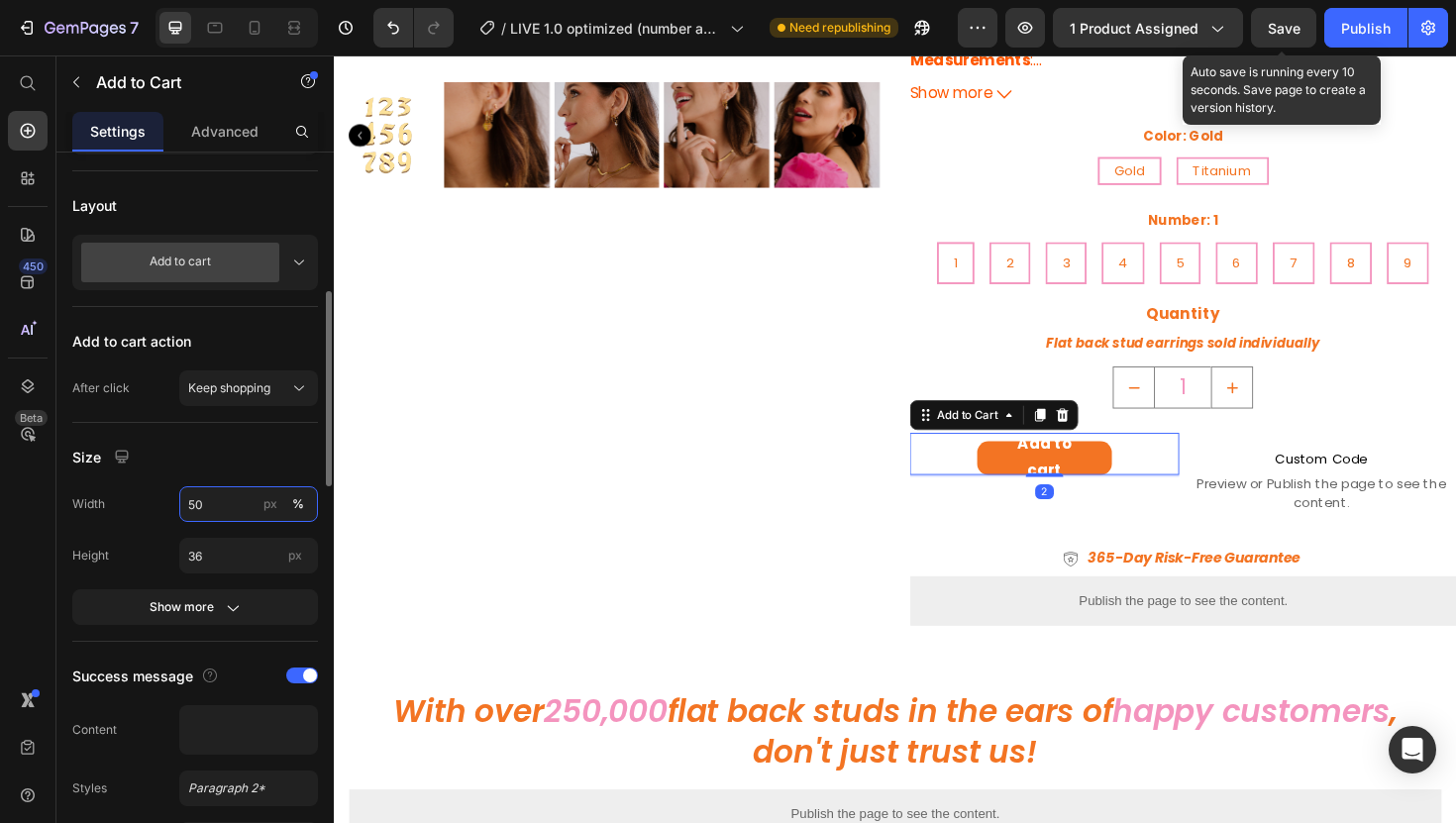 click on "50" at bounding box center (249, 504) 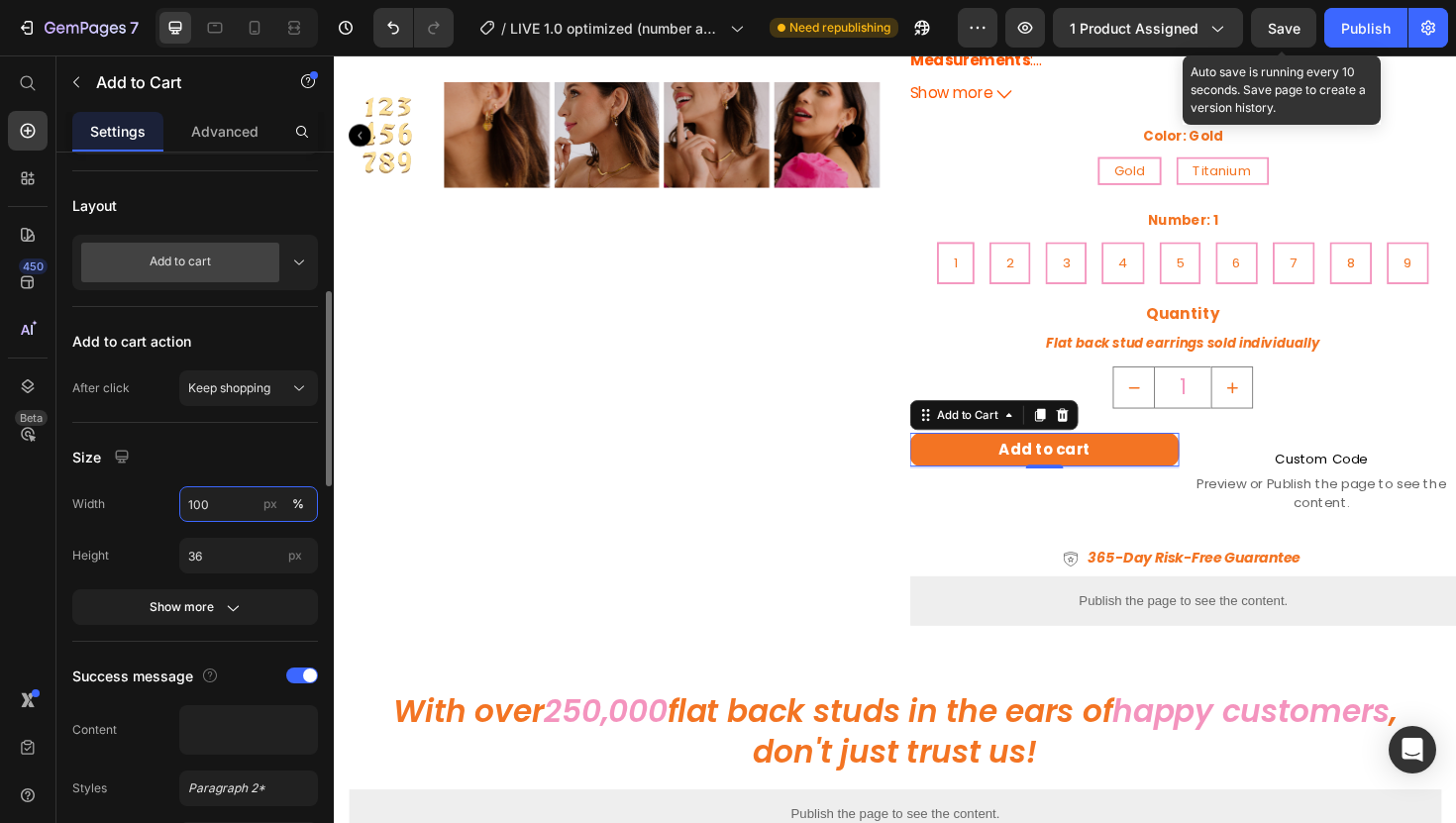 type on "100" 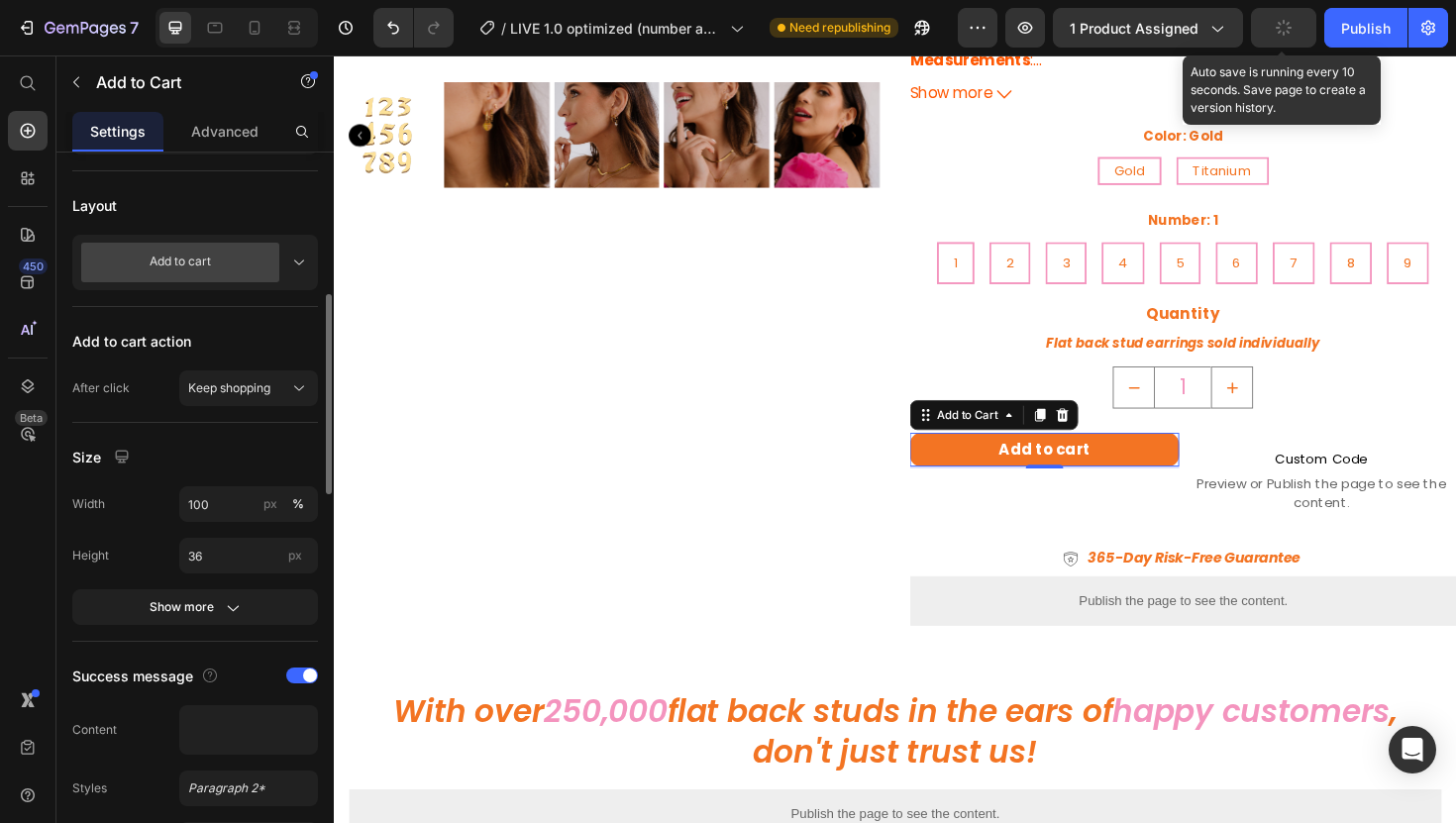 click on "Size" at bounding box center (195, 457) 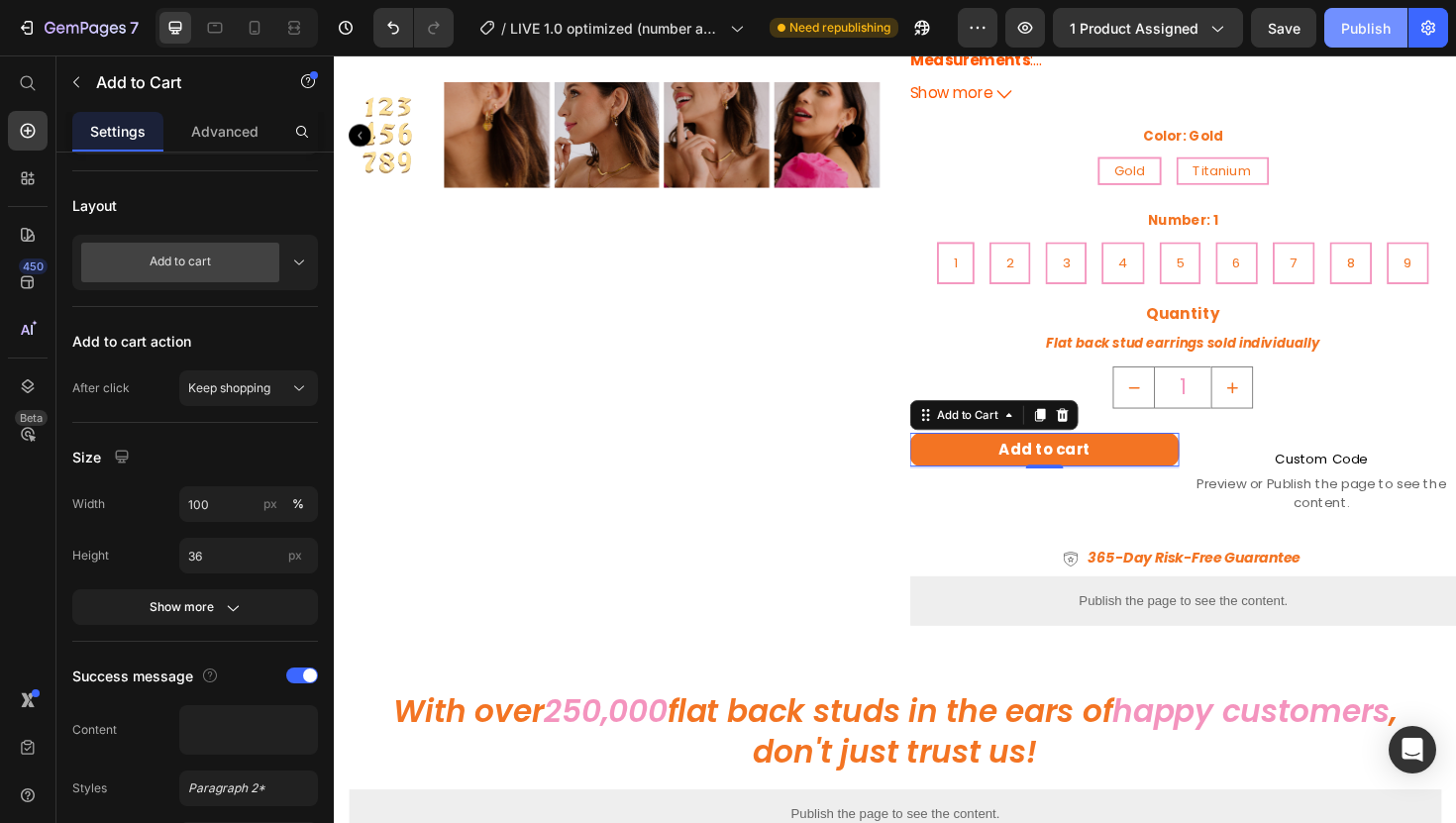 click on "Publish" at bounding box center (1366, 28) 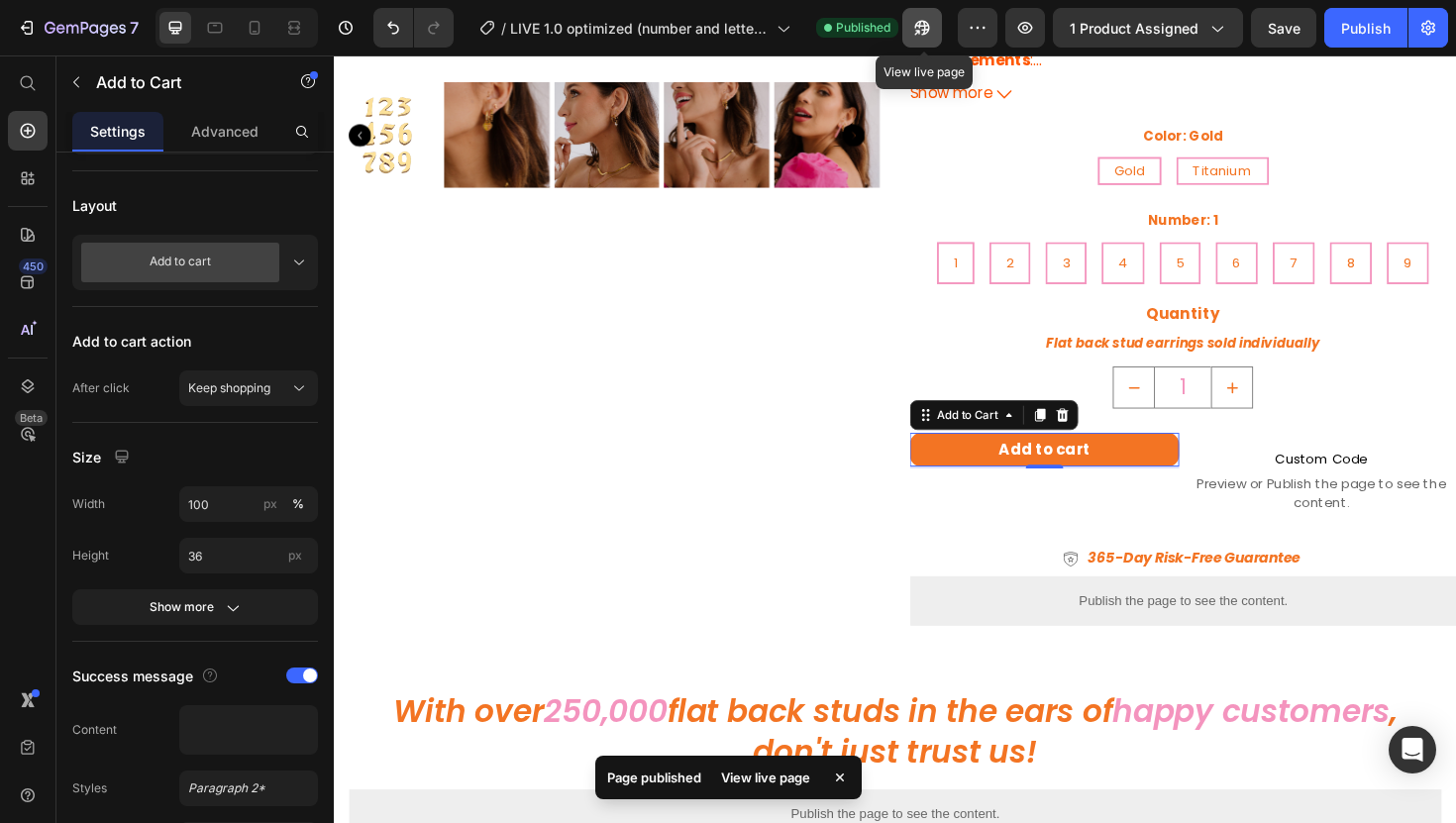 click 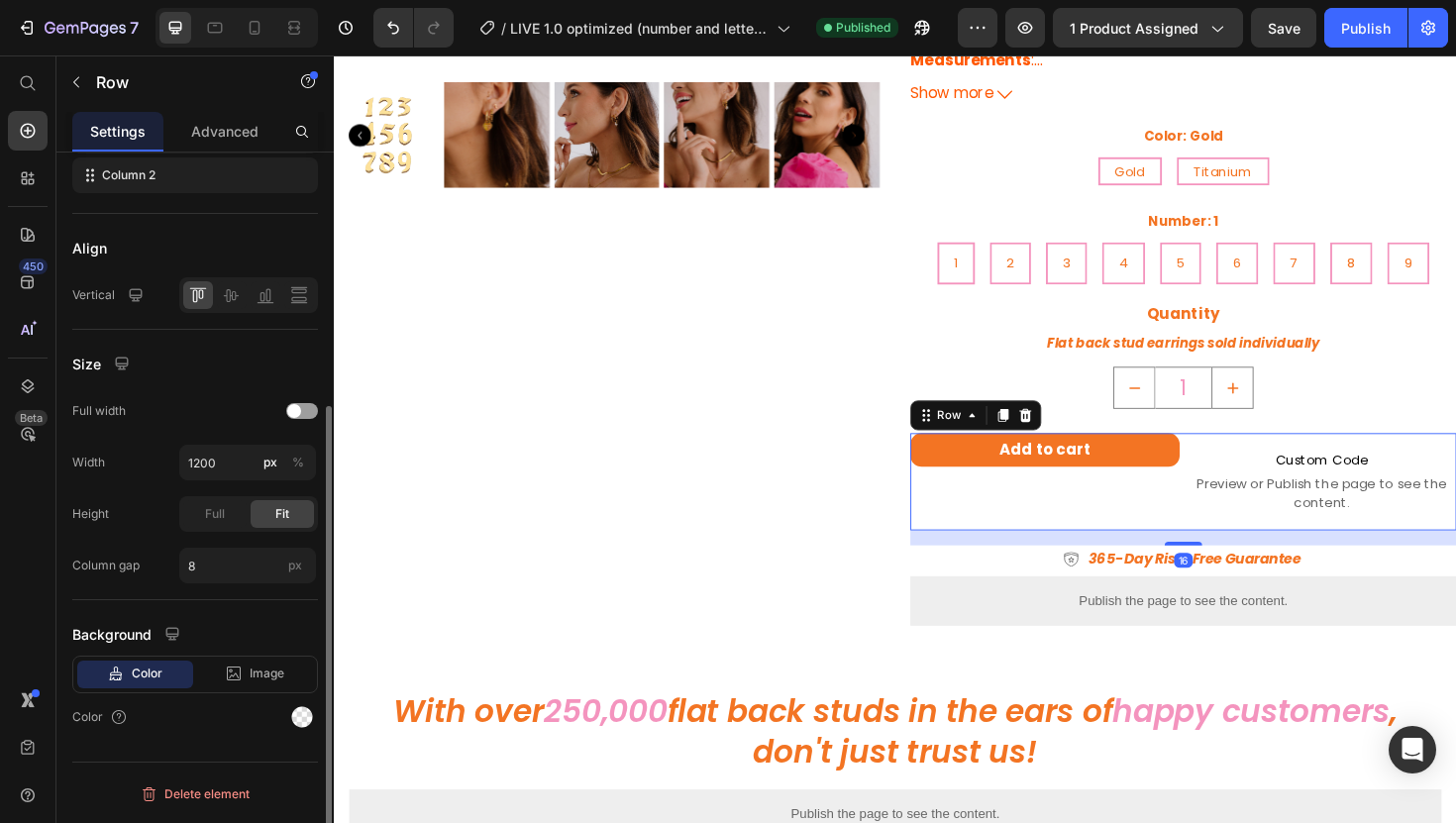 click on "Add to cart Add to Cart" at bounding box center [1087, 507] 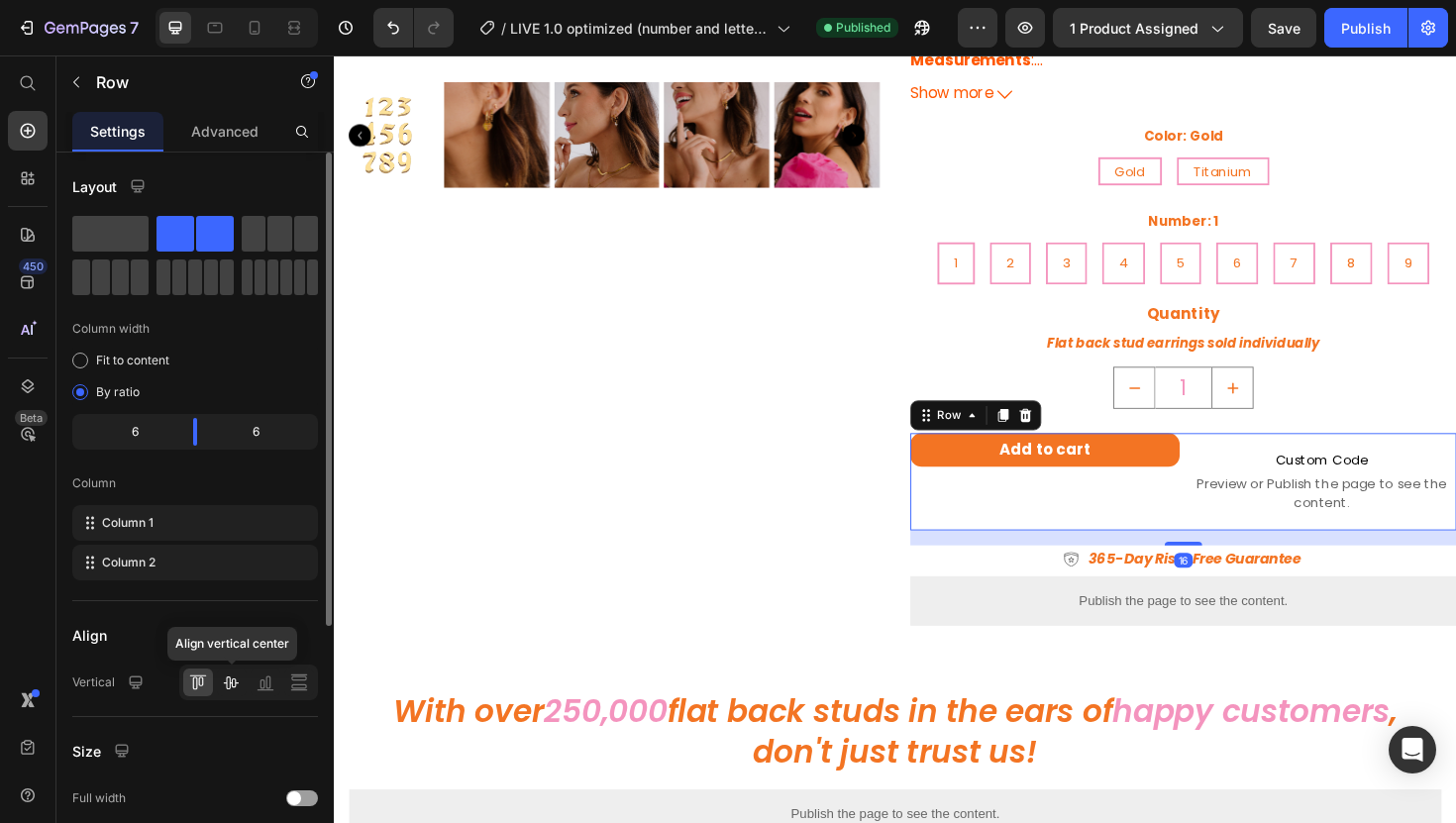 click 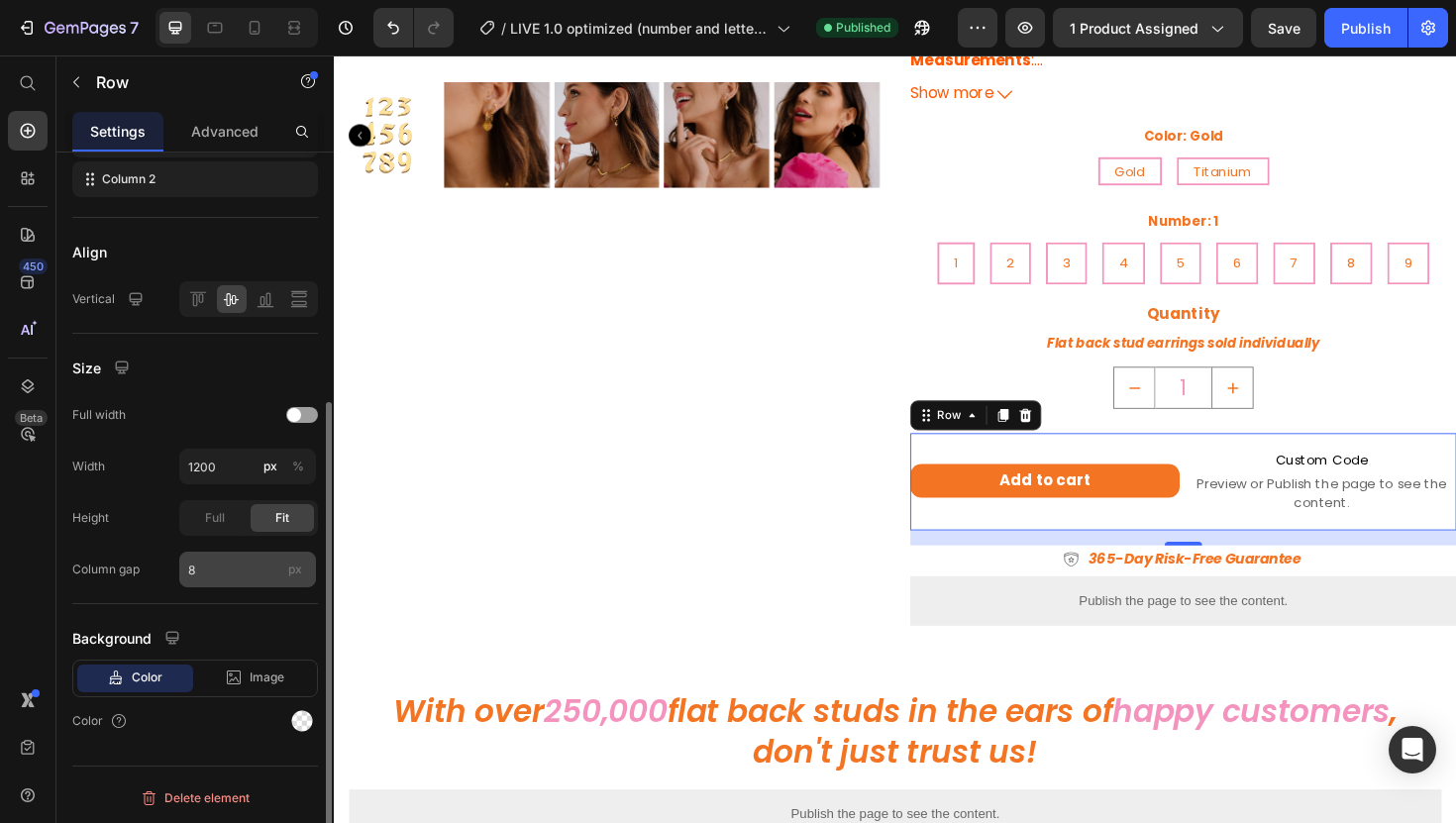 scroll, scrollTop: 0, scrollLeft: 0, axis: both 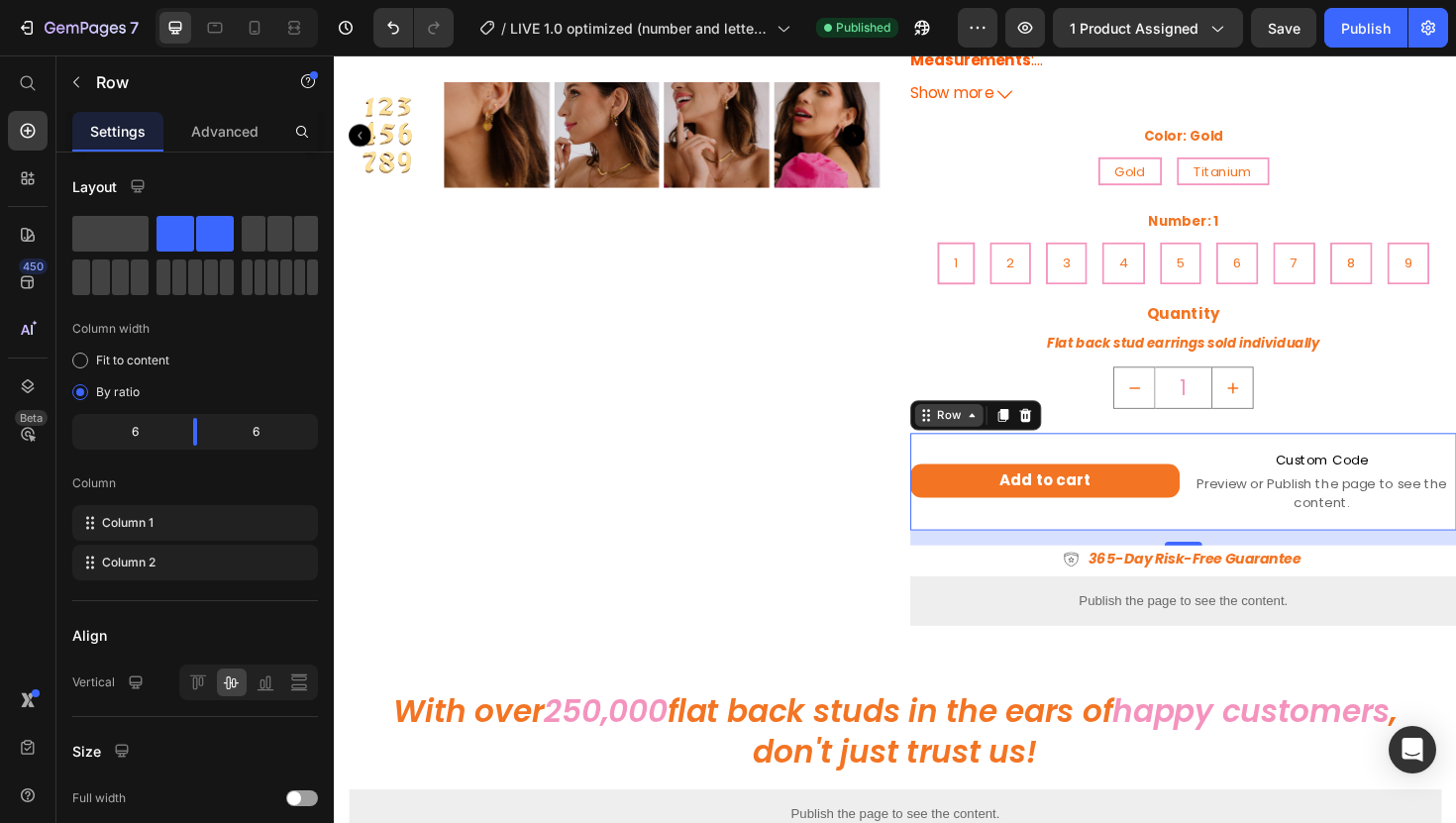 click on "Row" at bounding box center (985, 437) 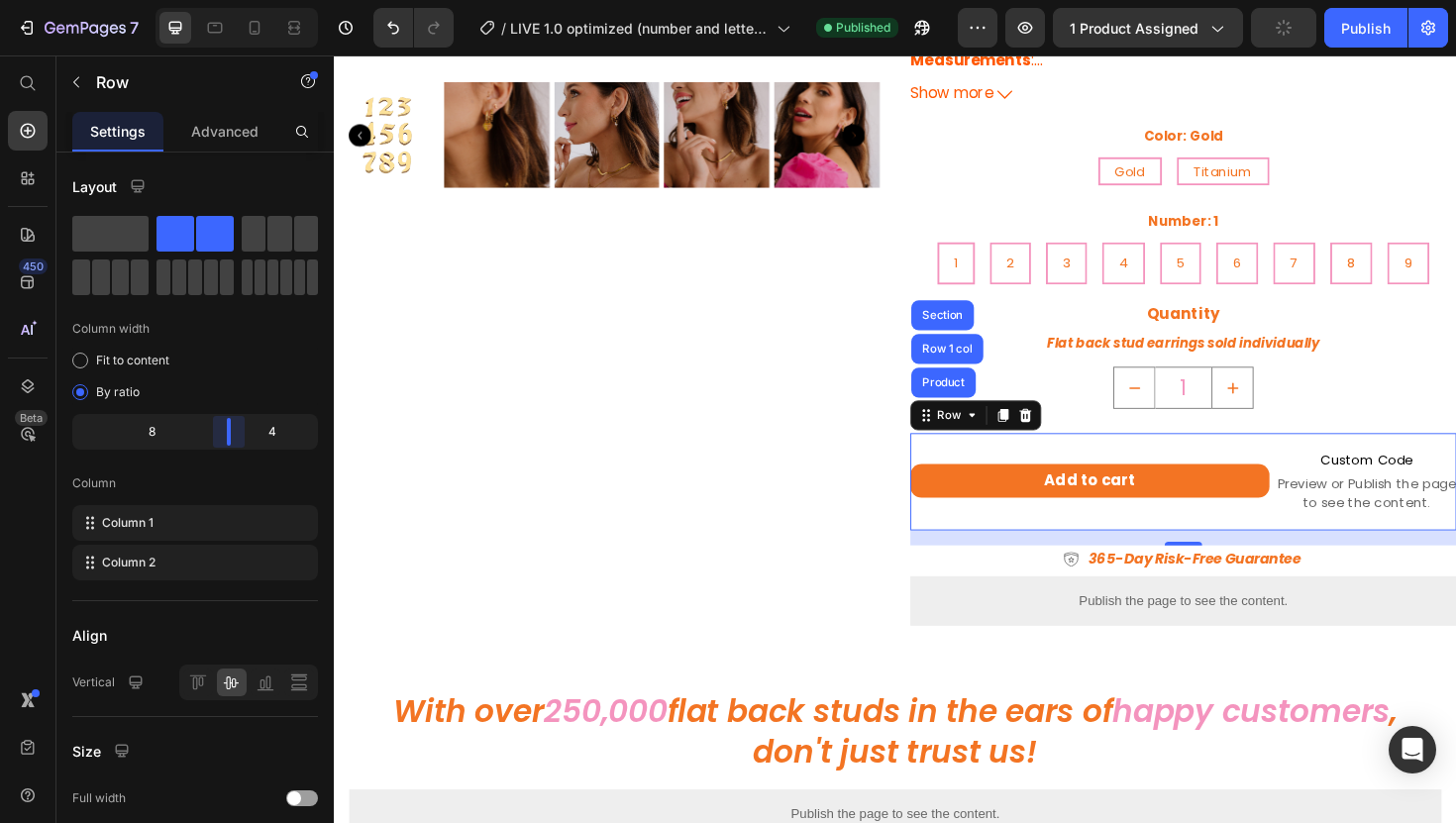 drag, startPoint x: 198, startPoint y: 435, endPoint x: 233, endPoint y: 432, distance: 35.128336 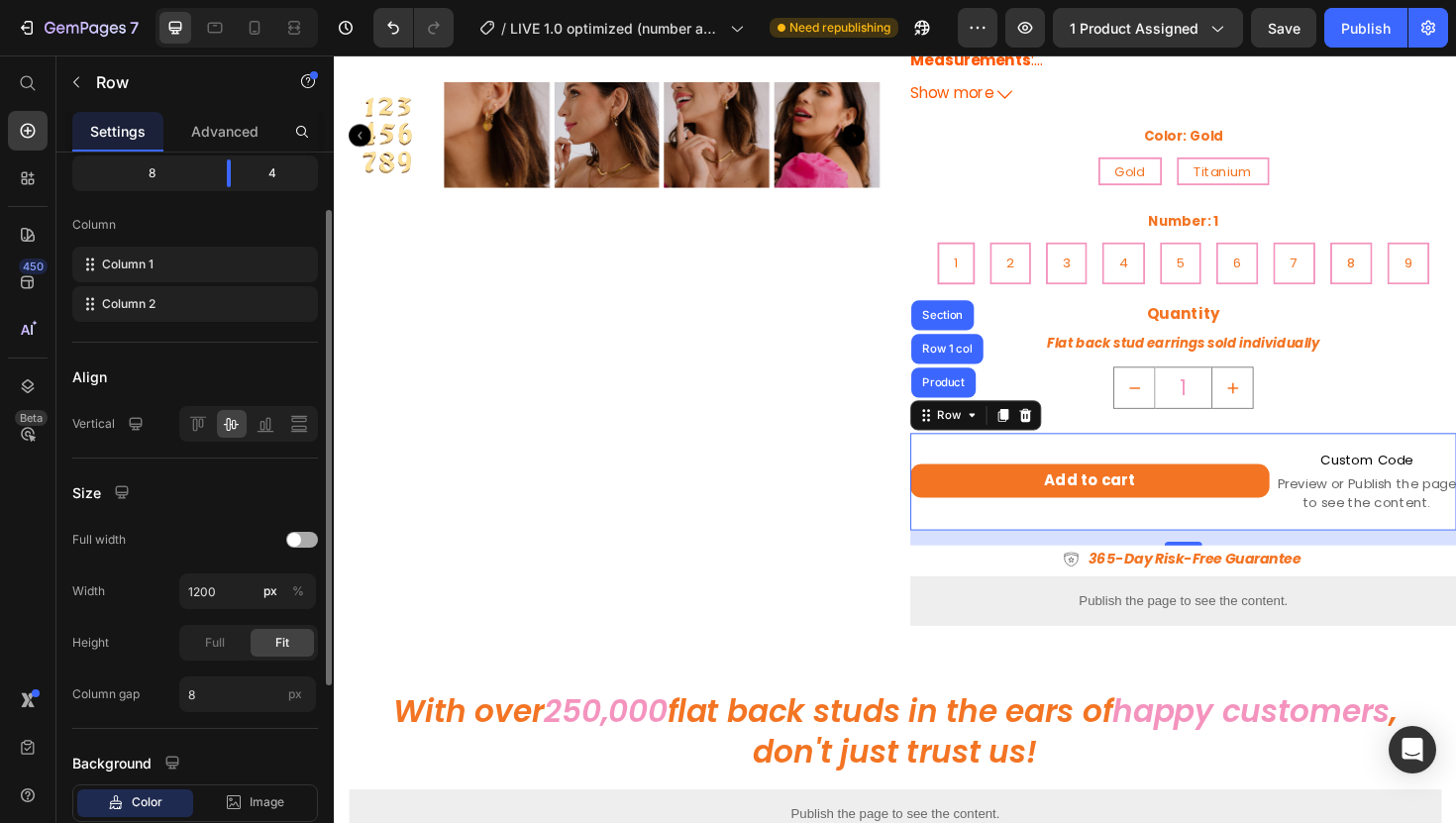 scroll, scrollTop: 0, scrollLeft: 0, axis: both 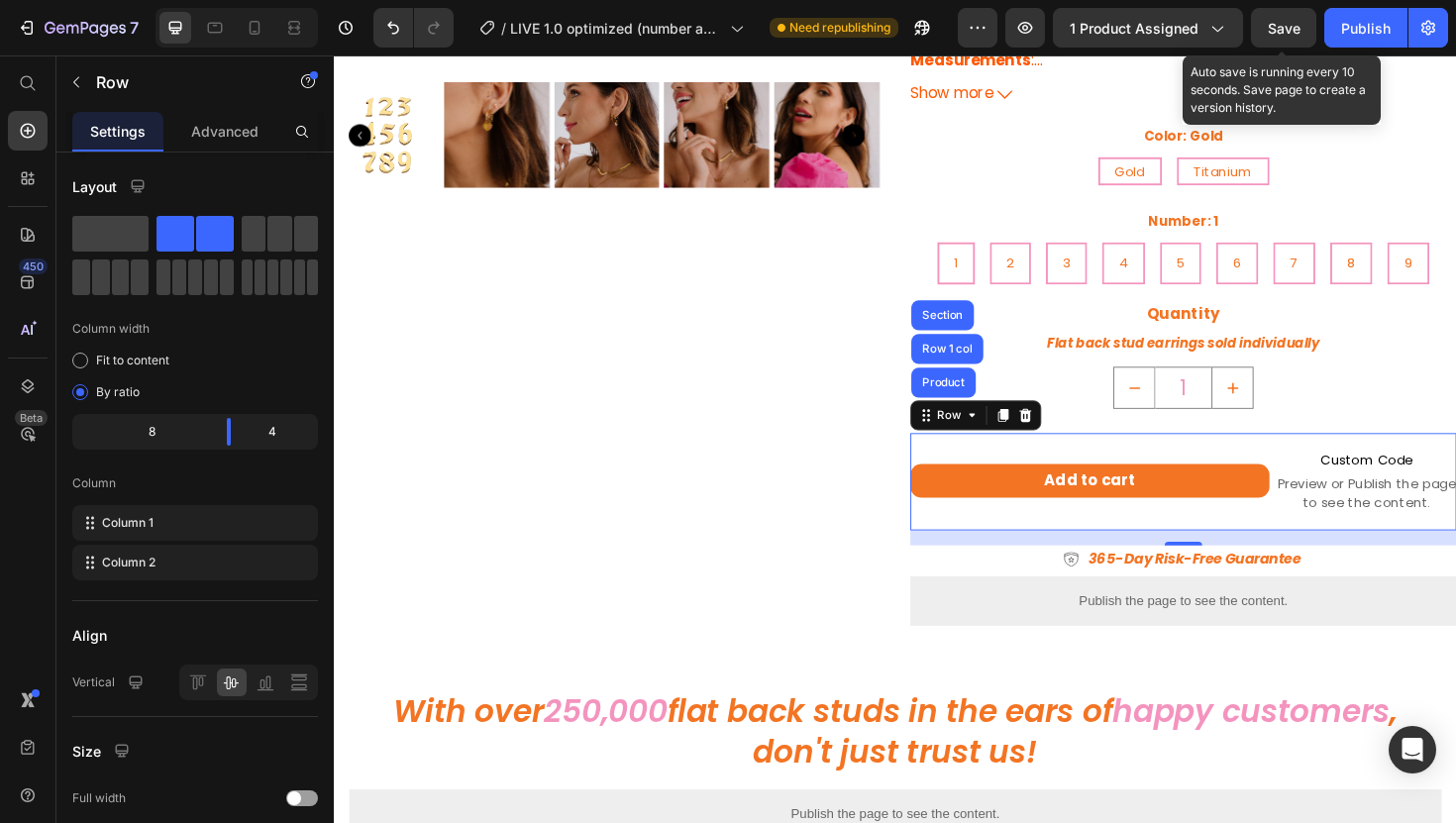 click on "Save" at bounding box center [1284, 28] 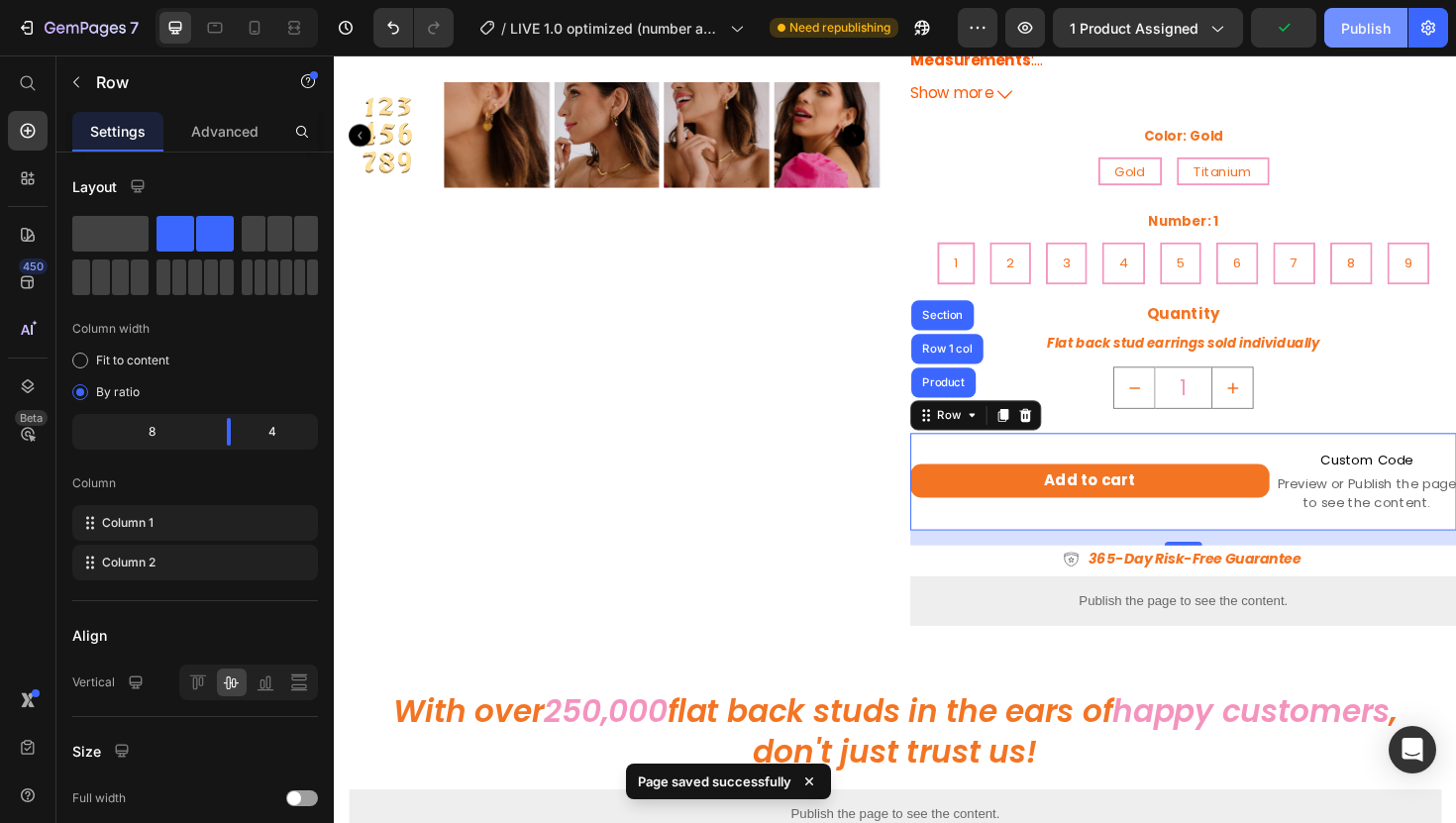 click on "Publish" at bounding box center (1366, 28) 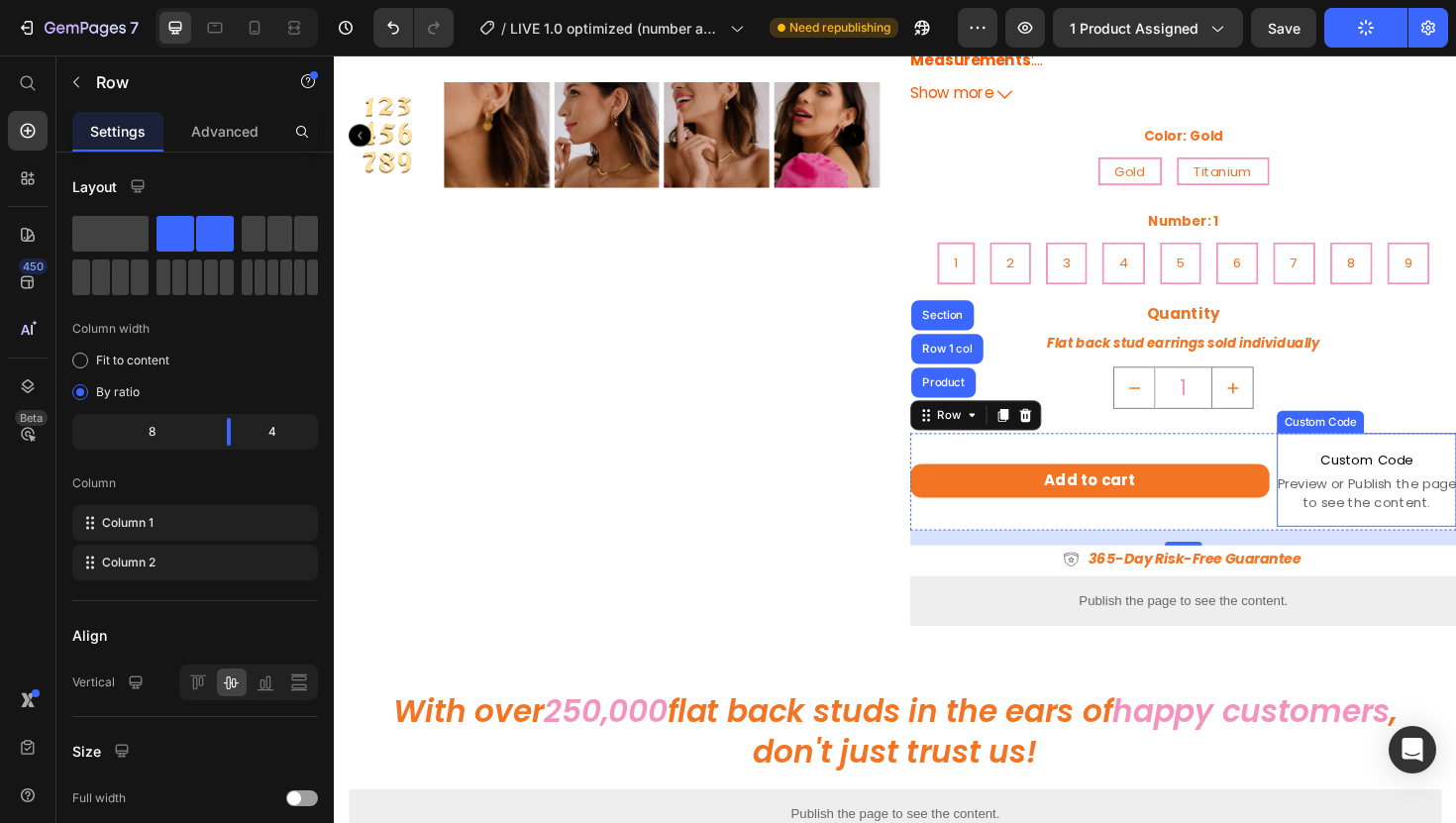 click on "Custom Code
Preview or Publish the page to see the content." at bounding box center [1427, 505] 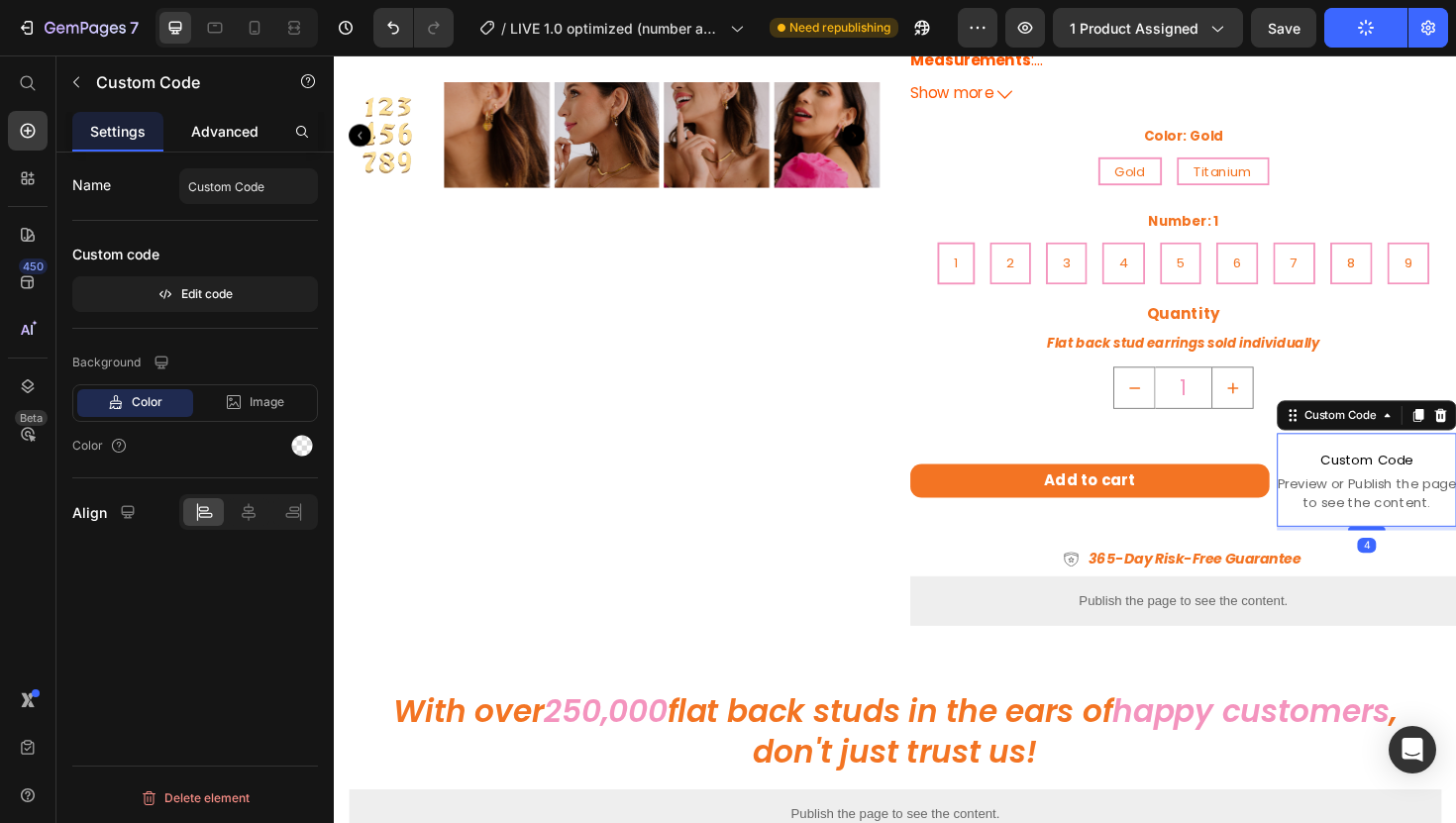 click on "Advanced" at bounding box center [225, 131] 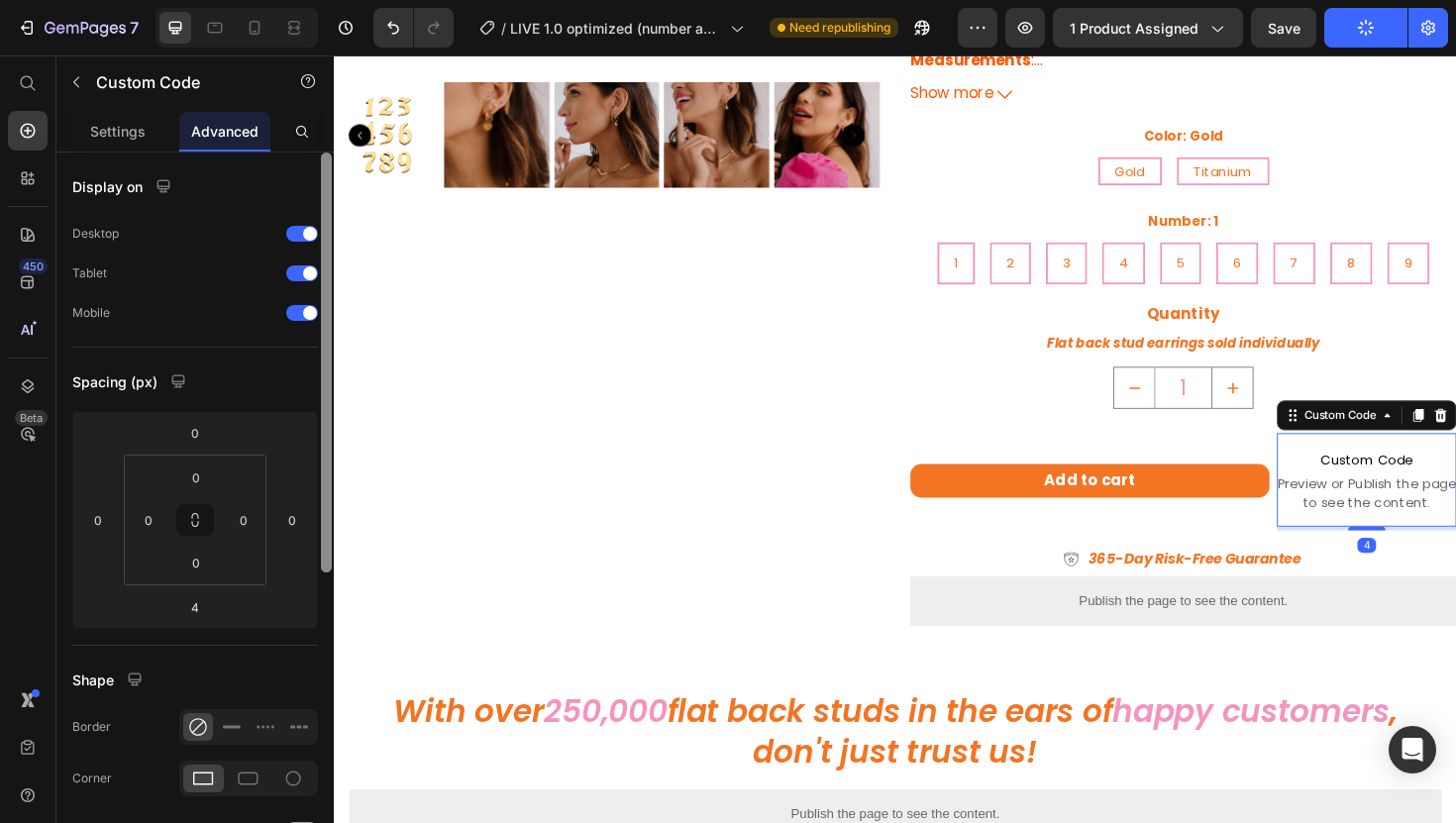 click at bounding box center [310, 313] 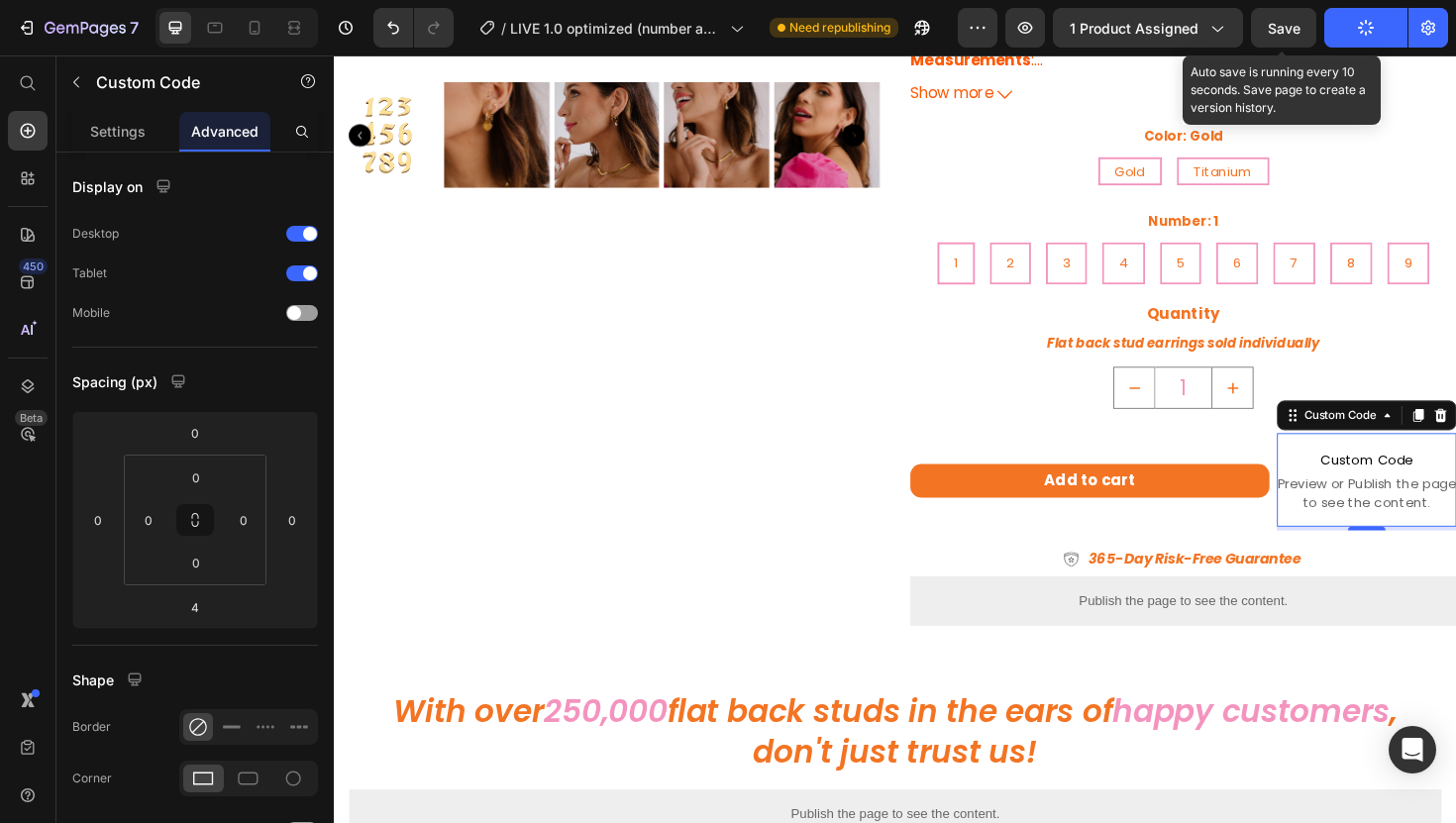 click on "Save" at bounding box center (1284, 28) 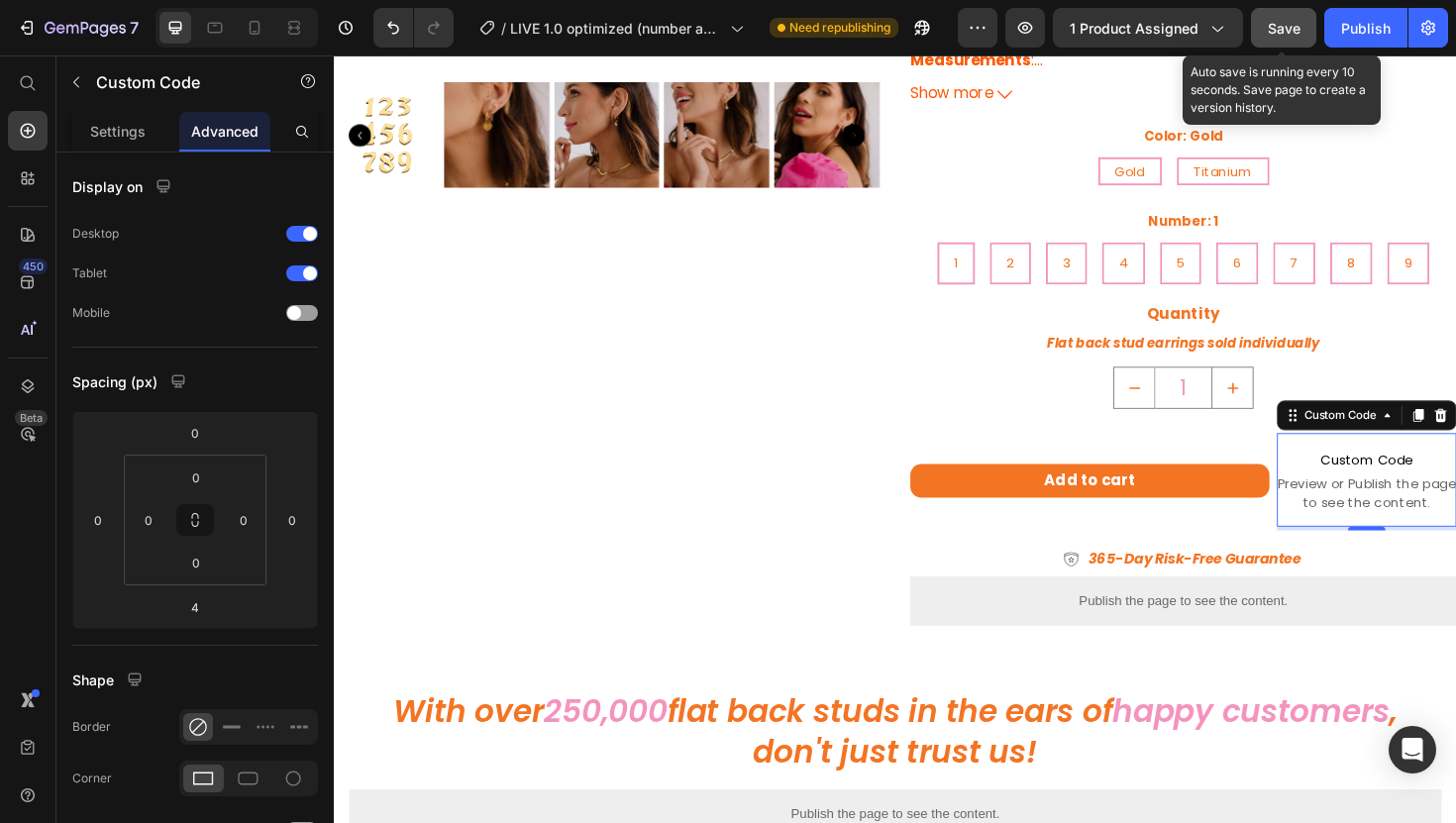 click on "Save" 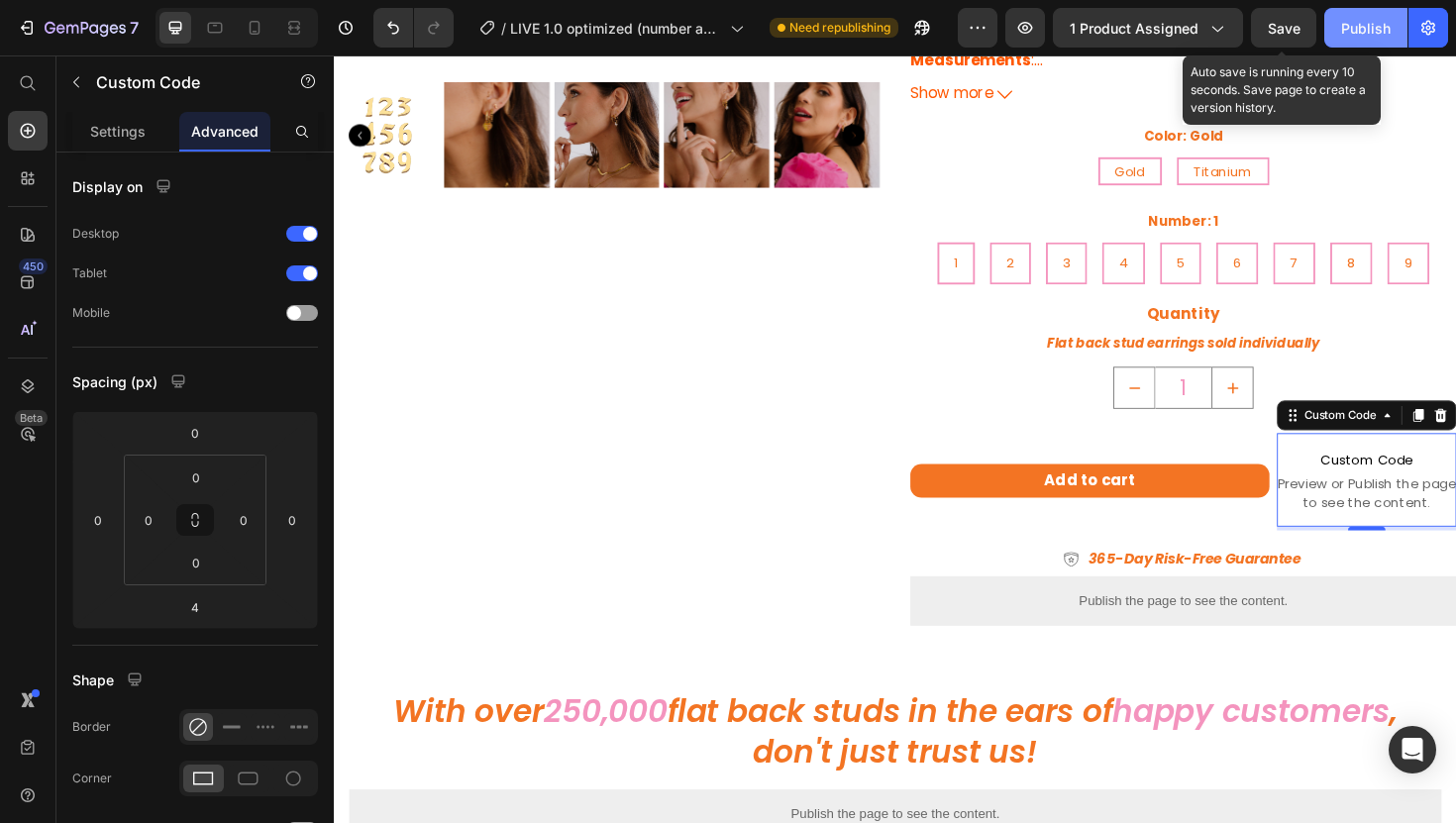 click on "Publish" 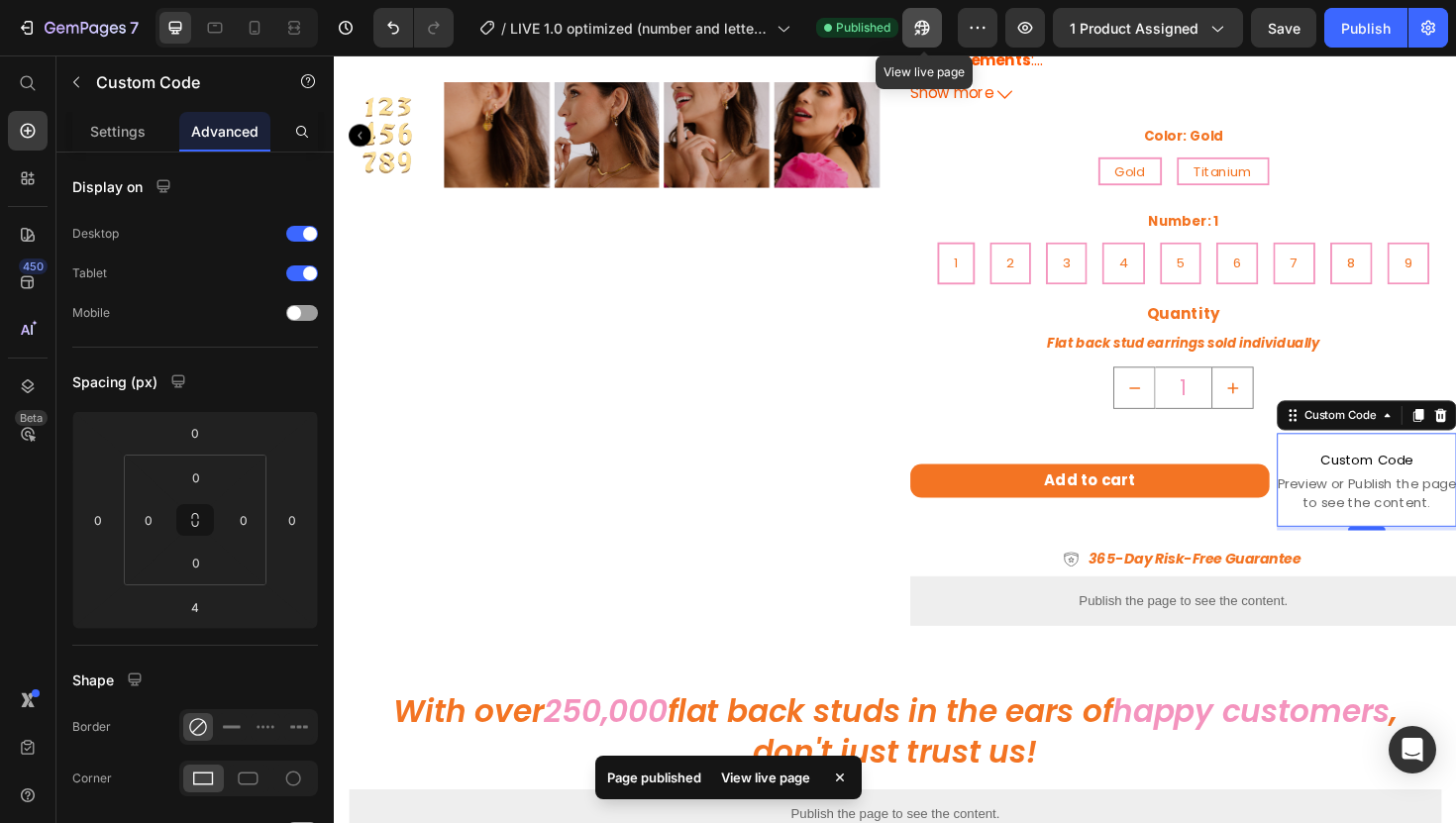 click 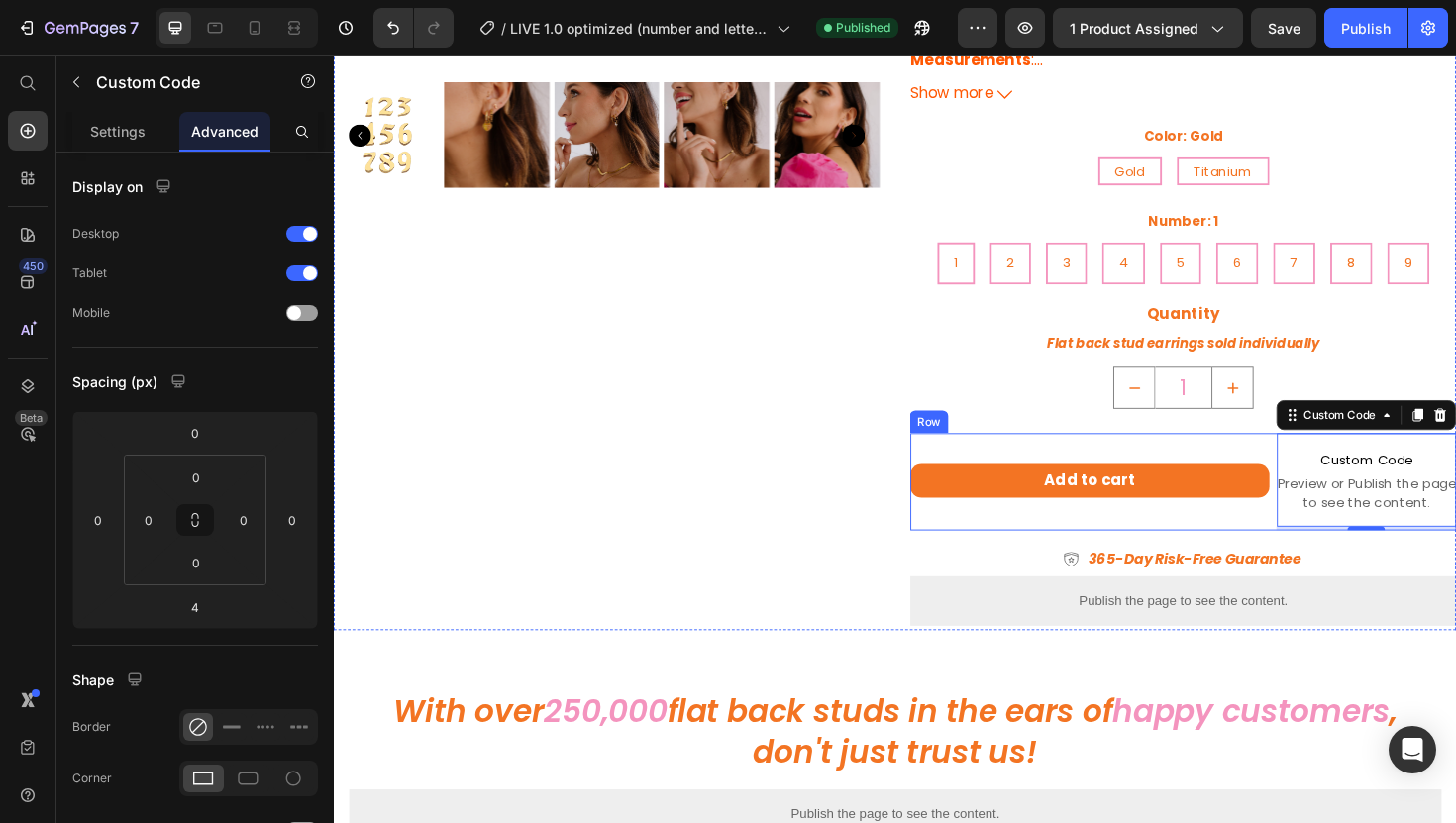 click on "Add to cart Add to Cart" at bounding box center [1134, 507] 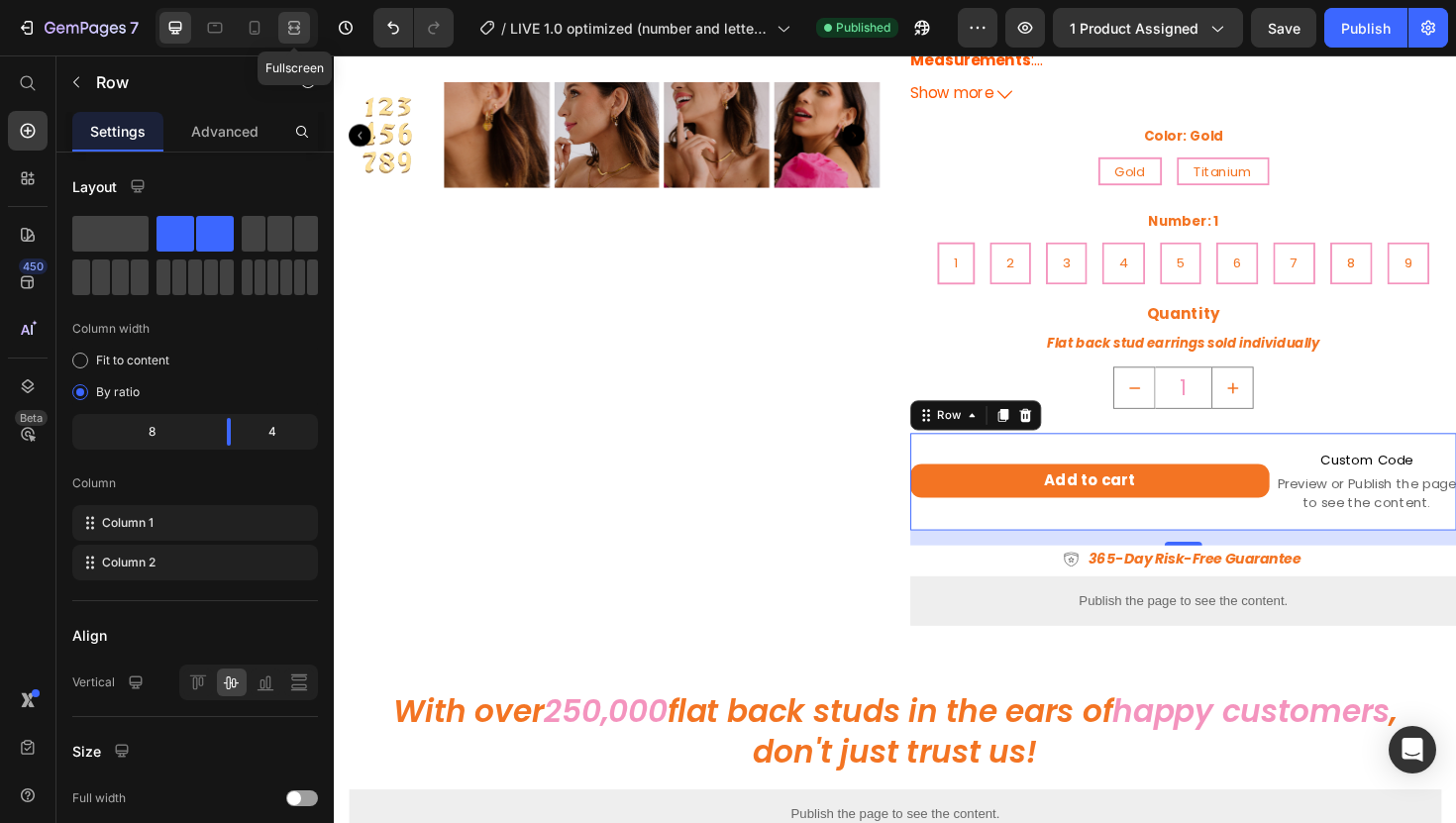 click 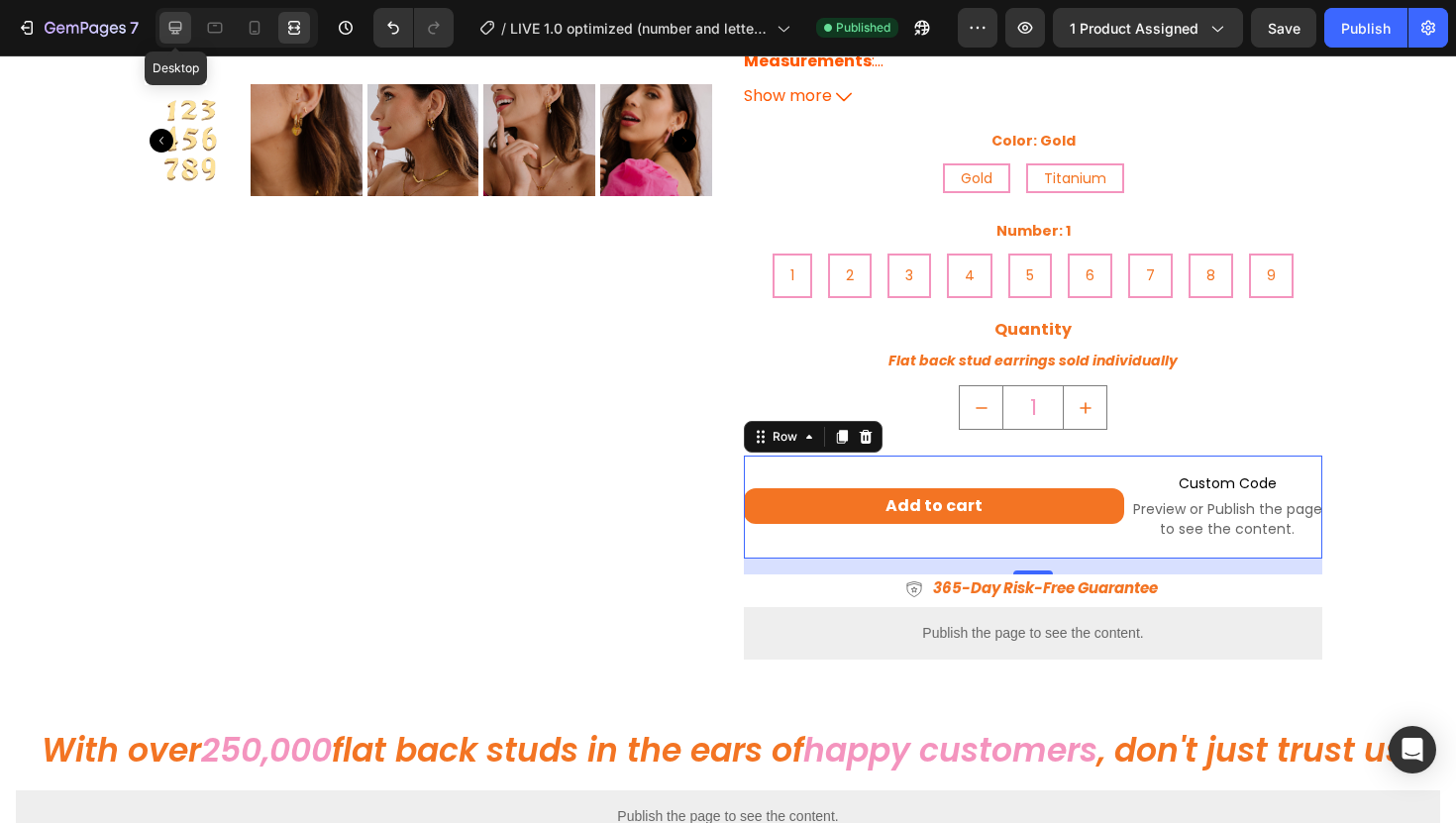 click 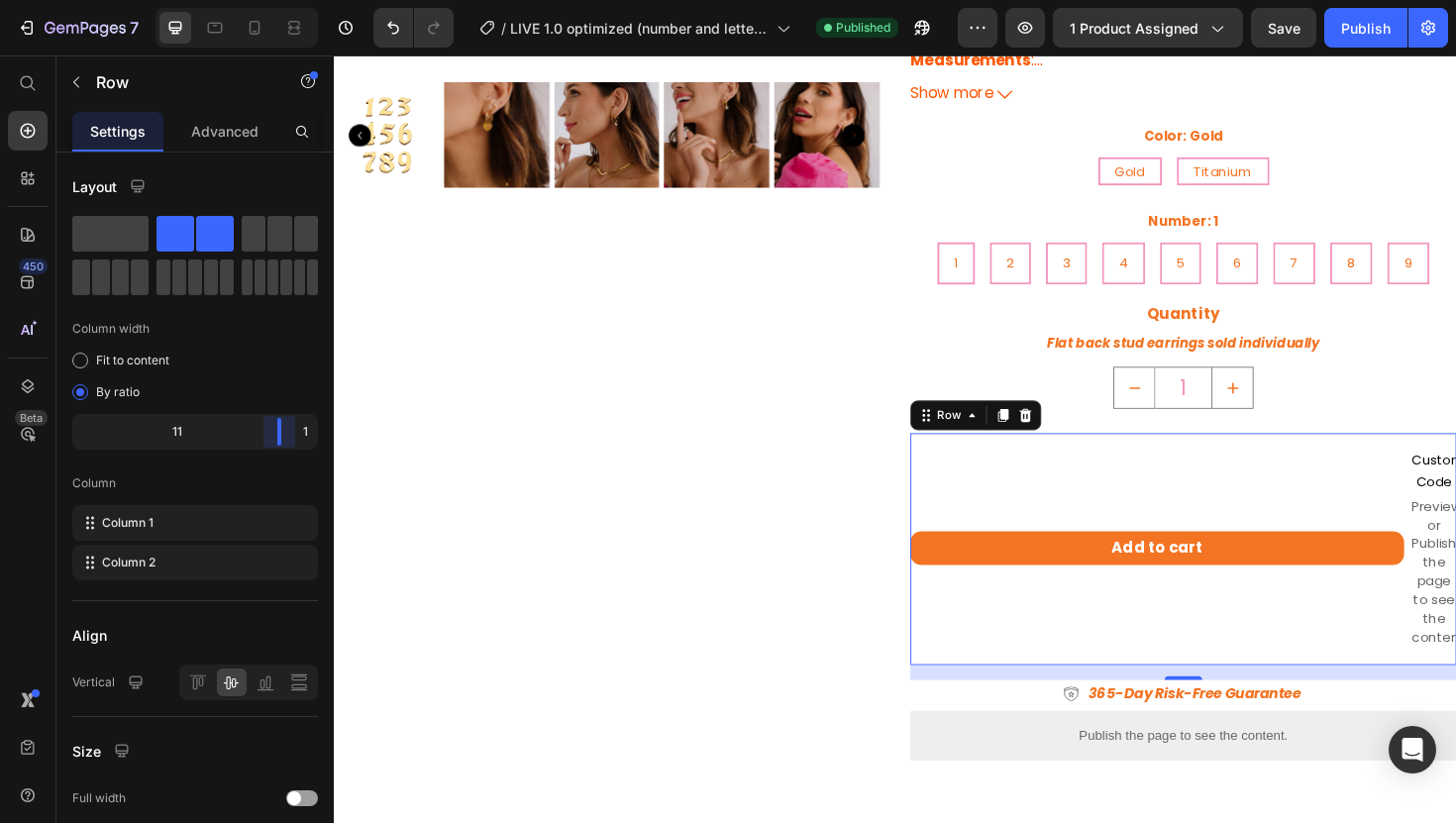 drag, startPoint x: 234, startPoint y: 422, endPoint x: 327, endPoint y: 417, distance: 93.13431 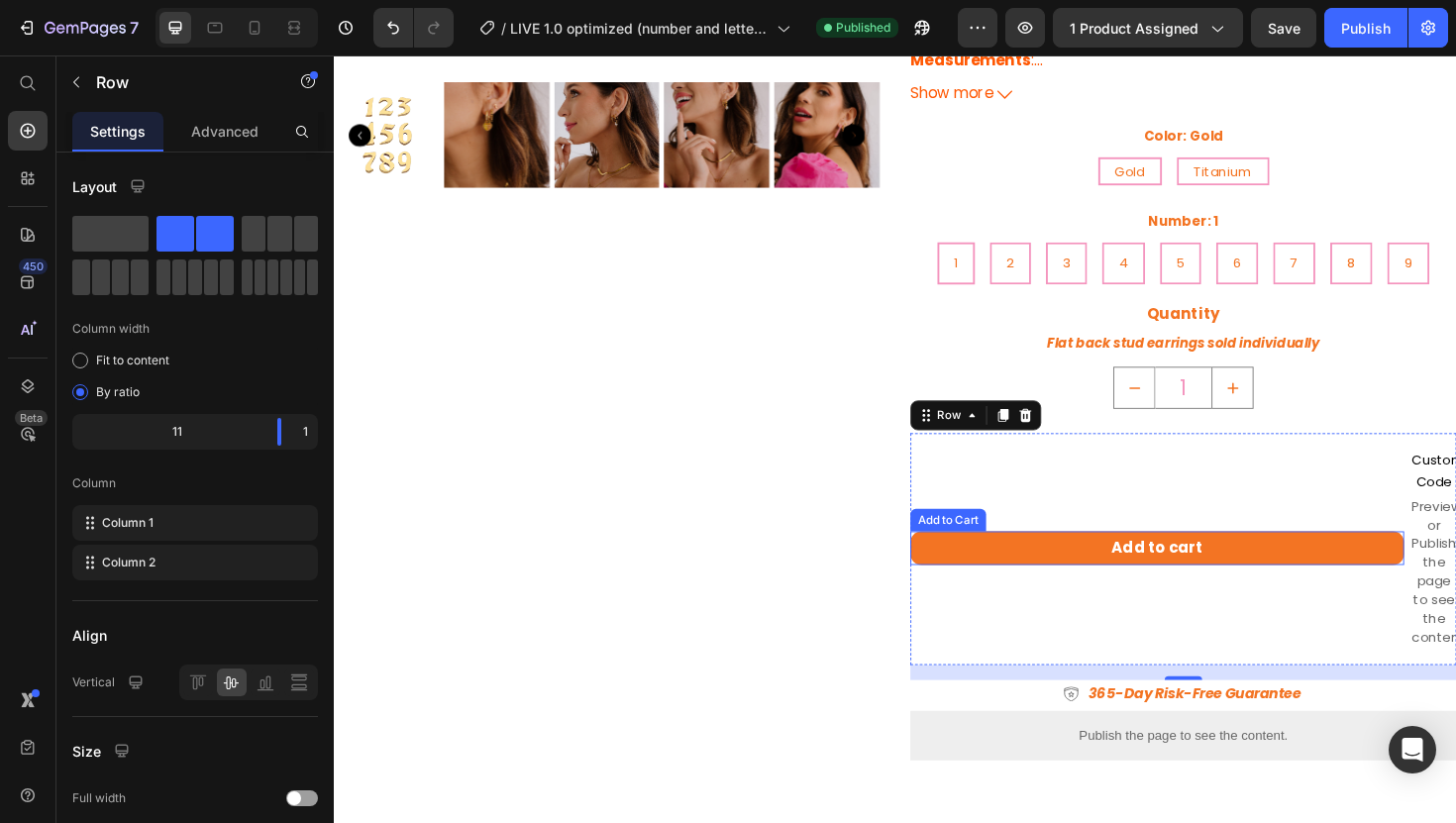 click on "Add to cart" at bounding box center (1205, 577) 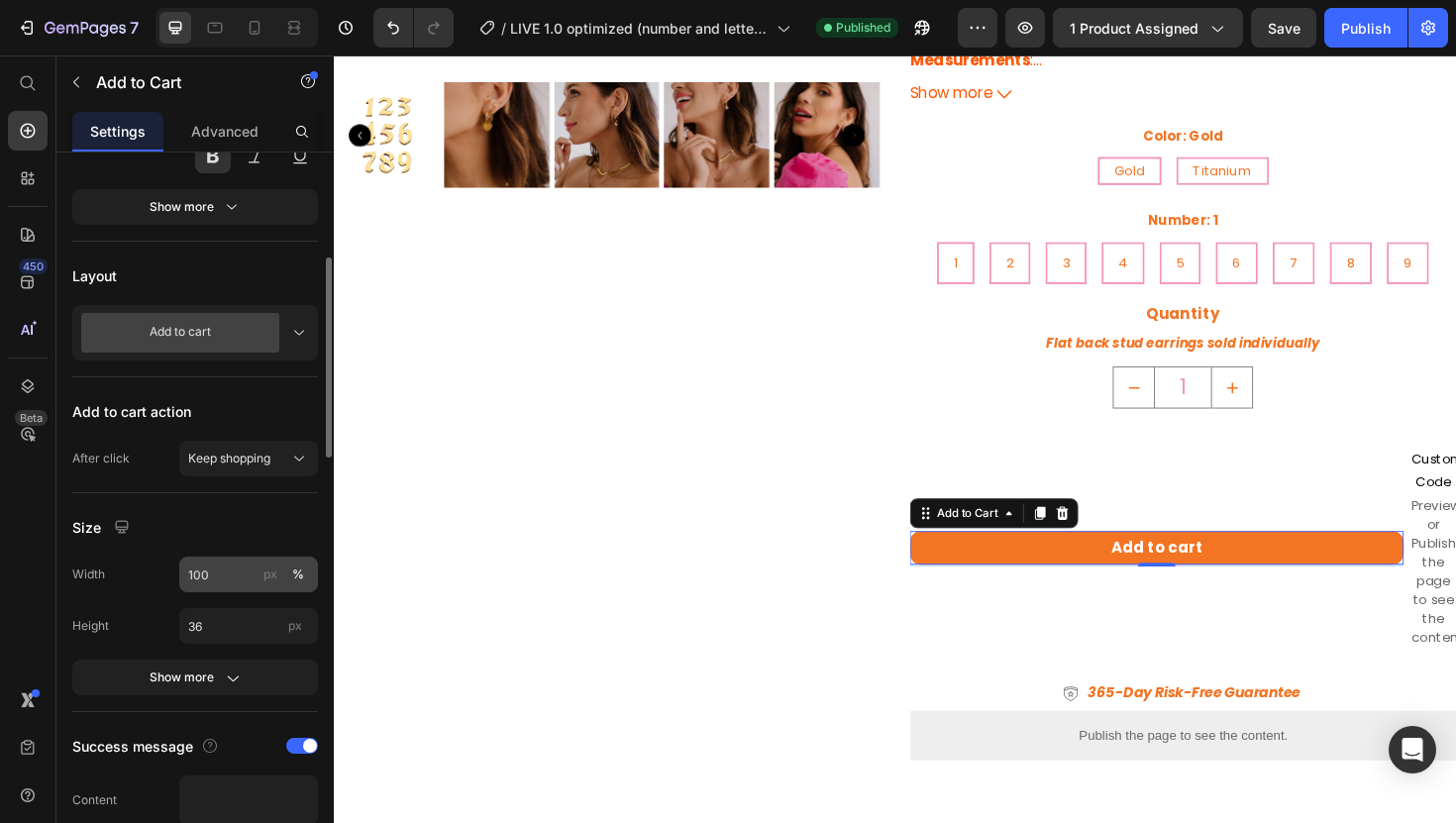 scroll, scrollTop: 482, scrollLeft: 0, axis: vertical 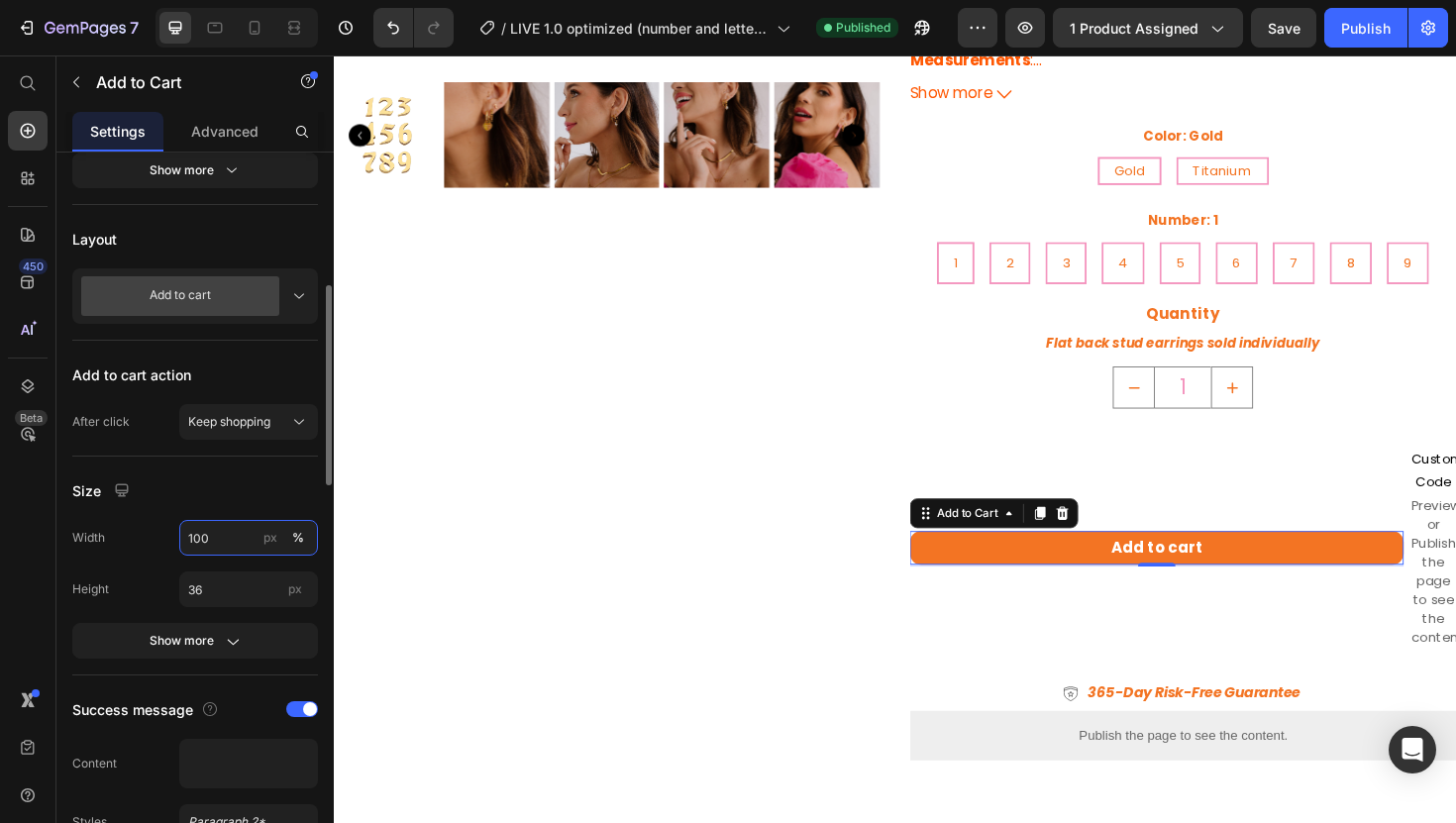 click on "100" at bounding box center (249, 538) 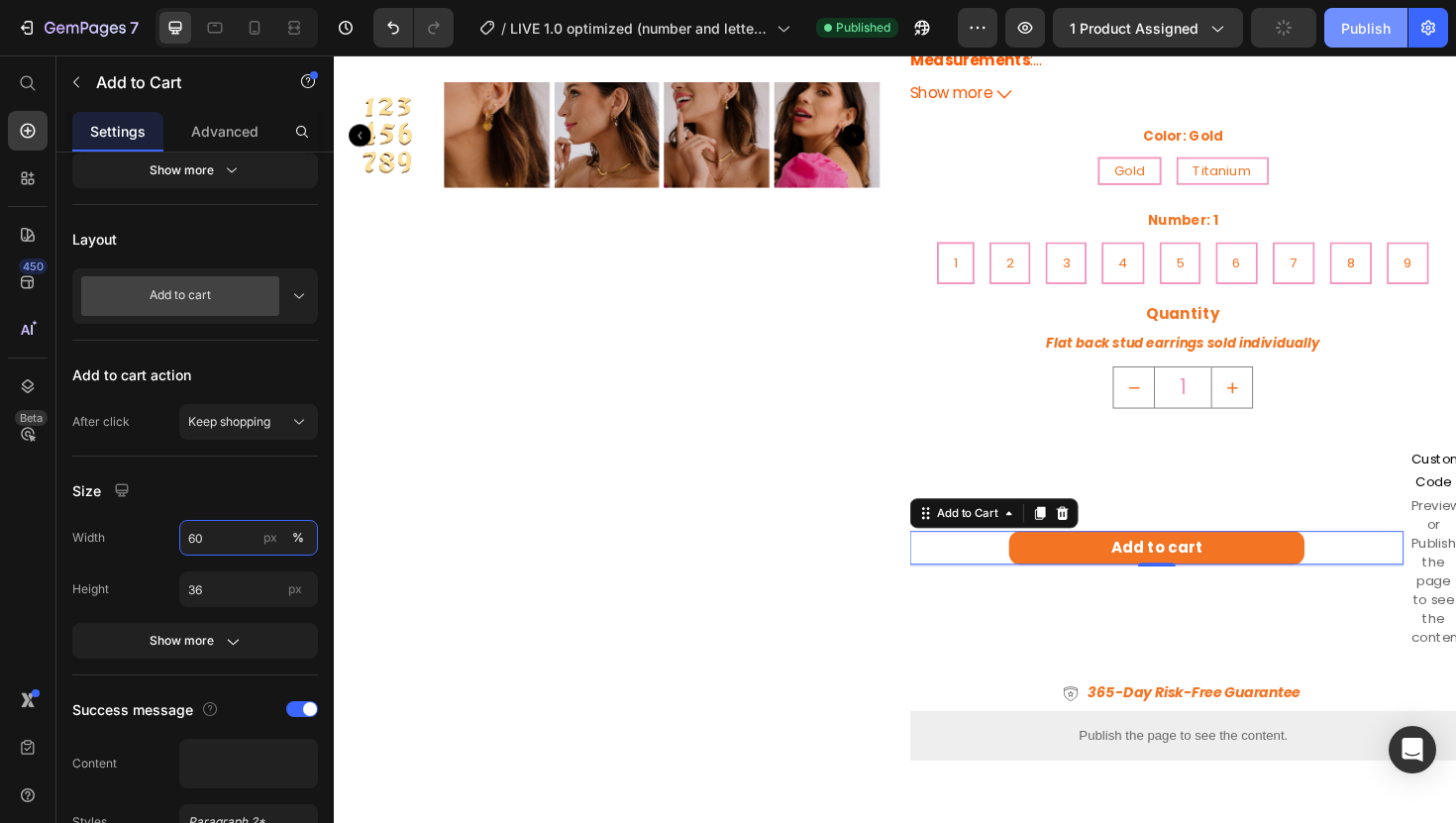 type on "60" 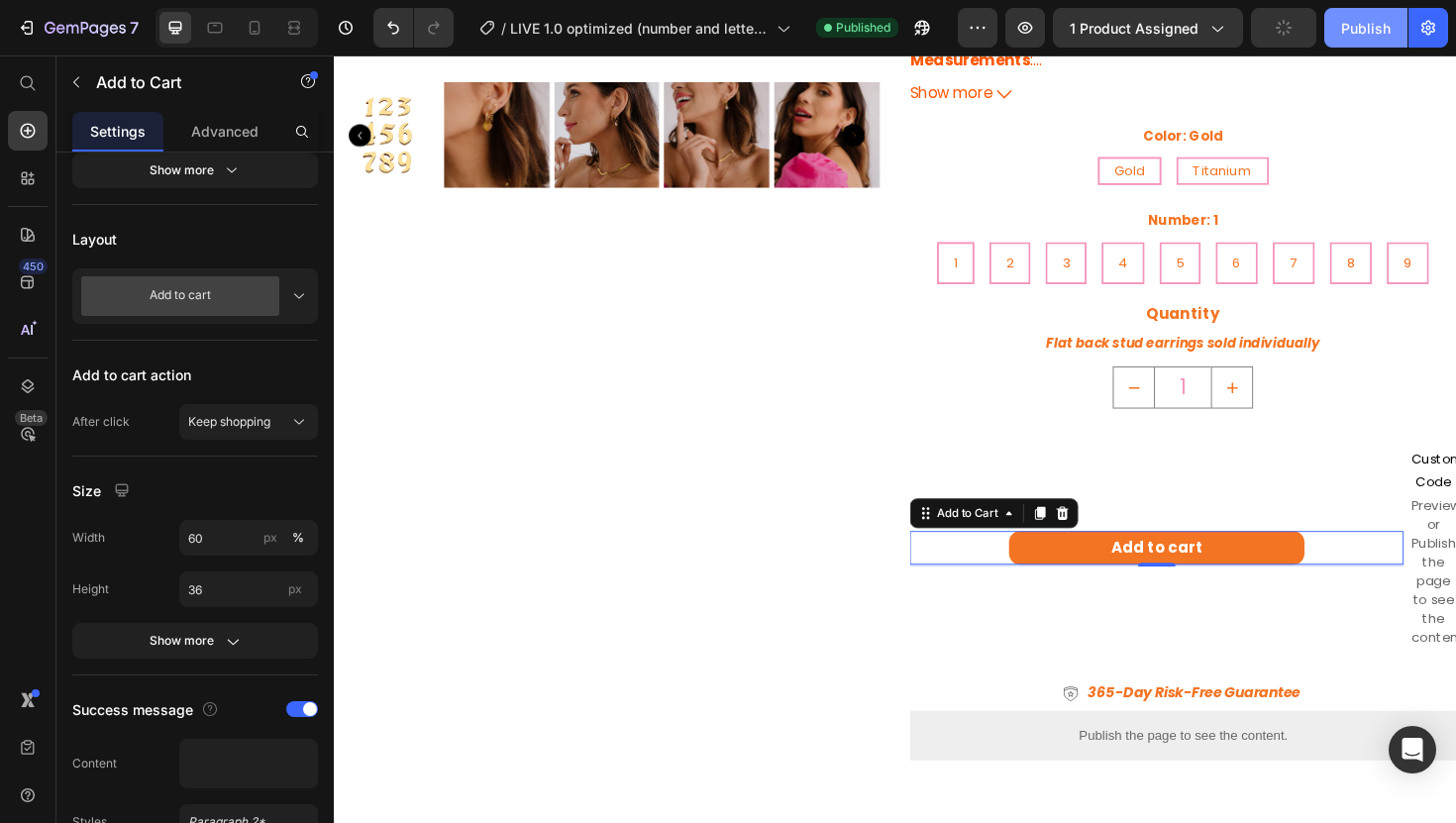 click on "Publish" 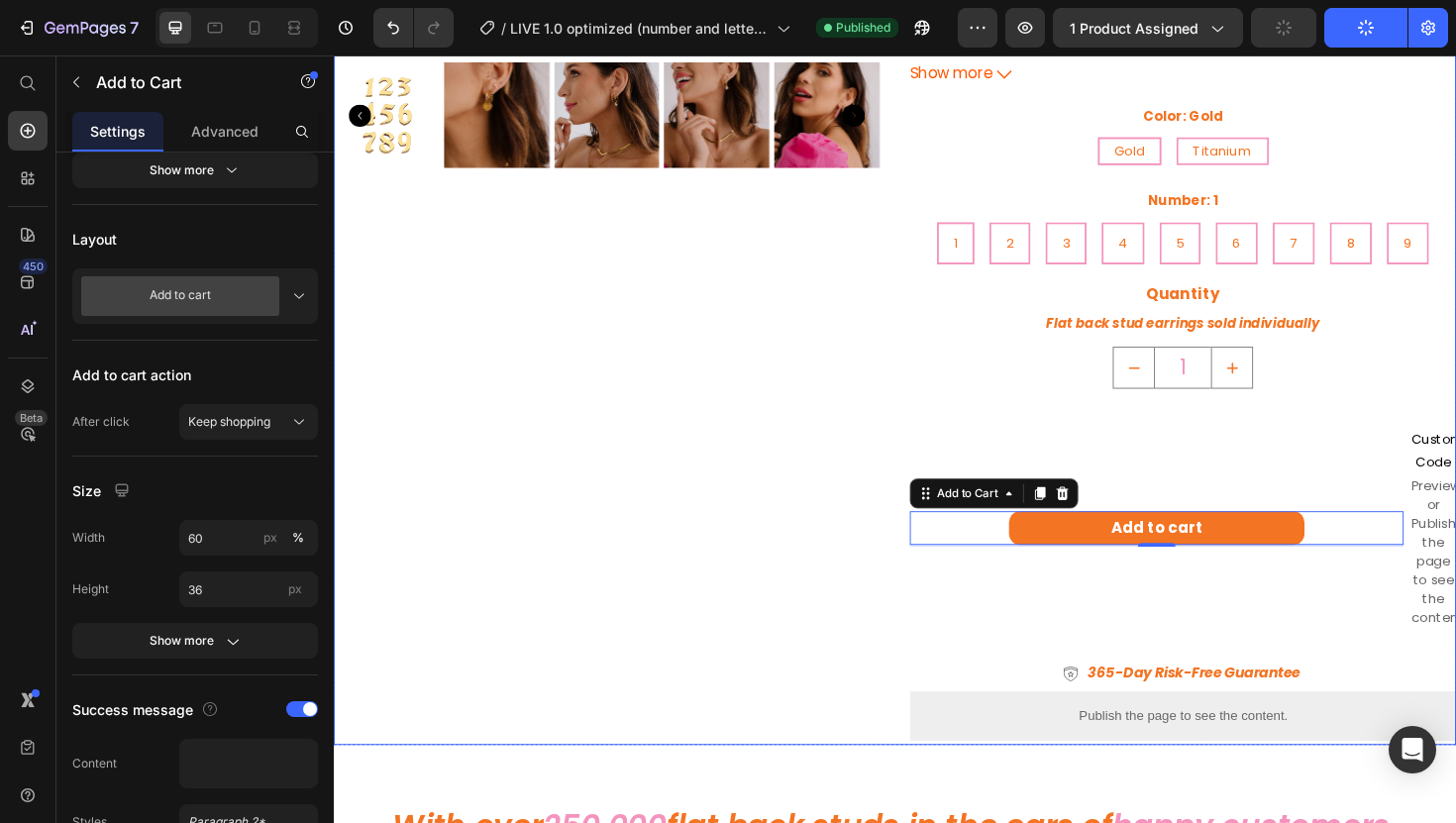 scroll, scrollTop: 772, scrollLeft: 0, axis: vertical 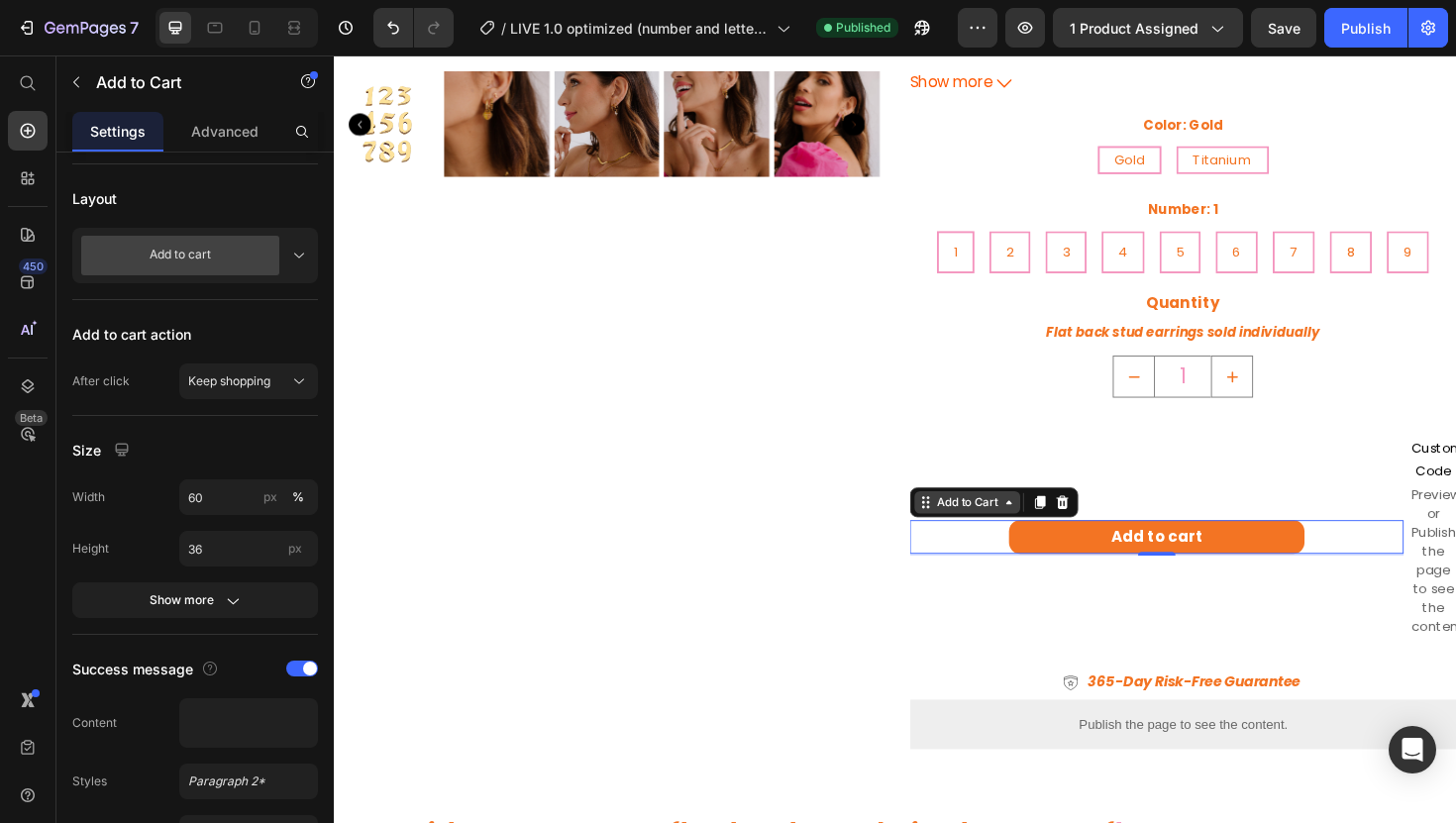 click on "Add to Cart" at bounding box center [1004, 529] 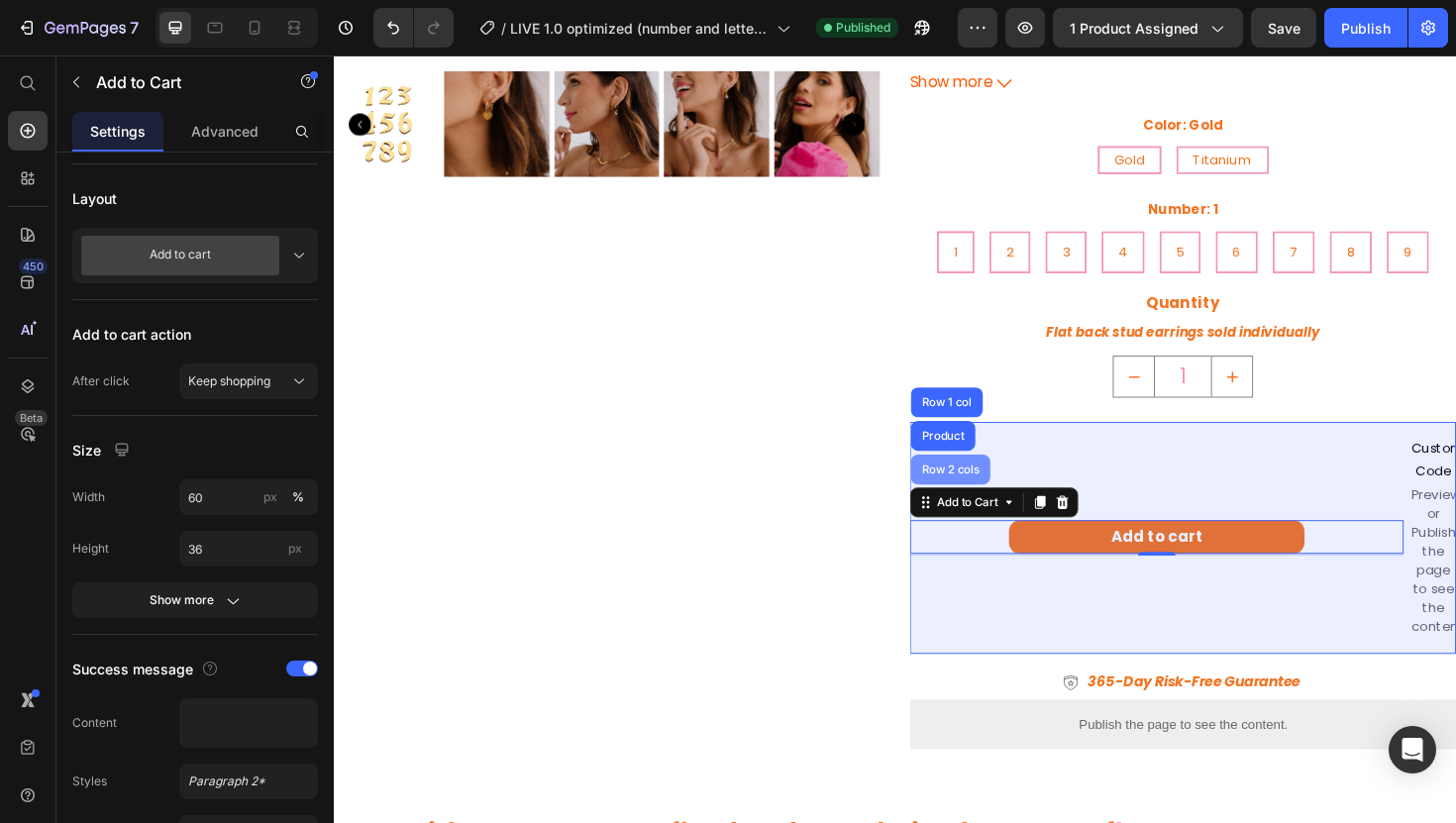 click on "Row 2 cols" at bounding box center (987, 494) 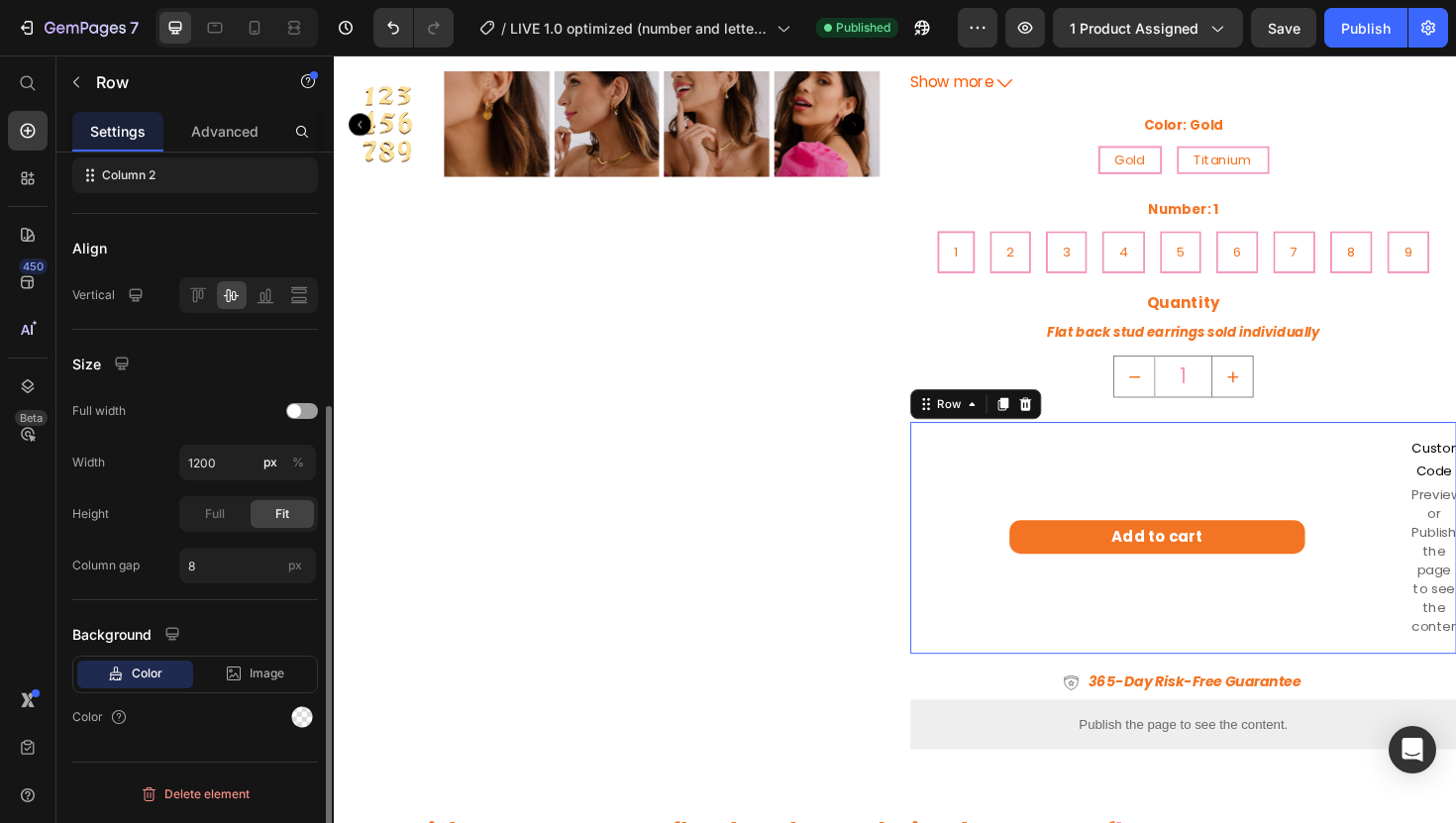 scroll, scrollTop: 0, scrollLeft: 0, axis: both 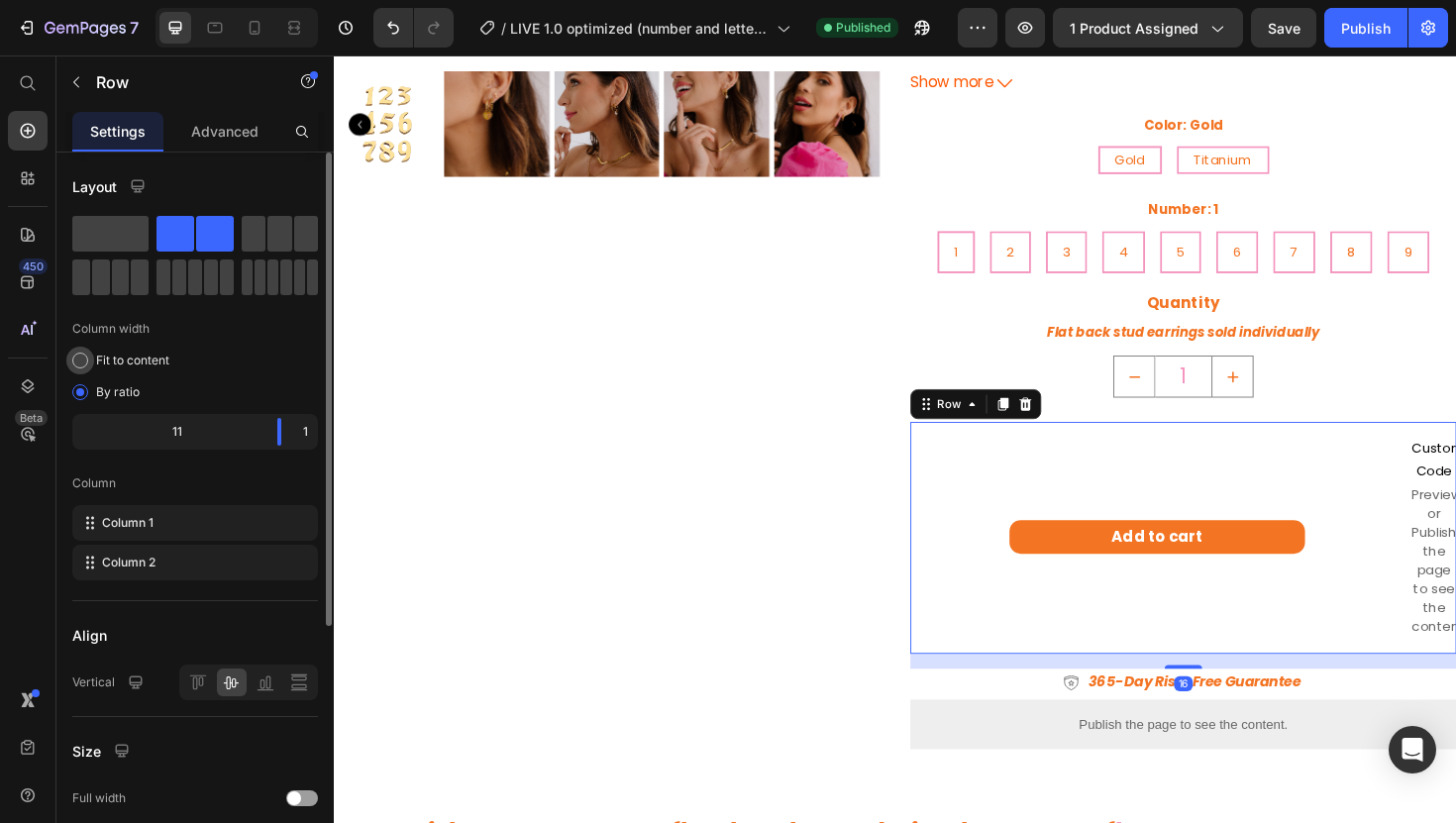 click at bounding box center [80, 360] 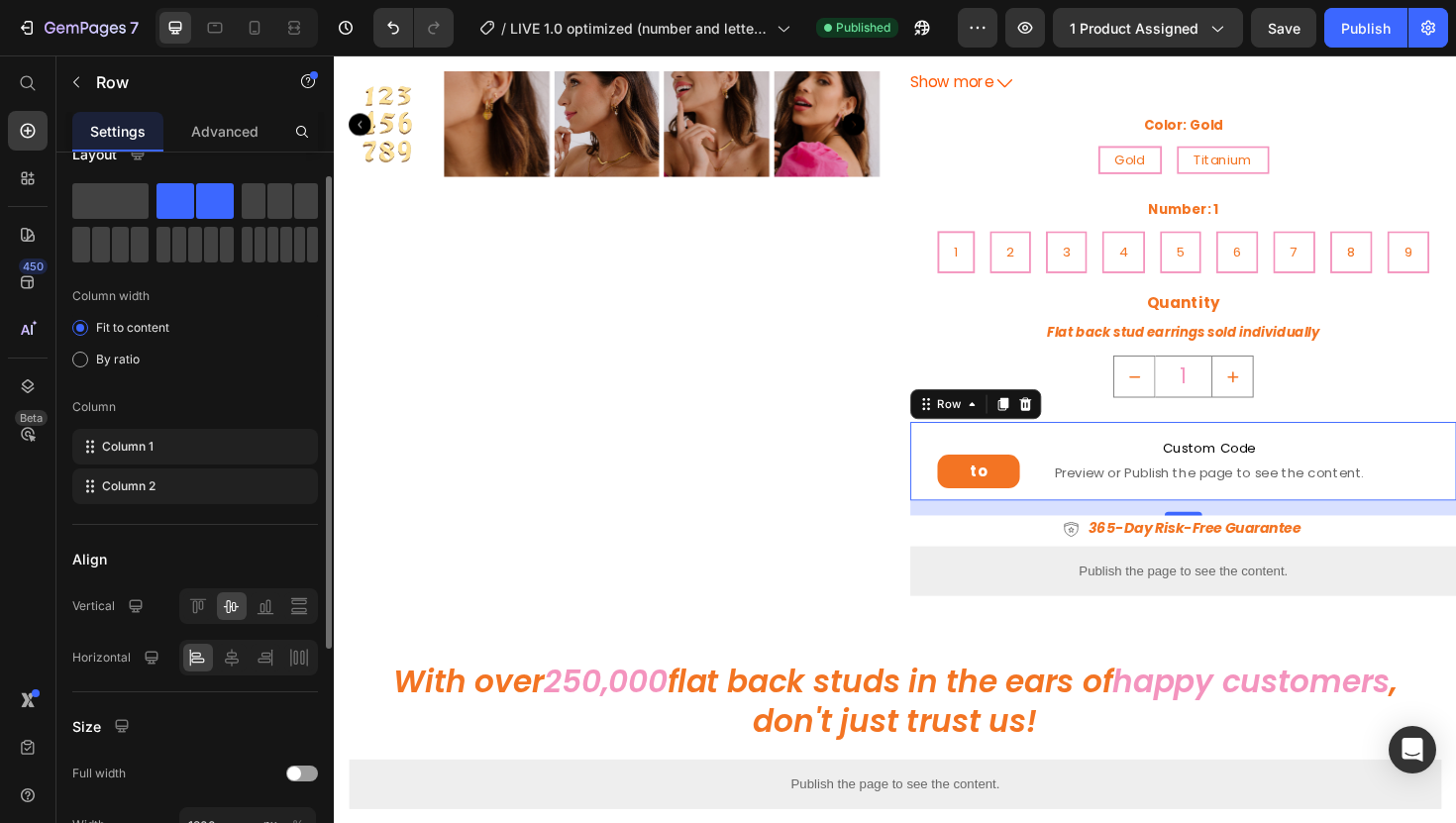 scroll, scrollTop: 36, scrollLeft: 0, axis: vertical 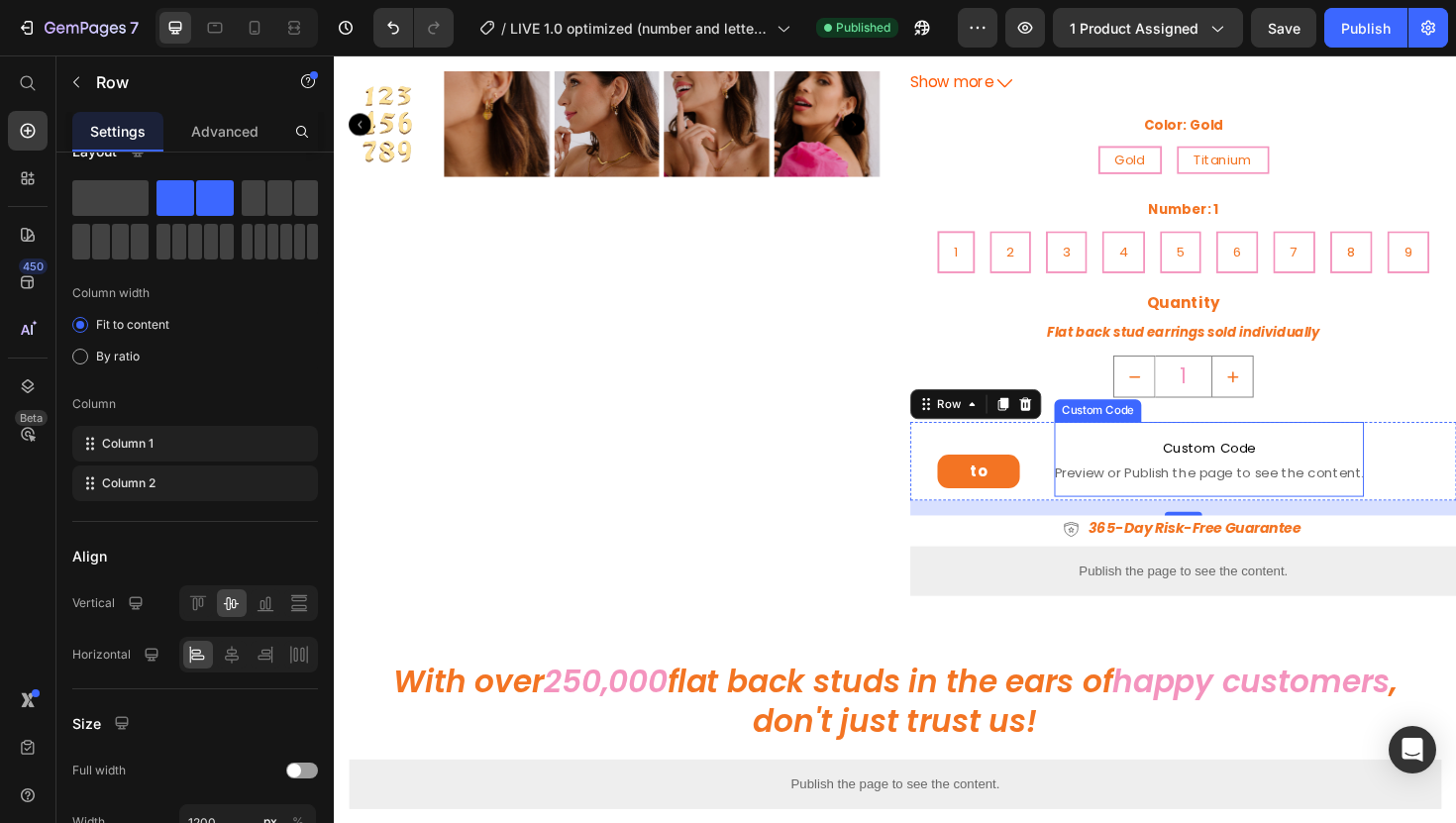 click on "Custom Code" at bounding box center (1260, 471) 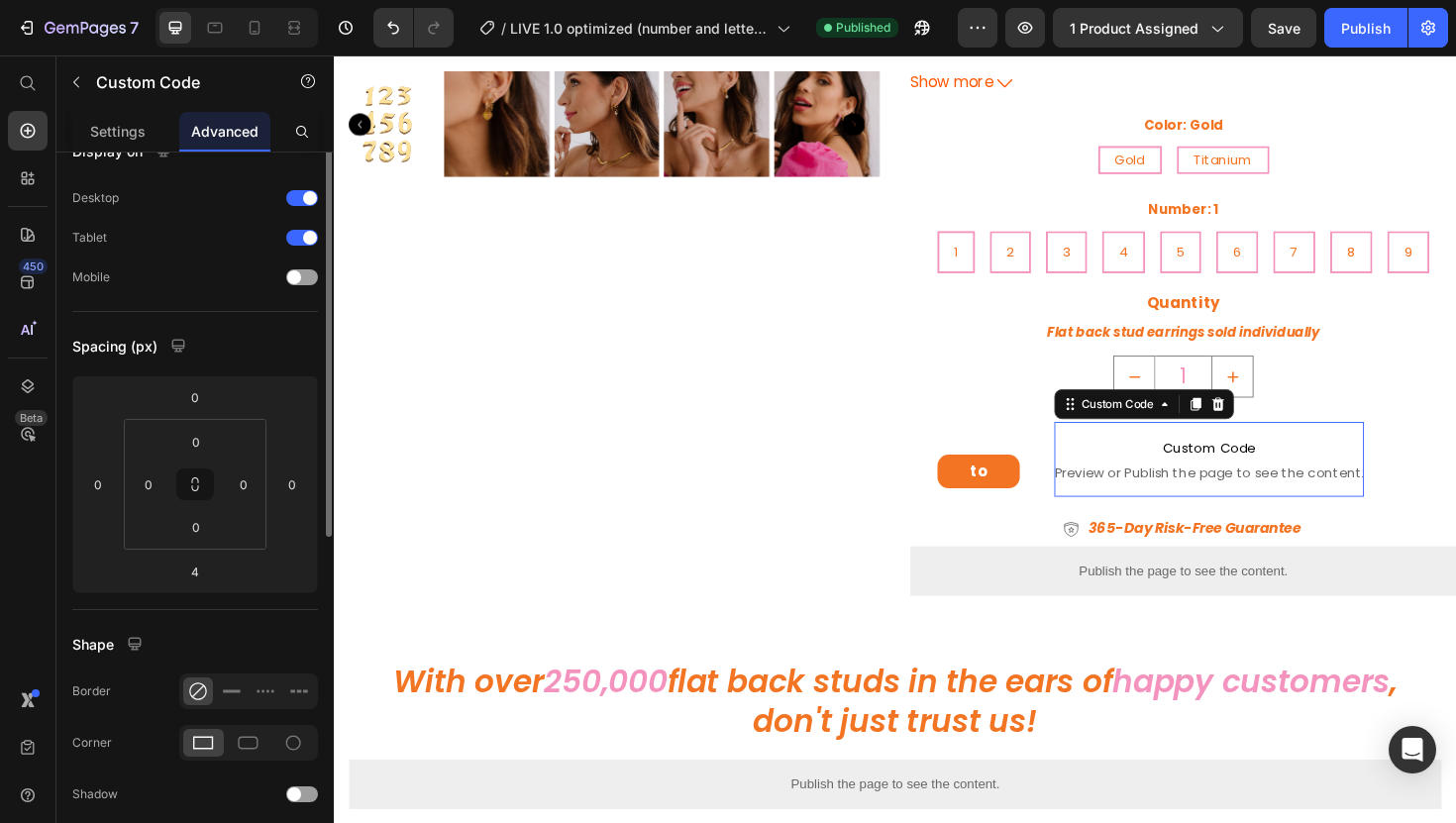 scroll, scrollTop: 0, scrollLeft: 0, axis: both 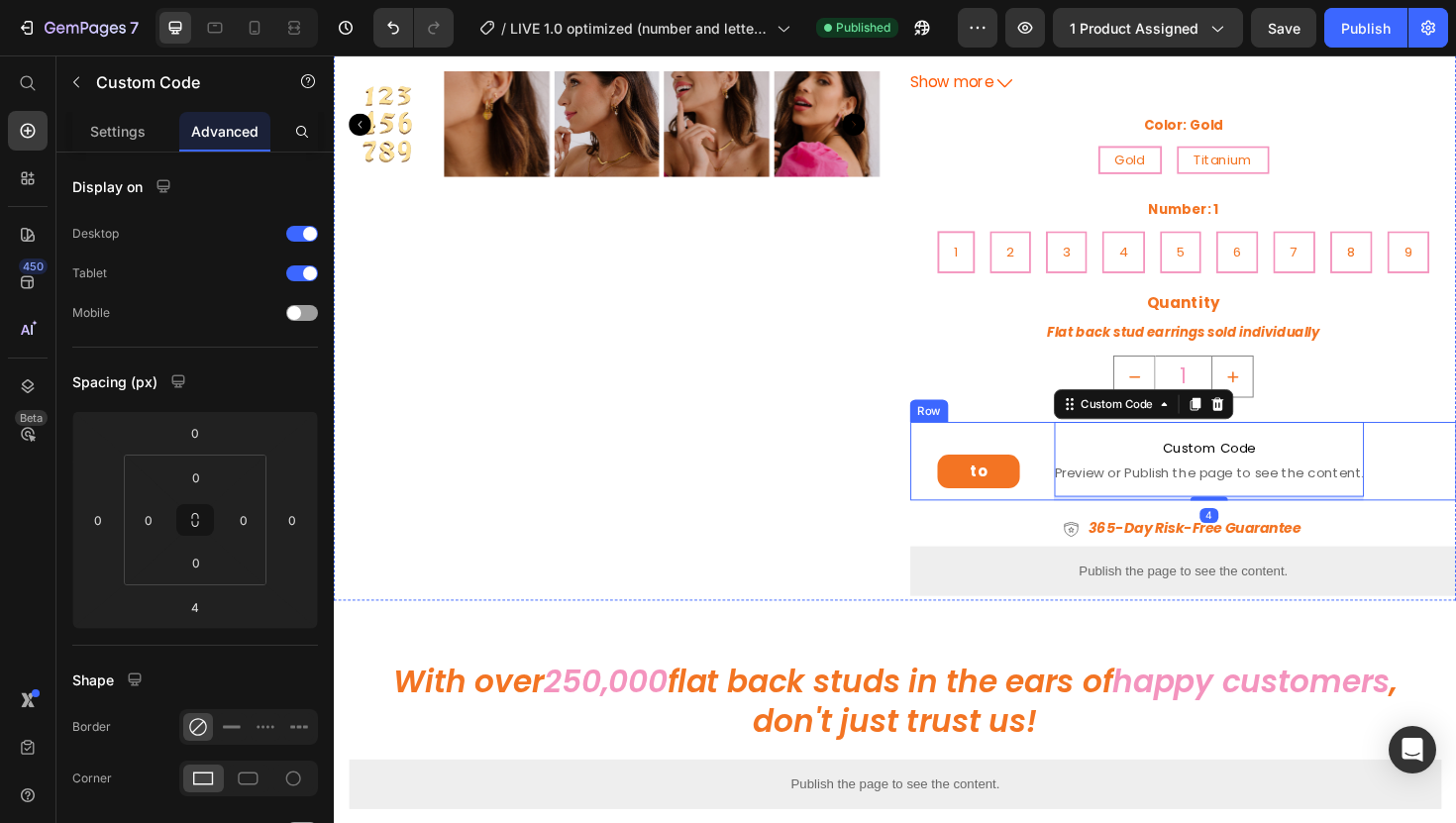 click on "Add to cart Add to Cart" at bounding box center (1016, 485) 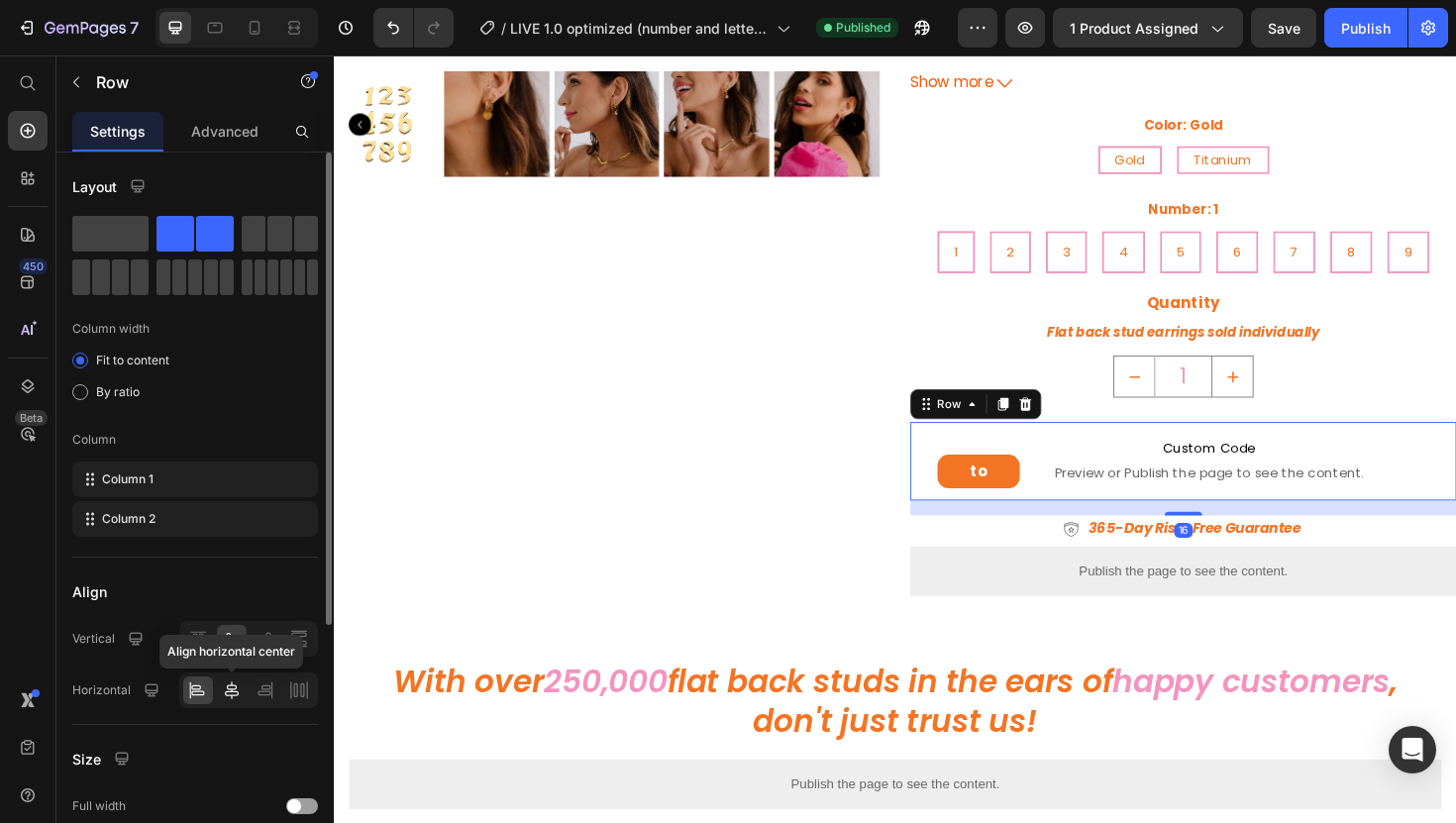 click 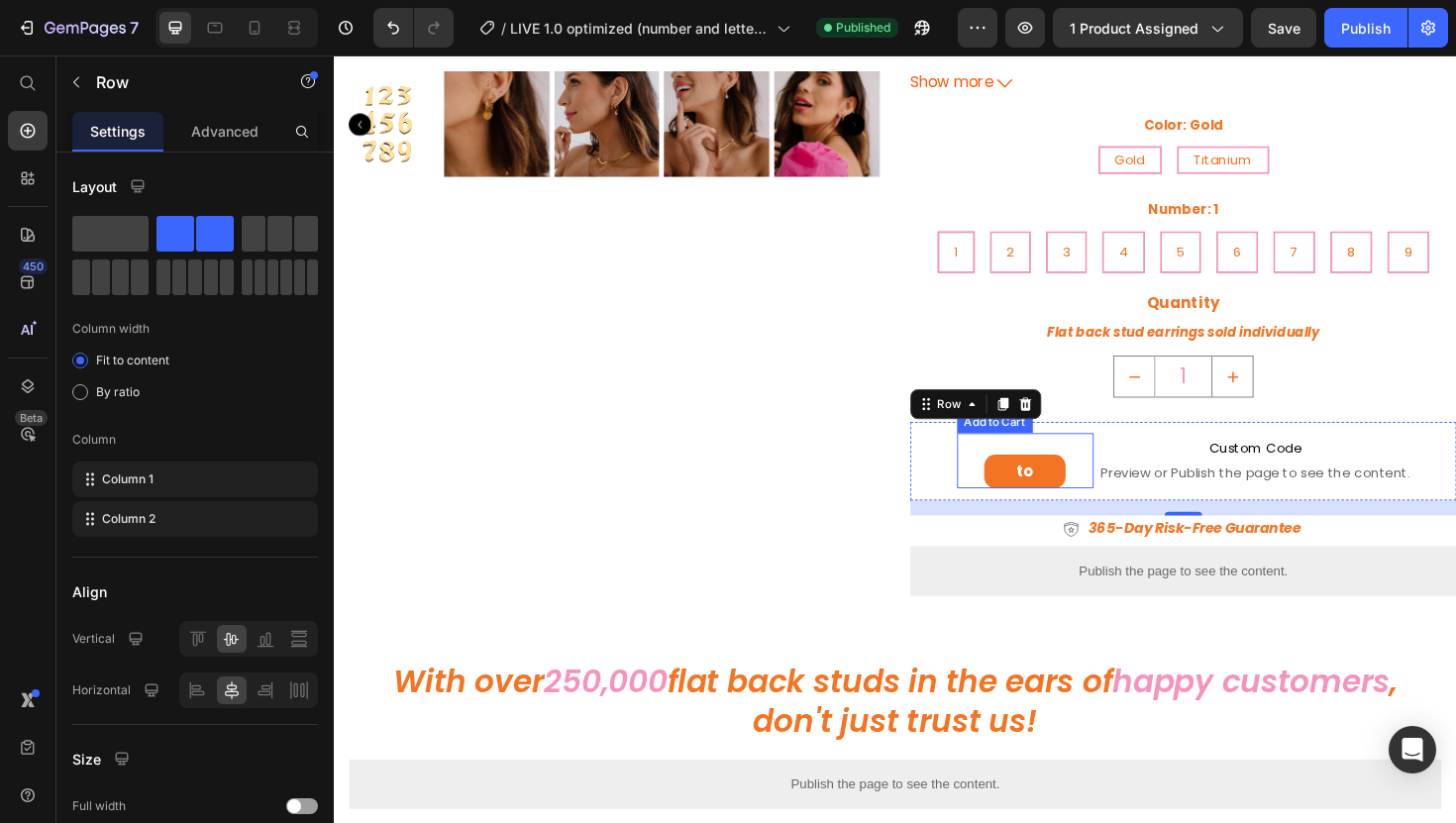 click on "Add to cart" at bounding box center (1066, 496) 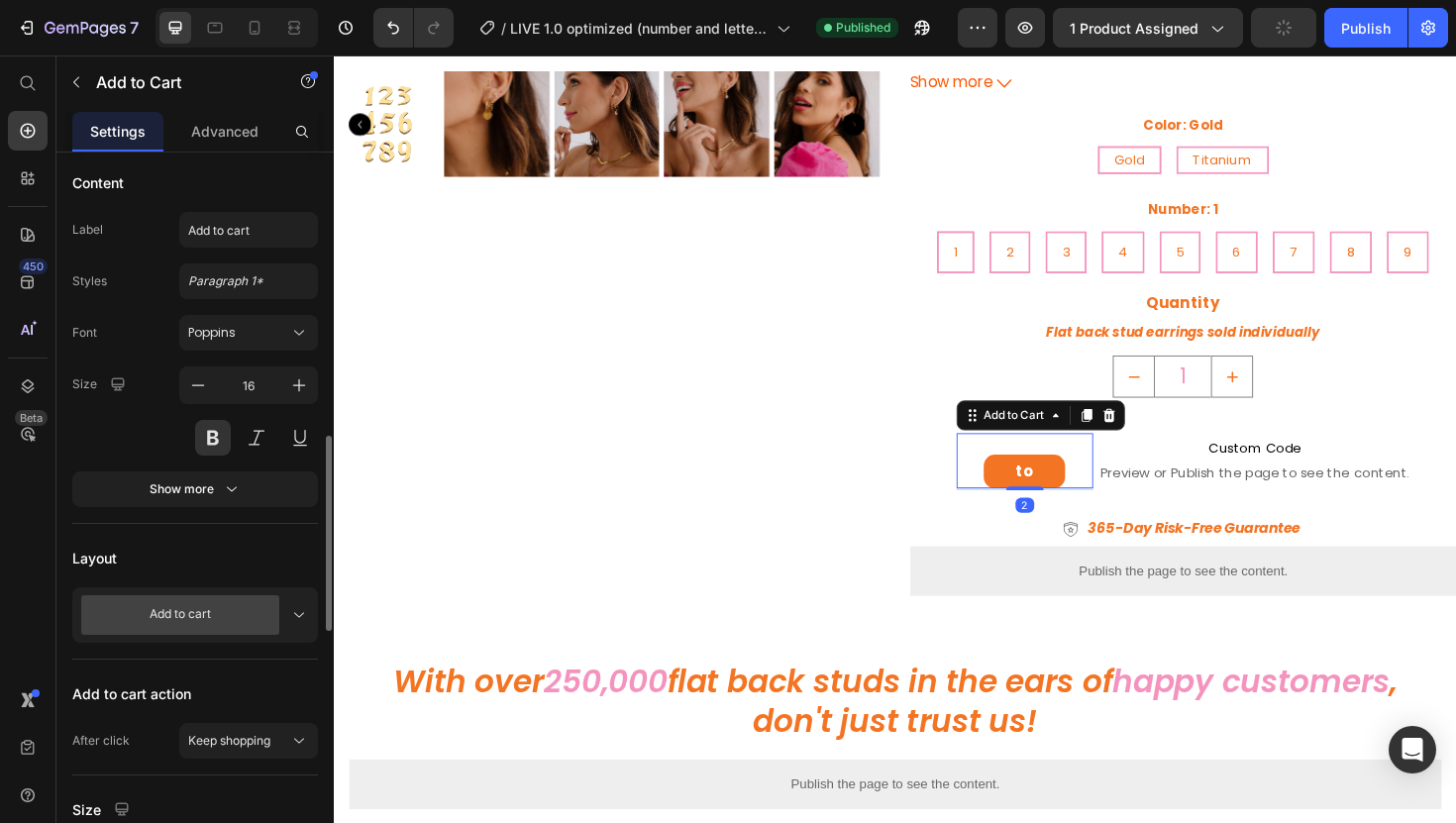 scroll, scrollTop: 450, scrollLeft: 0, axis: vertical 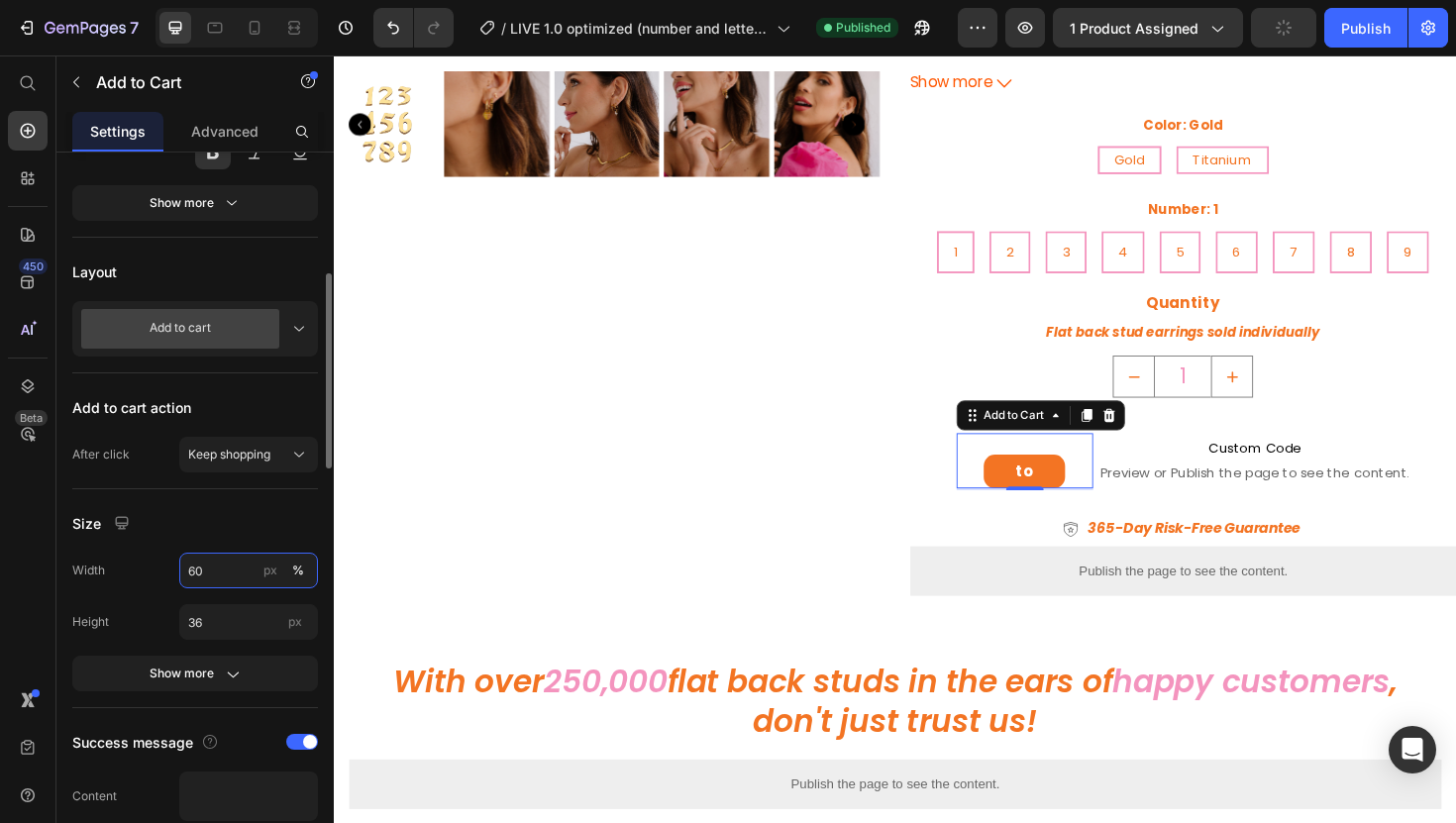 click on "60" at bounding box center [249, 570] 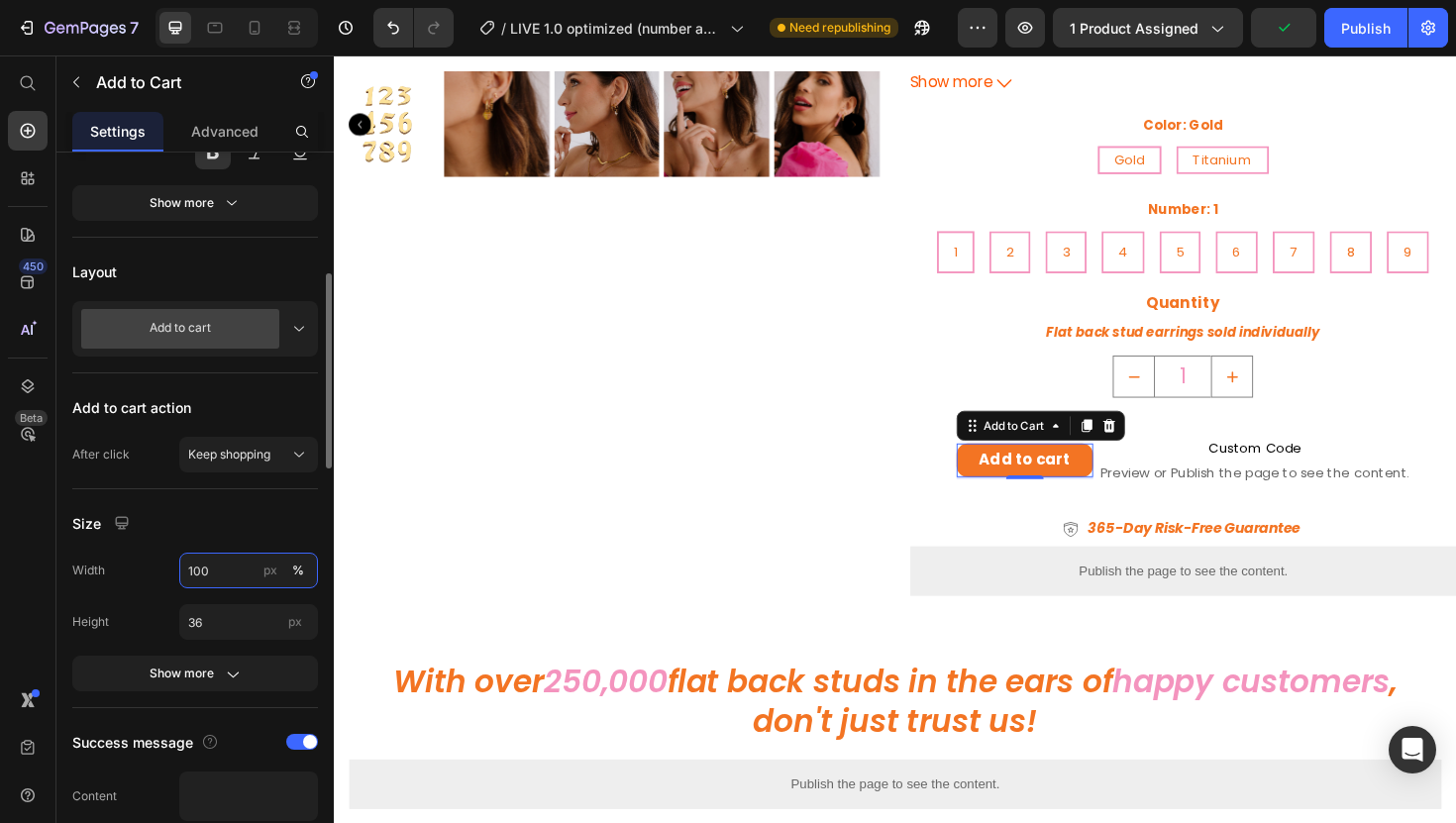 type on "100" 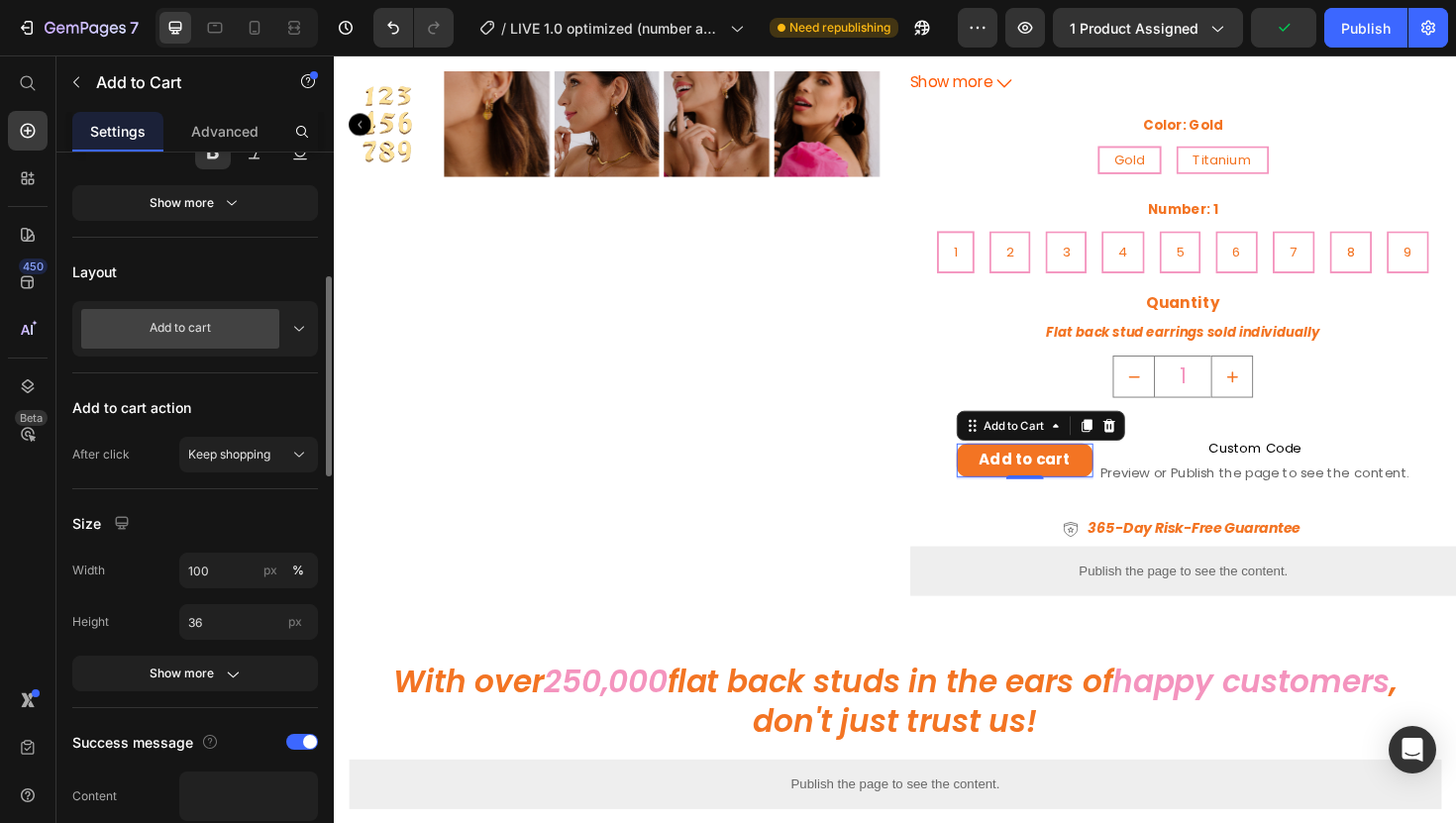 click on "Size" at bounding box center (195, 523) 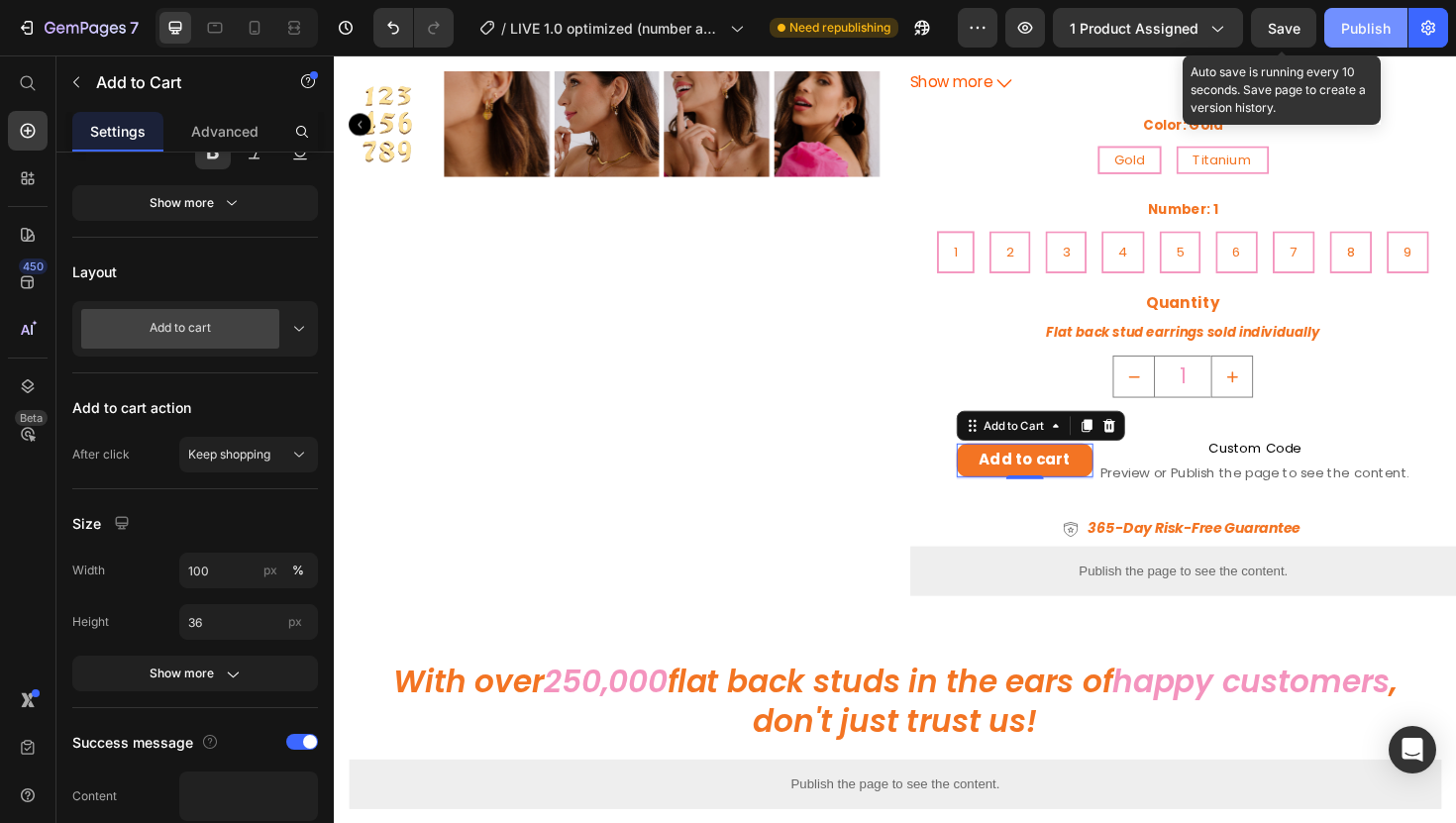 click on "Save" at bounding box center [1284, 28] 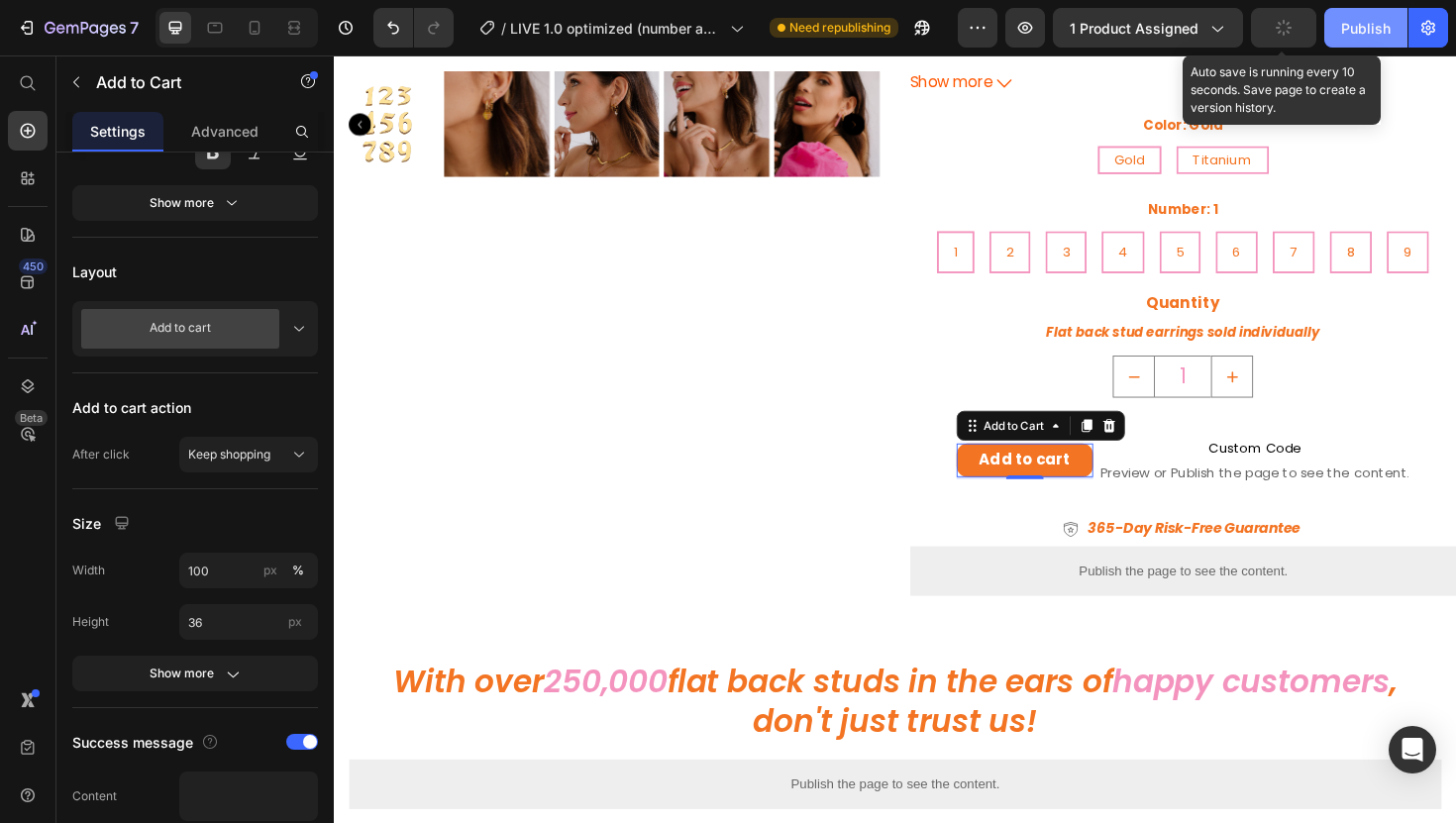 click on "Publish" at bounding box center (1366, 28) 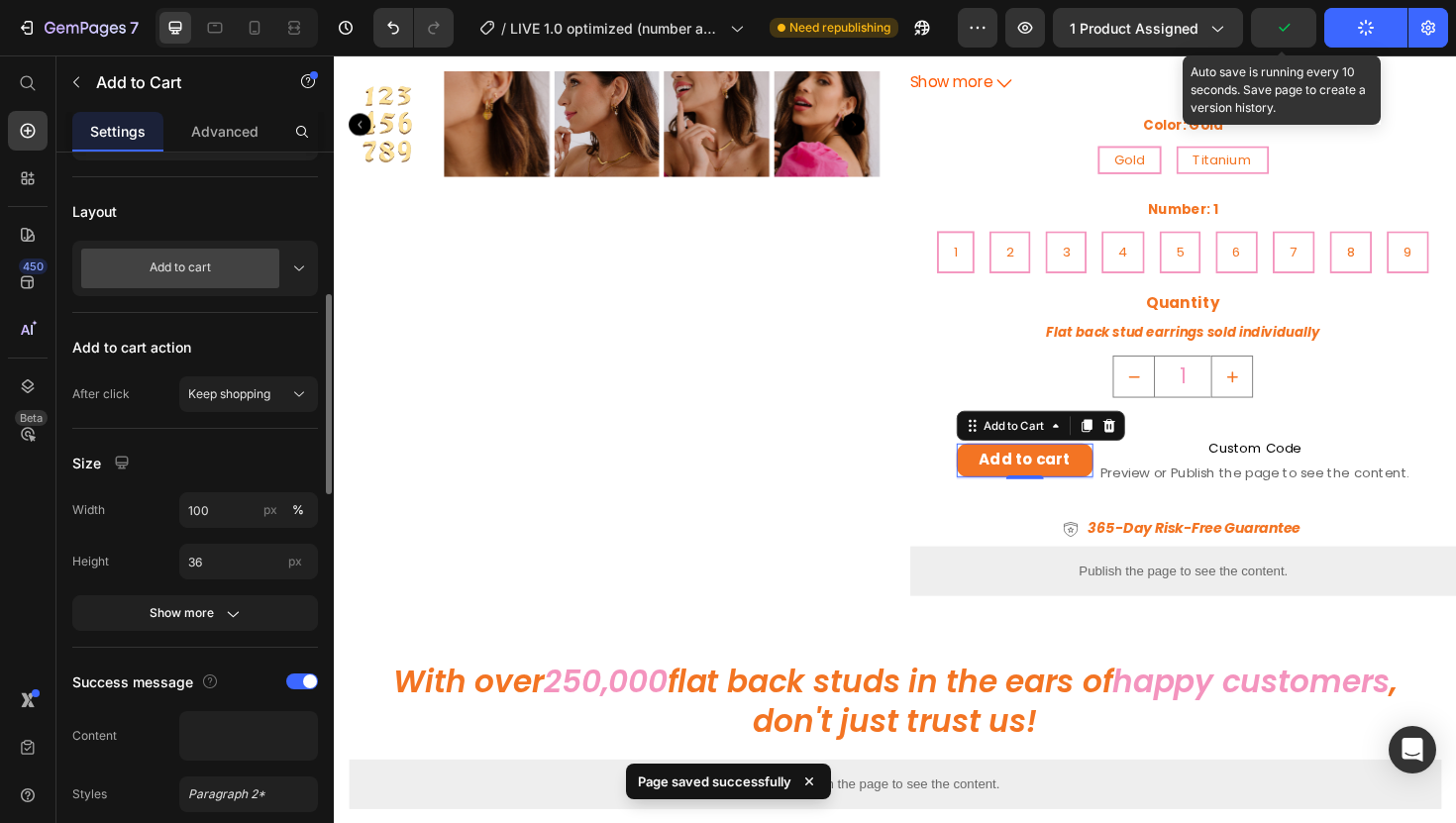 scroll, scrollTop: 536, scrollLeft: 0, axis: vertical 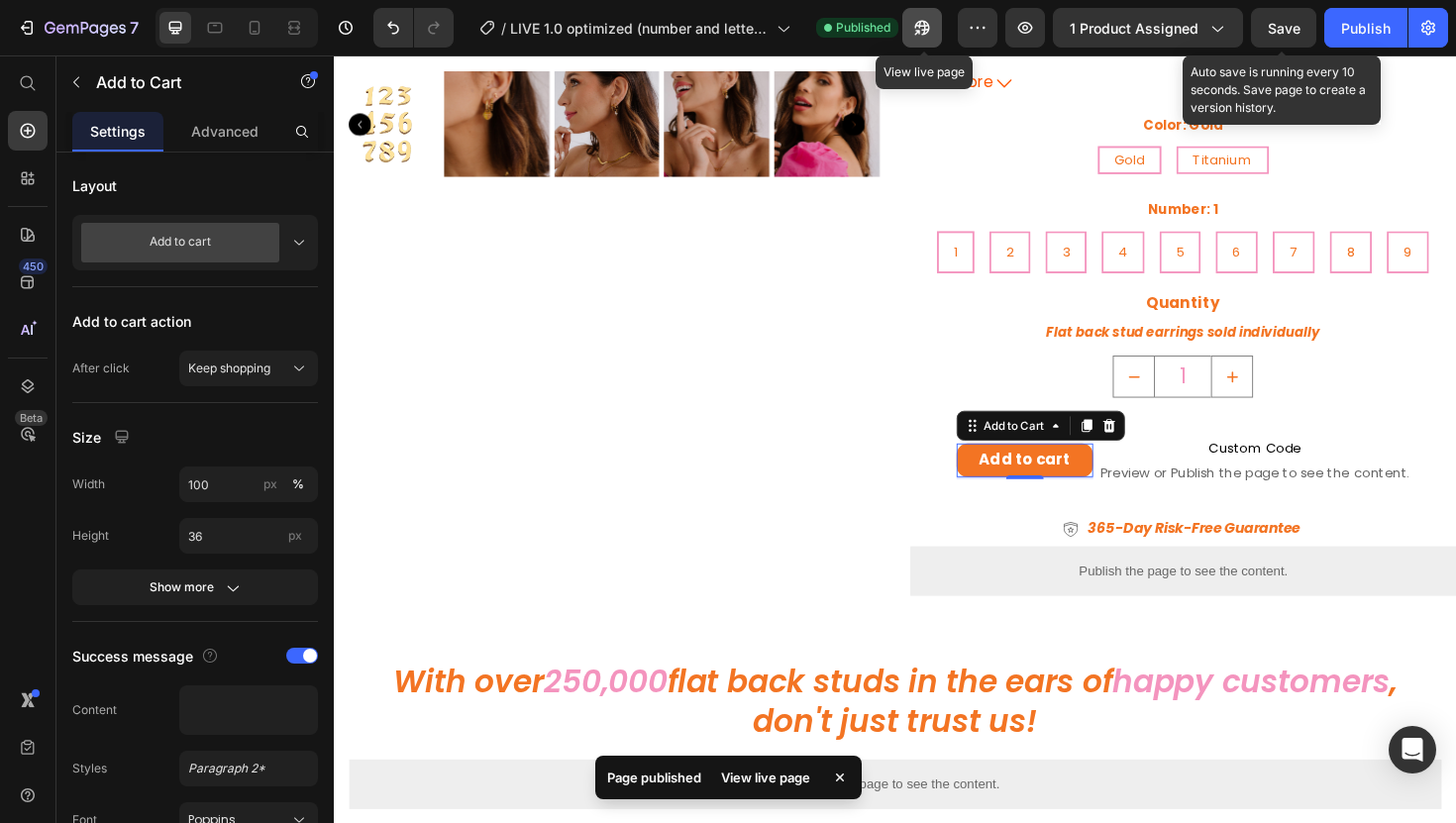 click 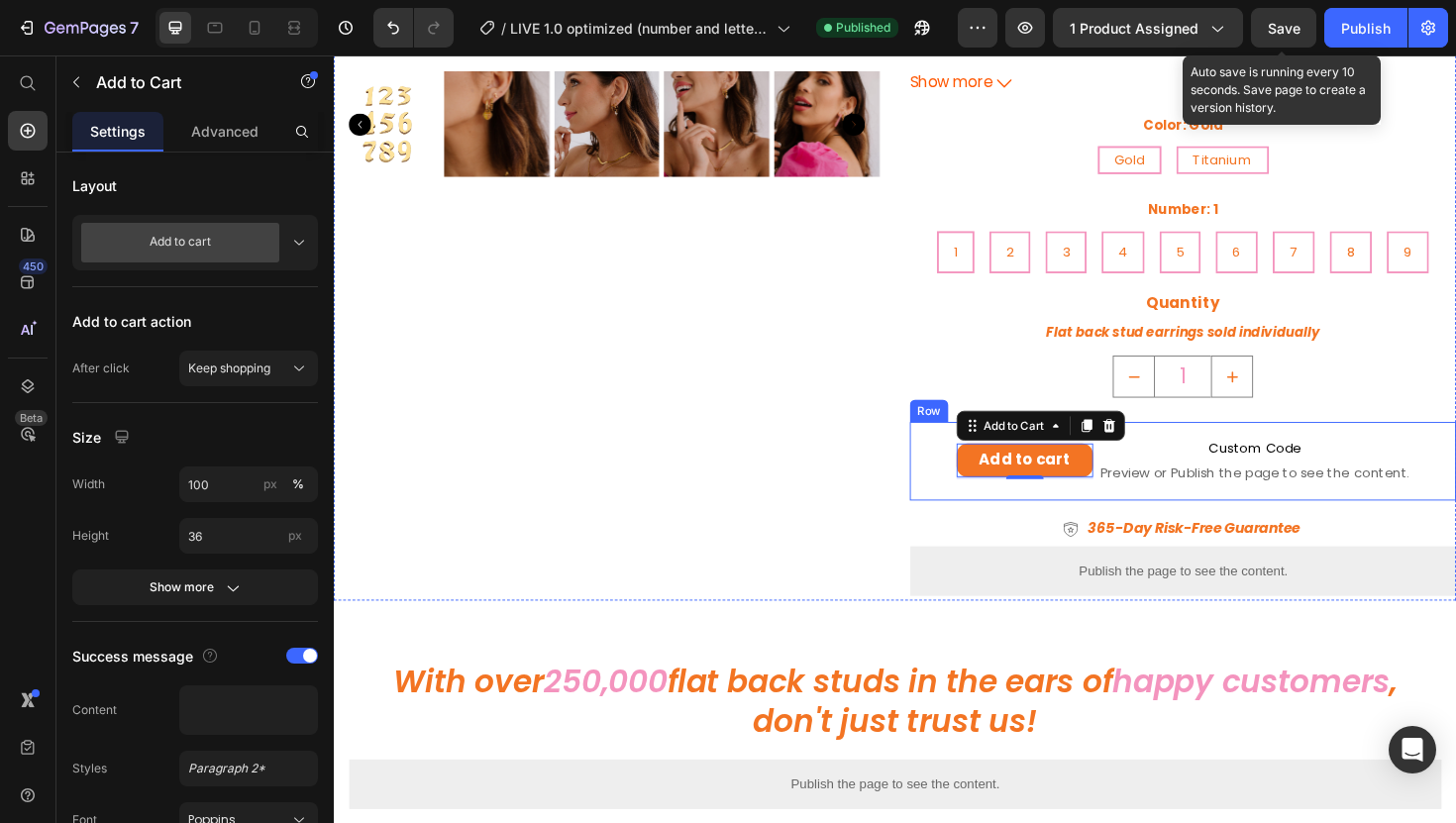 click on "Add to cart Add to Cart   2" at bounding box center [1066, 485] 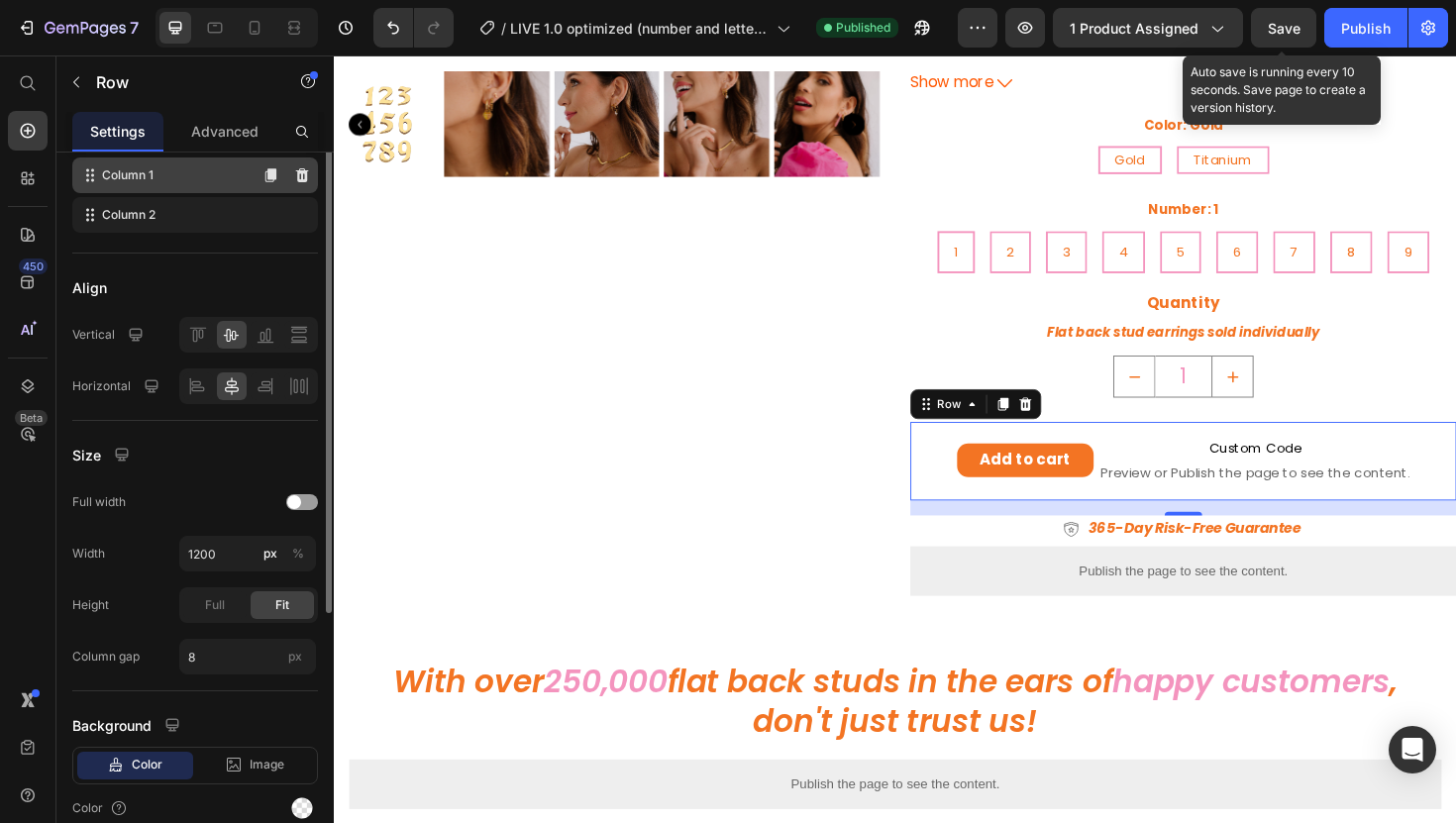 scroll, scrollTop: 391, scrollLeft: 0, axis: vertical 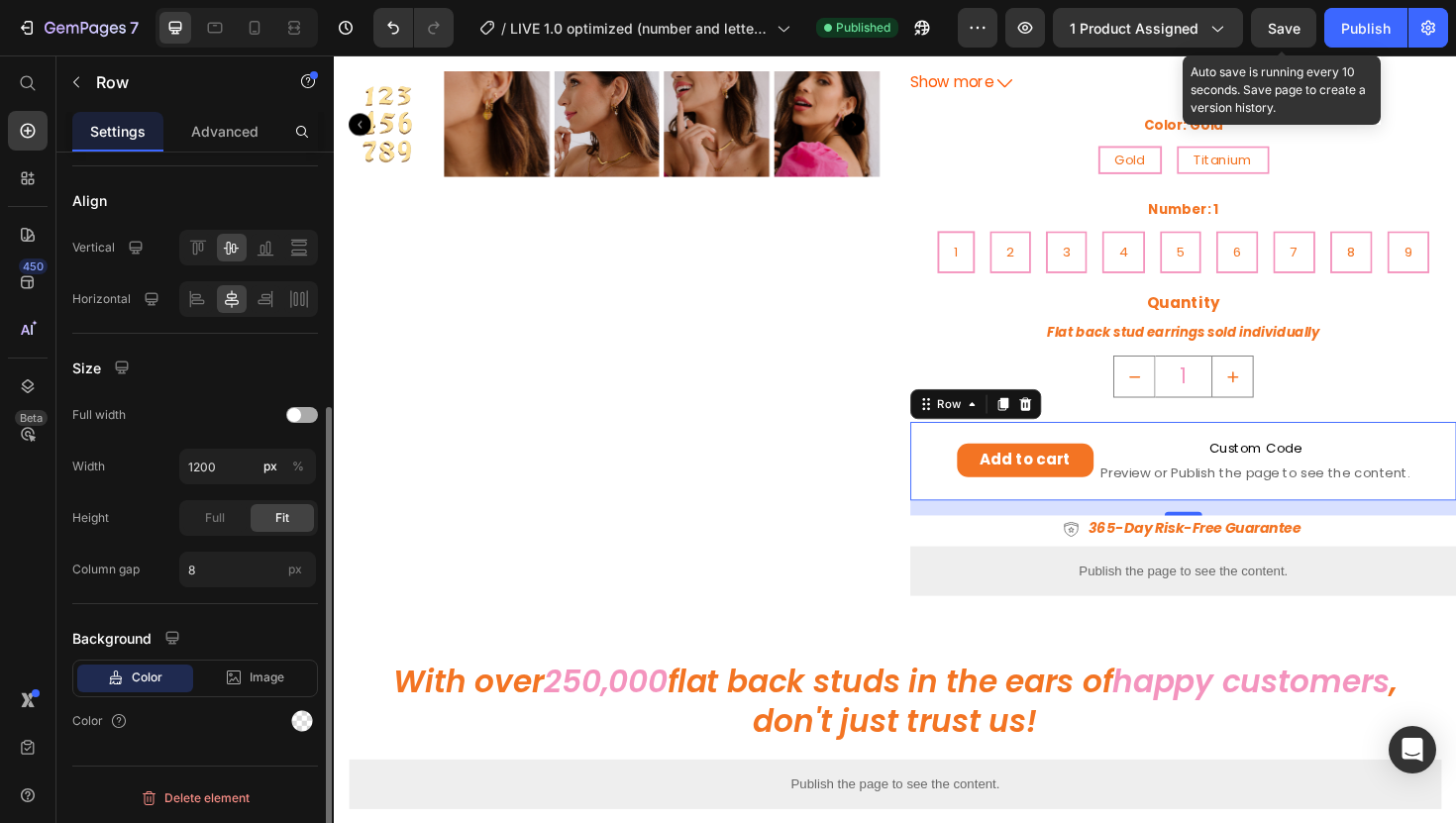 click at bounding box center [294, 415] 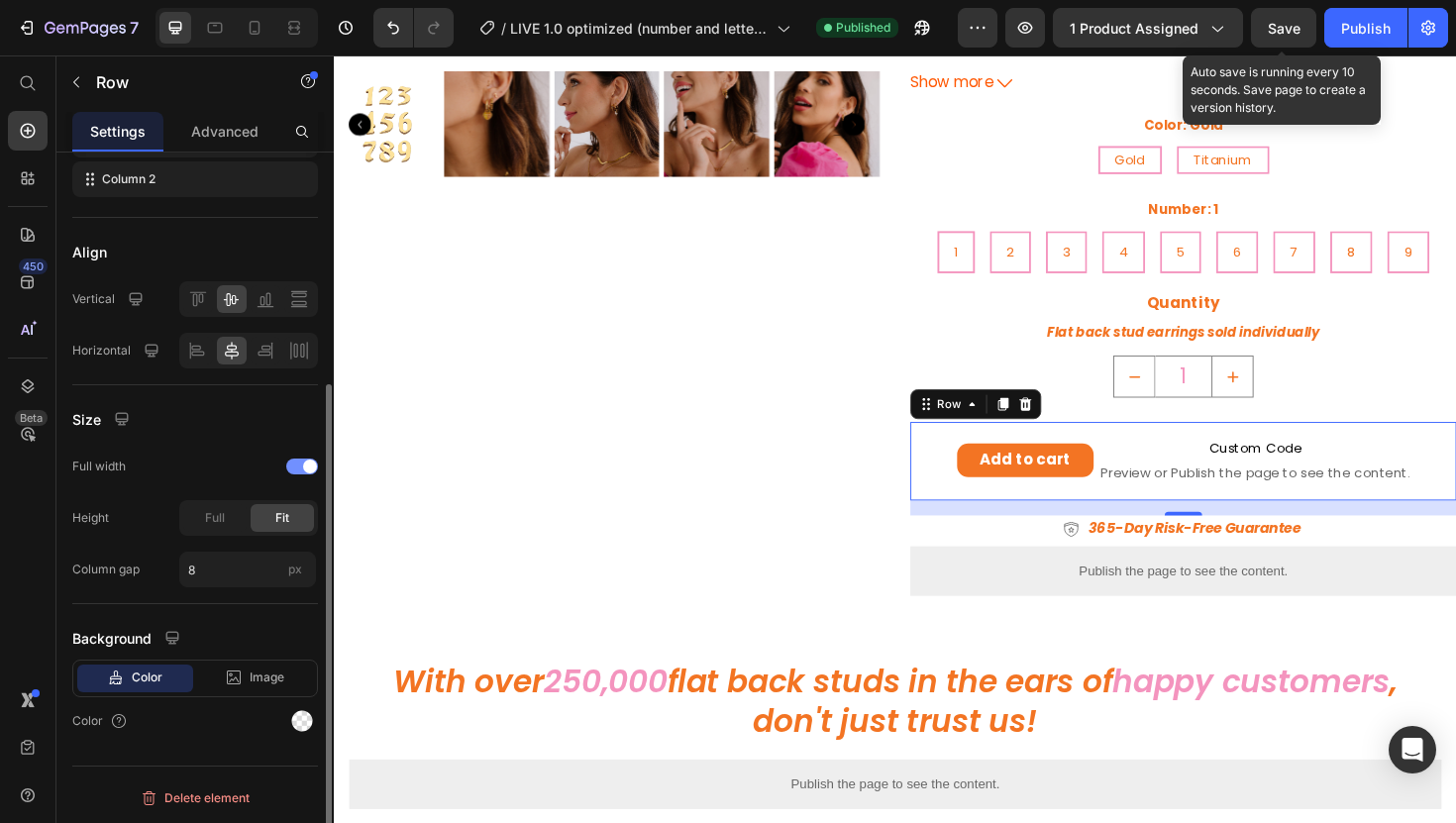 scroll, scrollTop: 340, scrollLeft: 0, axis: vertical 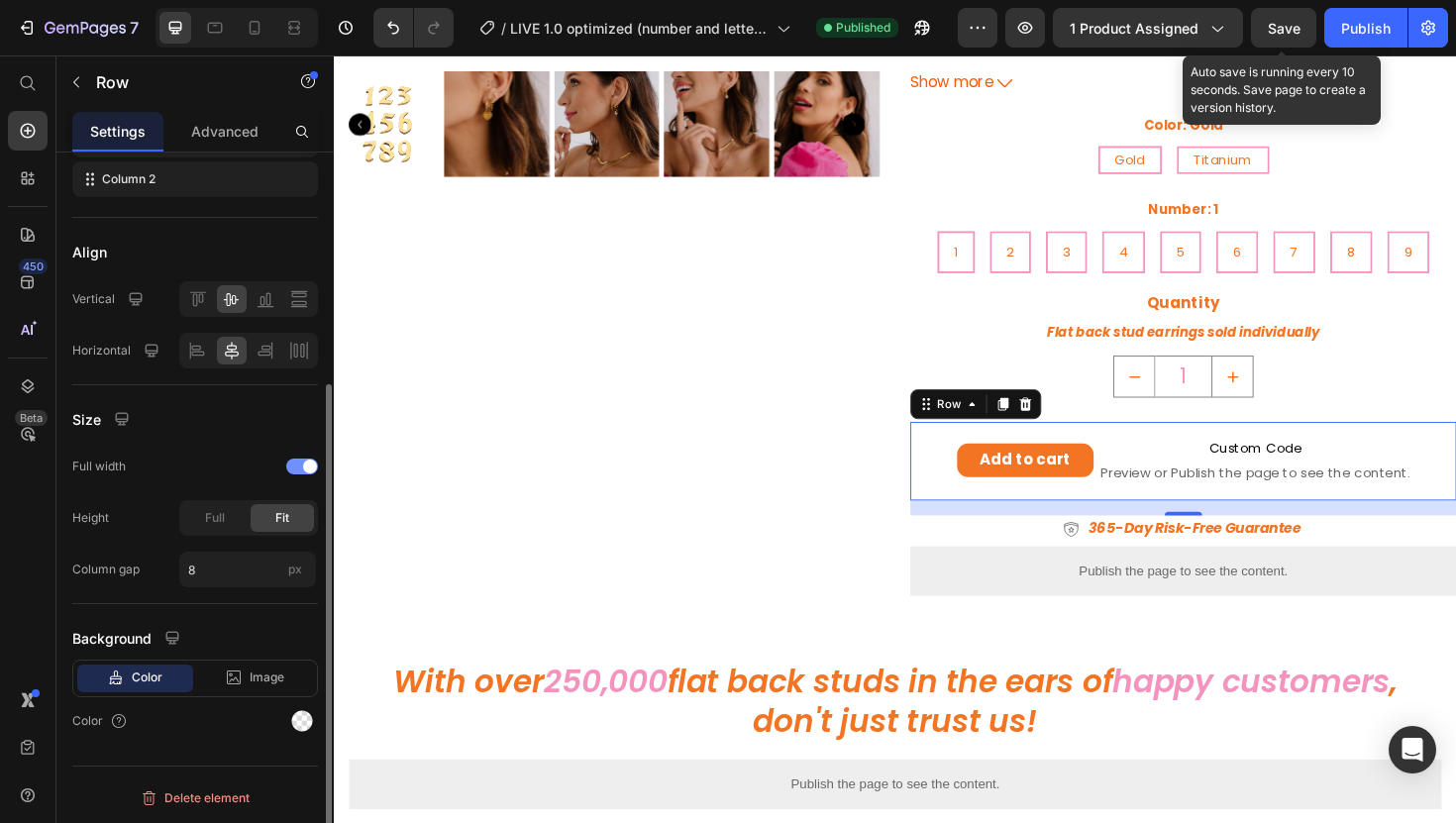 click at bounding box center (302, 466) 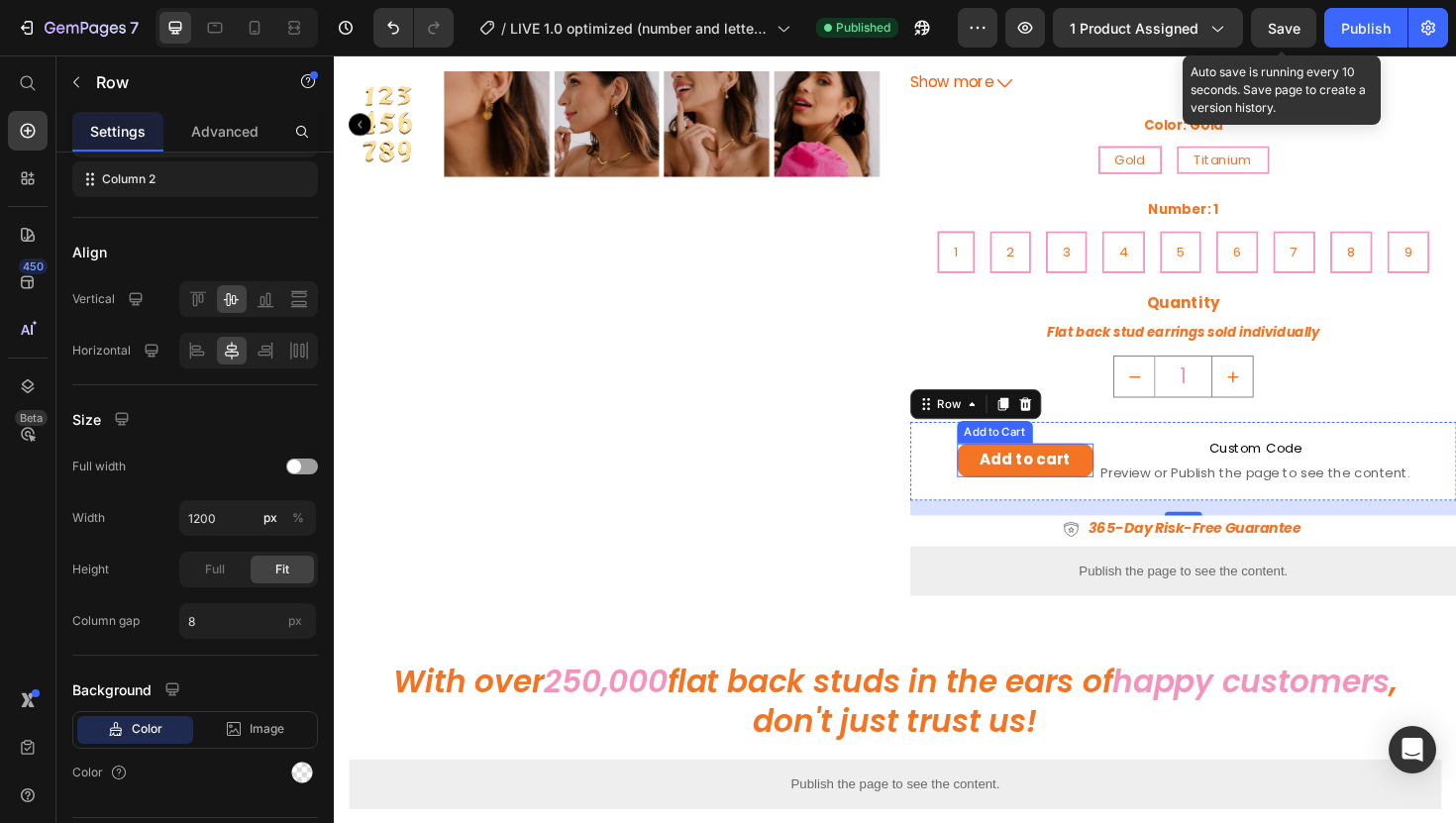 click on "Add to cart" at bounding box center [1066, 484] 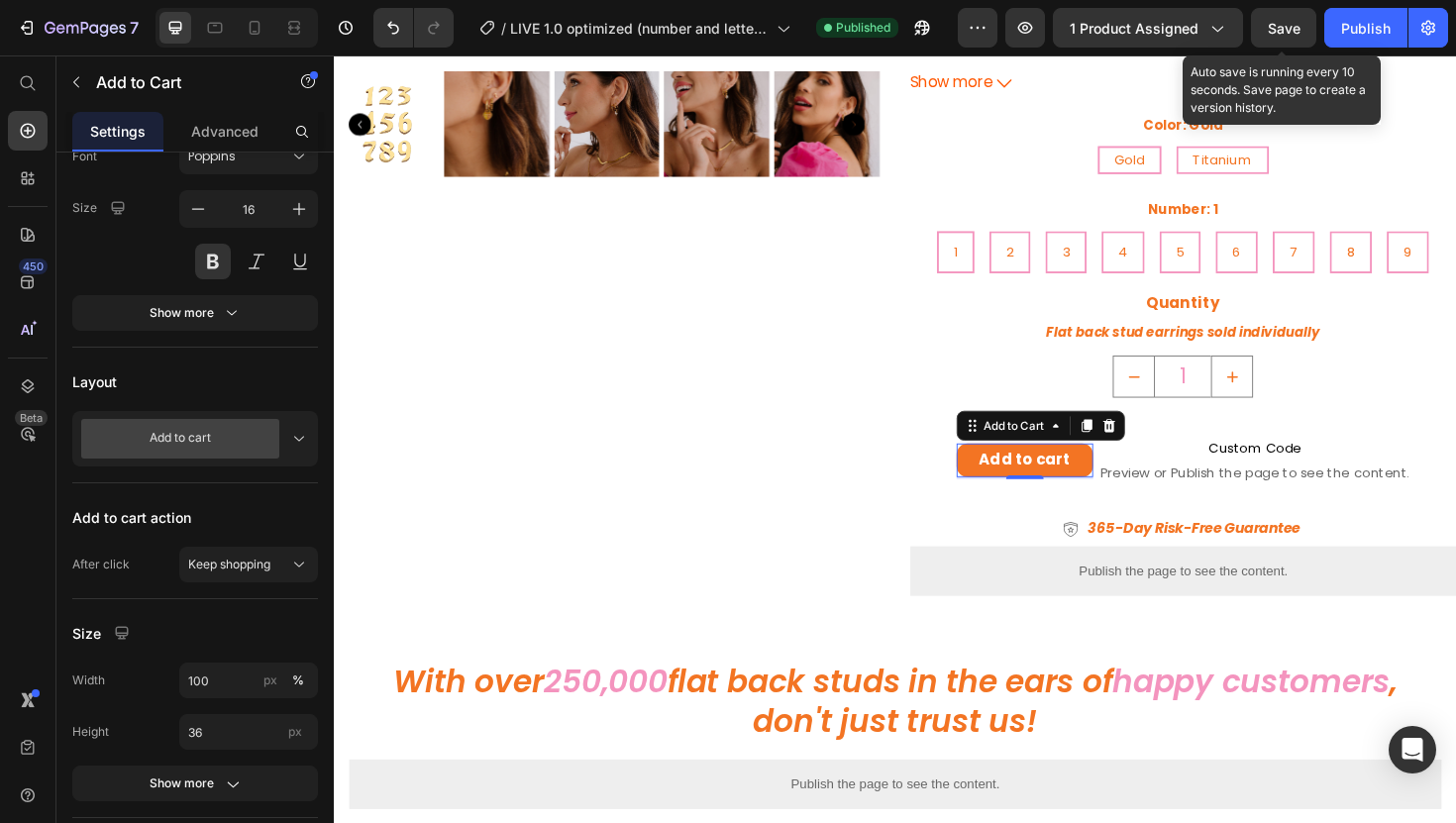 scroll, scrollTop: 0, scrollLeft: 0, axis: both 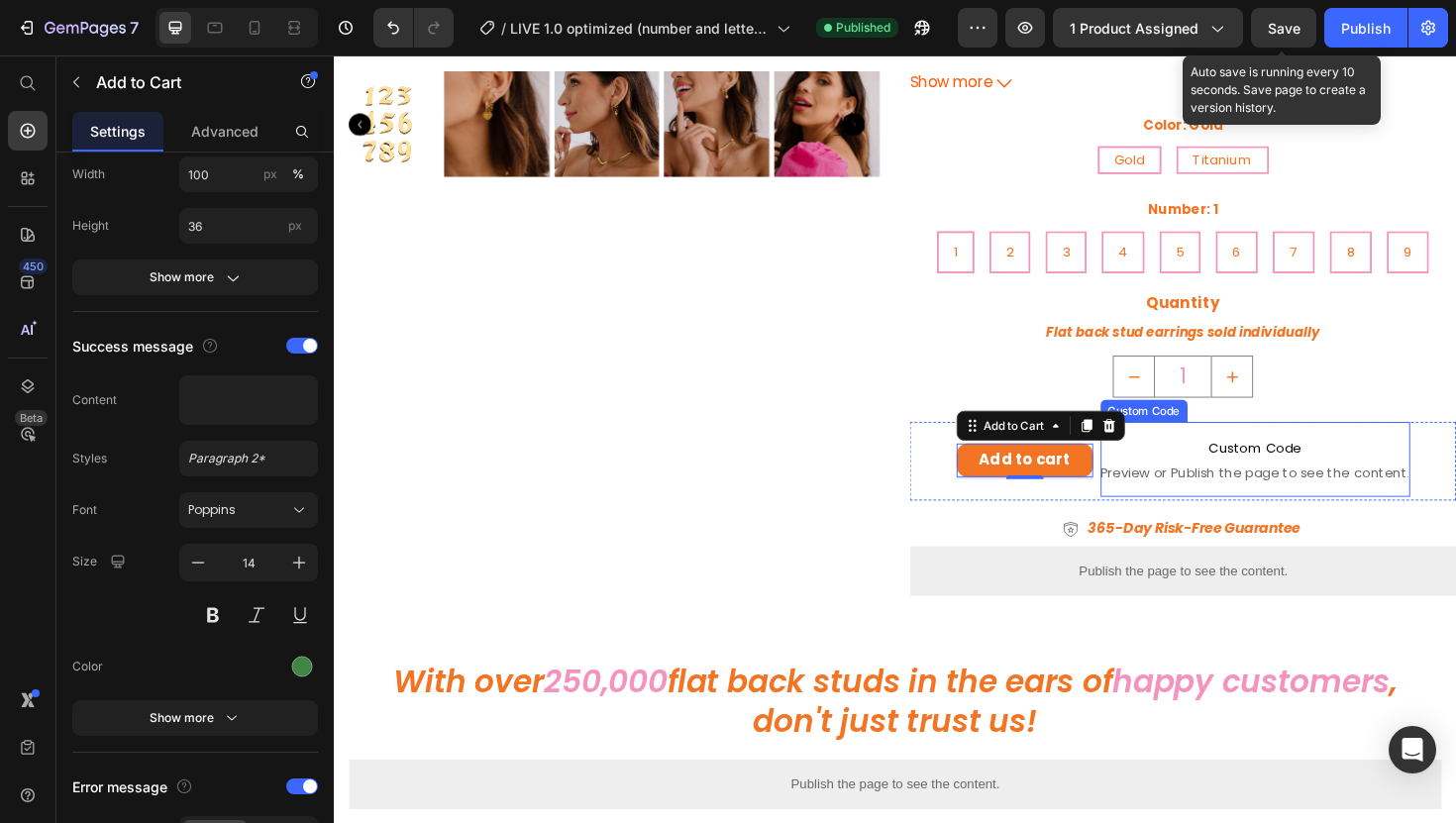click on "Custom Code
Preview or Publish the page to see the content." at bounding box center (1309, 483) 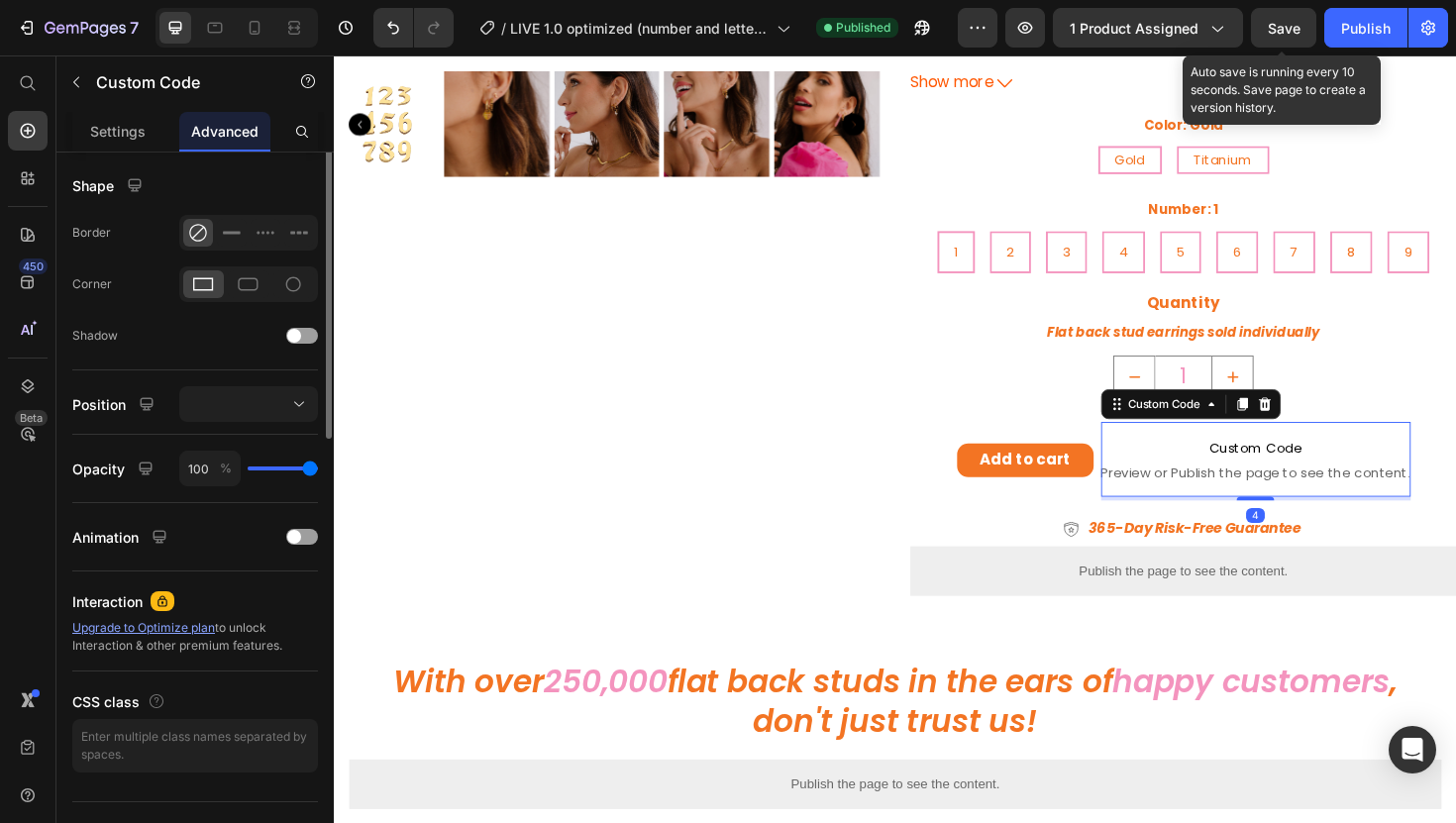scroll, scrollTop: 530, scrollLeft: 0, axis: vertical 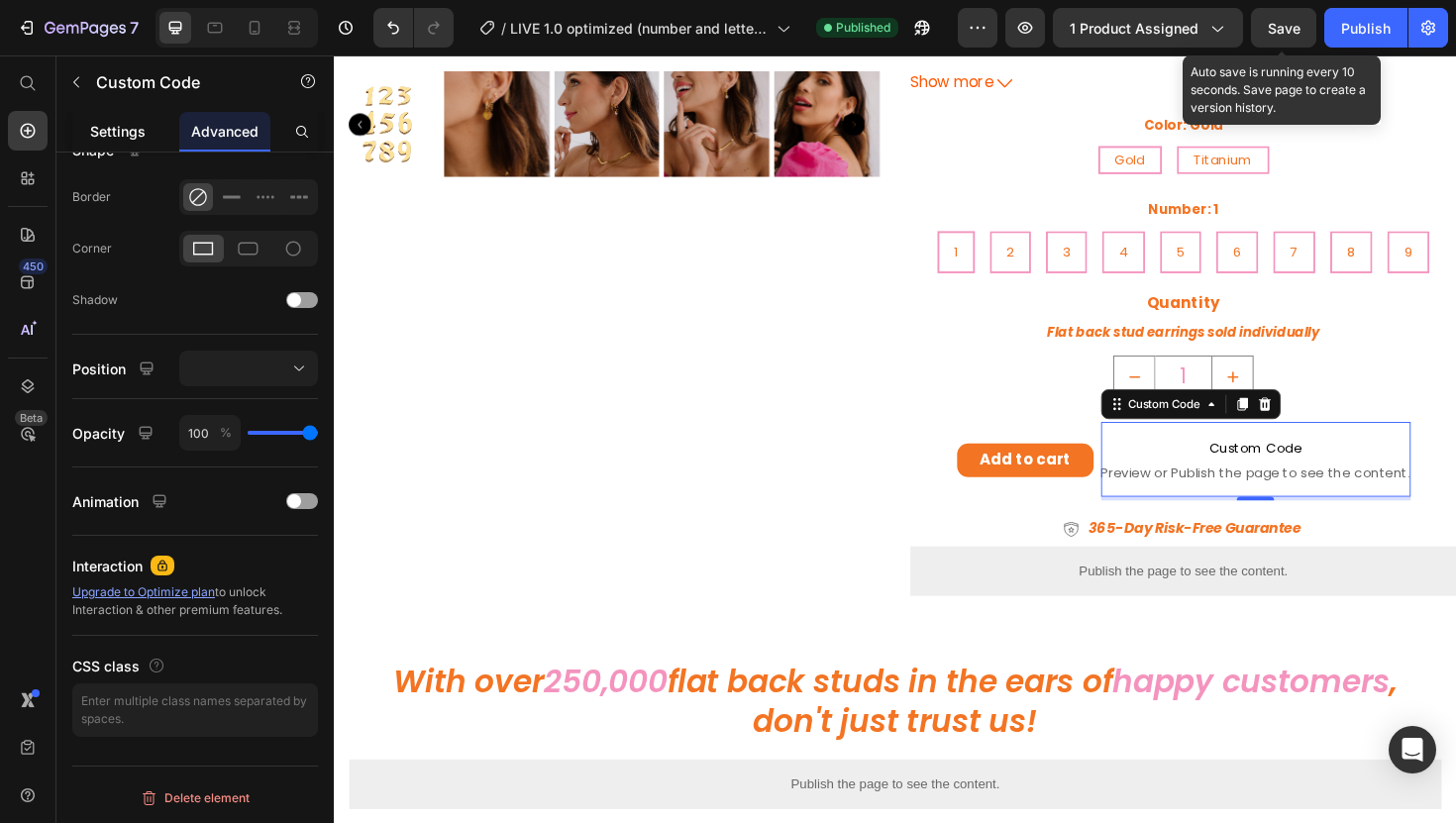 click on "Settings" at bounding box center [118, 131] 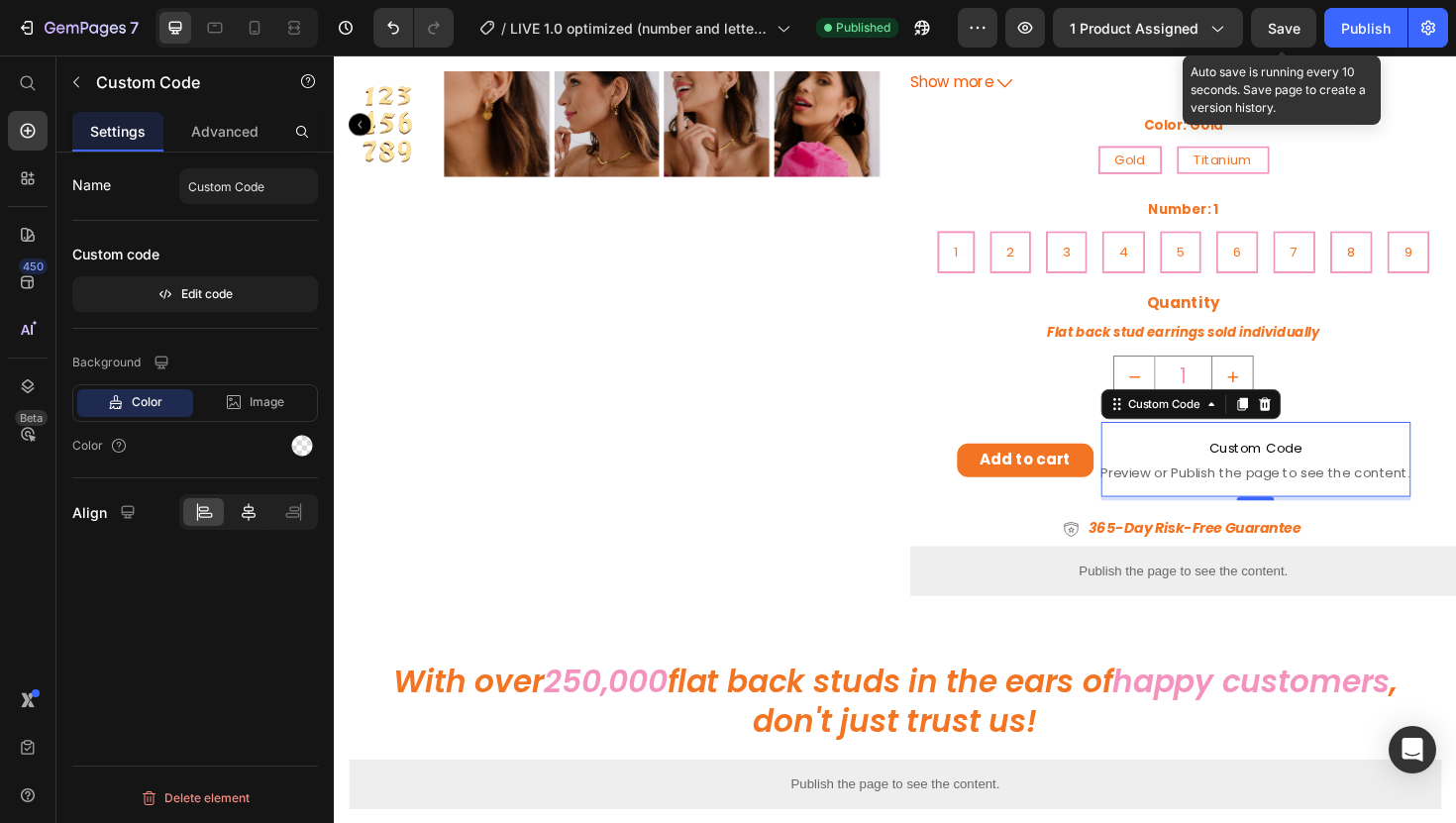 click 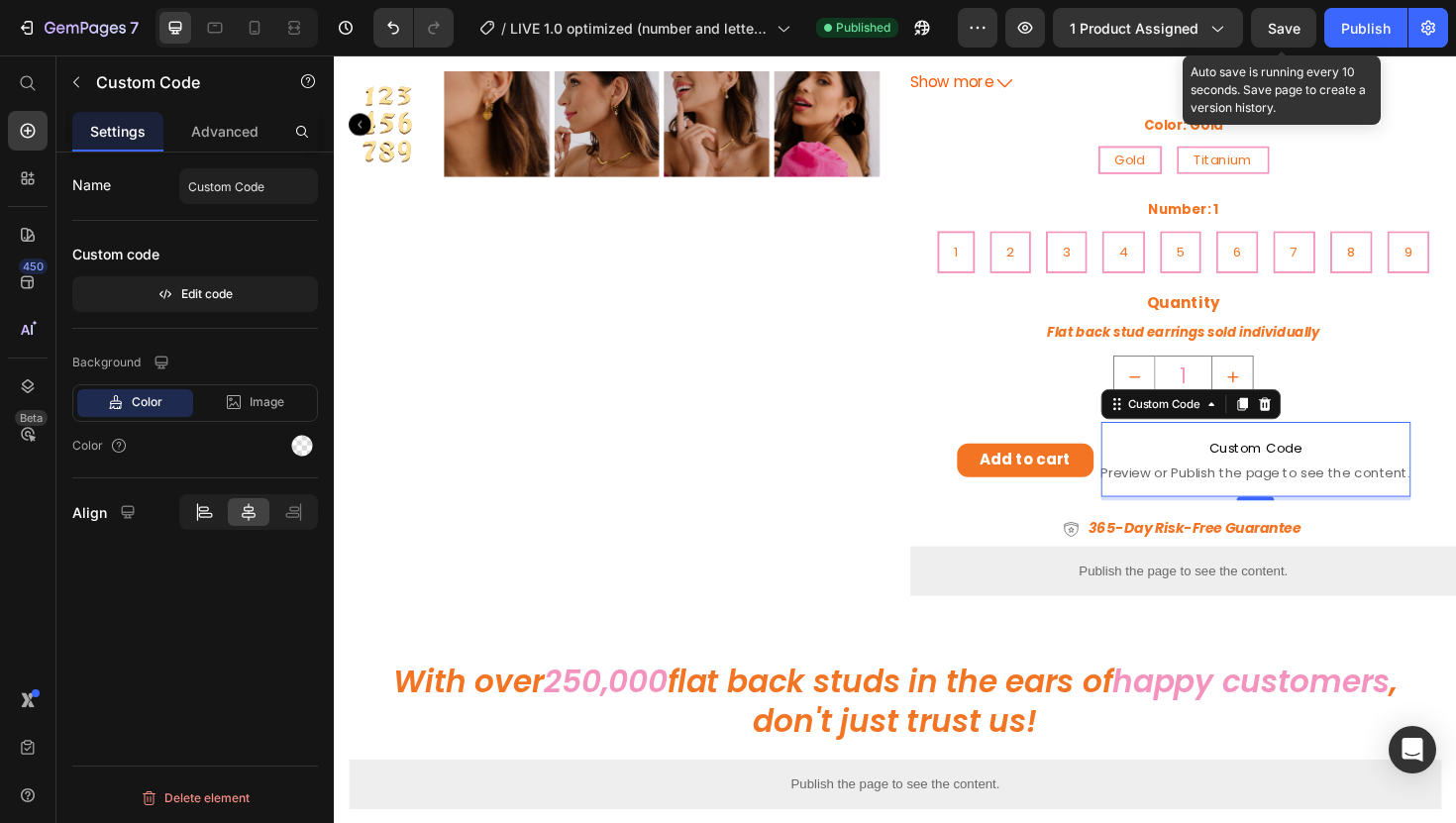 click 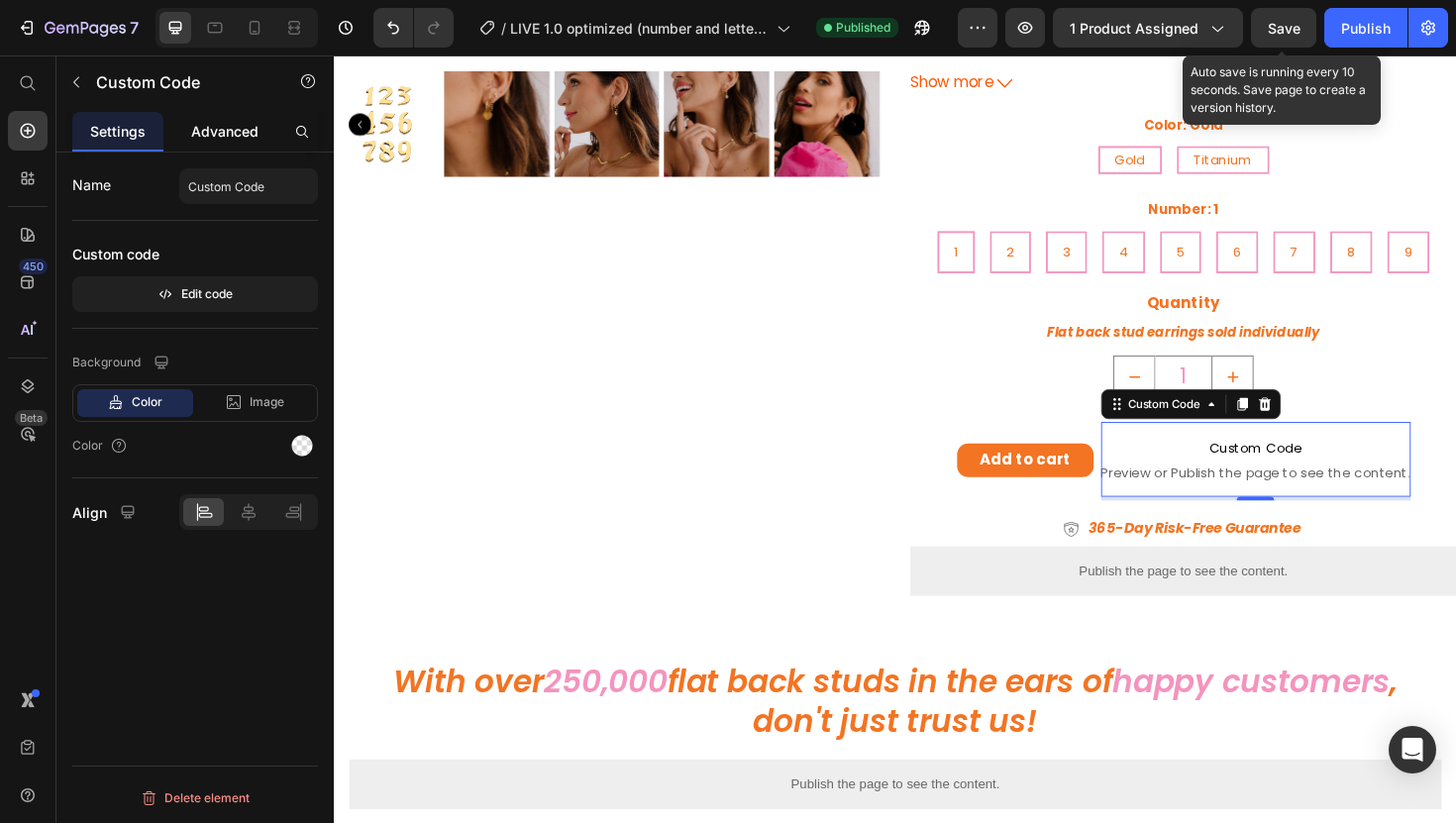 click on "Advanced" at bounding box center [225, 131] 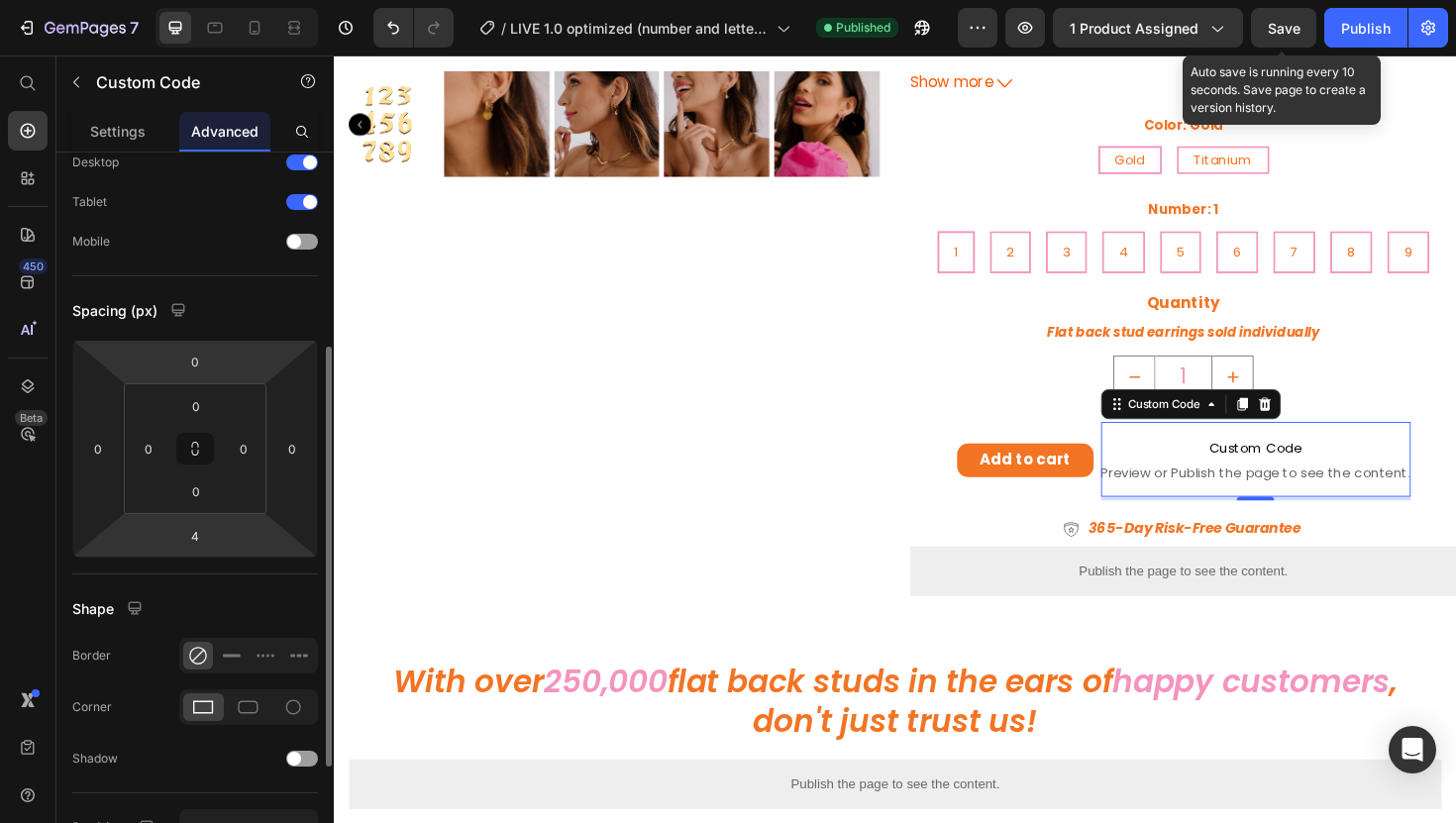 scroll, scrollTop: 205, scrollLeft: 0, axis: vertical 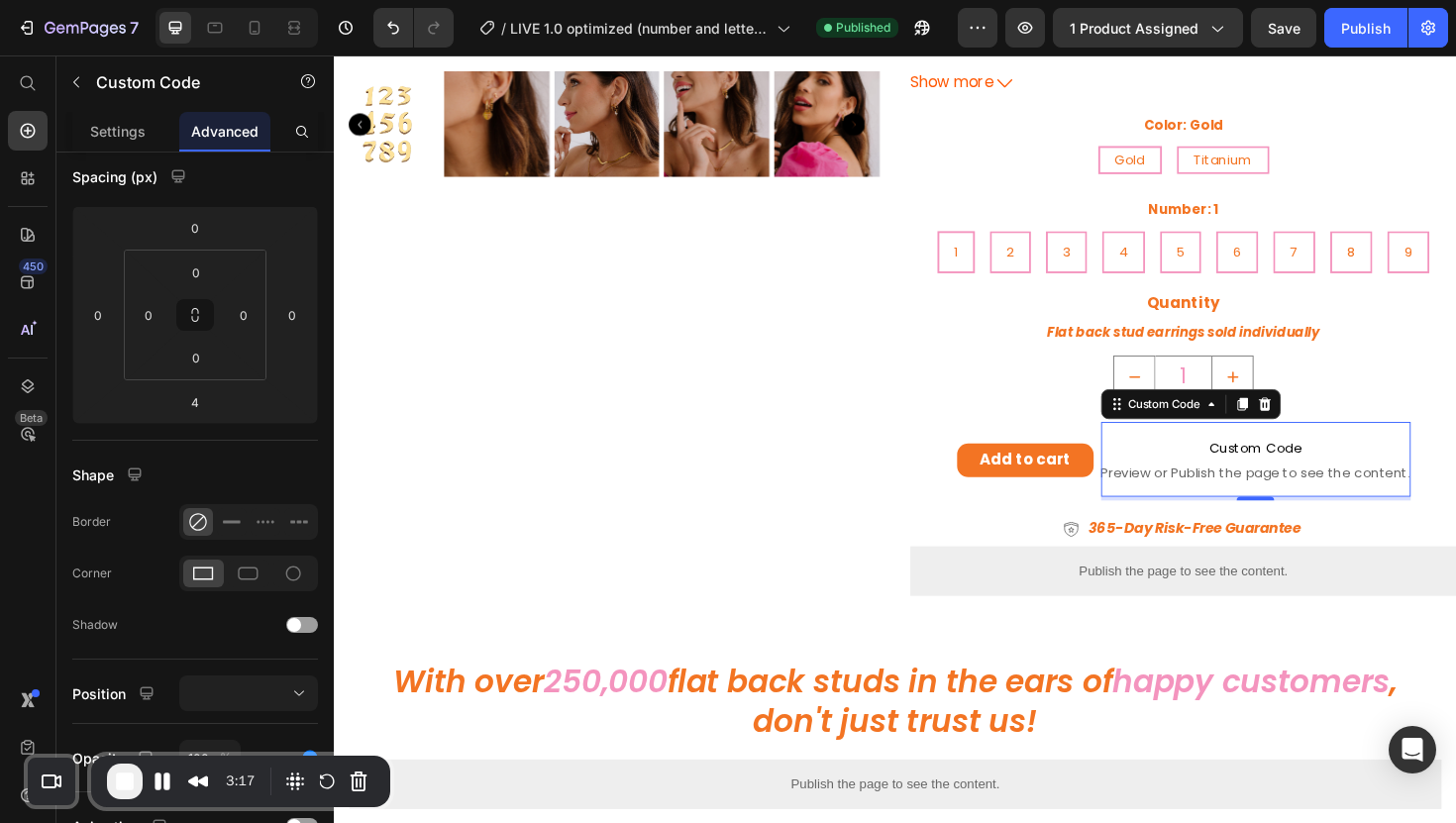 click on "Custom Code" at bounding box center (1309, 471) 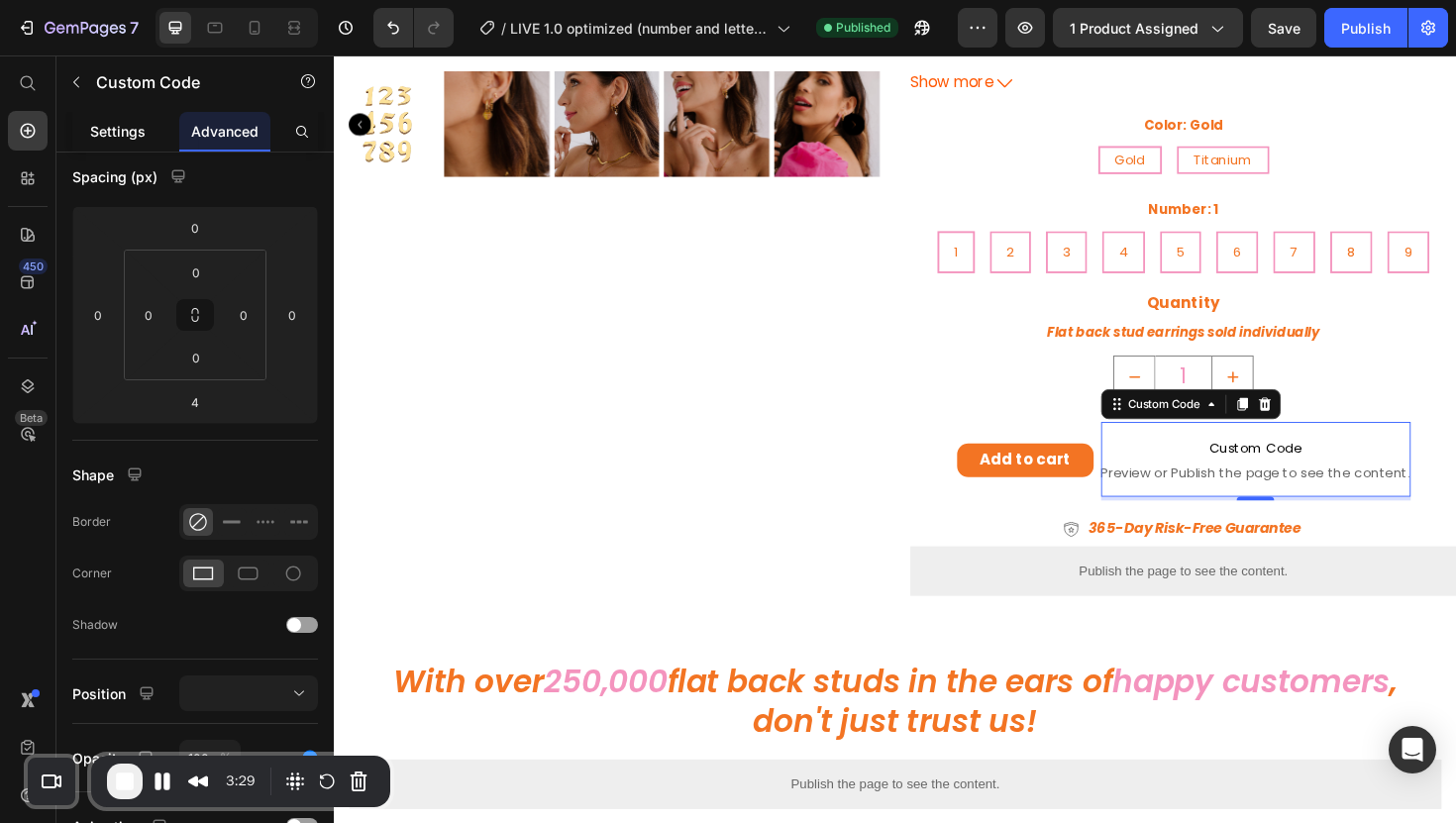 click on "Settings" at bounding box center [118, 131] 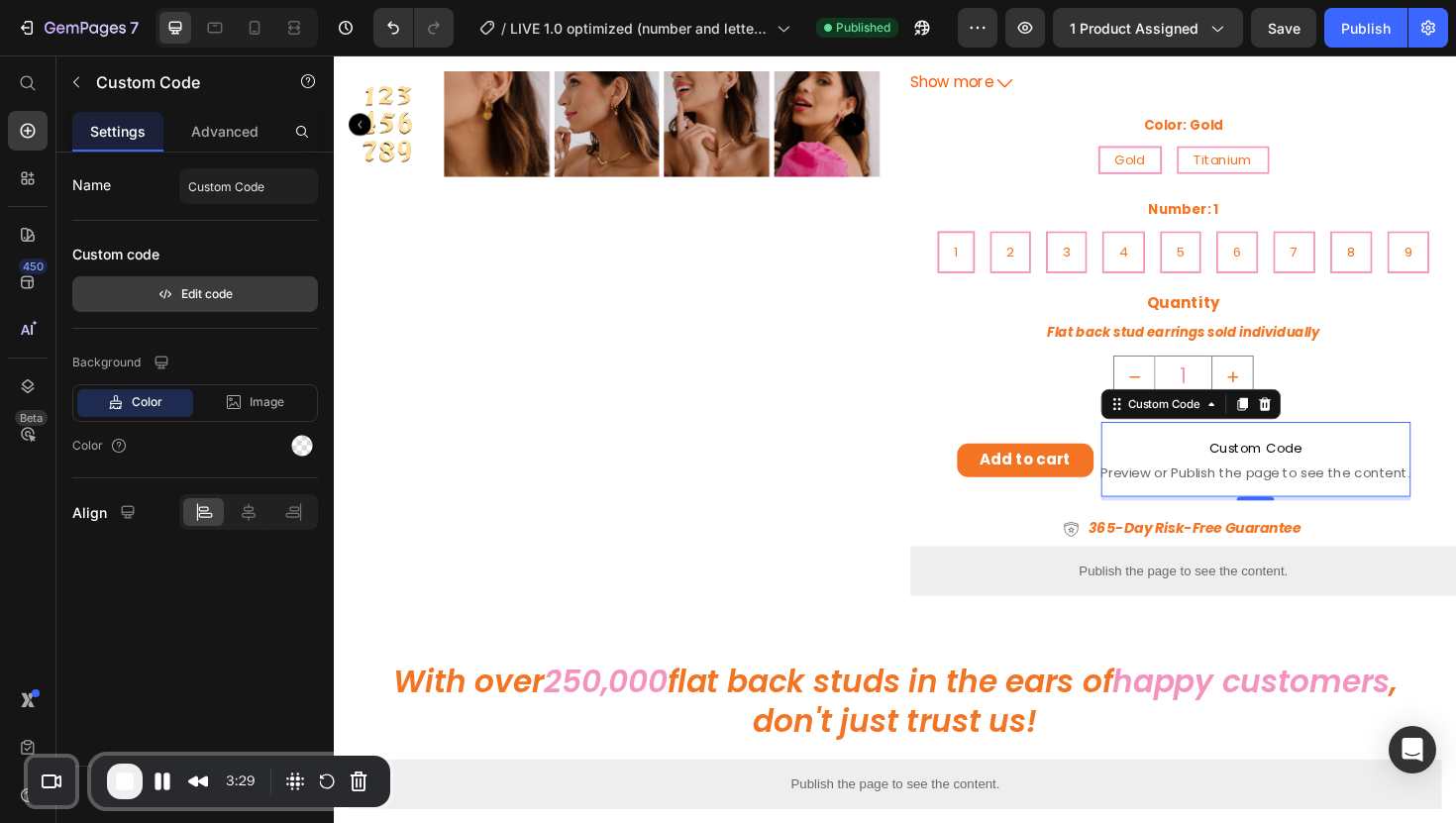 scroll, scrollTop: 0, scrollLeft: 0, axis: both 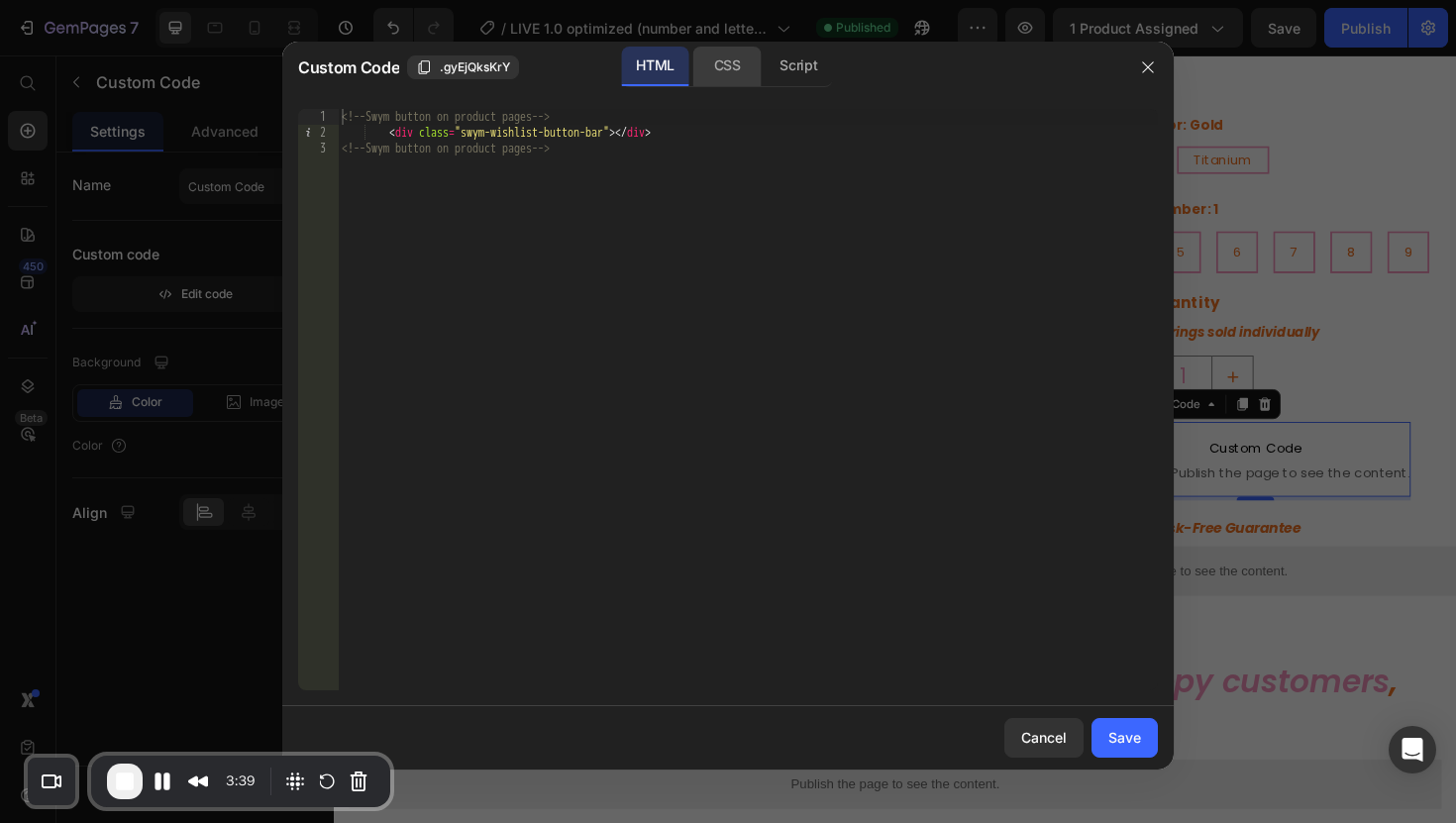 click on "CSS" 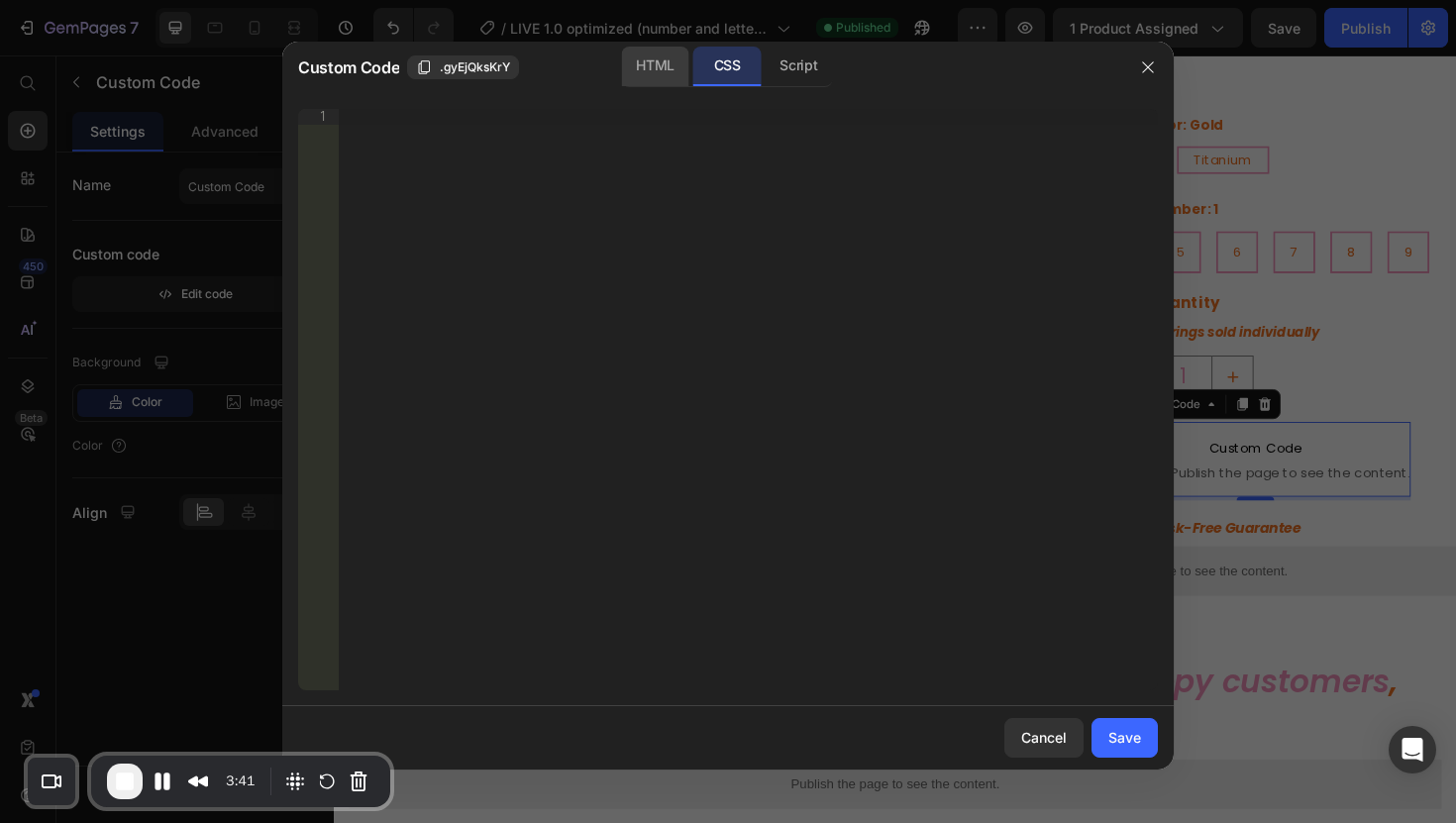 click on "HTML" 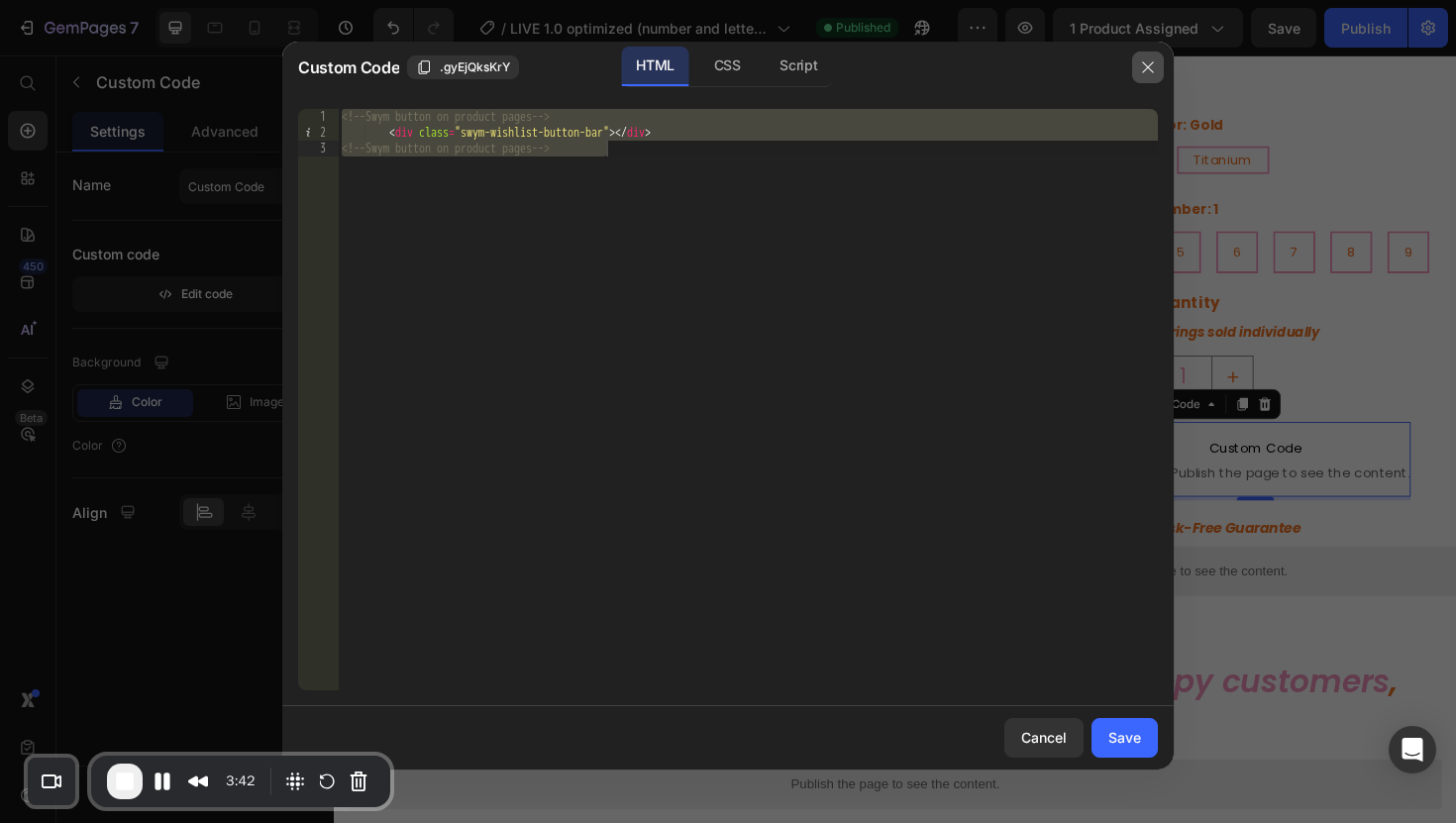 click at bounding box center [1148, 67] 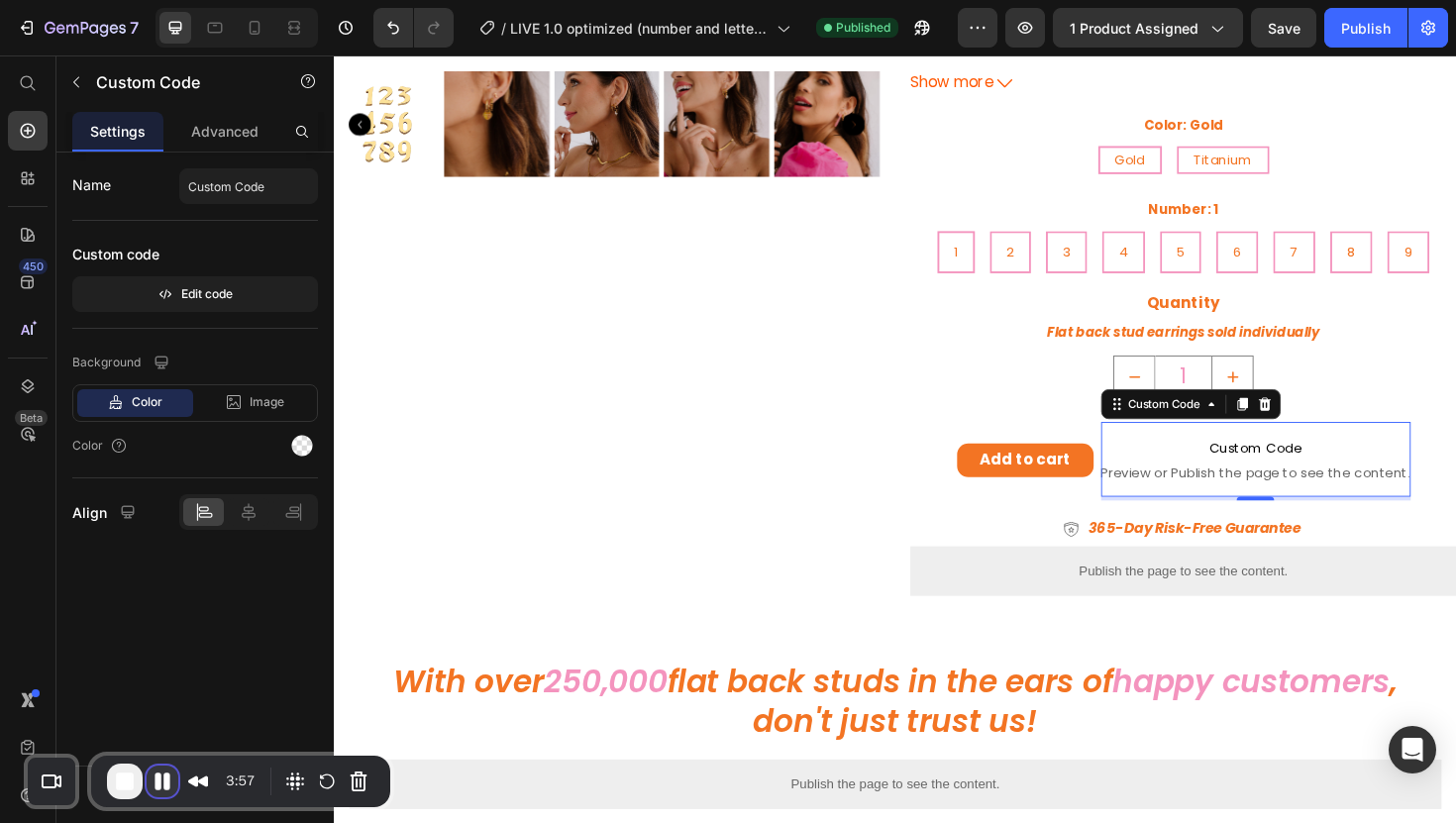 click at bounding box center [162, 781] 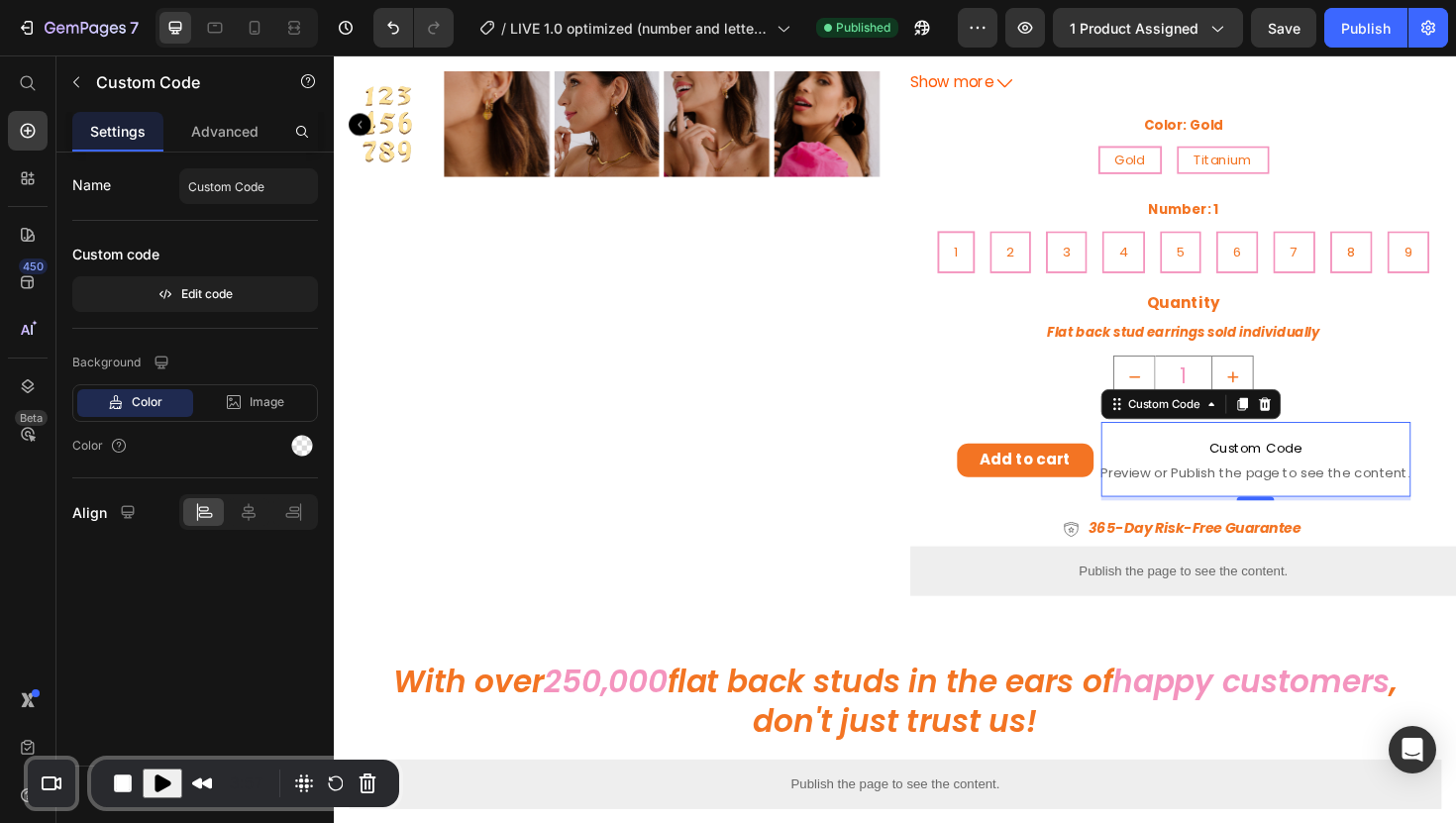 click at bounding box center [162, 783] 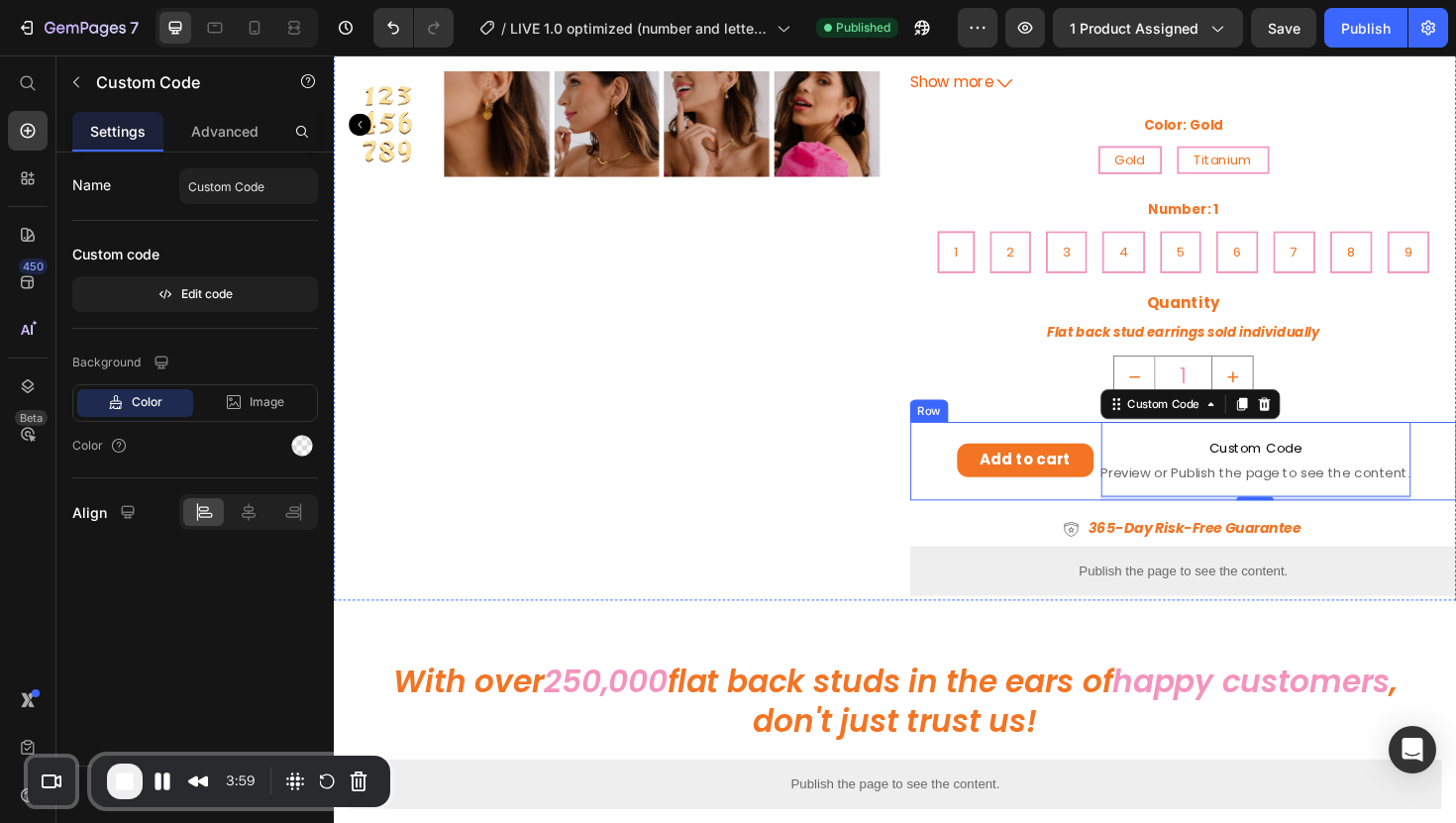 click on "Add to cart Add to Cart" at bounding box center [1066, 485] 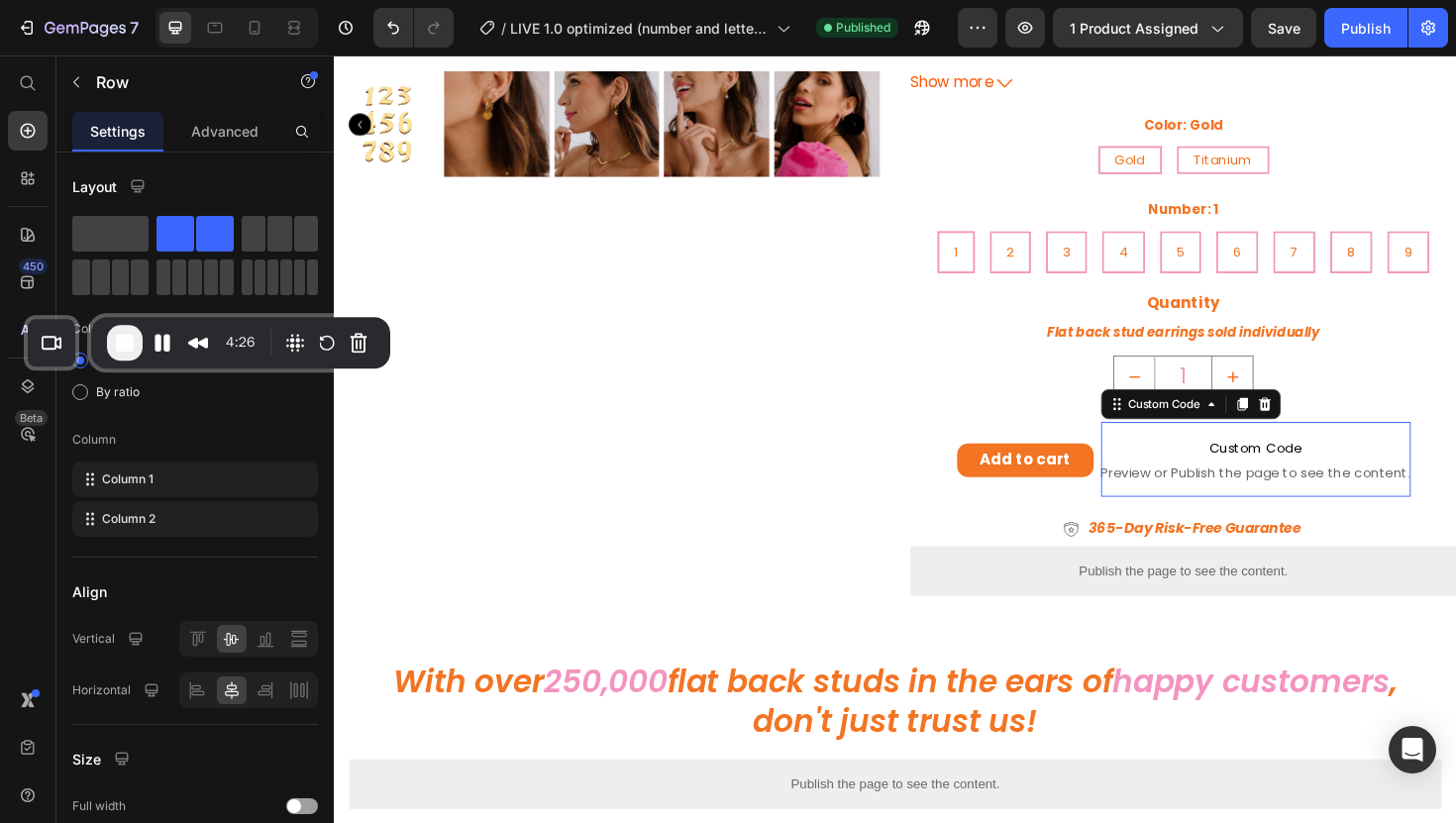 click on "Custom Code" at bounding box center (1309, 471) 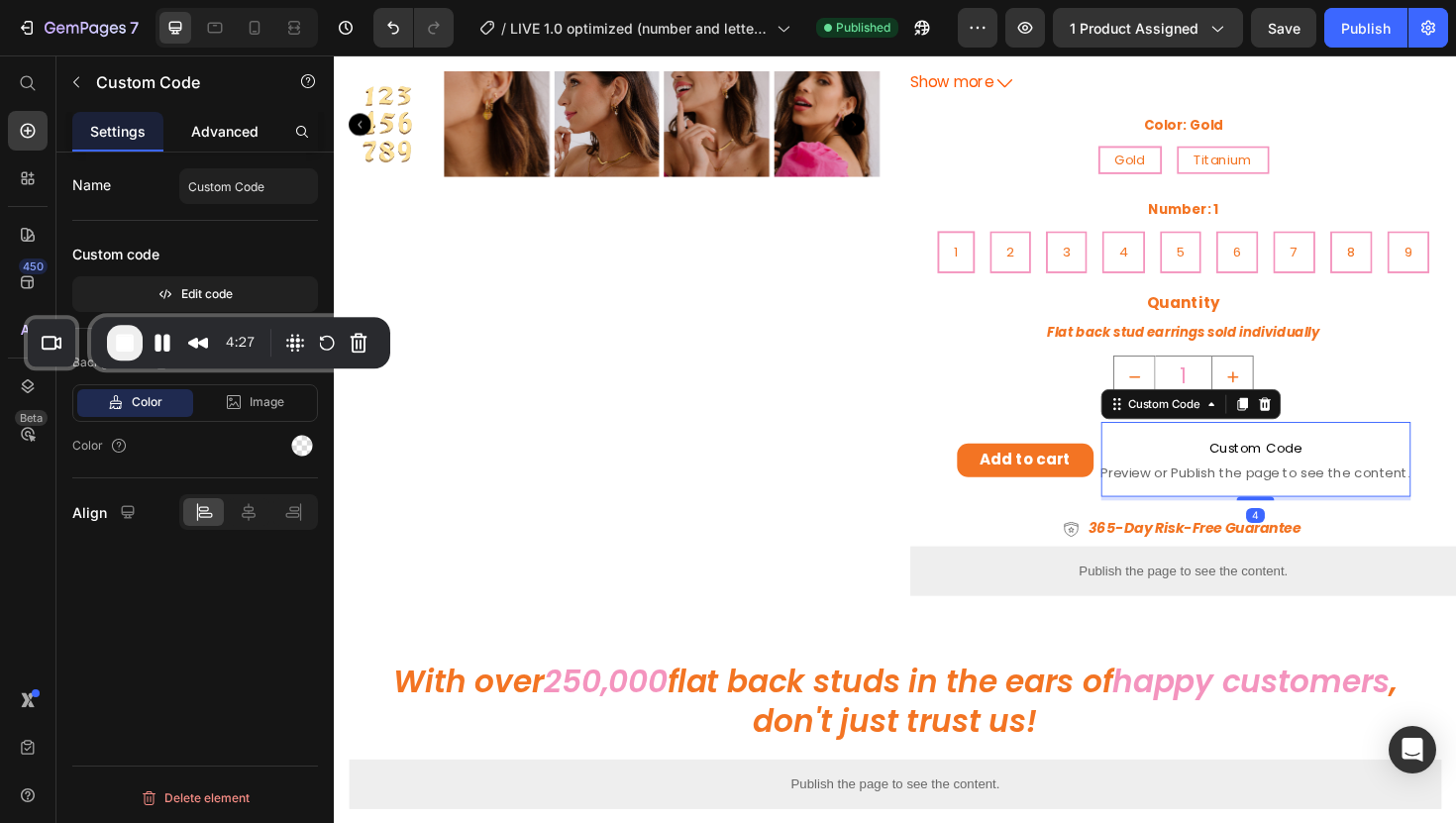 click on "Advanced" at bounding box center [225, 131] 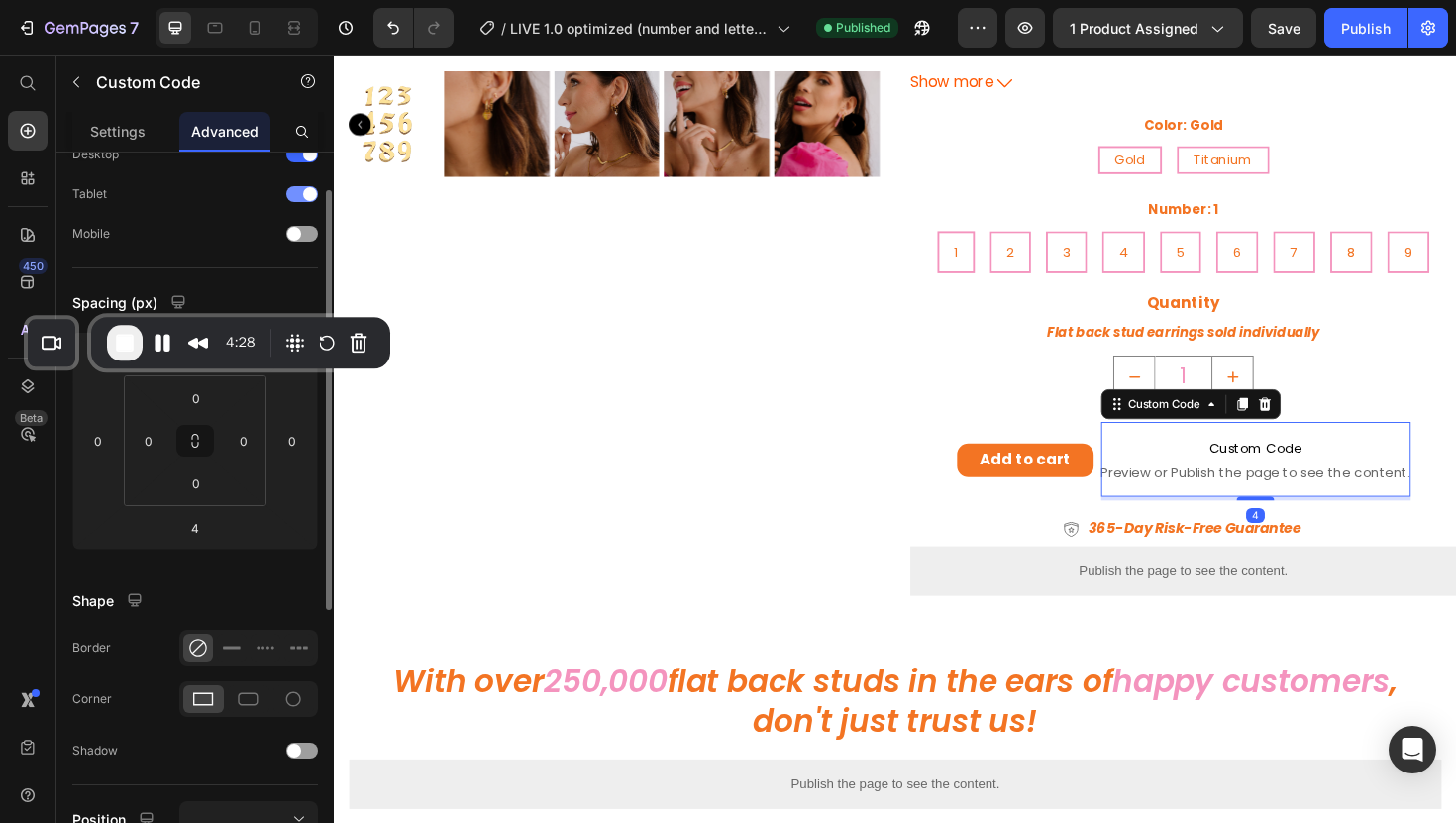 scroll, scrollTop: 80, scrollLeft: 0, axis: vertical 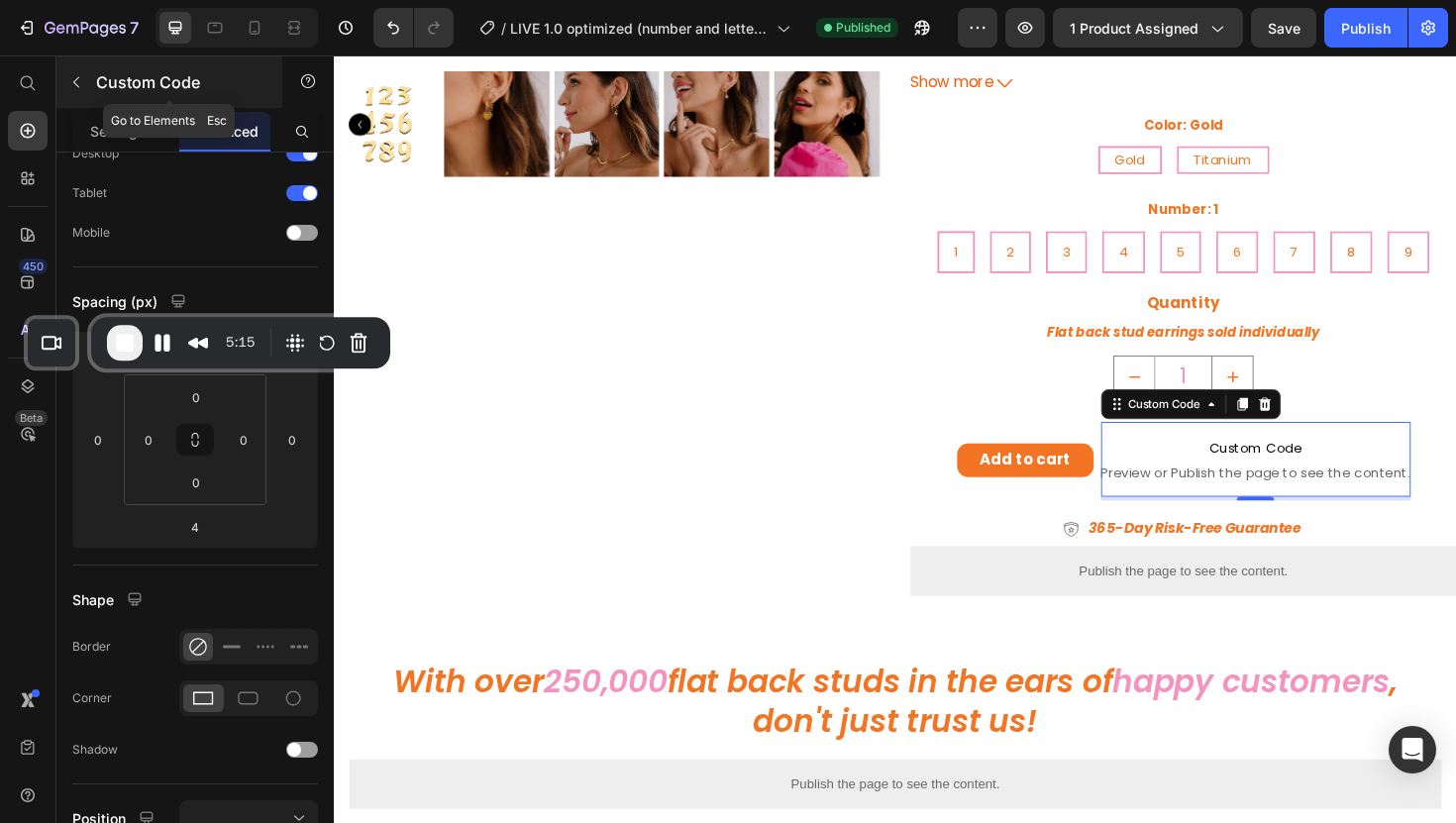 click at bounding box center (76, 82) 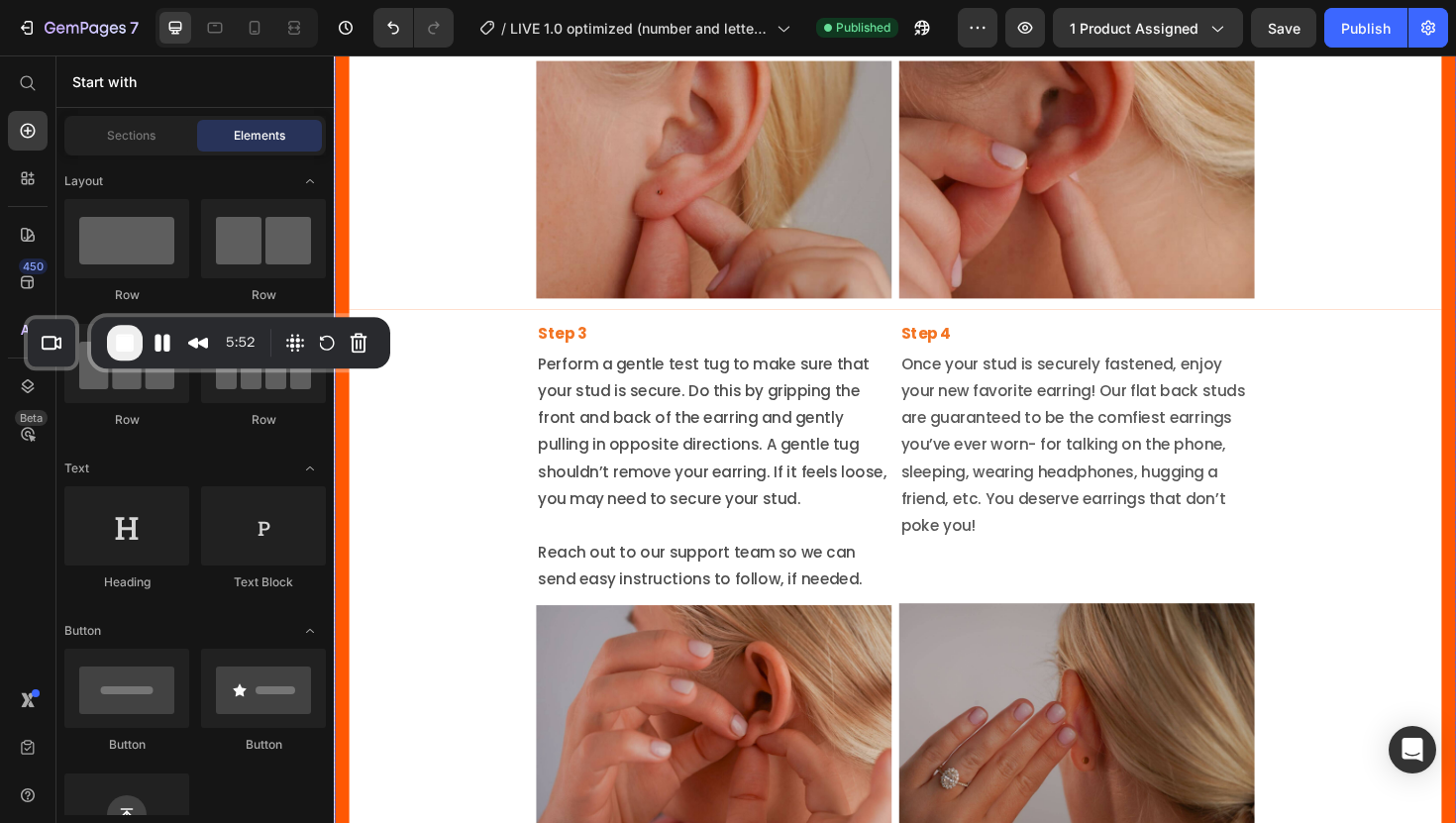scroll, scrollTop: 4106, scrollLeft: 0, axis: vertical 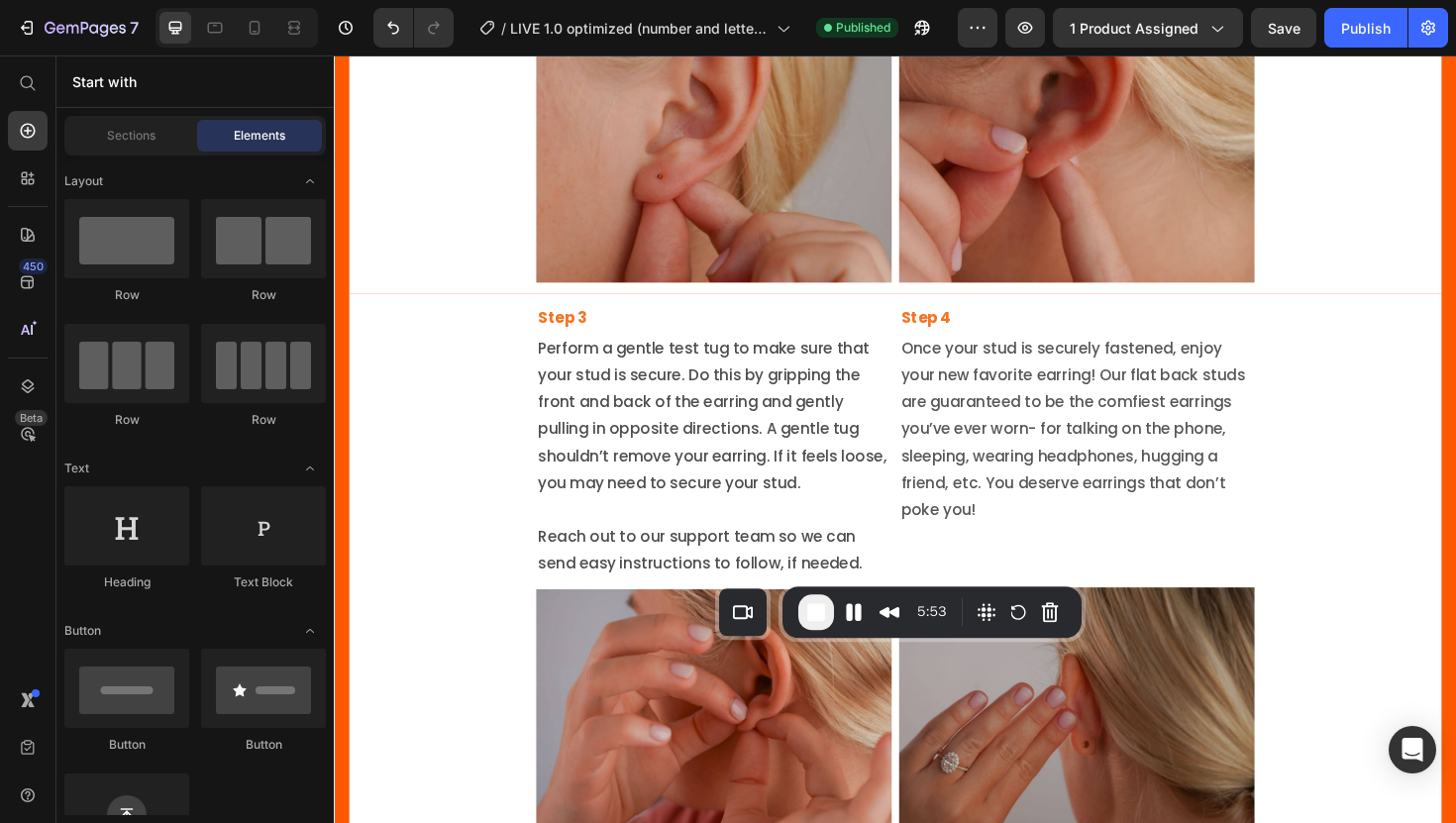 drag, startPoint x: 180, startPoint y: 323, endPoint x: 923, endPoint y: 661, distance: 816.26773 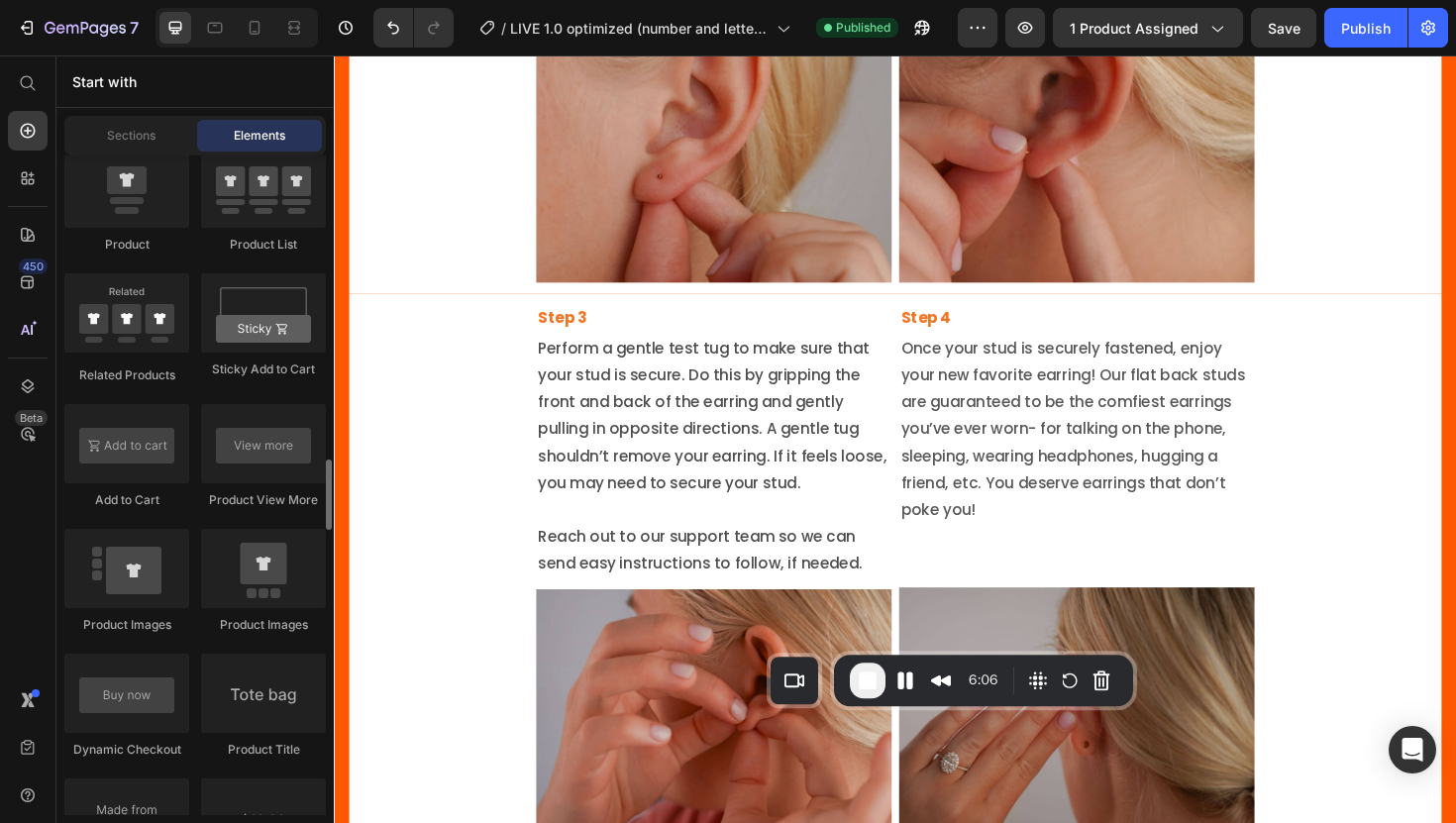 scroll, scrollTop: 2822, scrollLeft: 0, axis: vertical 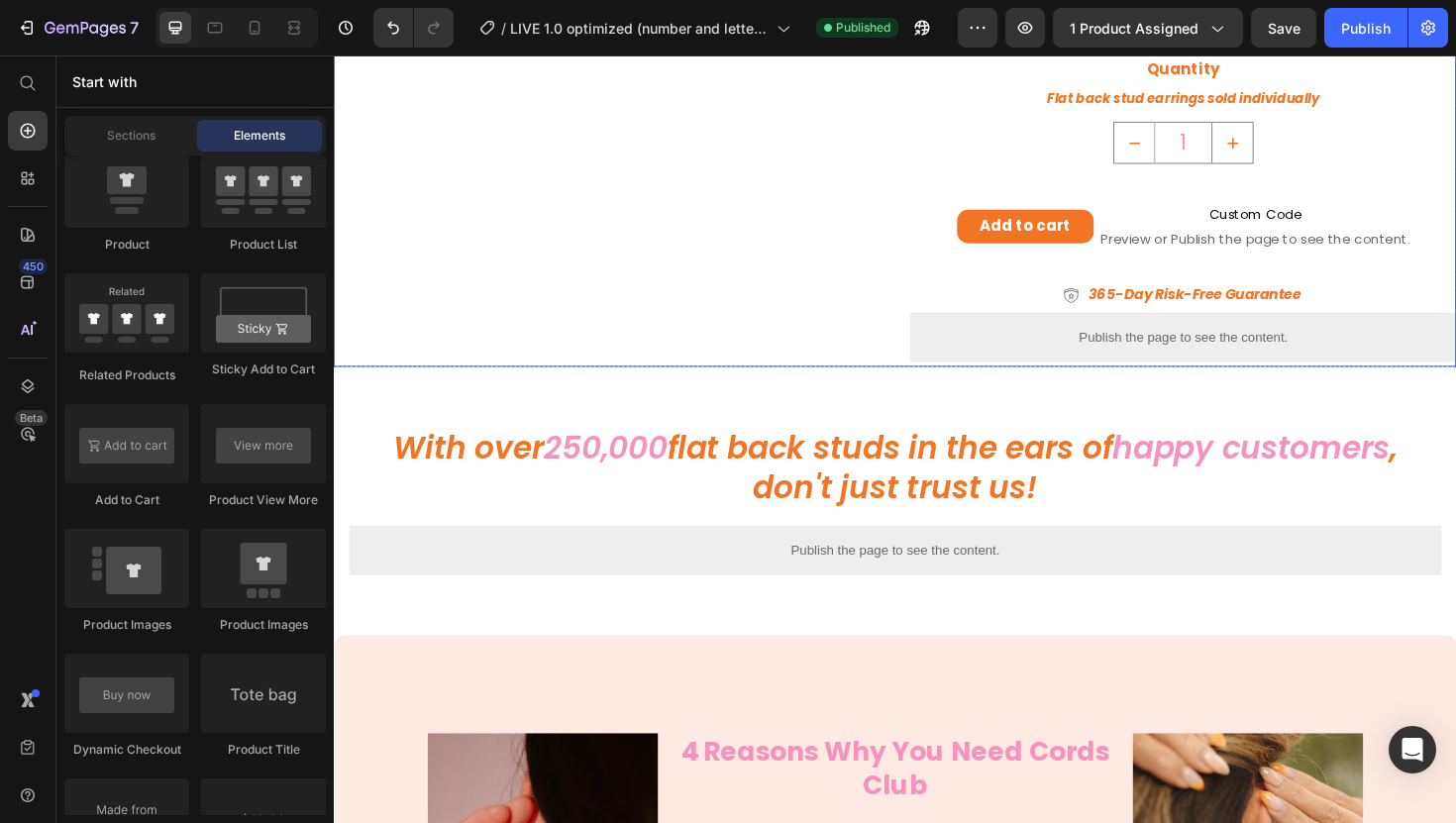 click on "Add to cart Add to Cart
Custom Code
Preview or Publish the page to see the content. Custom Code Row" at bounding box center (1233, 238) 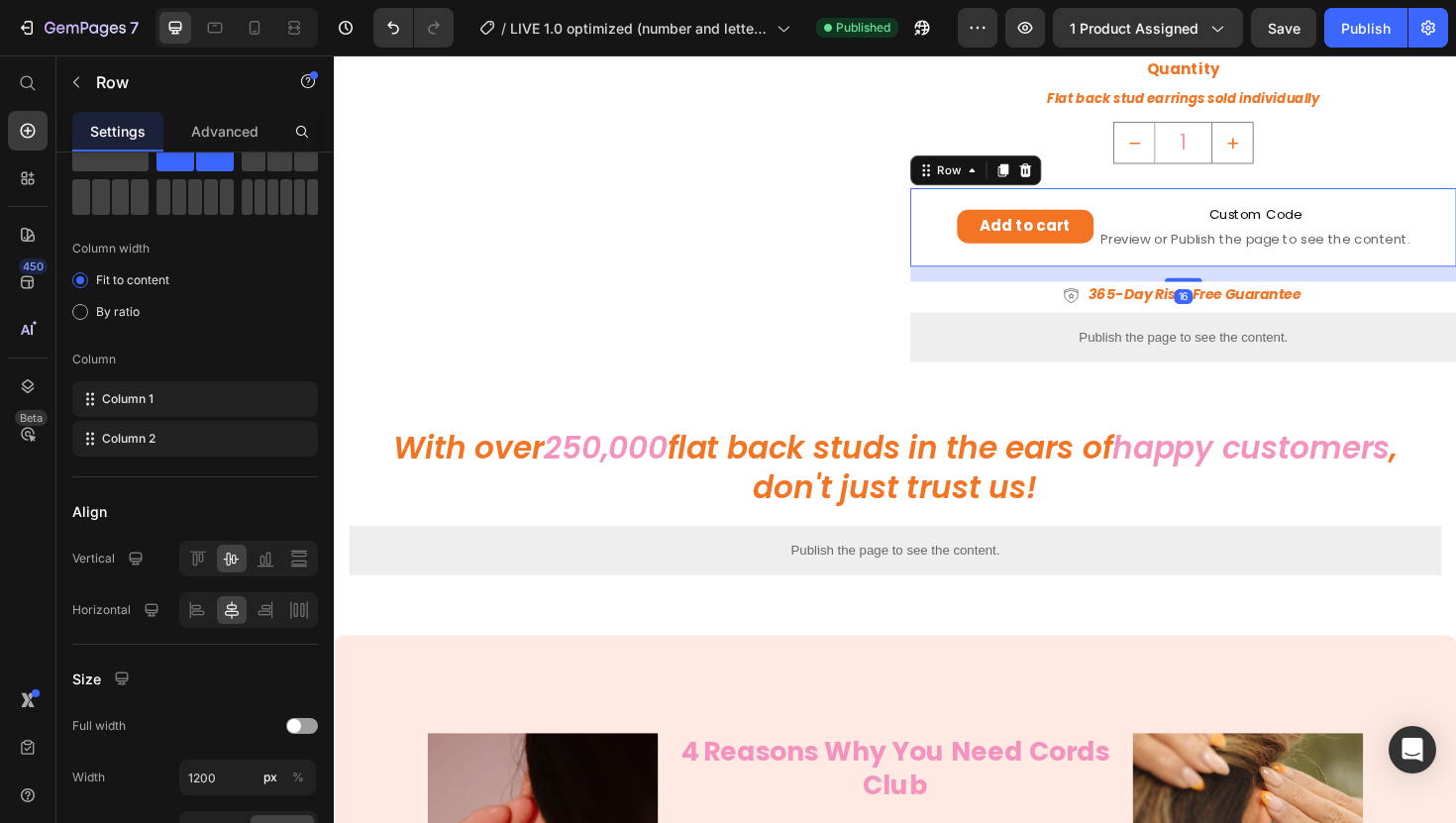 scroll, scrollTop: 0, scrollLeft: 0, axis: both 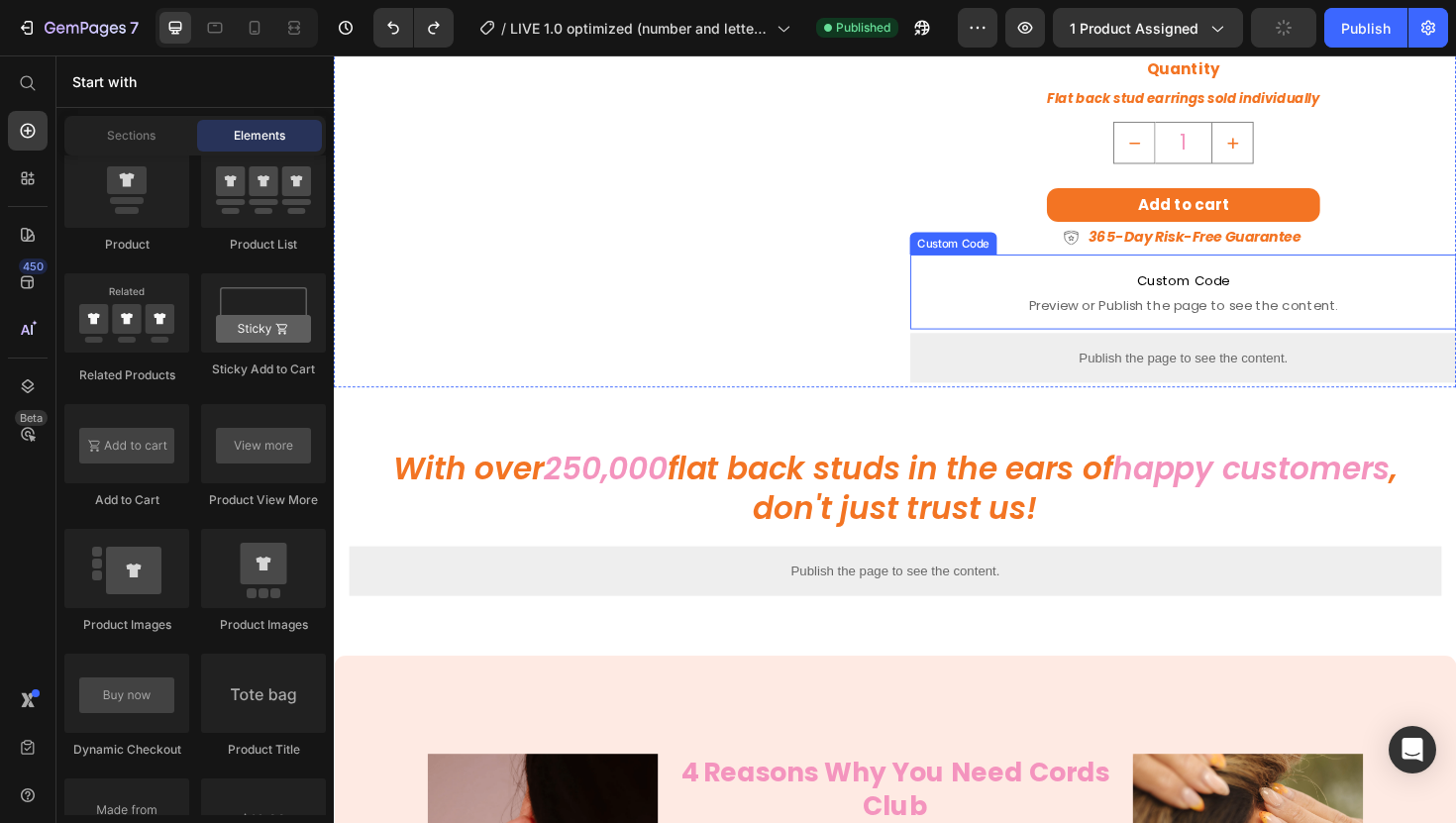 click on "Custom Code
Preview or Publish the page to see the content." at bounding box center (1233, 306) 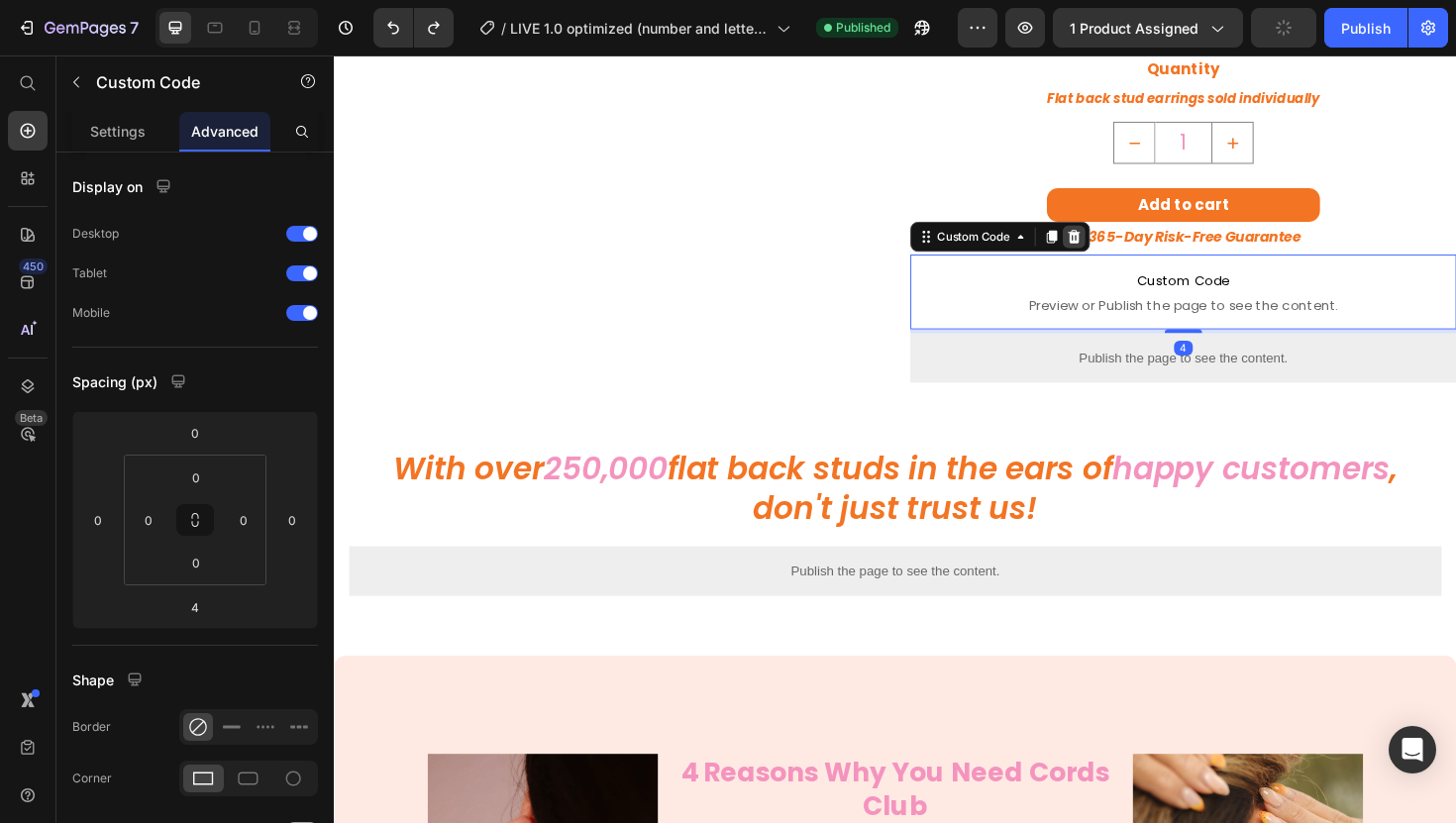 click at bounding box center [1117, 248] 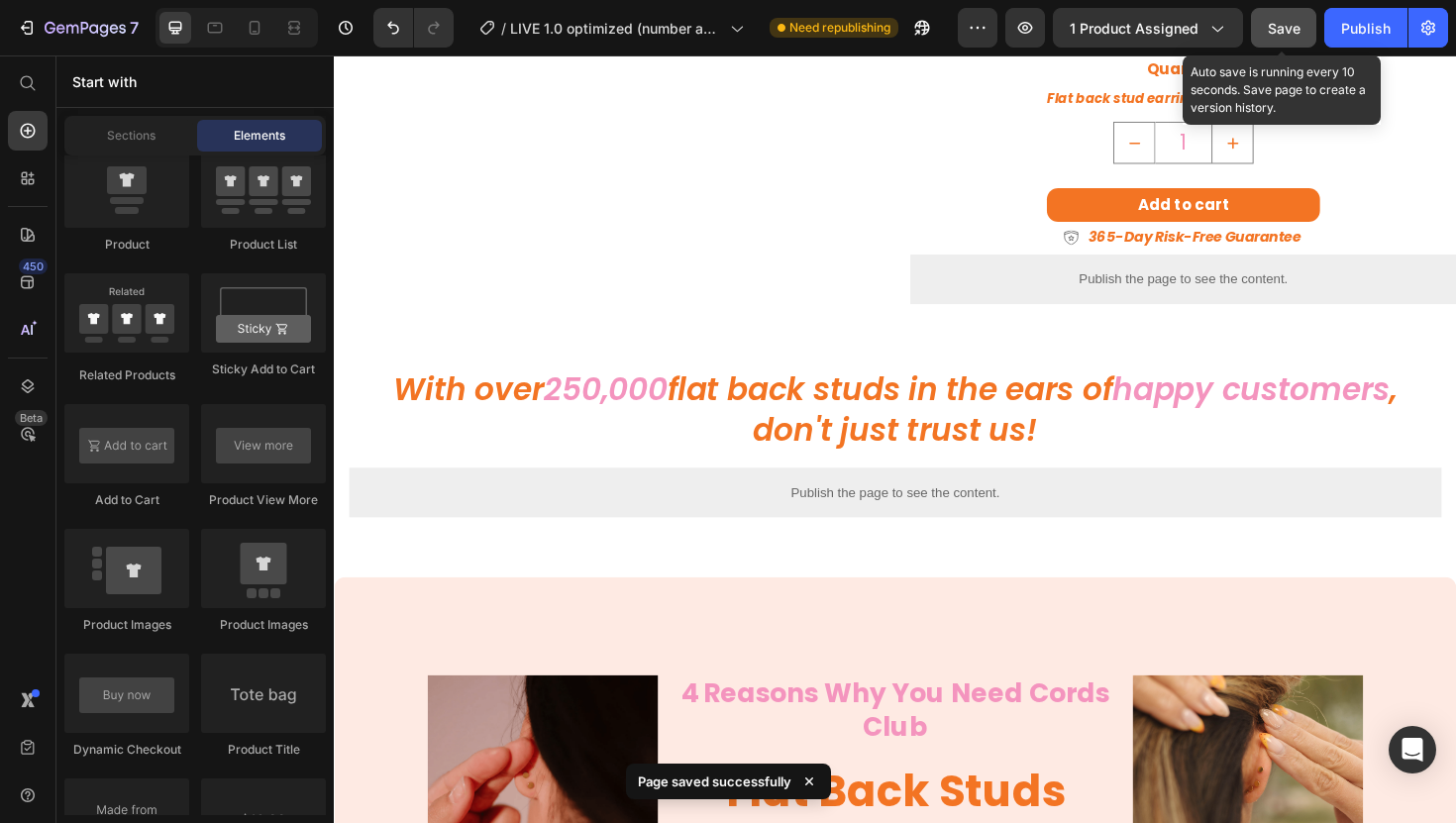click on "Save" 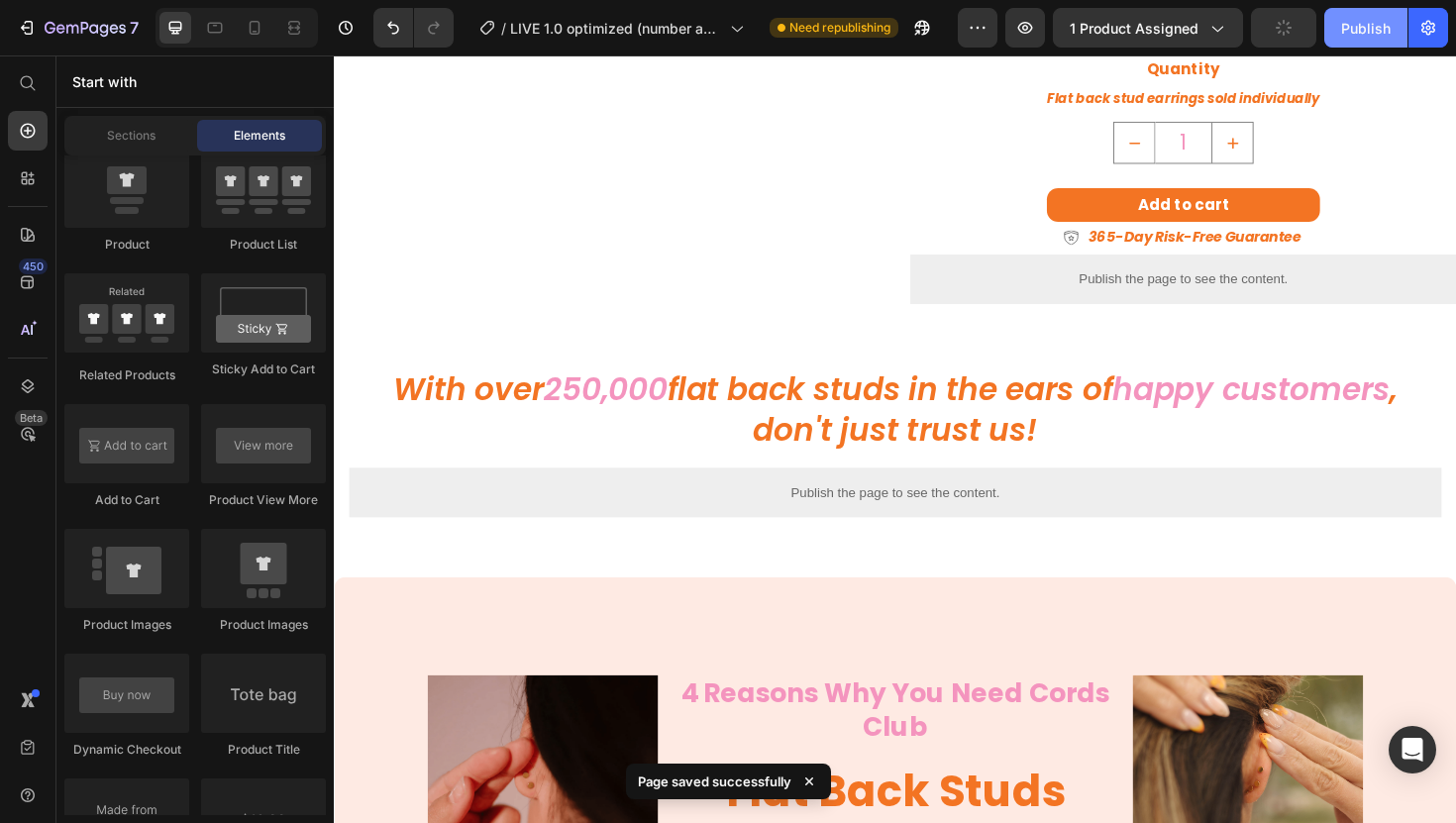 click on "Publish" 